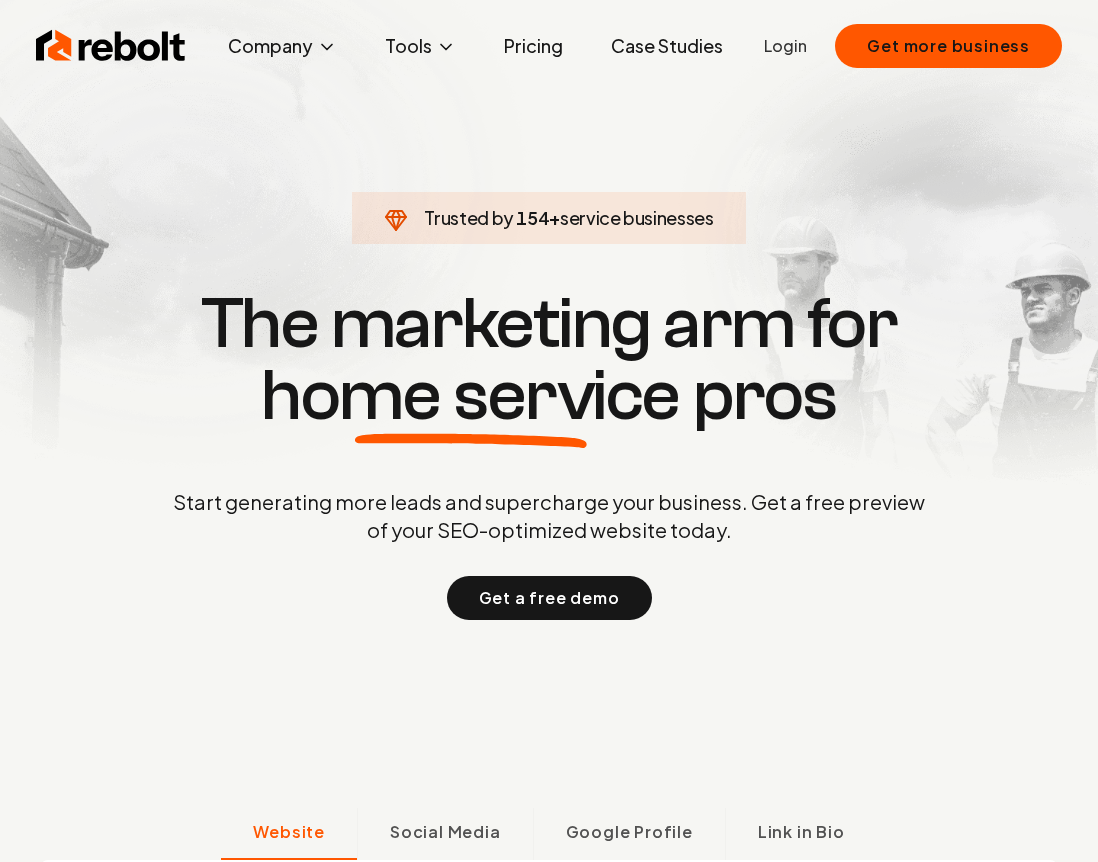 scroll, scrollTop: 0, scrollLeft: 0, axis: both 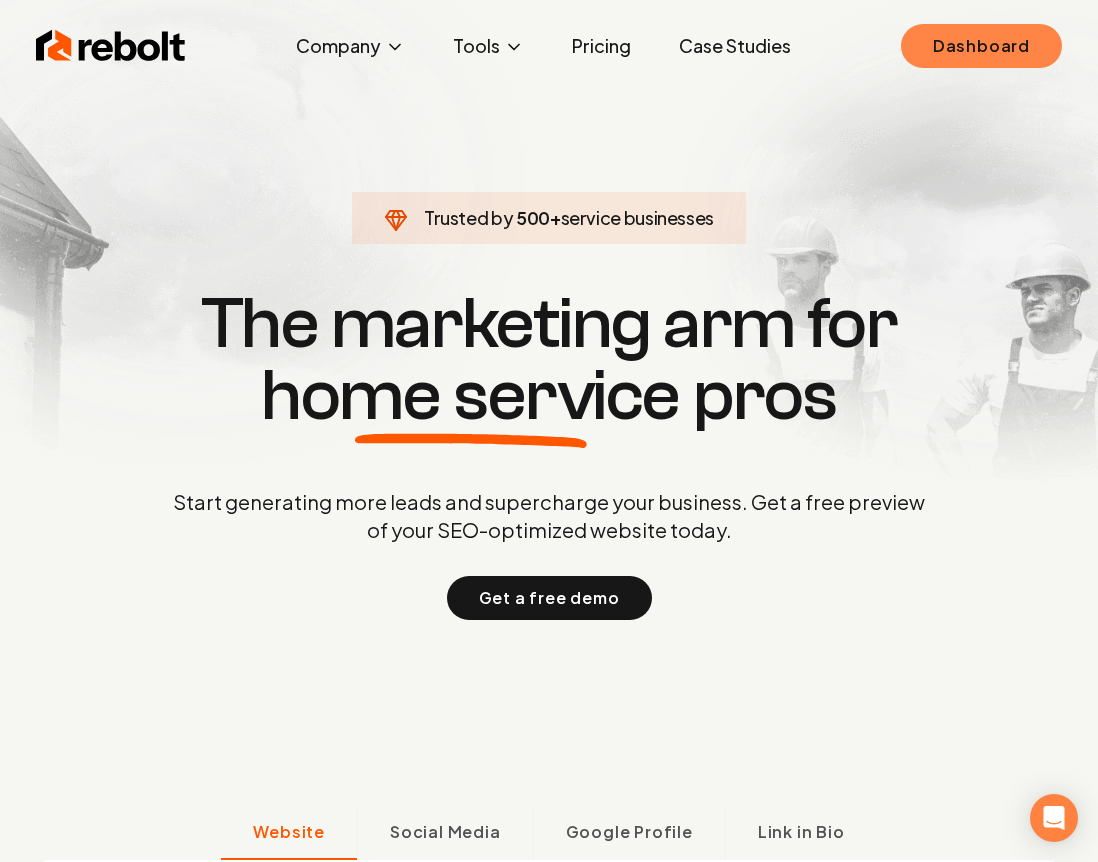click on "Dashboard" at bounding box center (981, 46) 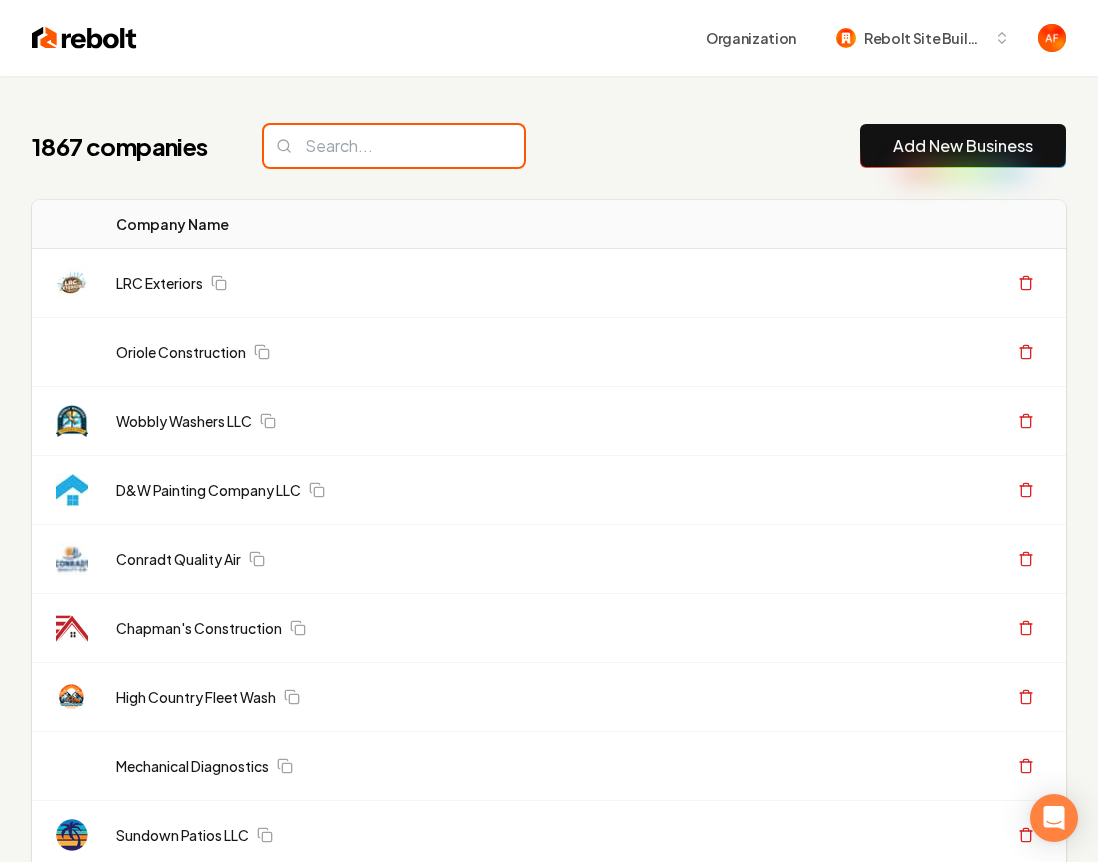 click at bounding box center (394, 146) 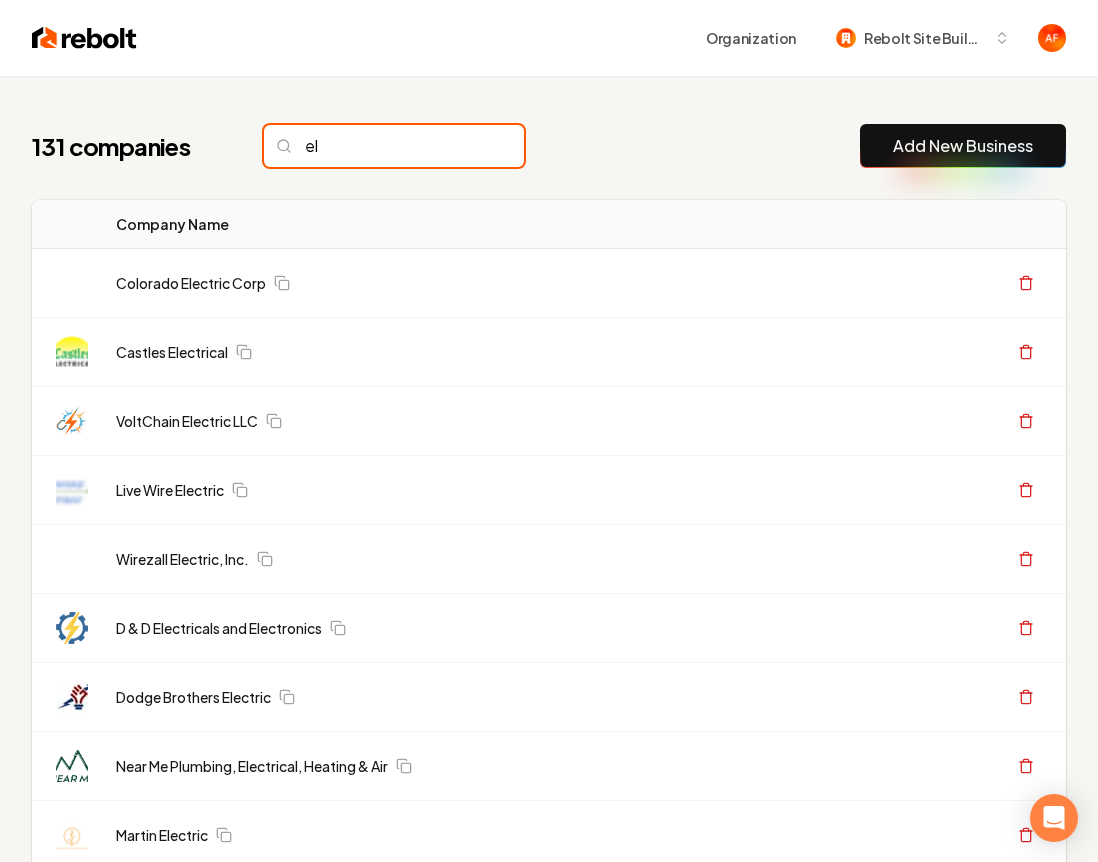 type on "e" 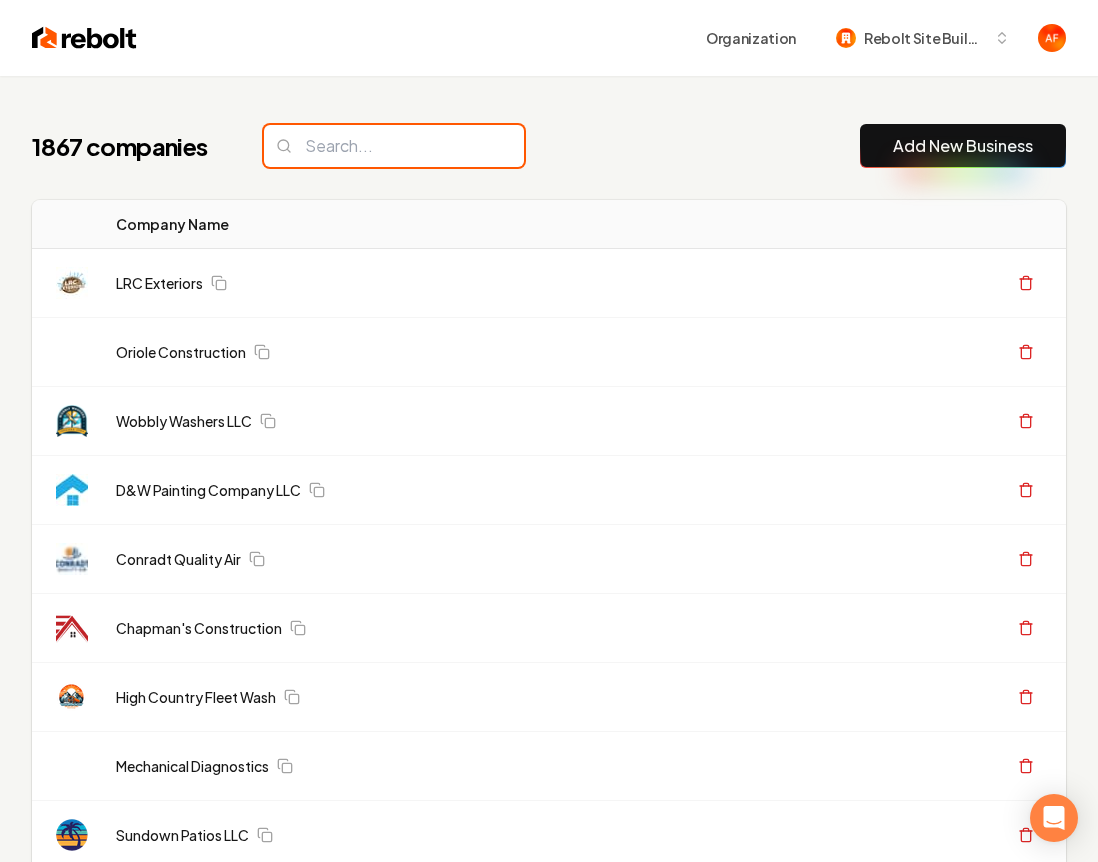 click at bounding box center [394, 146] 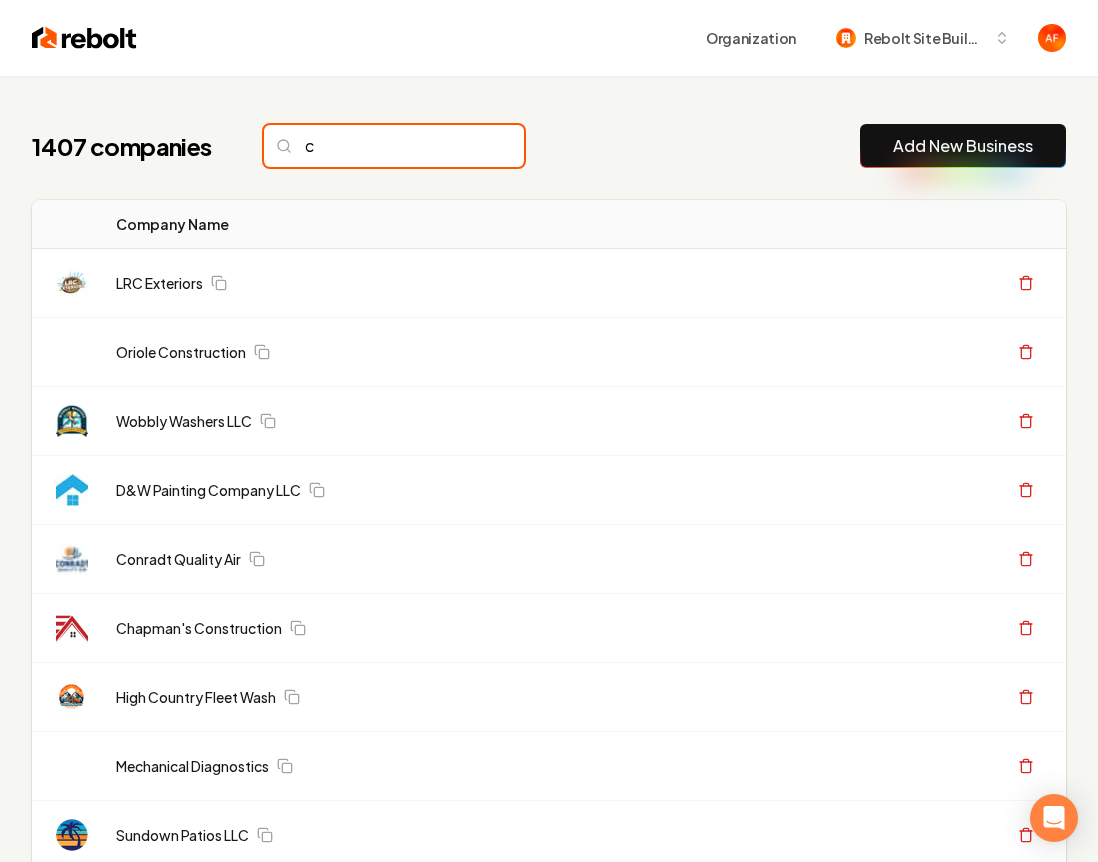 type on "c" 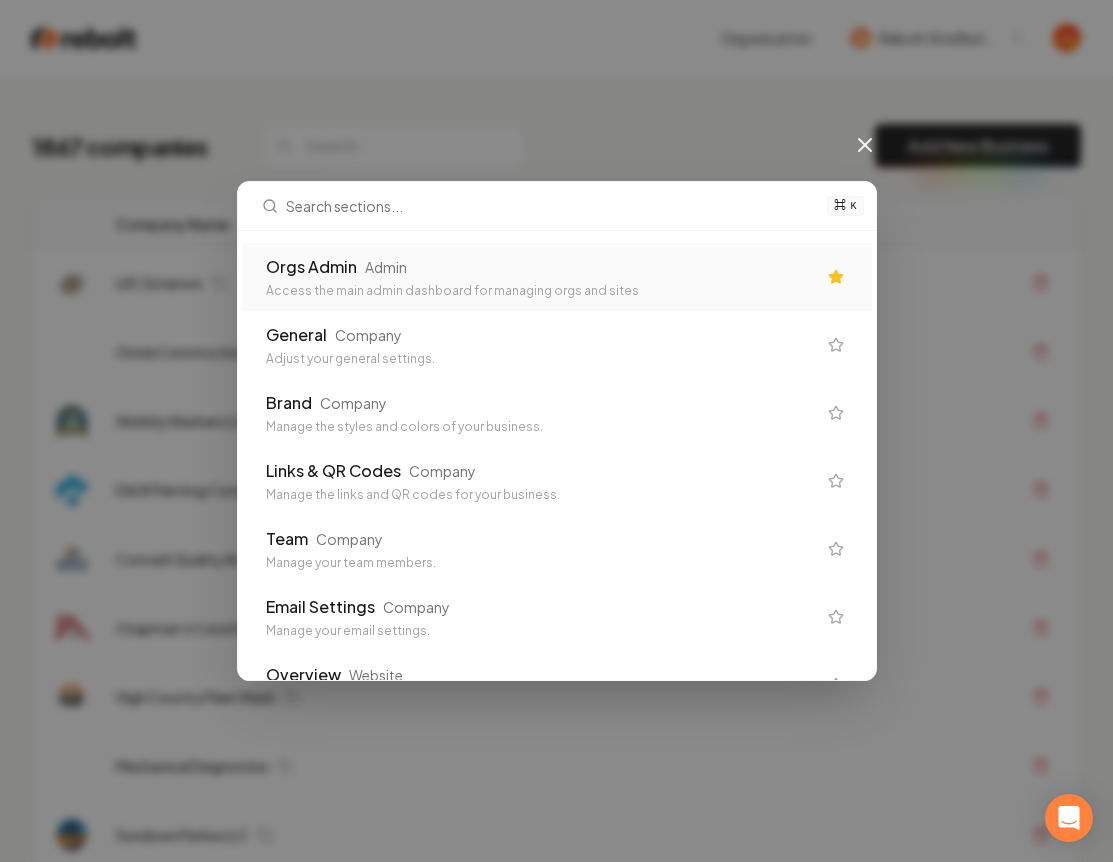 click on "Access the main admin dashboard for managing orgs and sites" at bounding box center (541, 291) 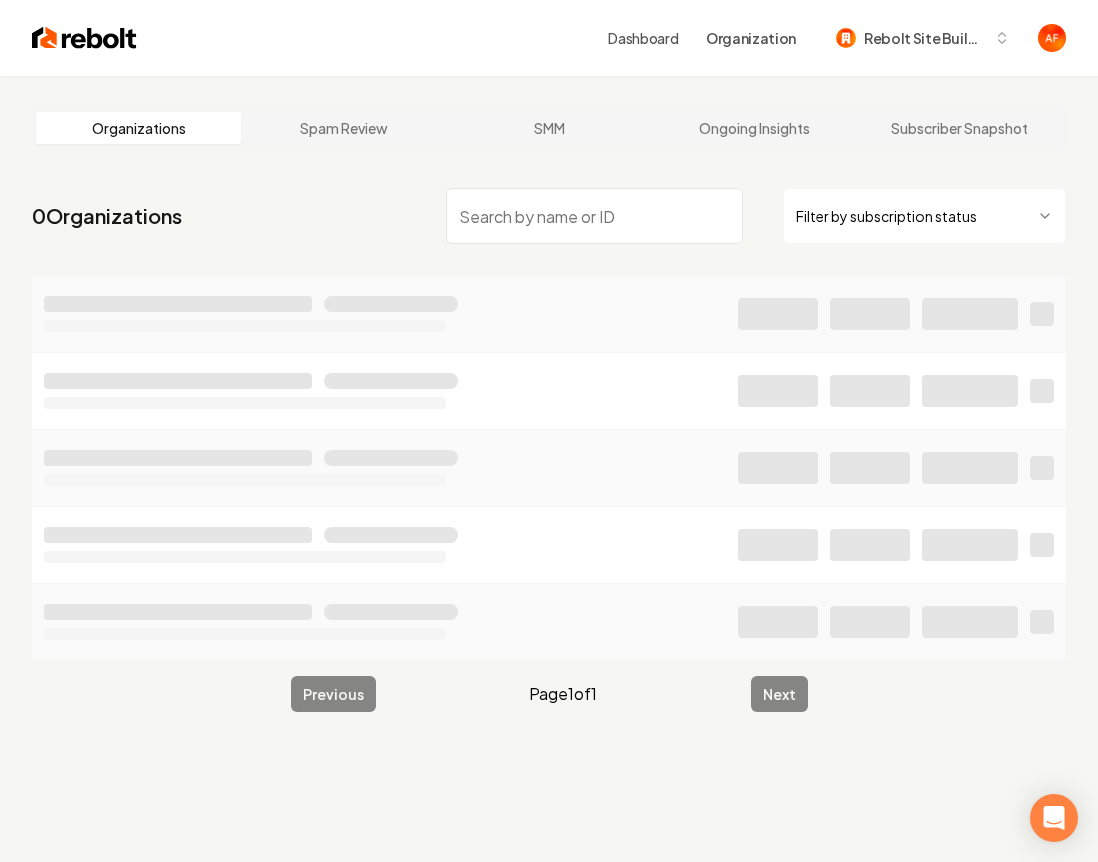 drag, startPoint x: 466, startPoint y: 168, endPoint x: 479, endPoint y: 188, distance: 23.853722 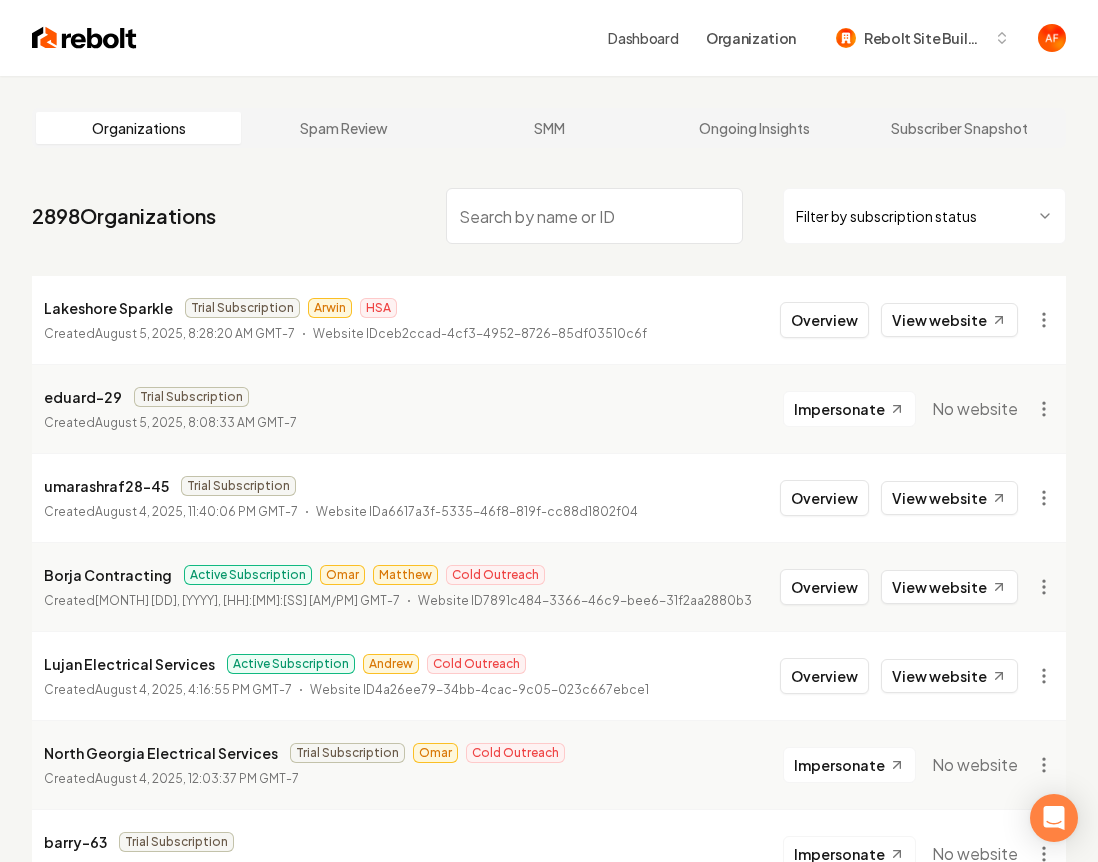 click at bounding box center (594, 216) 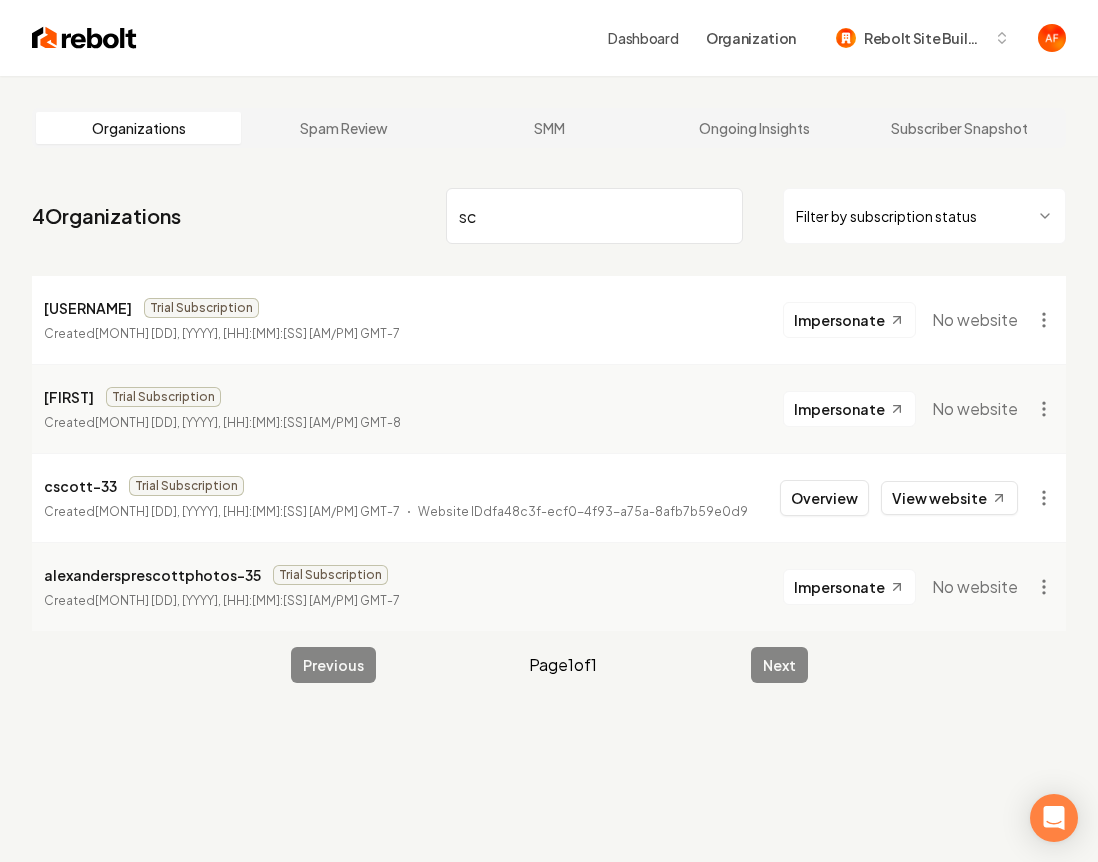 type on "s" 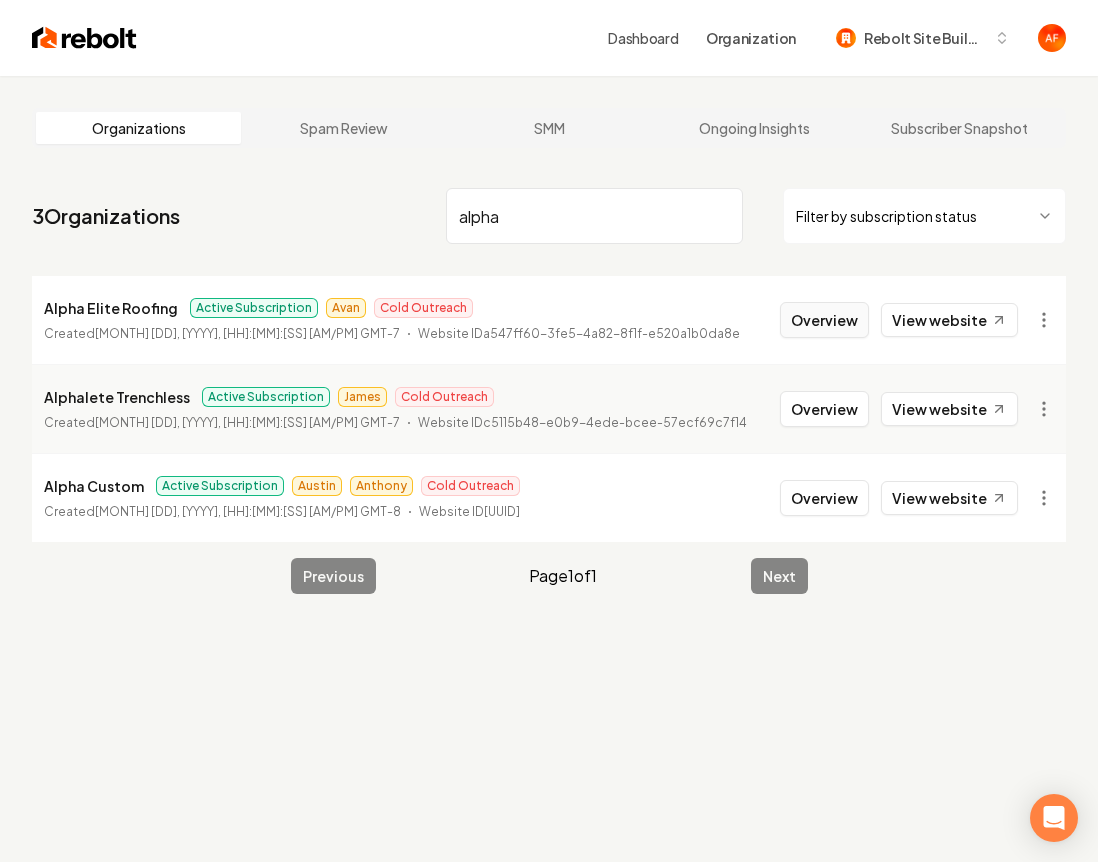 type on "alpha" 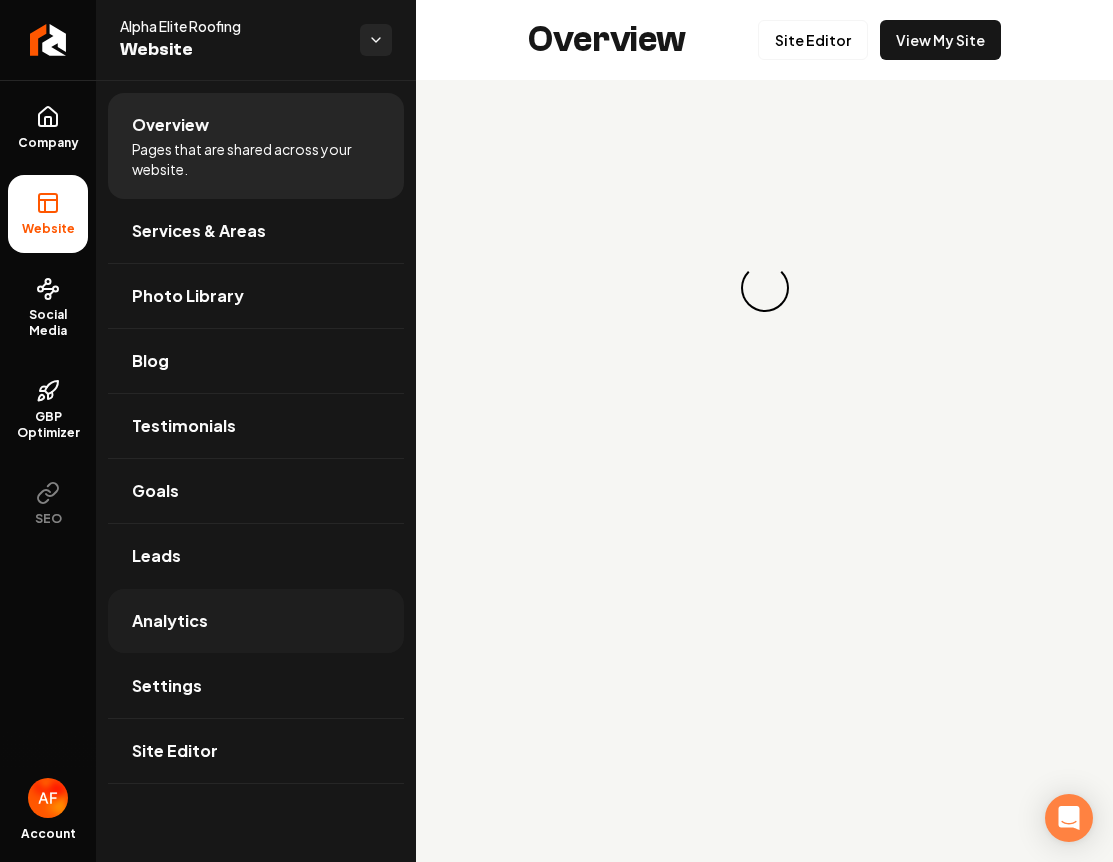 click on "Analytics" at bounding box center [256, 621] 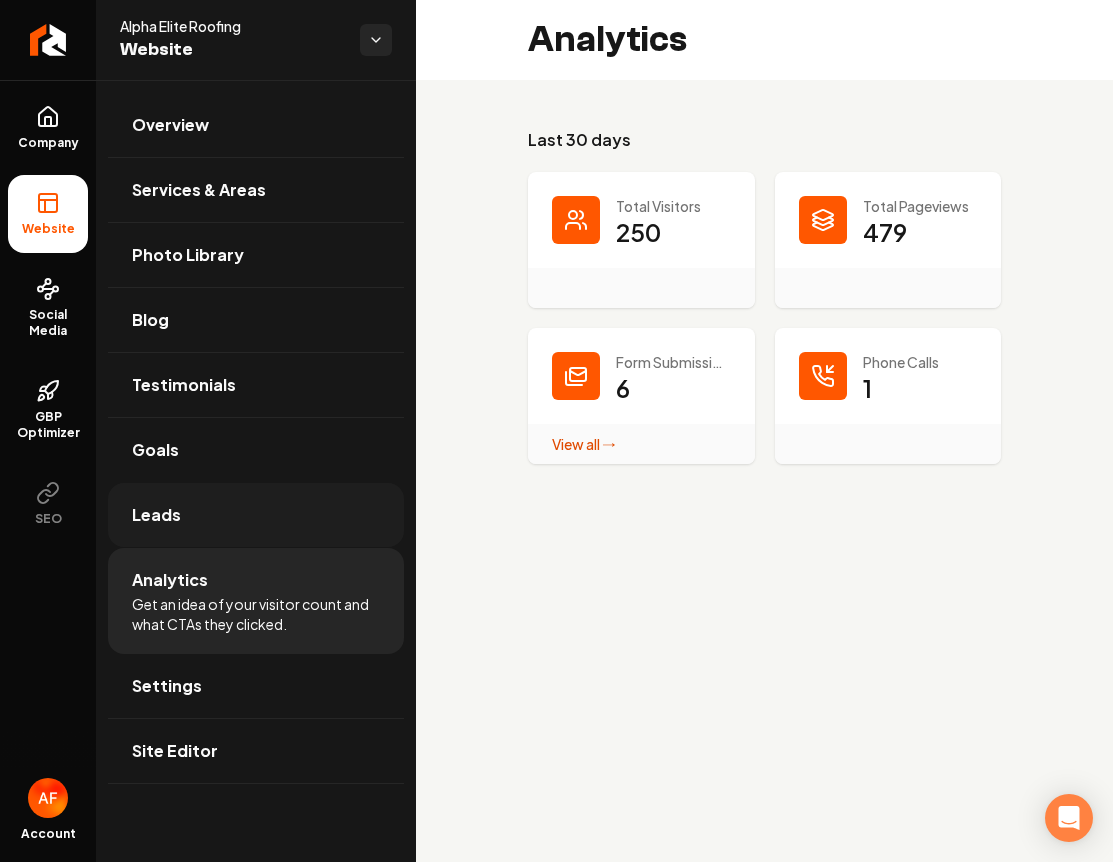 click on "Leads" at bounding box center [256, 515] 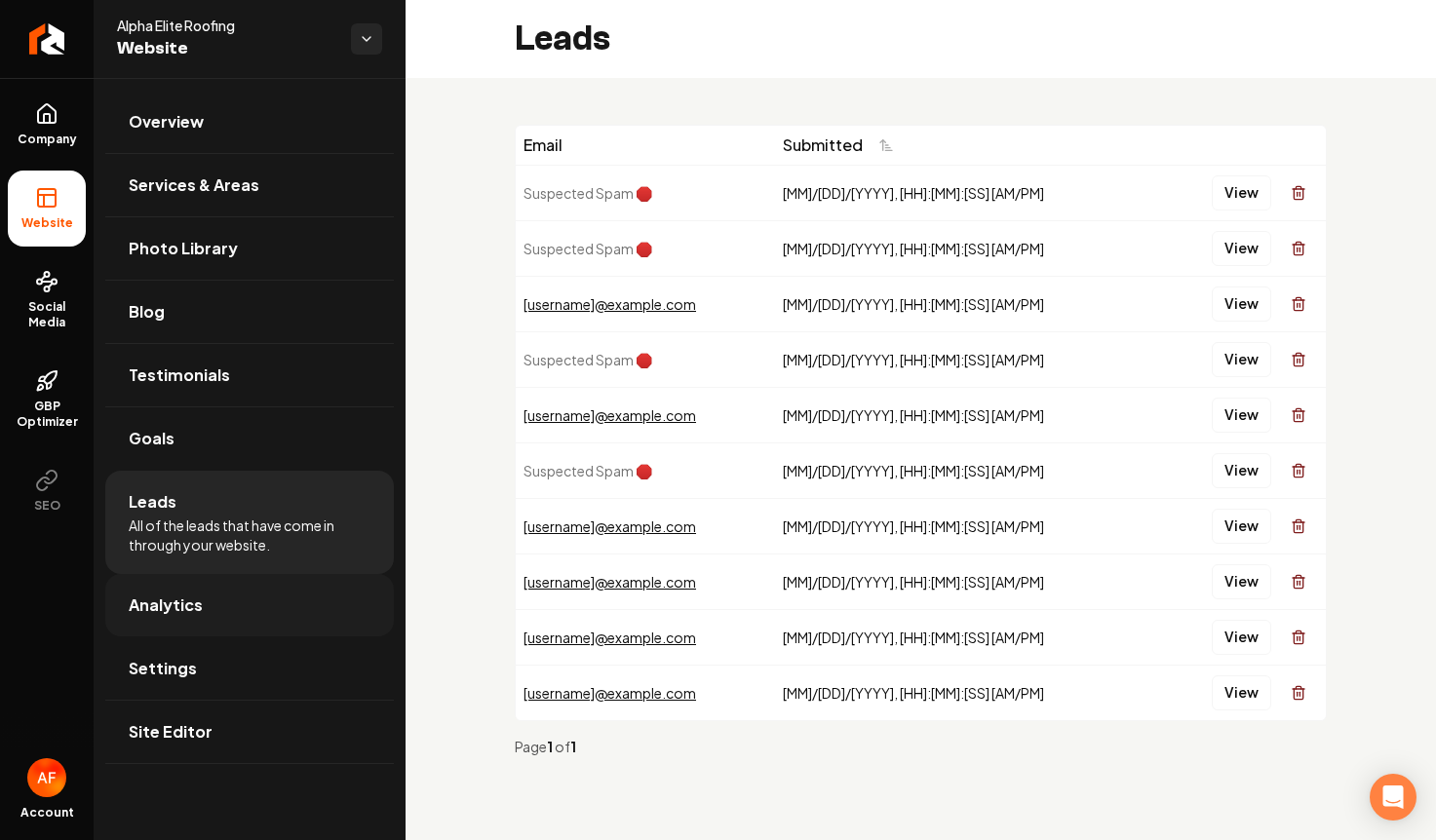 click on "Analytics" at bounding box center [250, 605] 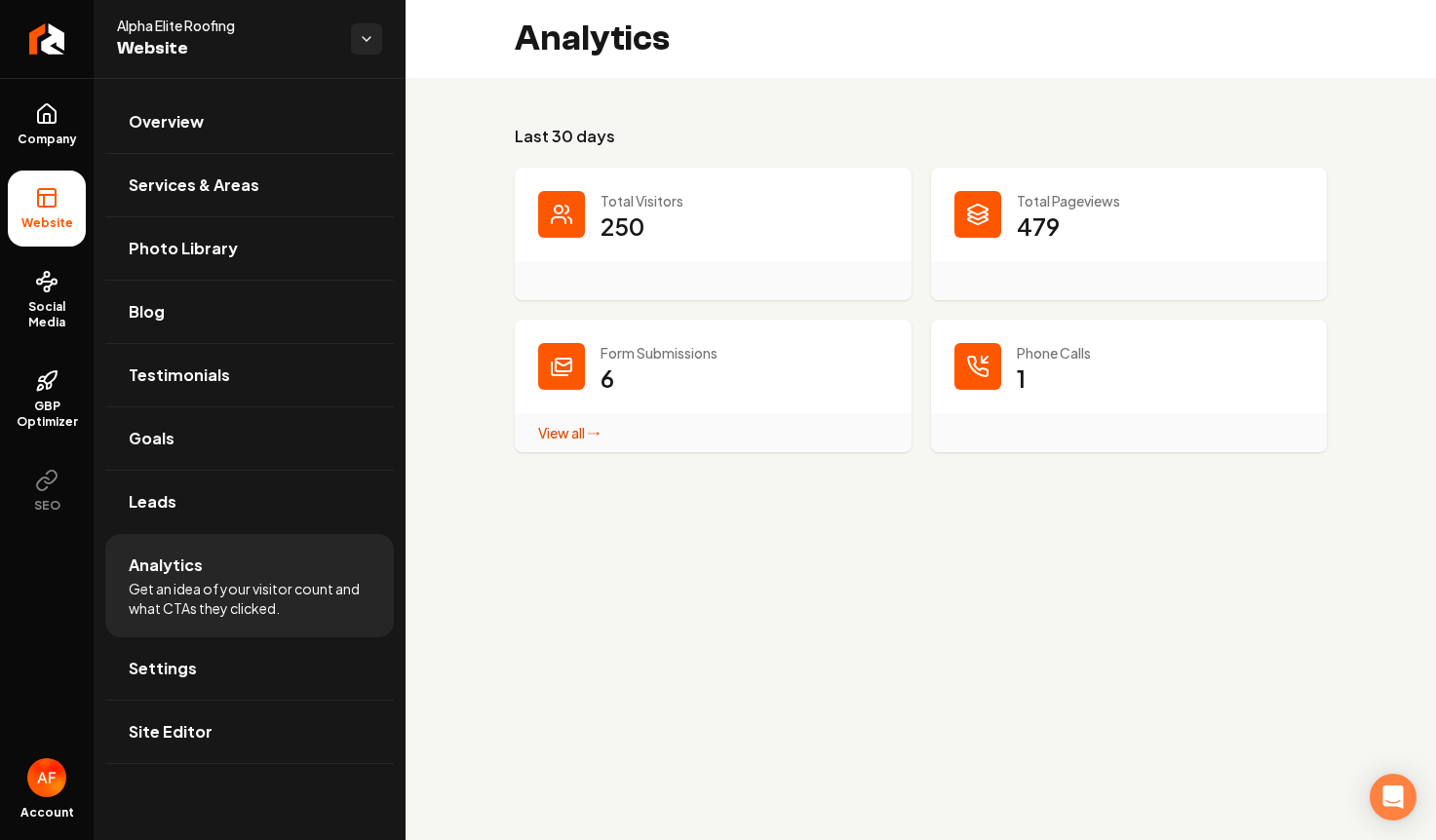 click on "Alpha Elite Roofing" at bounding box center (226, 25) 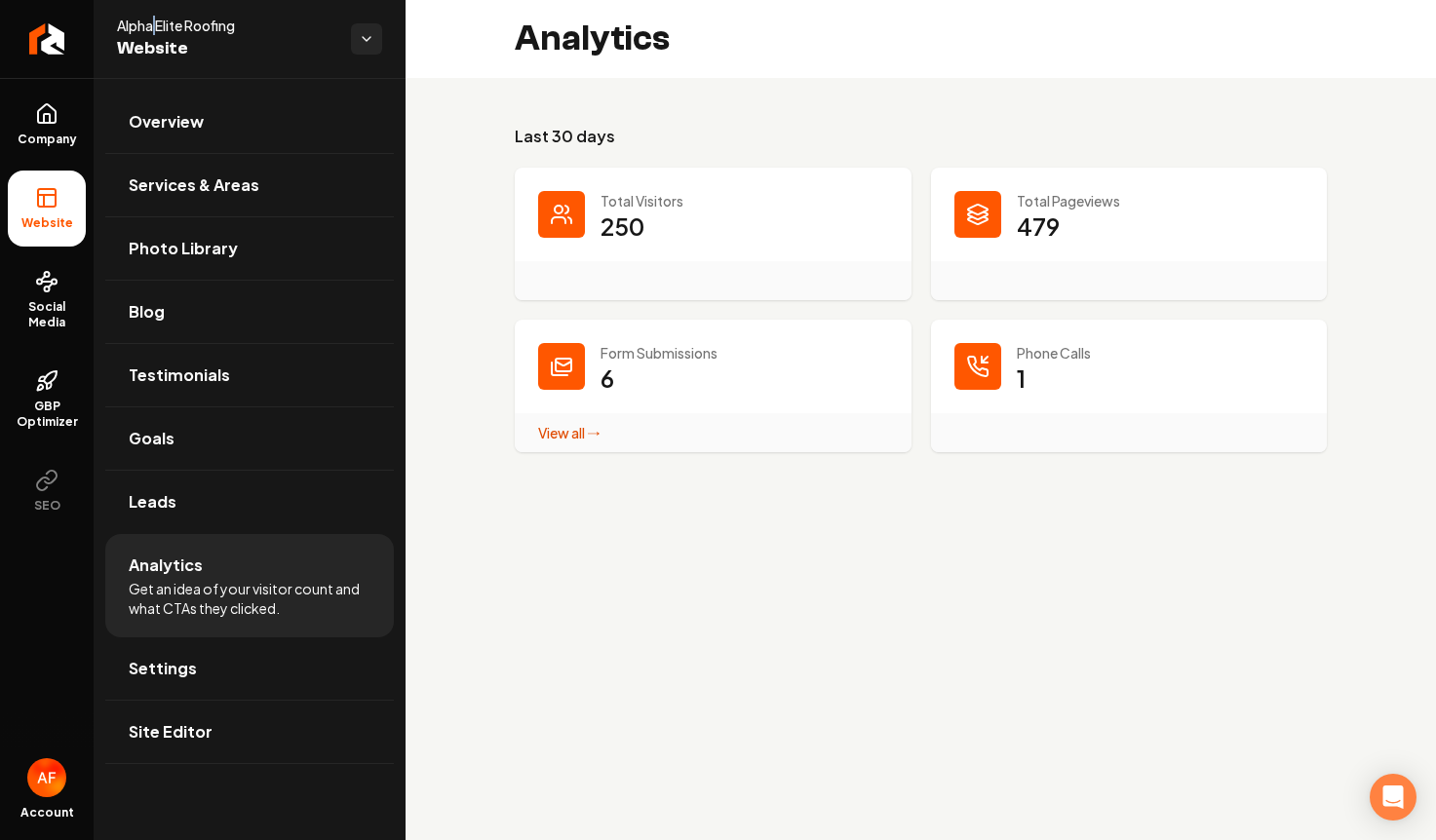 click on "Alpha Elite Roofing" at bounding box center (226, 25) 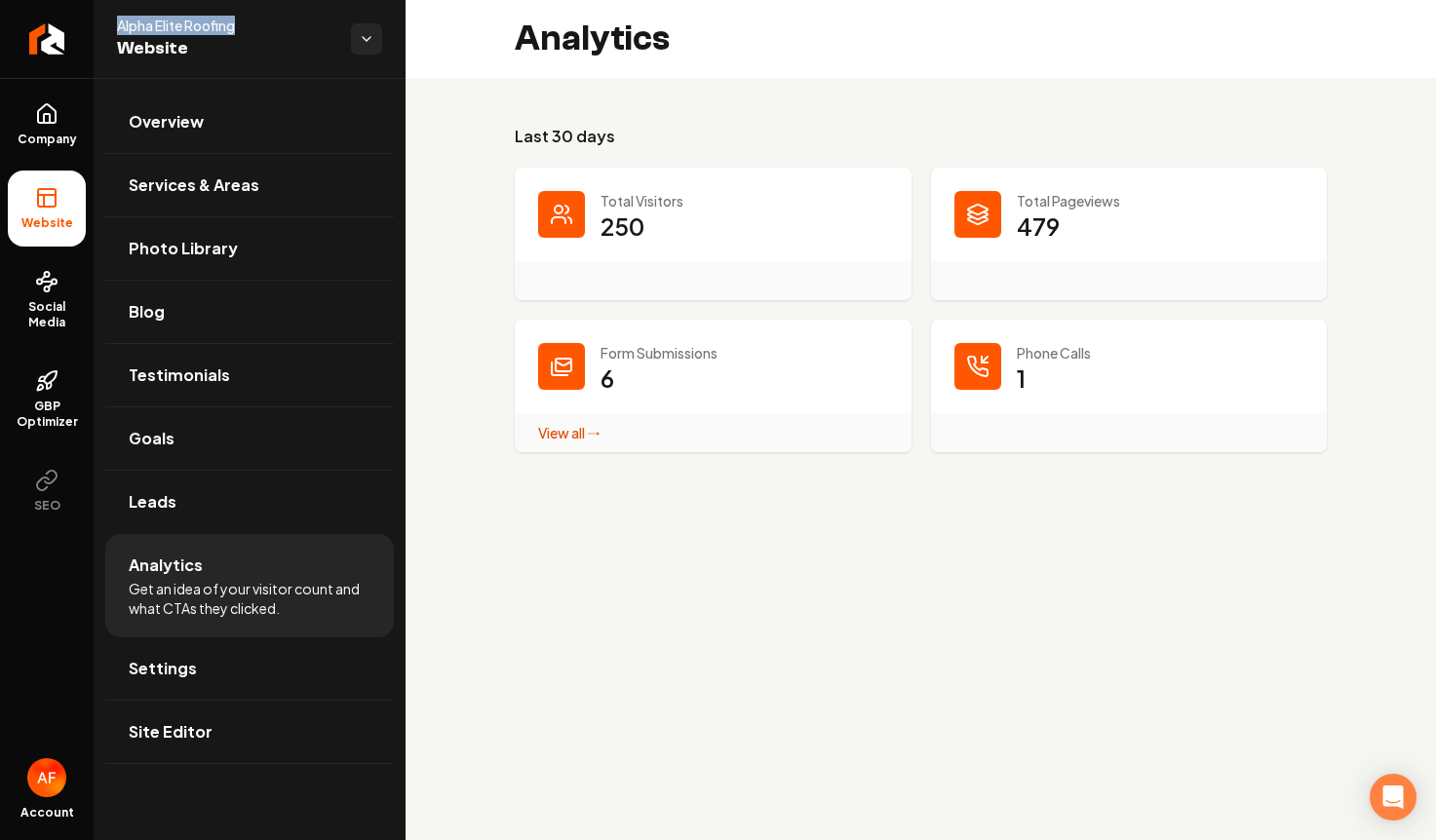 click on "Alpha Elite Roofing" at bounding box center [226, 25] 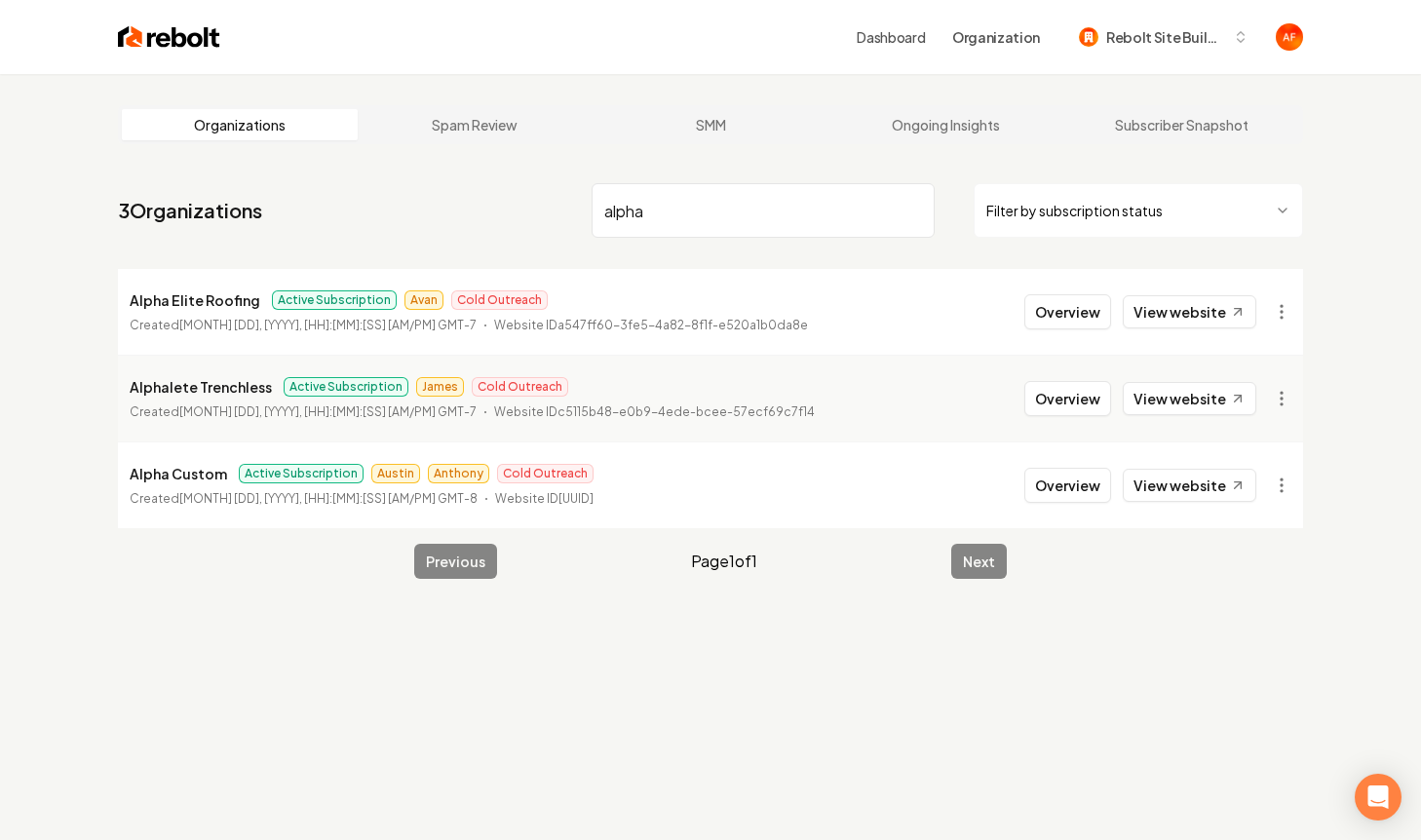 click on "alpha" at bounding box center (763, 210) 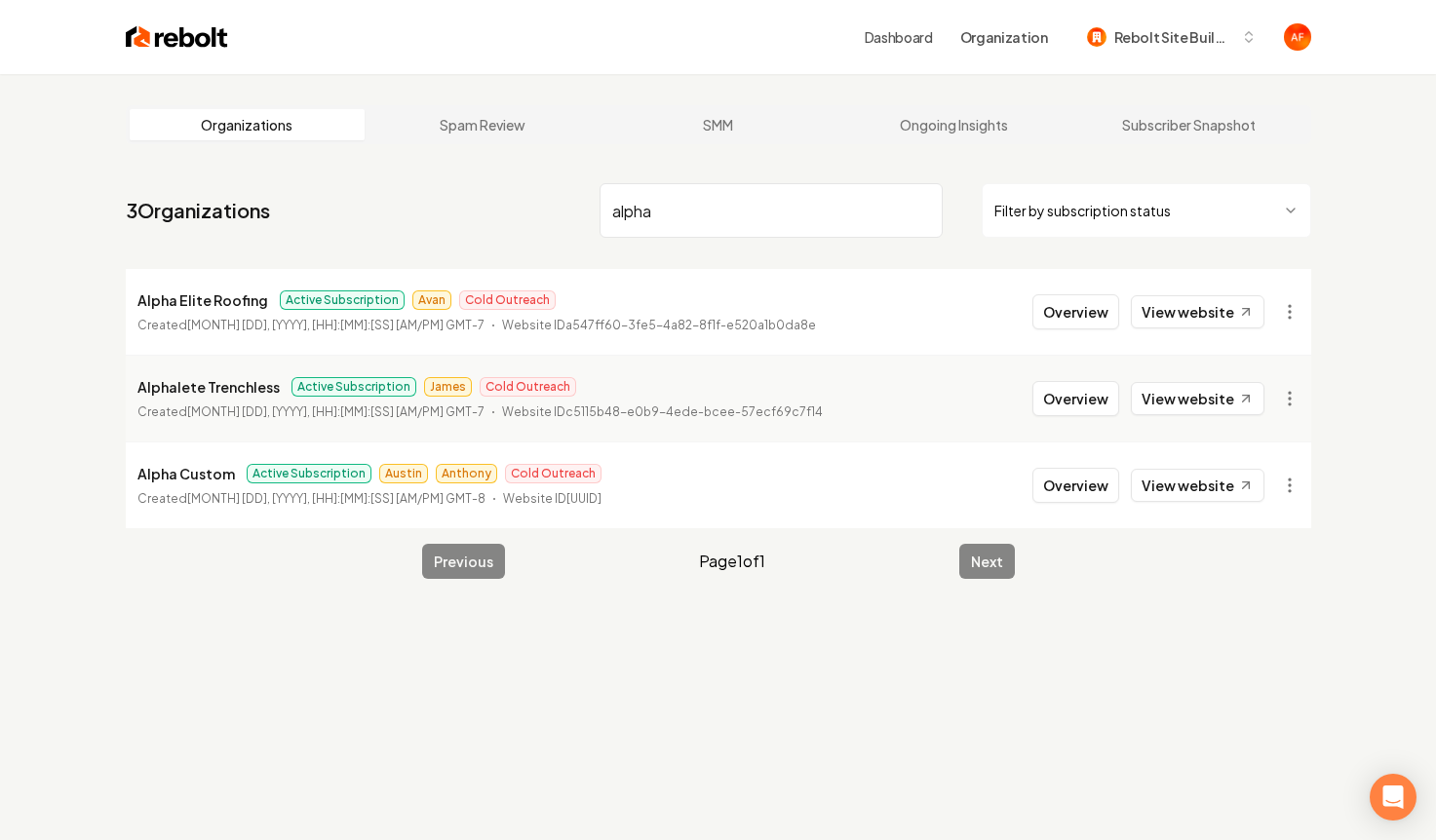 click on "Dashboard Organization Rebolt Site Builder Organizations Spam Review SMM Ongoing Insights Subscriber Snapshot 3  Organizations alpha Filter by subscription status Alpha Elite Roofing Active Subscription Avan Cold Outreach Created  May 28, 2025, 9:16:55 AM GMT-7   Website ID  a547ff60-3fe5-4a82-8f1f-e520a1b0da8e Overview View website Alphalete Trenchless Active Subscription James Cold Outreach Created  May 12, 2025, 3:57:44 PM GMT-7   Website ID  c5115b48-e0b9-4ede-bcee-57ecf69c7f14 Overview View website Alpha Custom Active Subscription Austin Anthony Cold Outreach Created  December 4, 2024, 8:45:25 AM GMT-8   Website ID  578462a6-2a08-4098-ad53-1dd8e6437645 Overview View website Previous Page  1  of  1 Next /dashboard/admin?orgName=alpha" at bounding box center [718, 420] 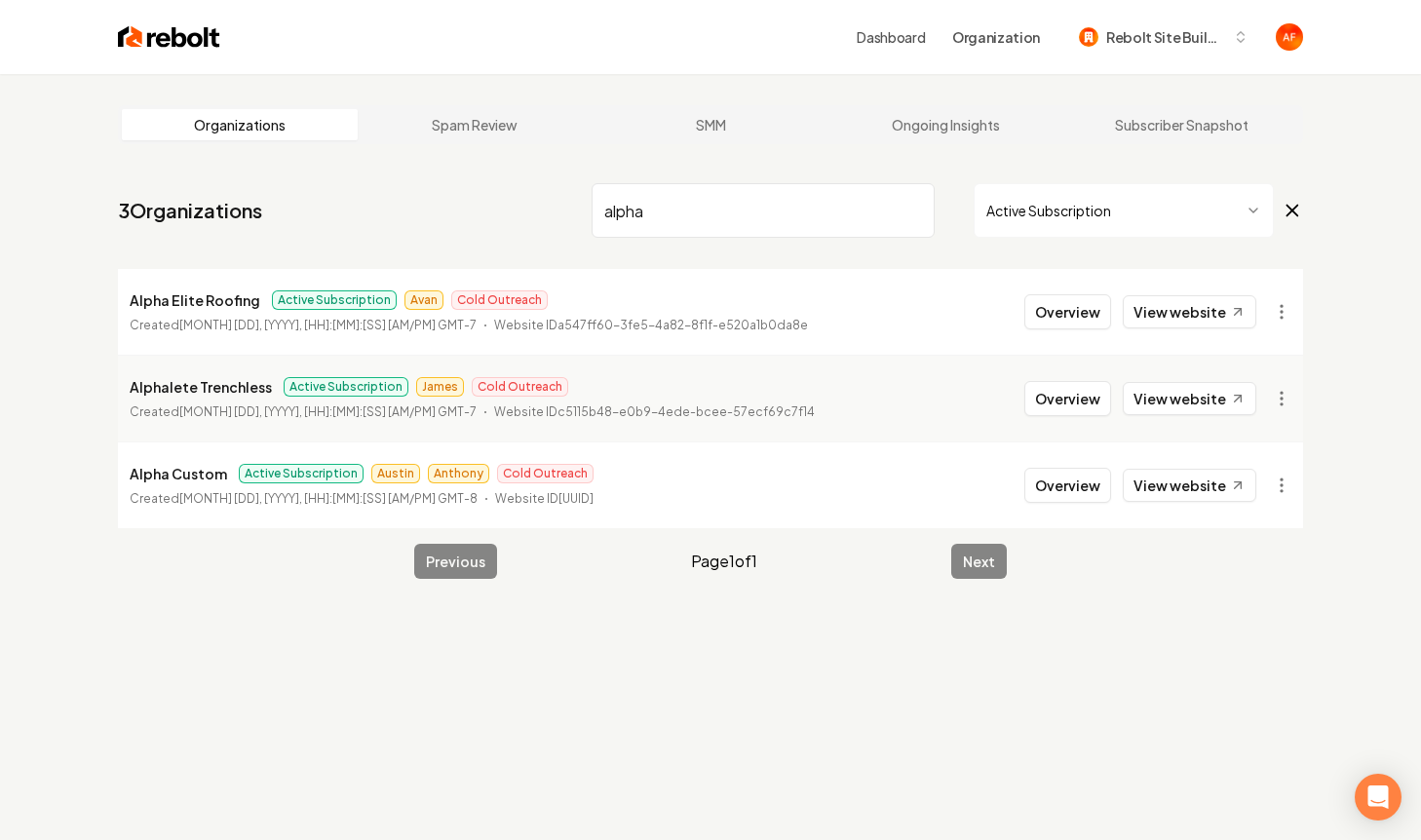 click on "alpha" at bounding box center [763, 210] 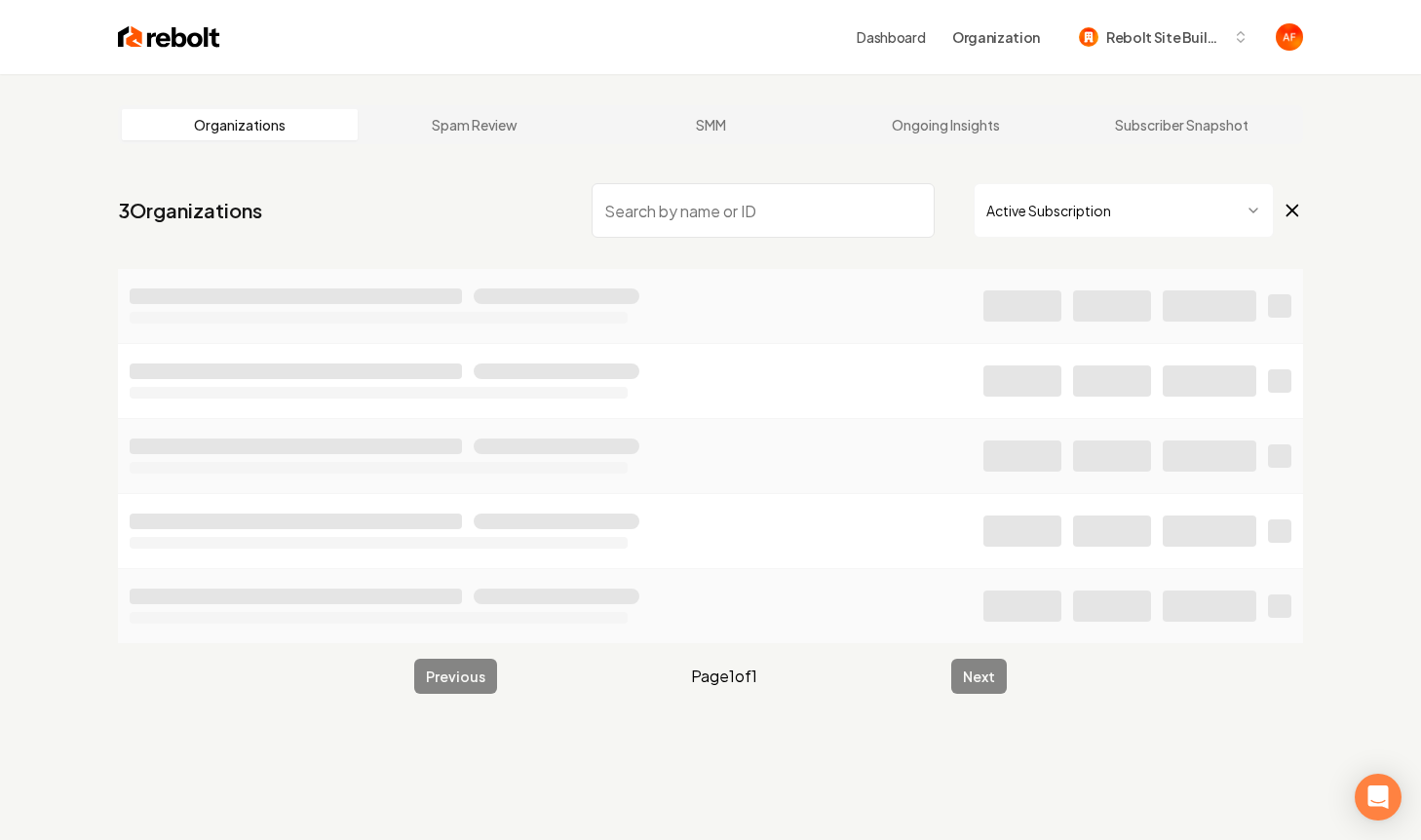 type 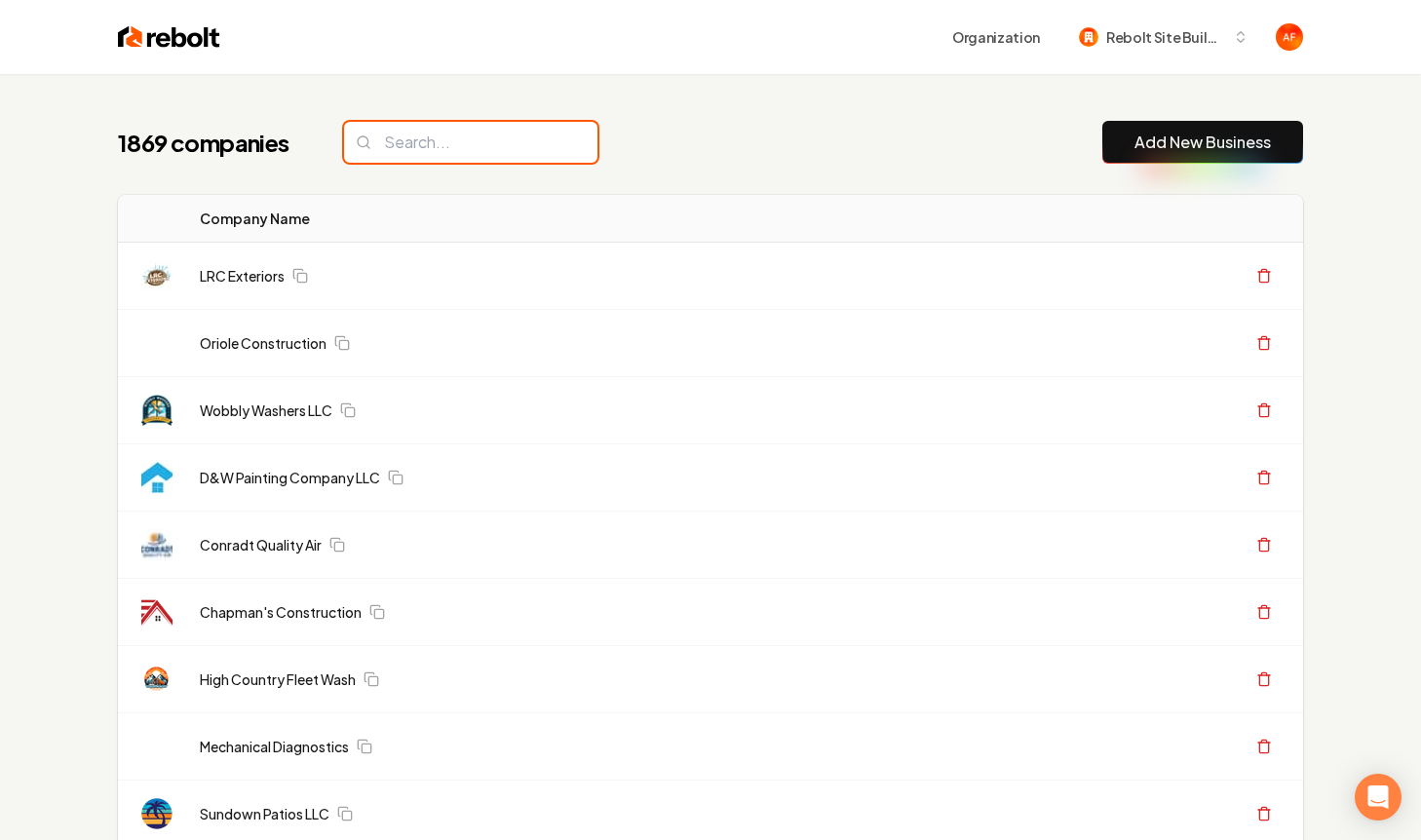 click at bounding box center (471, 142) 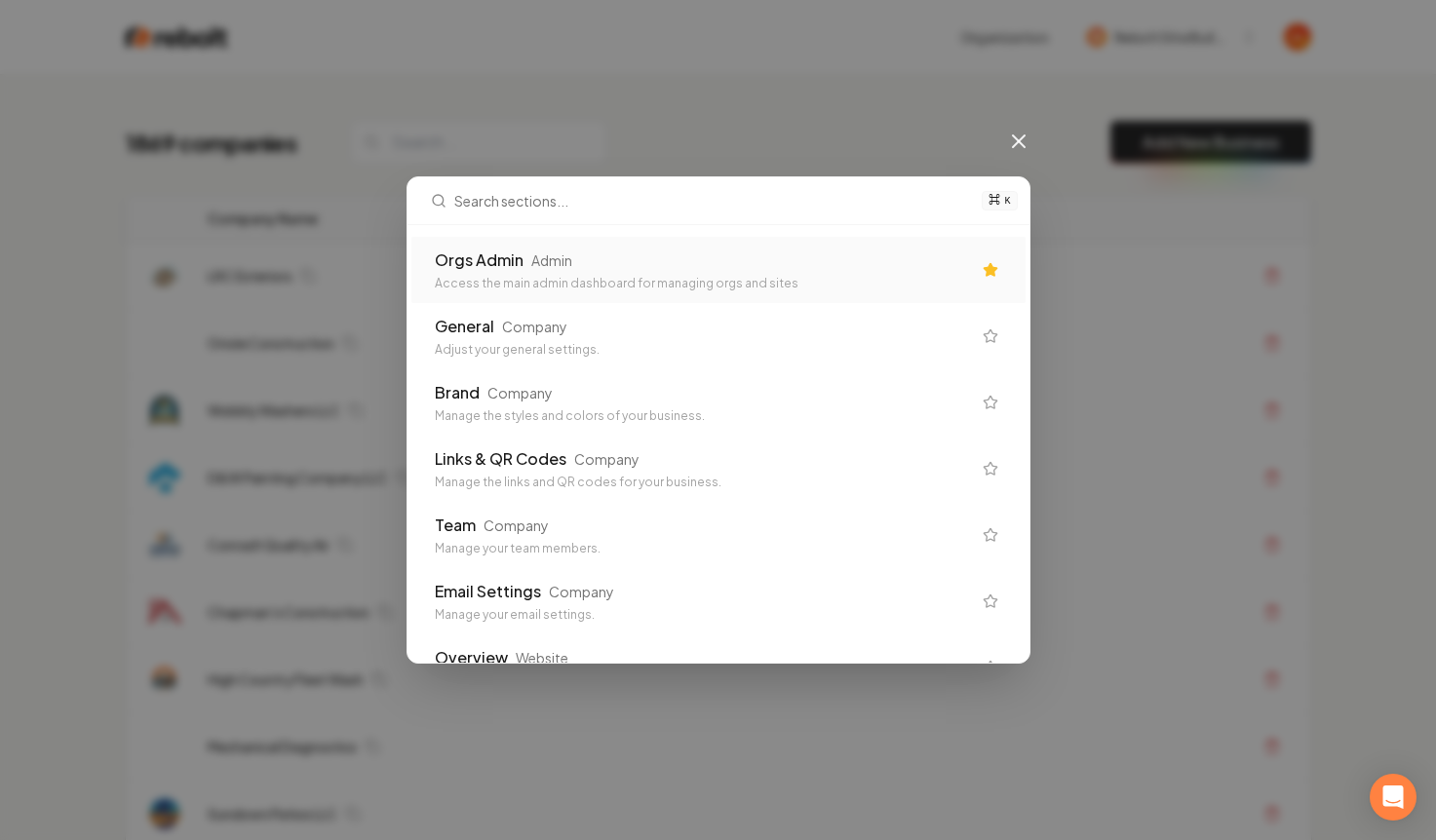 click on "Access the main admin dashboard for managing orgs and sites" at bounding box center [703, 284] 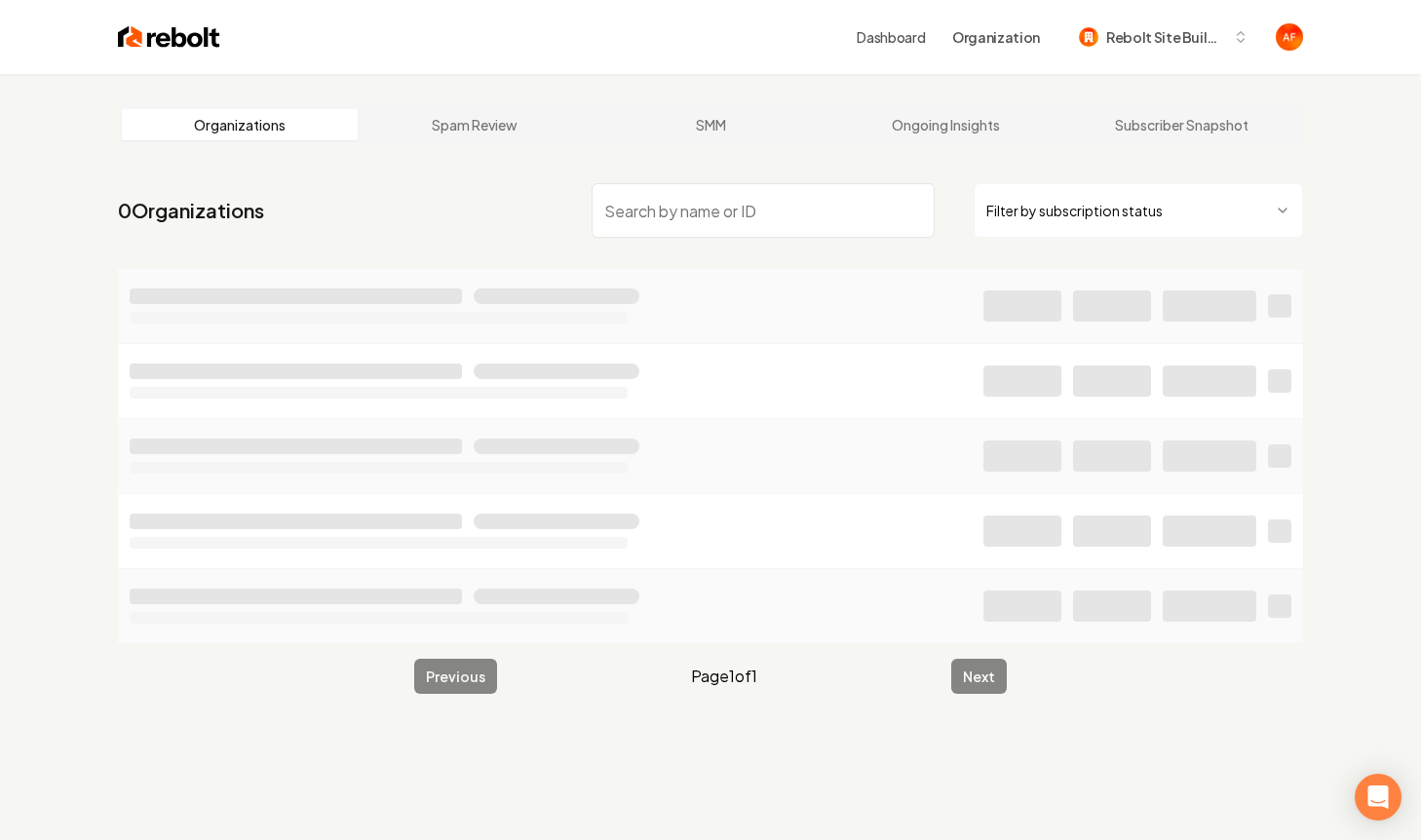 click at bounding box center (763, 210) 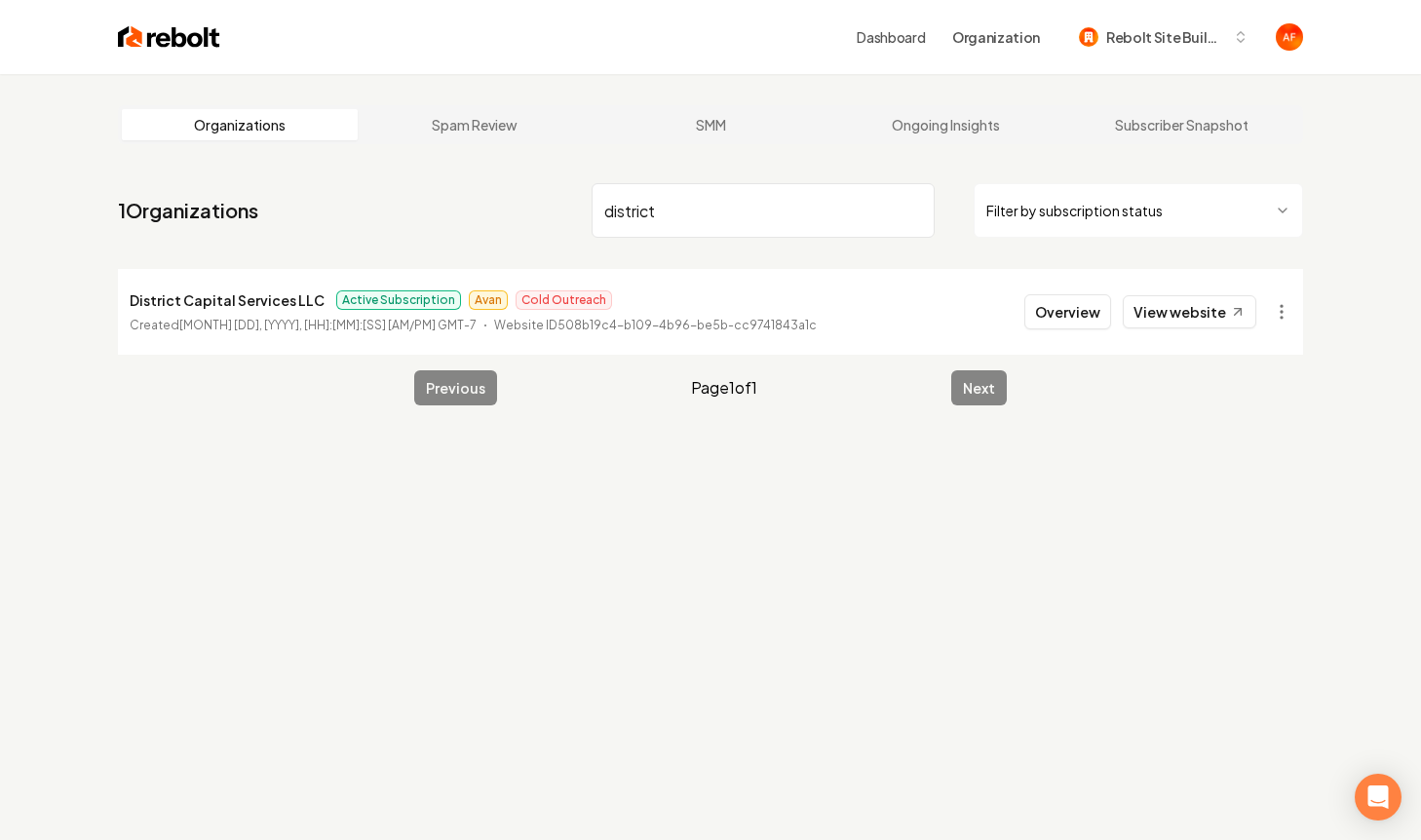 type on "district" 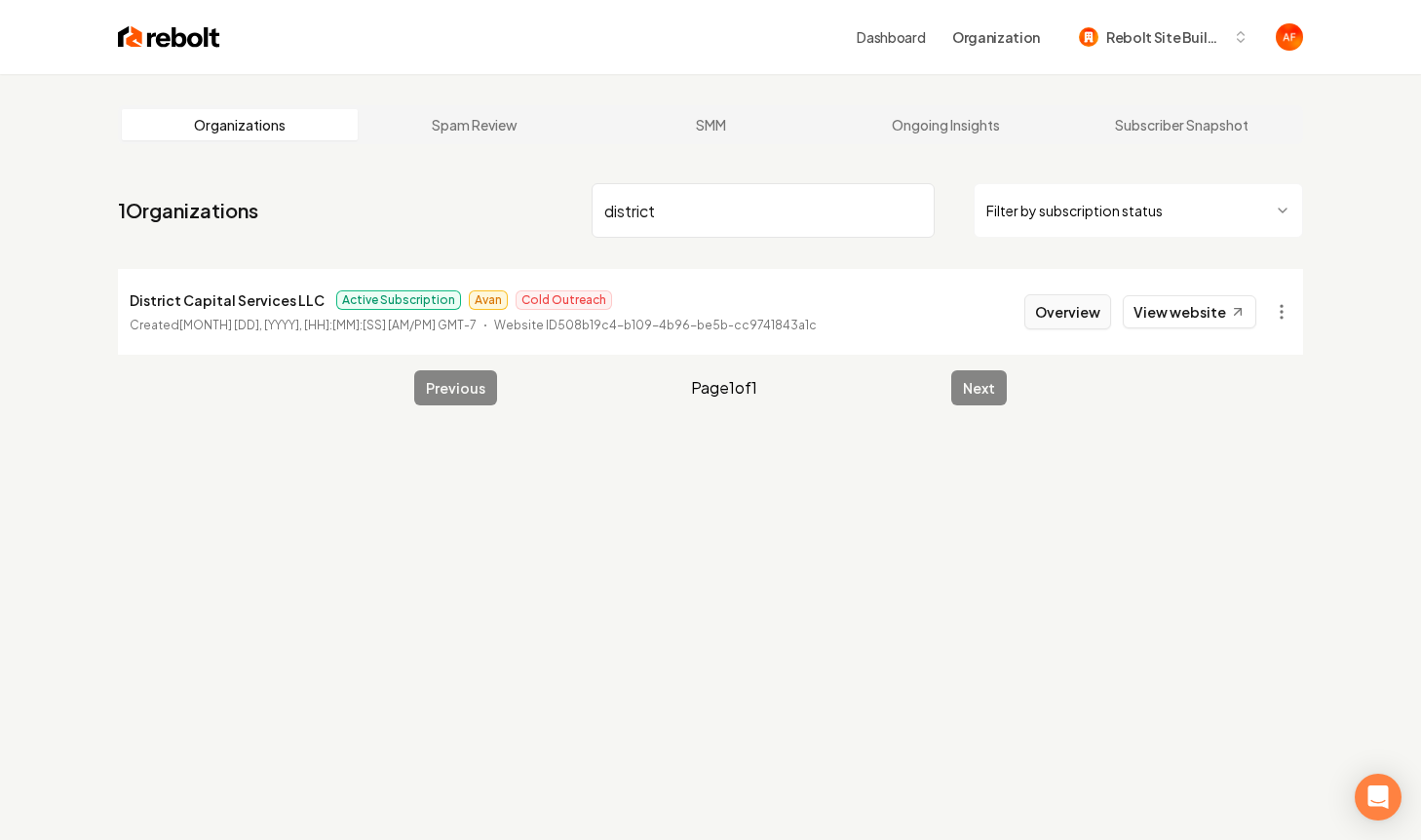 drag, startPoint x: 1055, startPoint y: 279, endPoint x: 1050, endPoint y: 300, distance: 21.587033 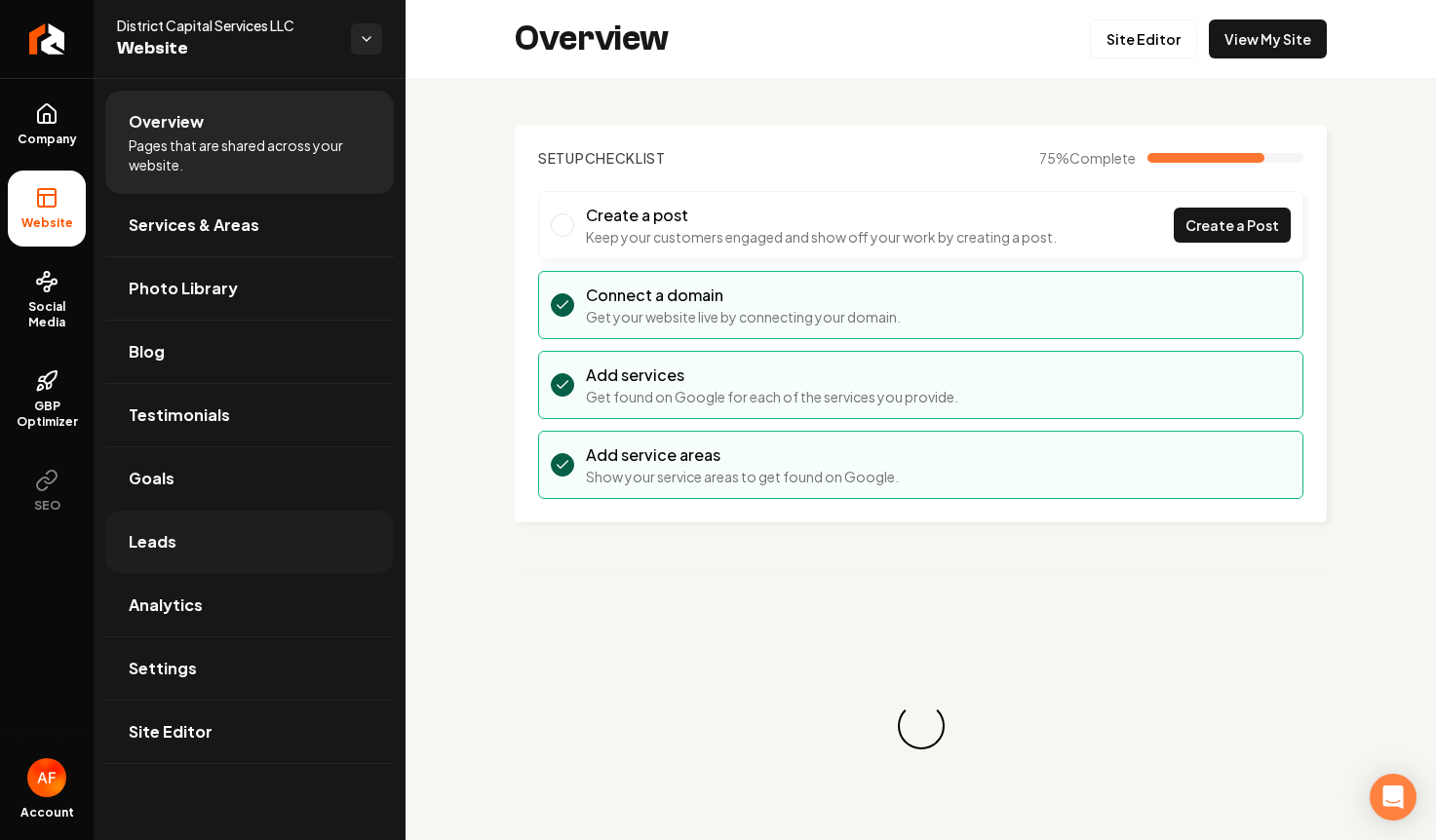 click on "Leads" at bounding box center (250, 542) 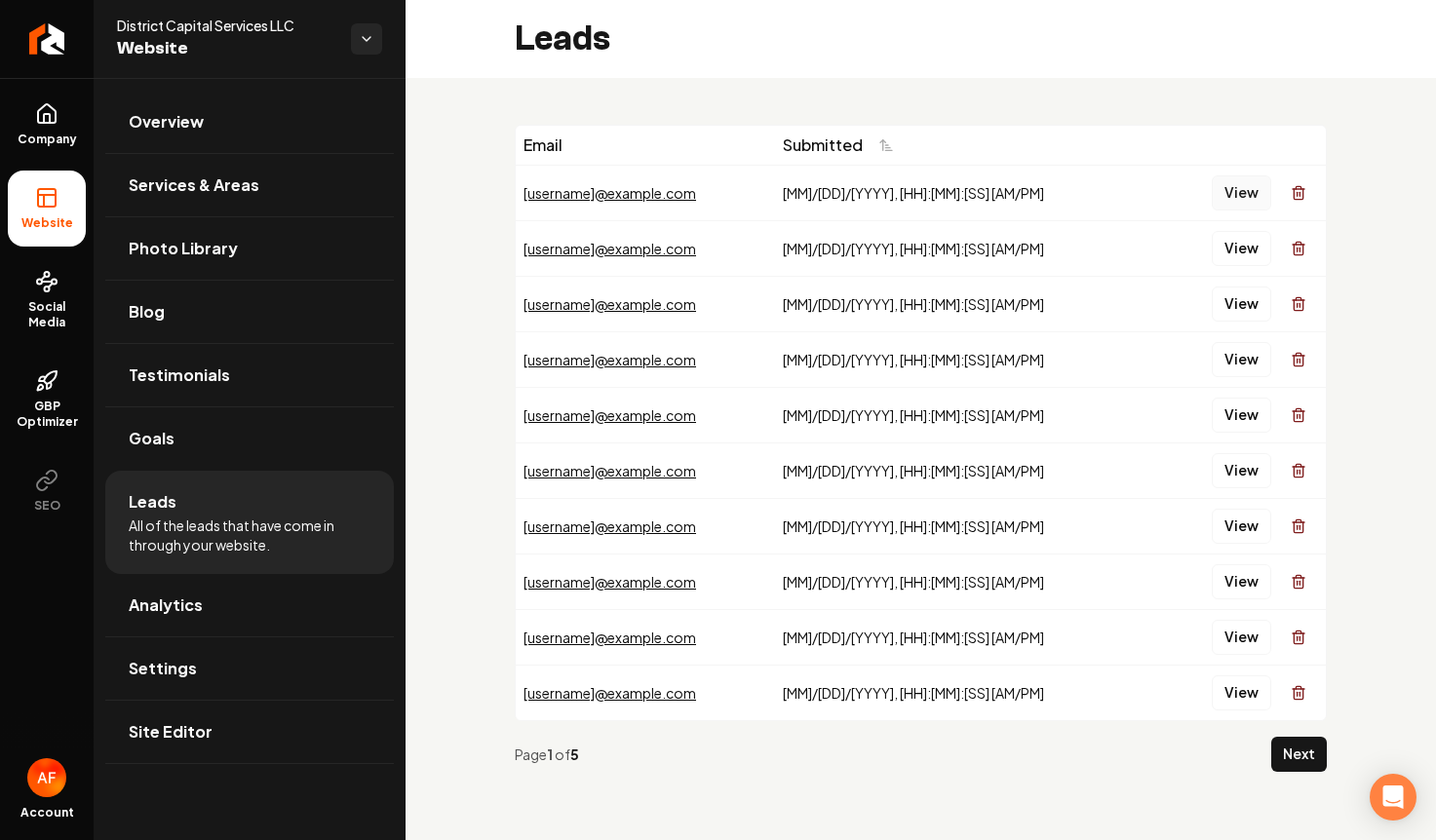 click on "View" at bounding box center (1241, 193) 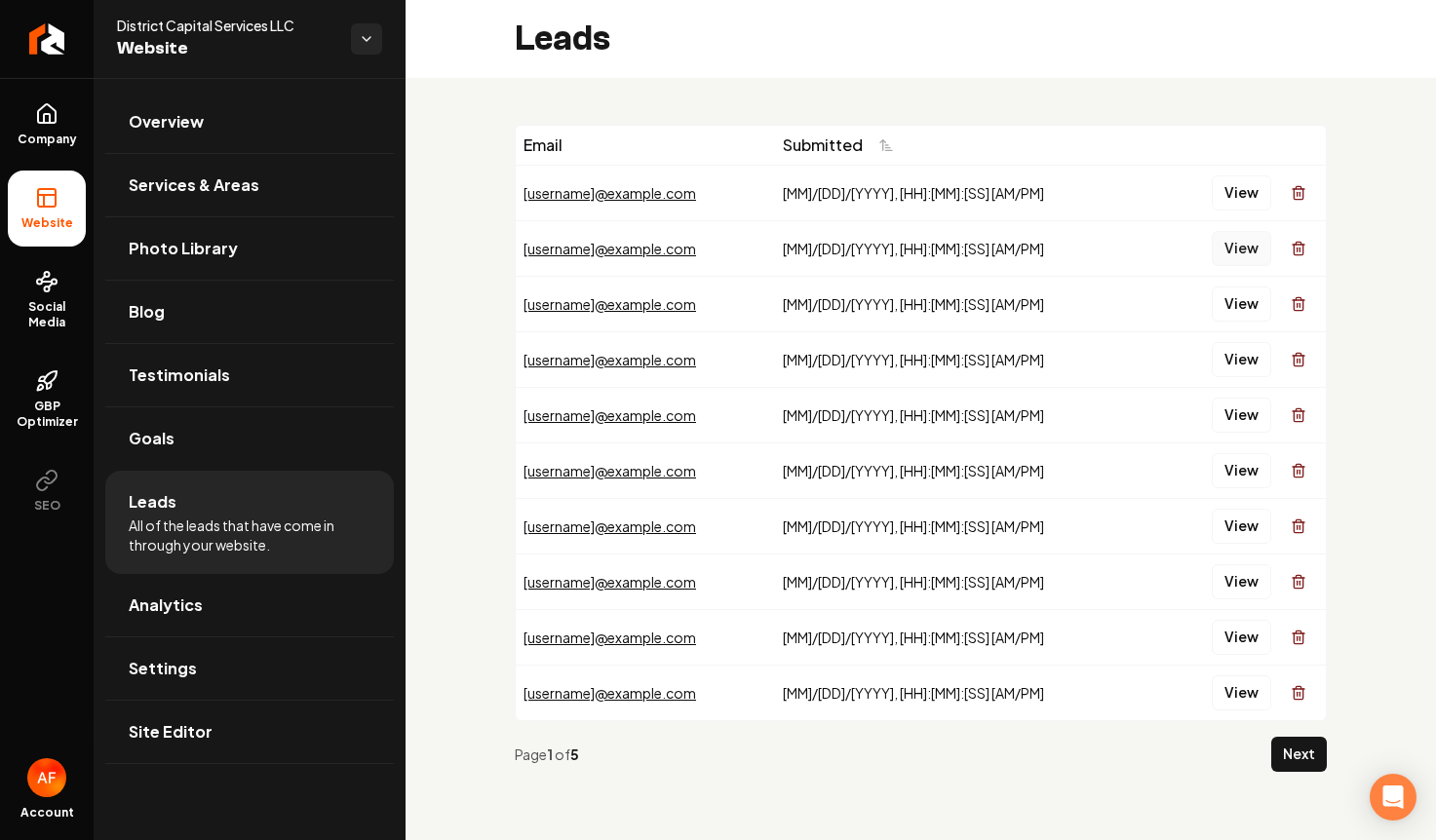 click on "View" at bounding box center [1241, 248] 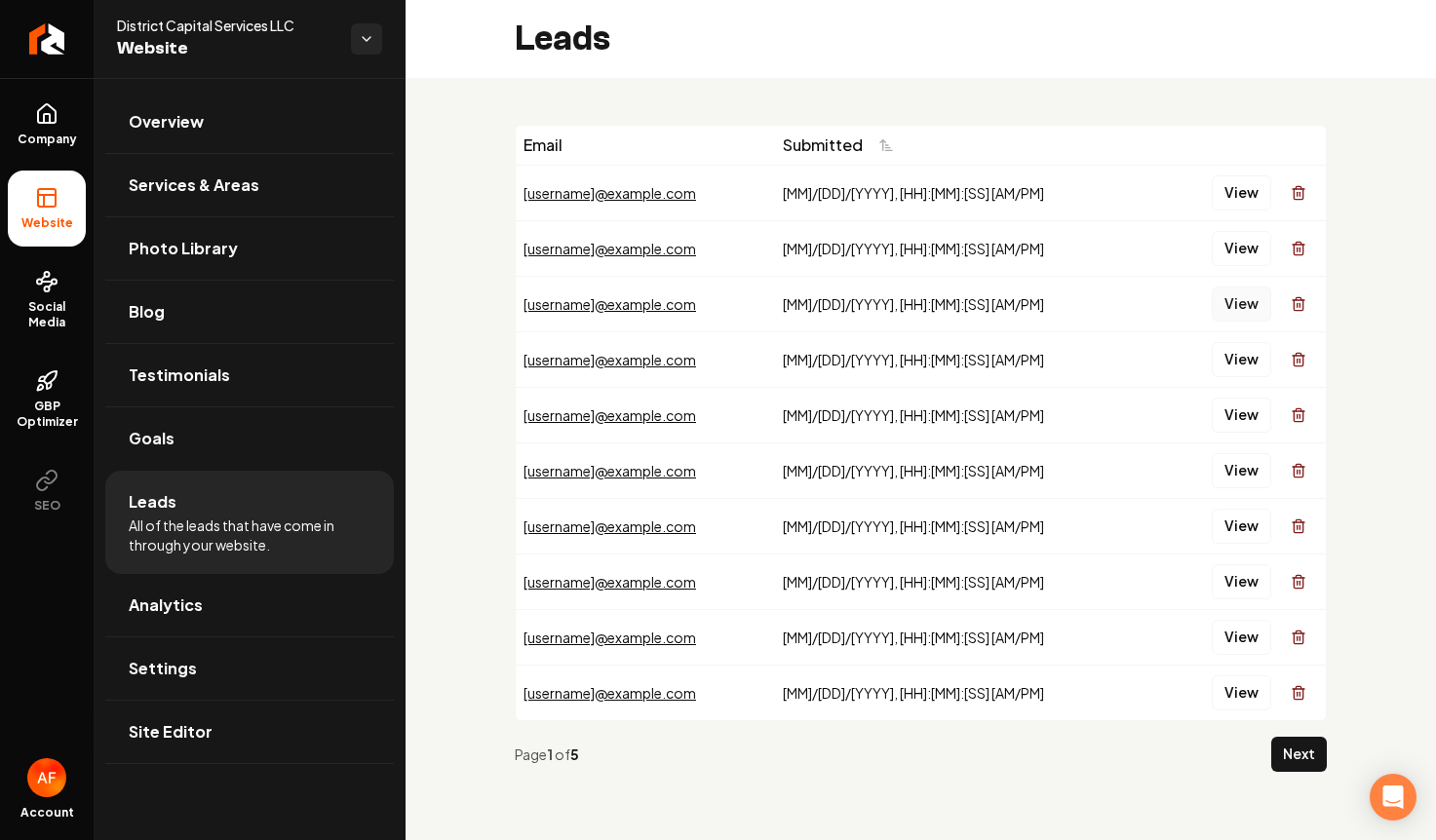 click on "View" at bounding box center [1241, 304] 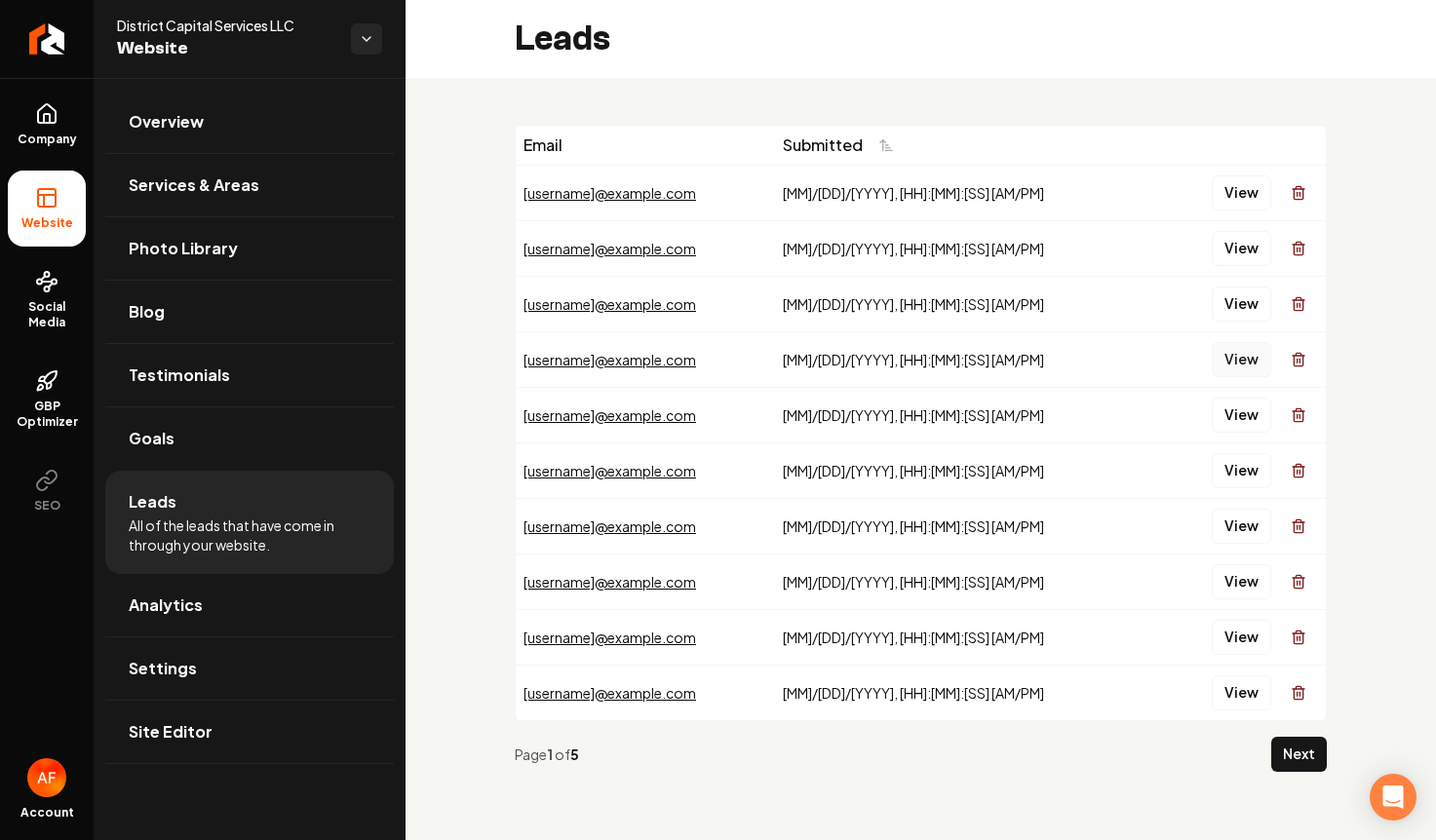 click on "View" at bounding box center [1241, 360] 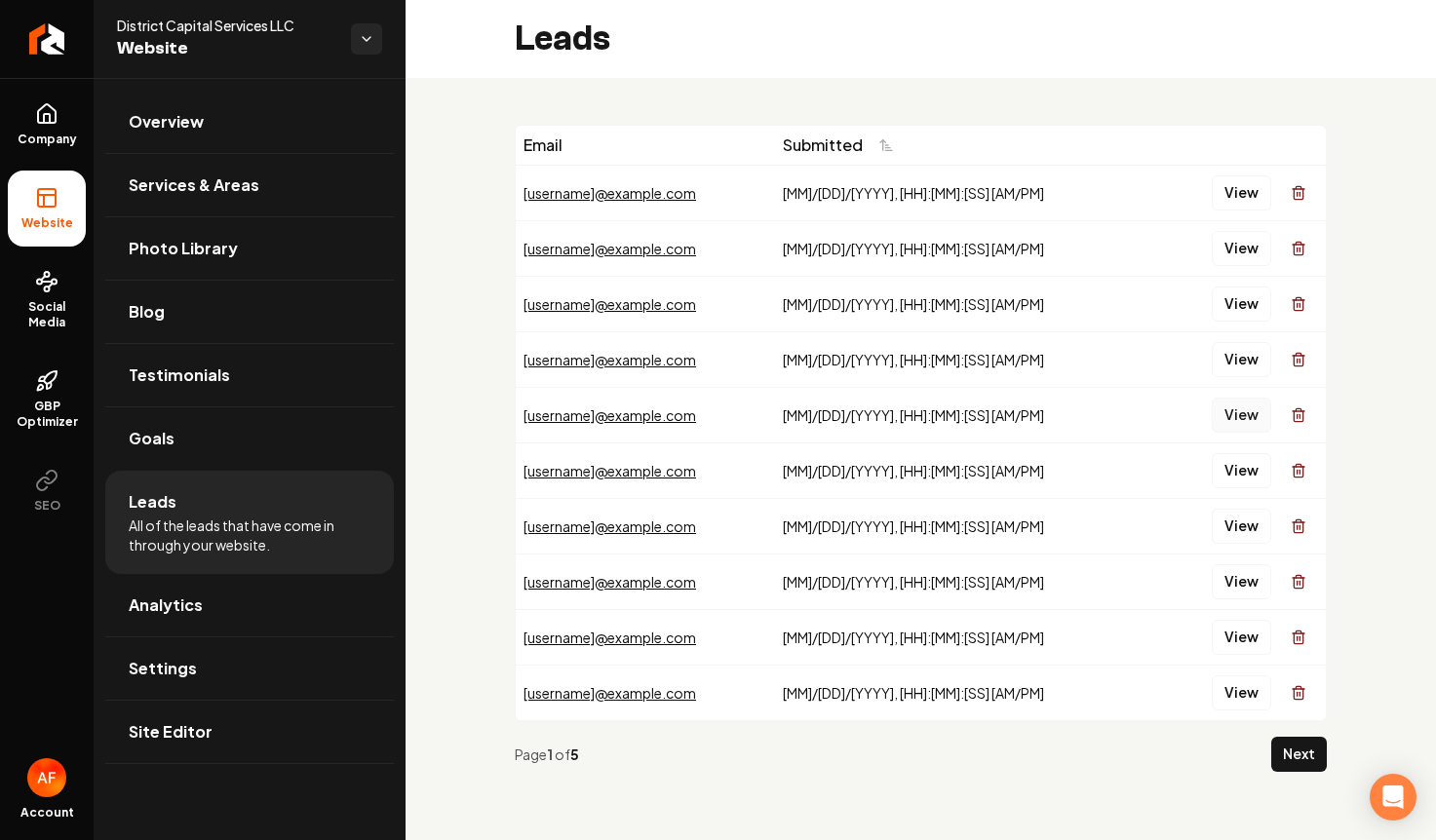 click on "View" at bounding box center [1241, 415] 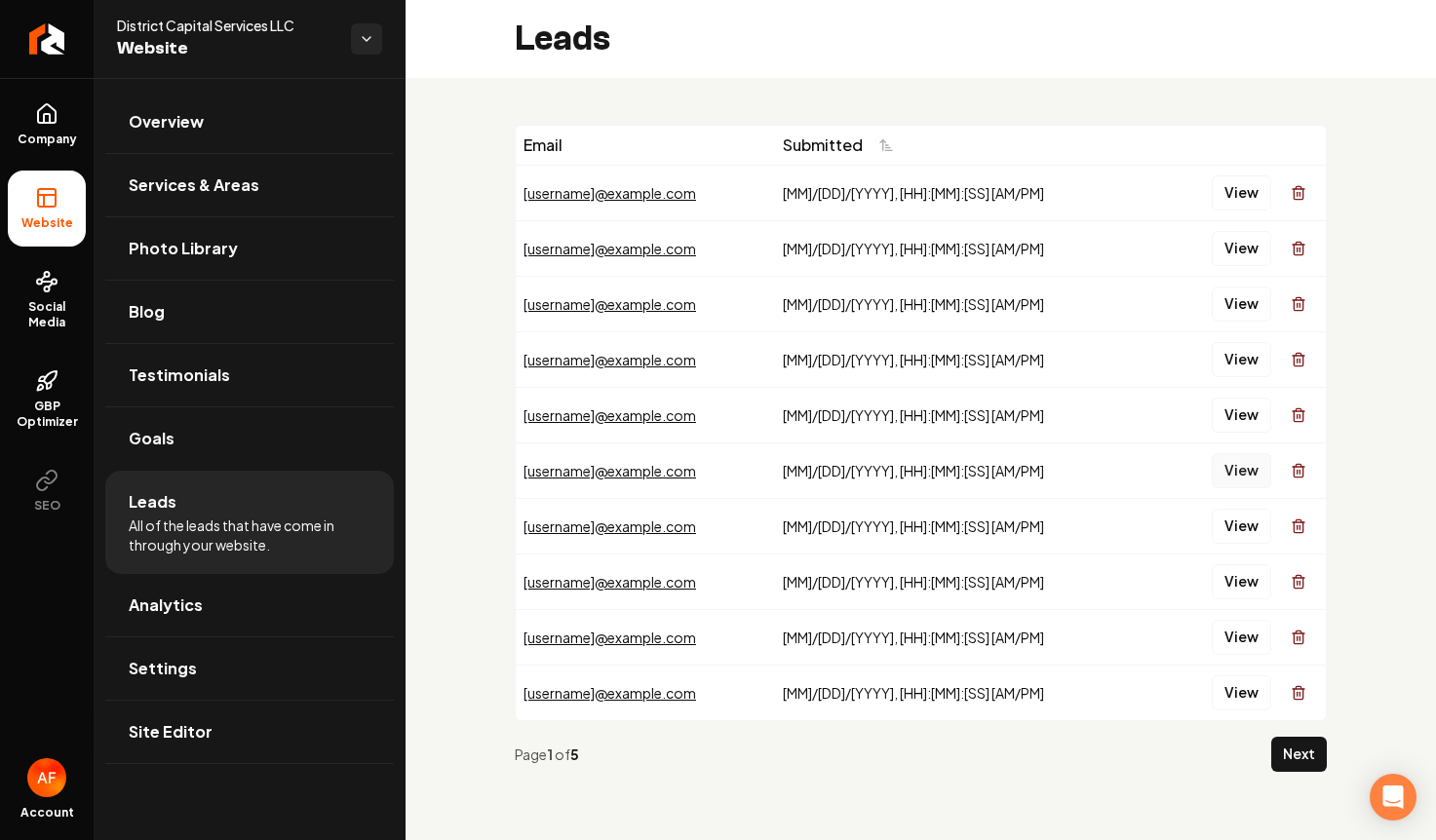 click on "View" at bounding box center (1241, 471) 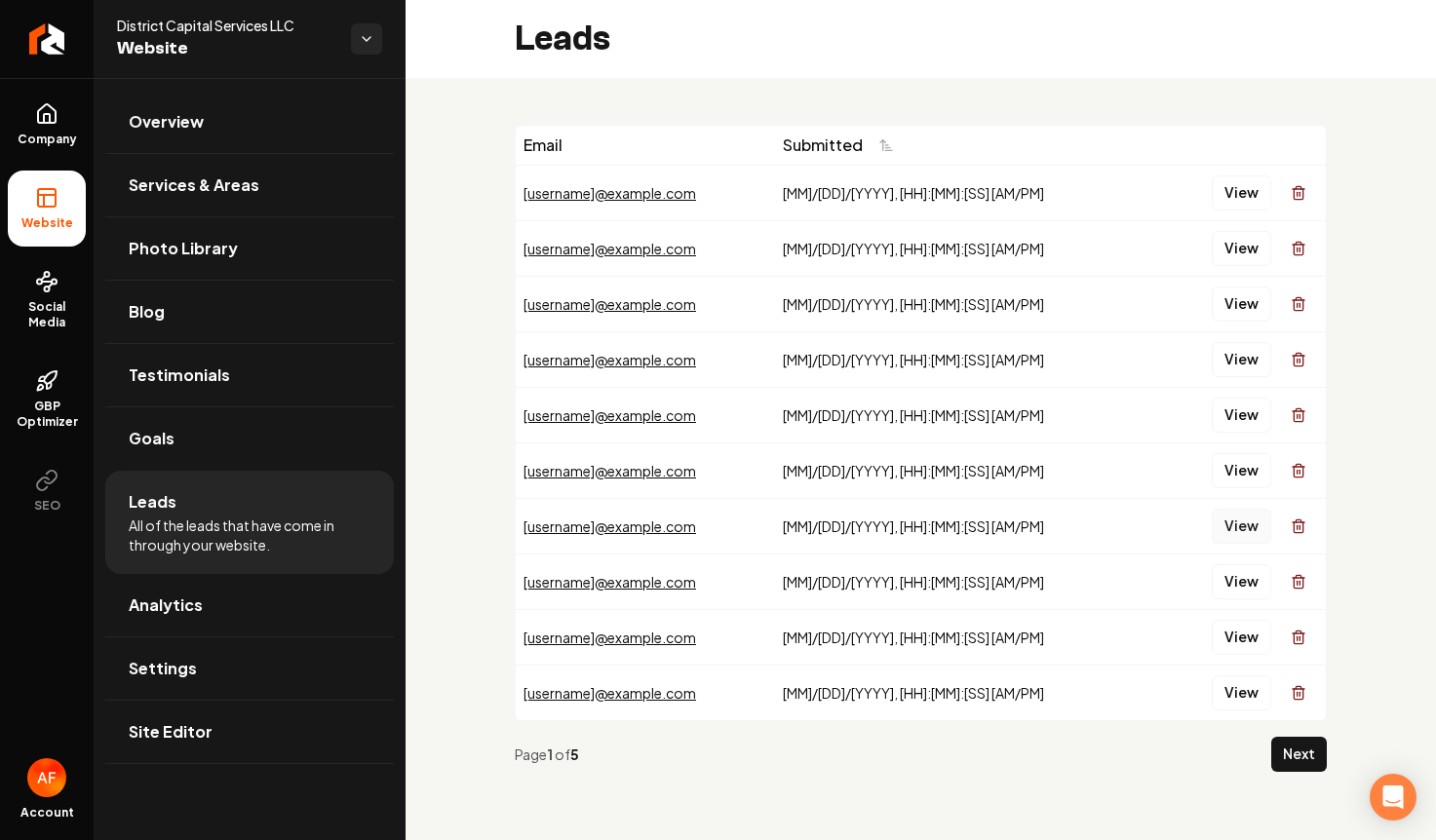 click on "View" at bounding box center (1241, 526) 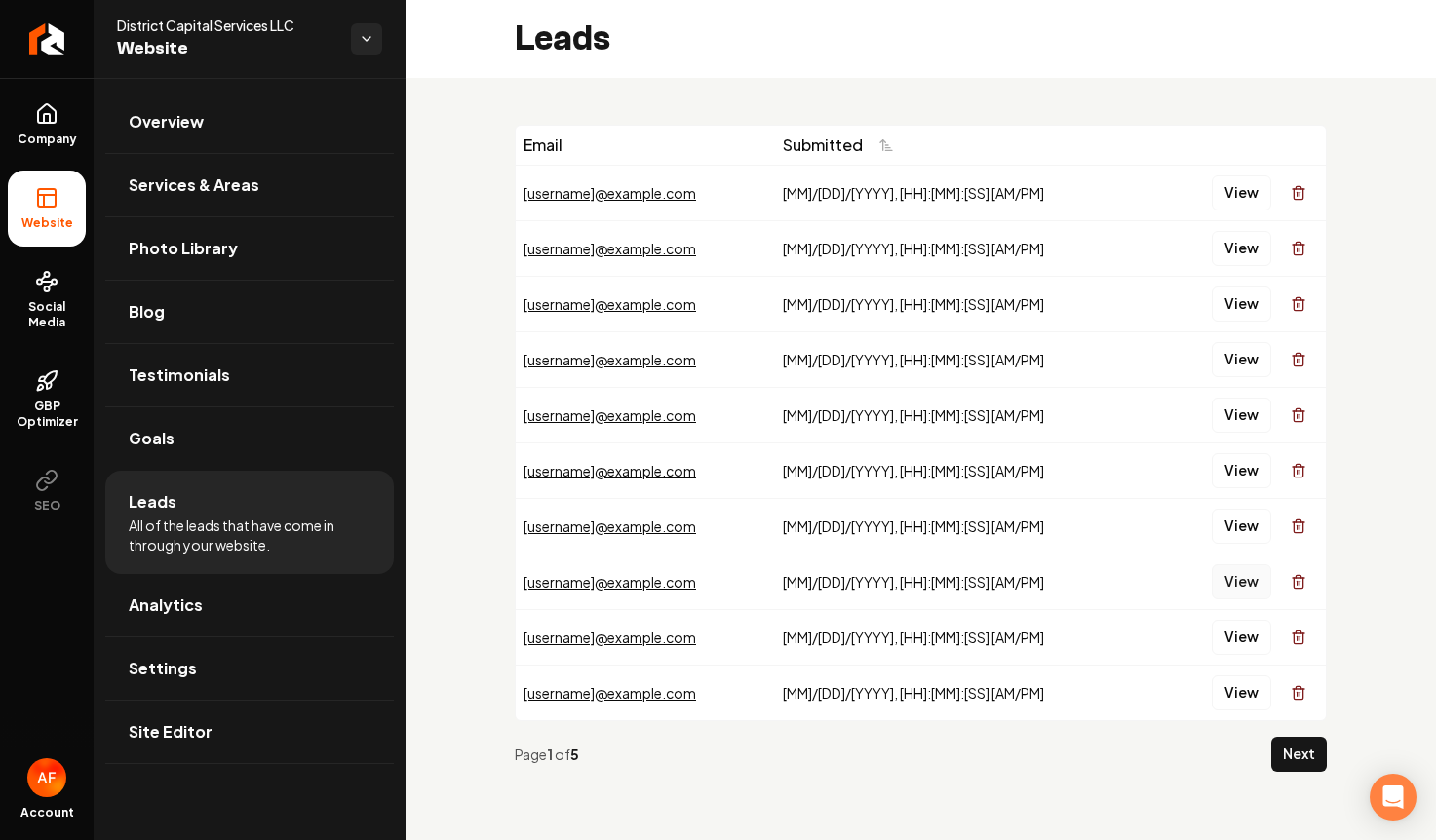 click on "View" at bounding box center (1241, 582) 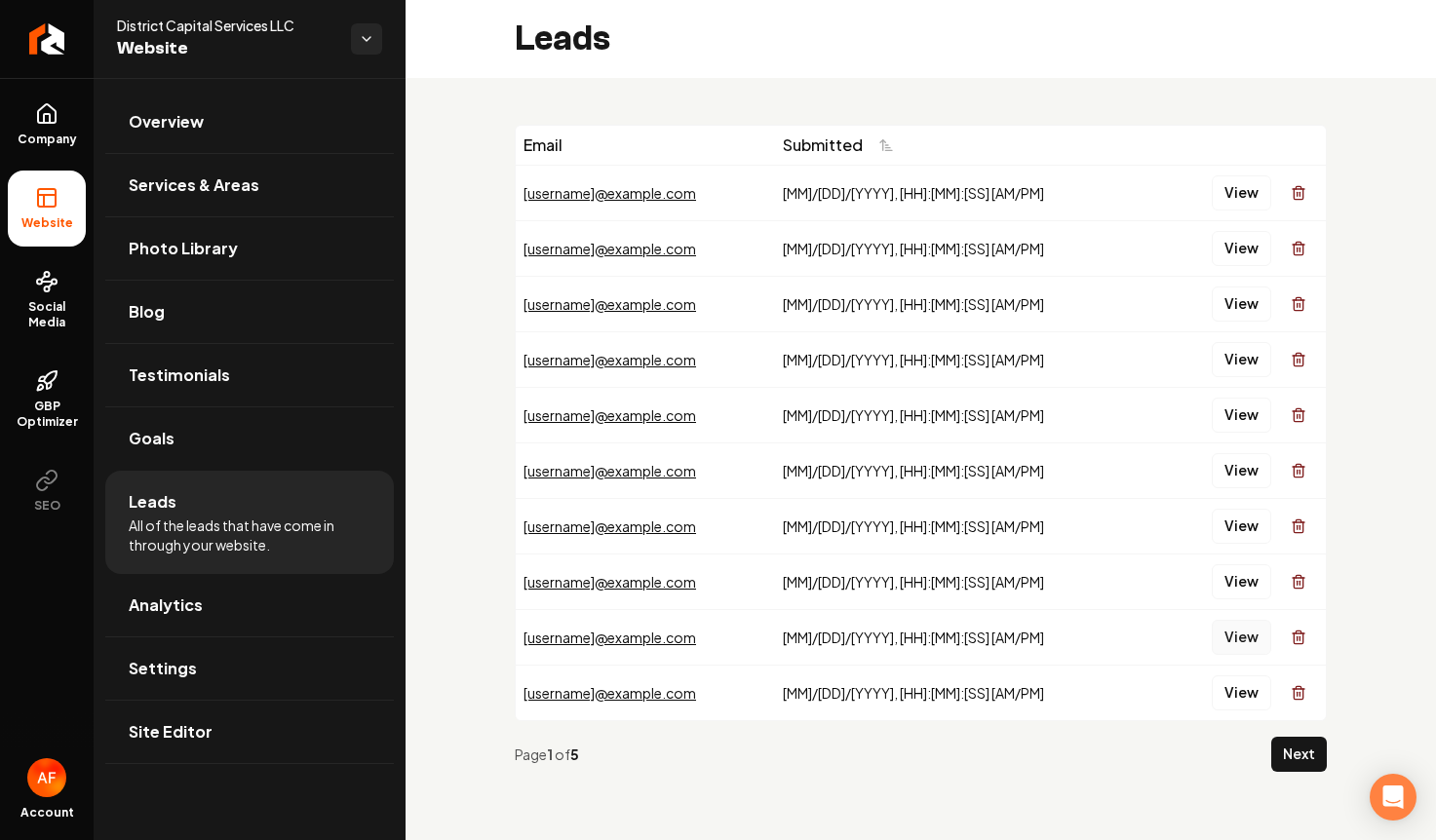 click on "View" at bounding box center (1241, 637) 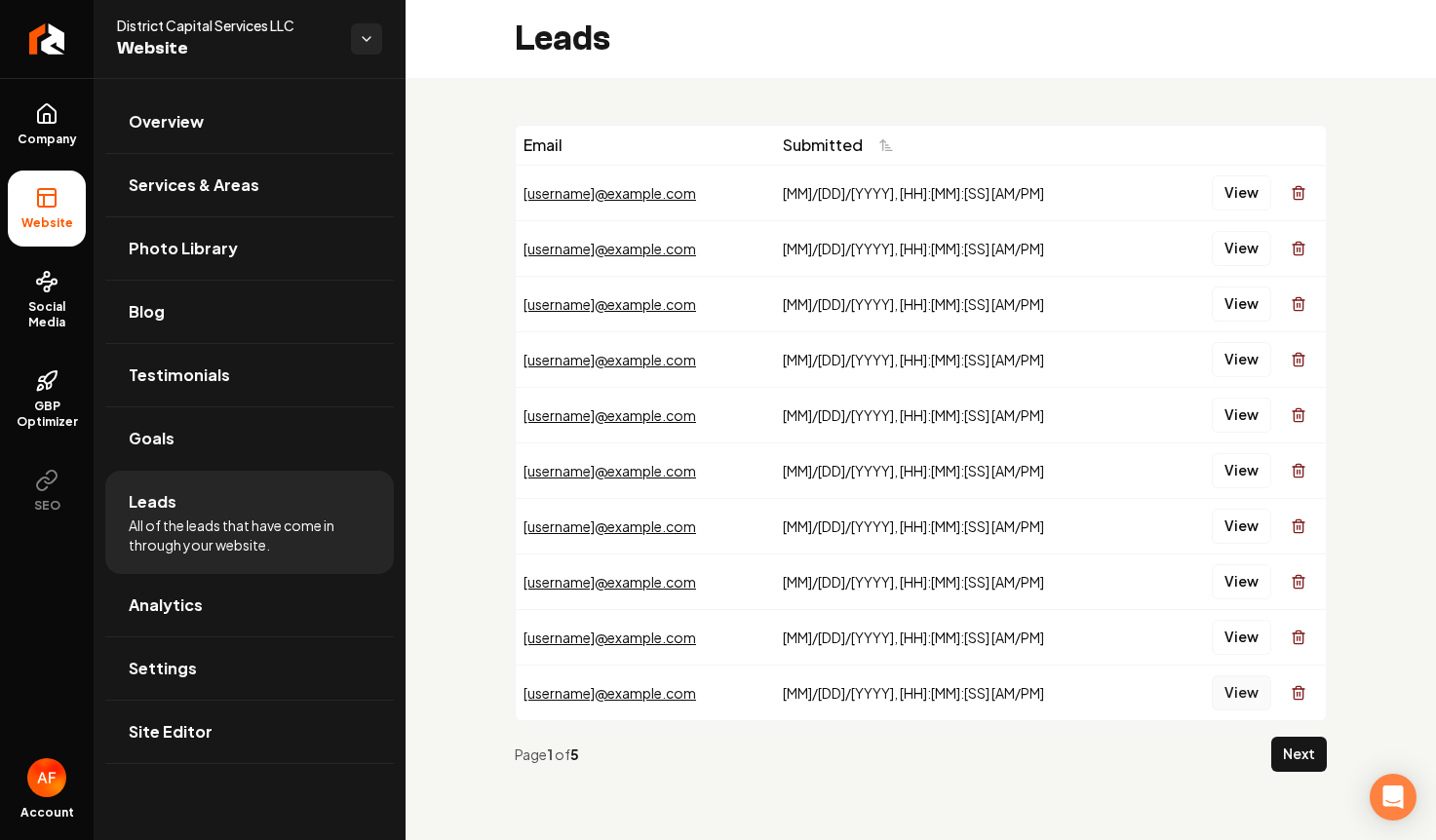 click on "View" at bounding box center [1241, 693] 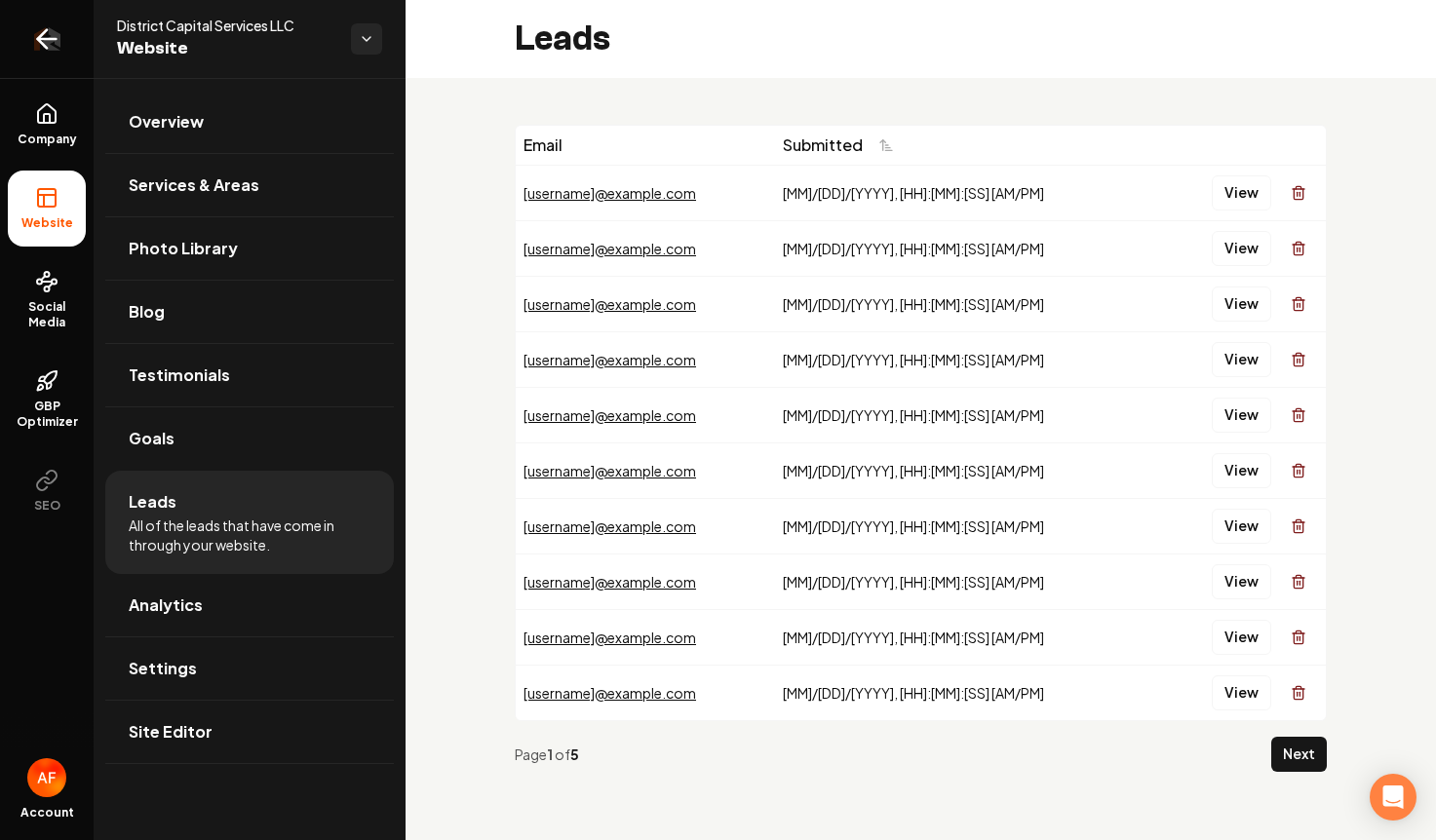 click 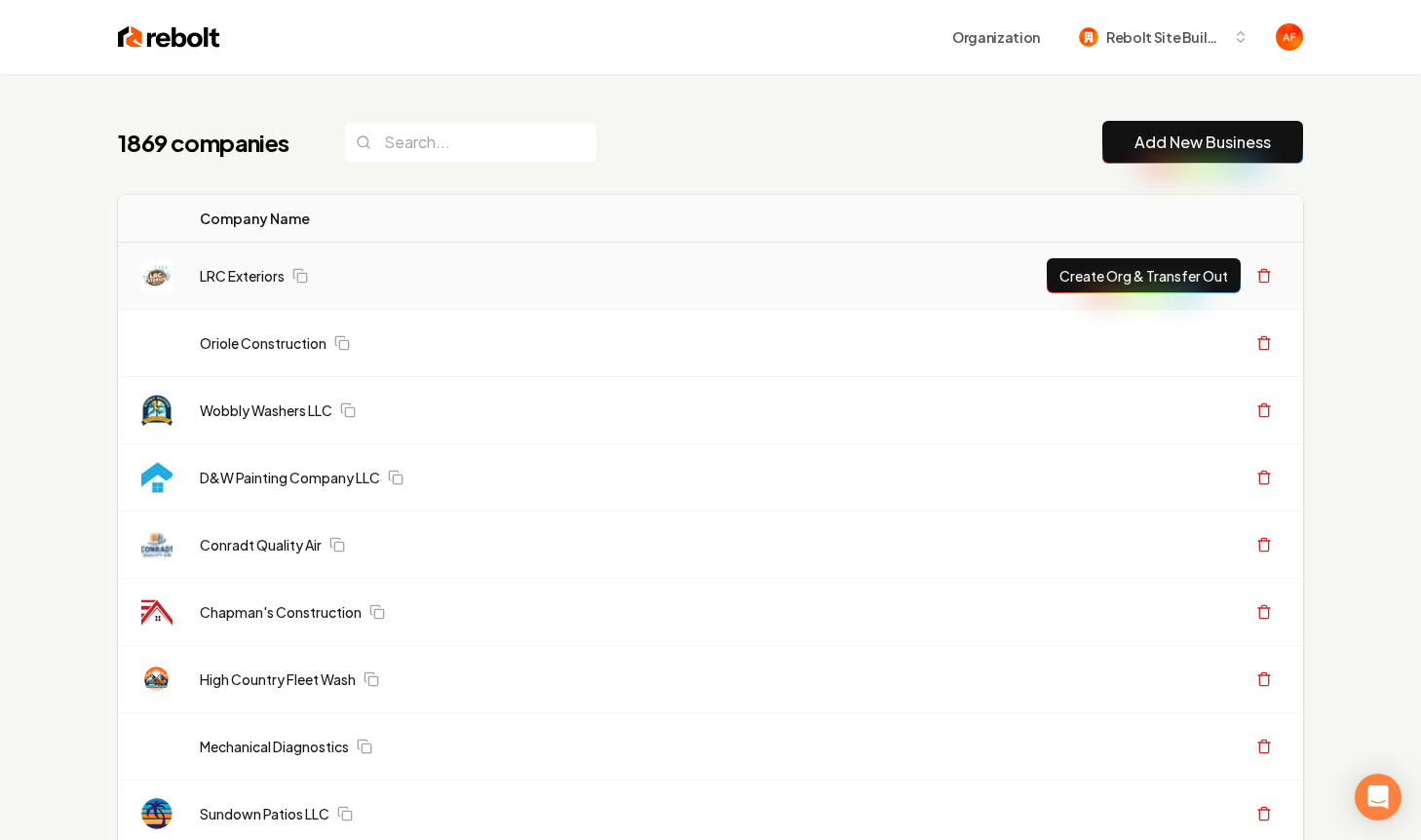 click on "LRC Exteriors" at bounding box center [578, 276] 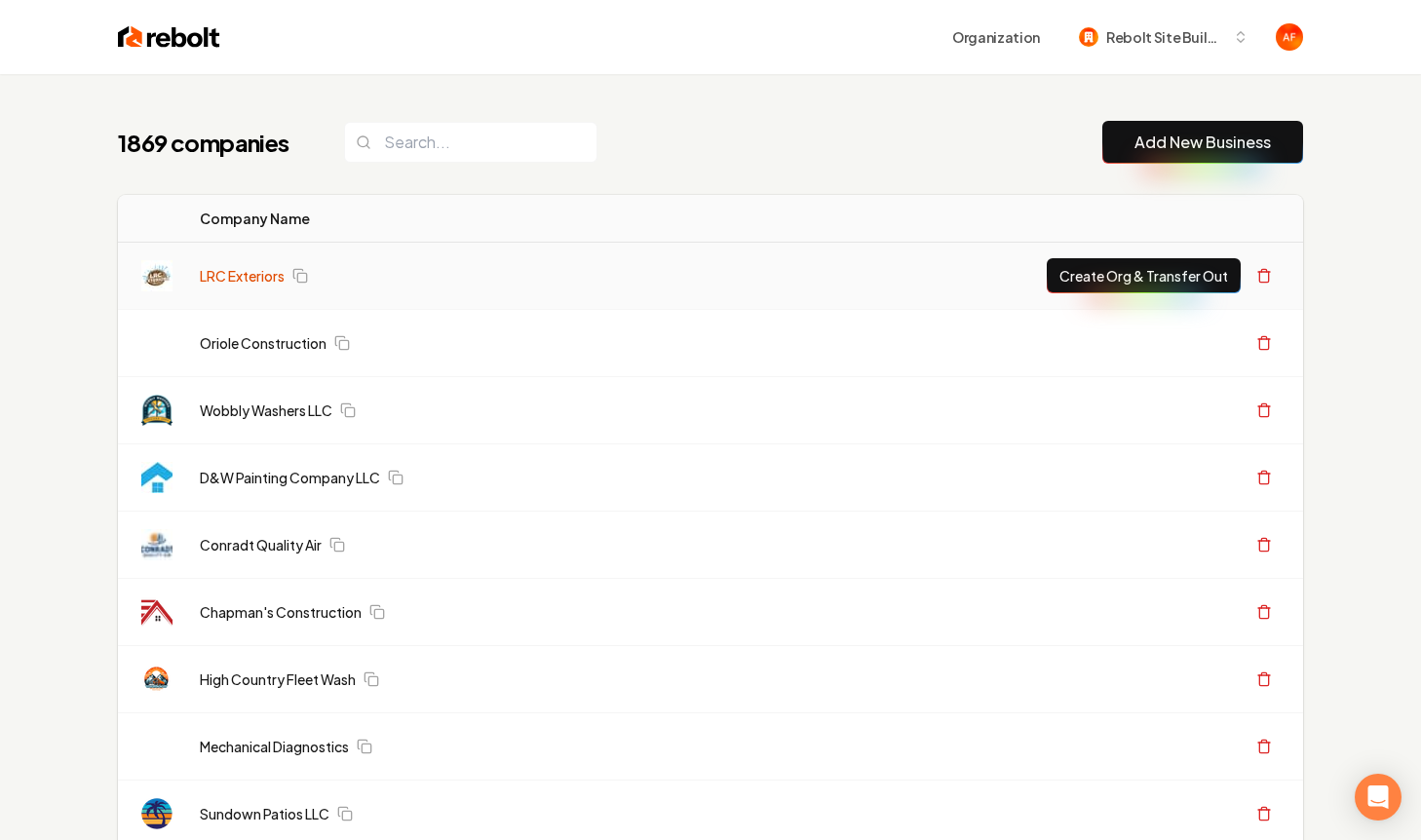 click on "LRC Exteriors" at bounding box center (242, 276) 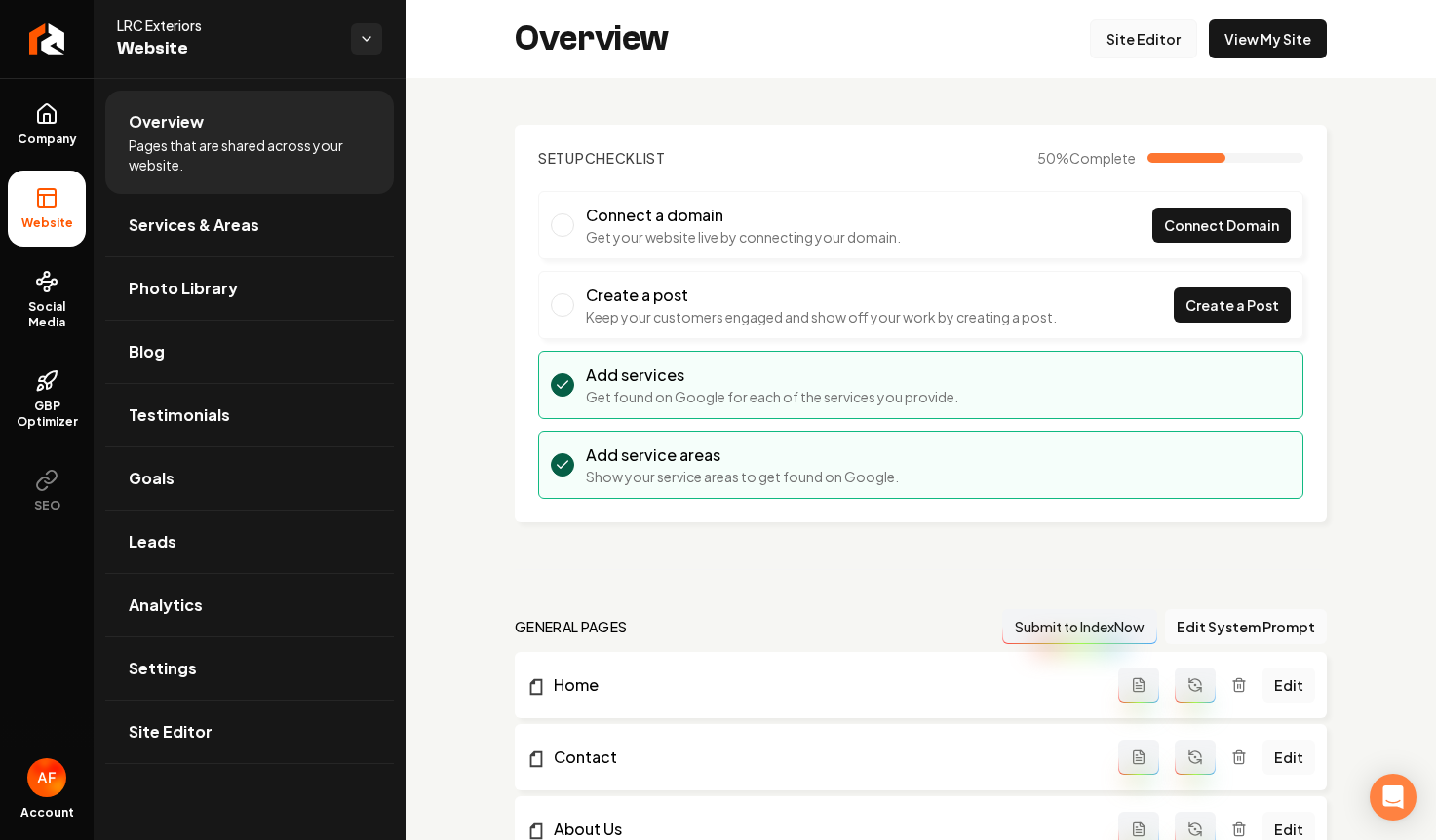 click on "Site Editor" at bounding box center (1144, 39) 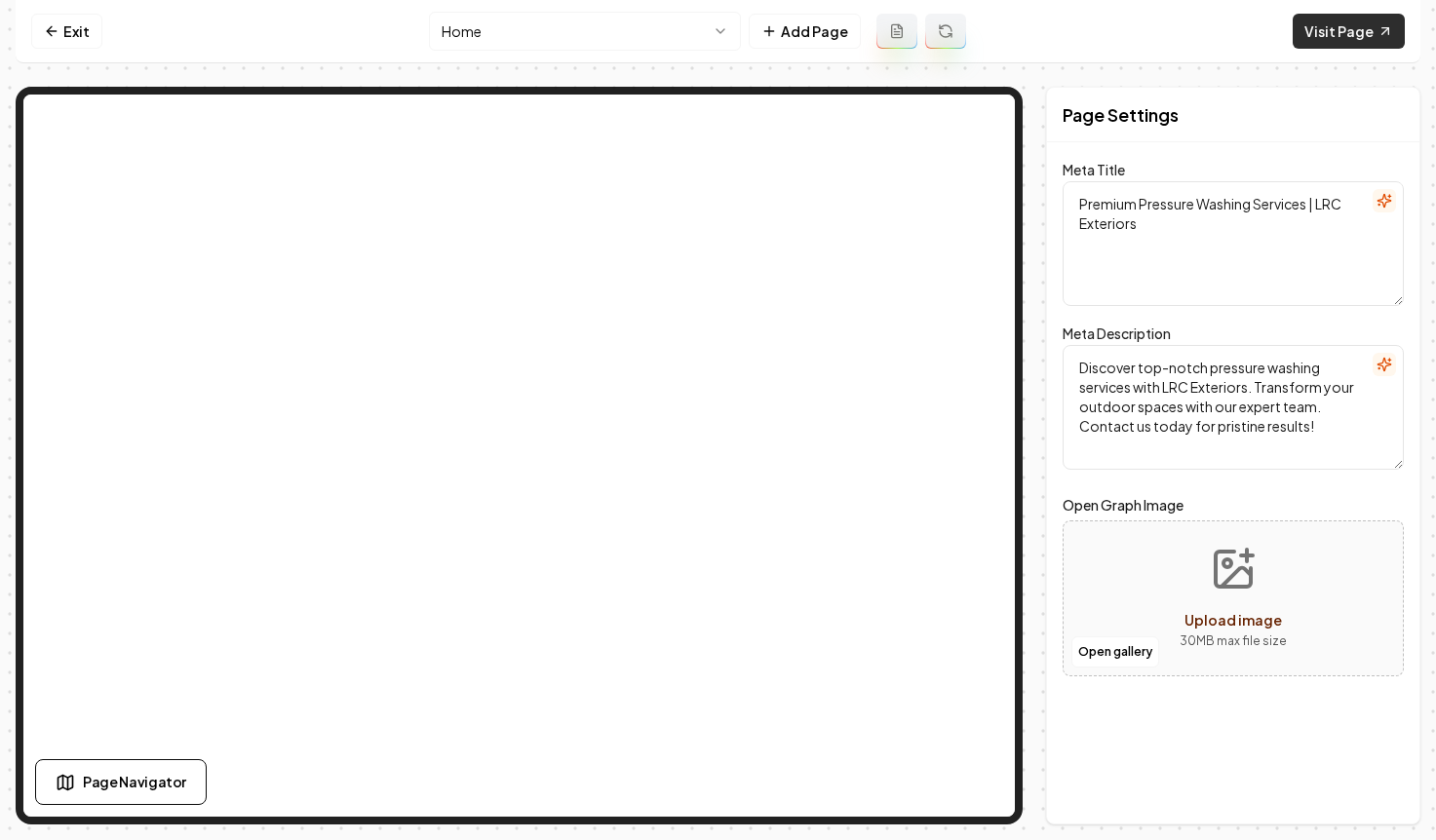 click on "Visit Page" at bounding box center (1348, 31) 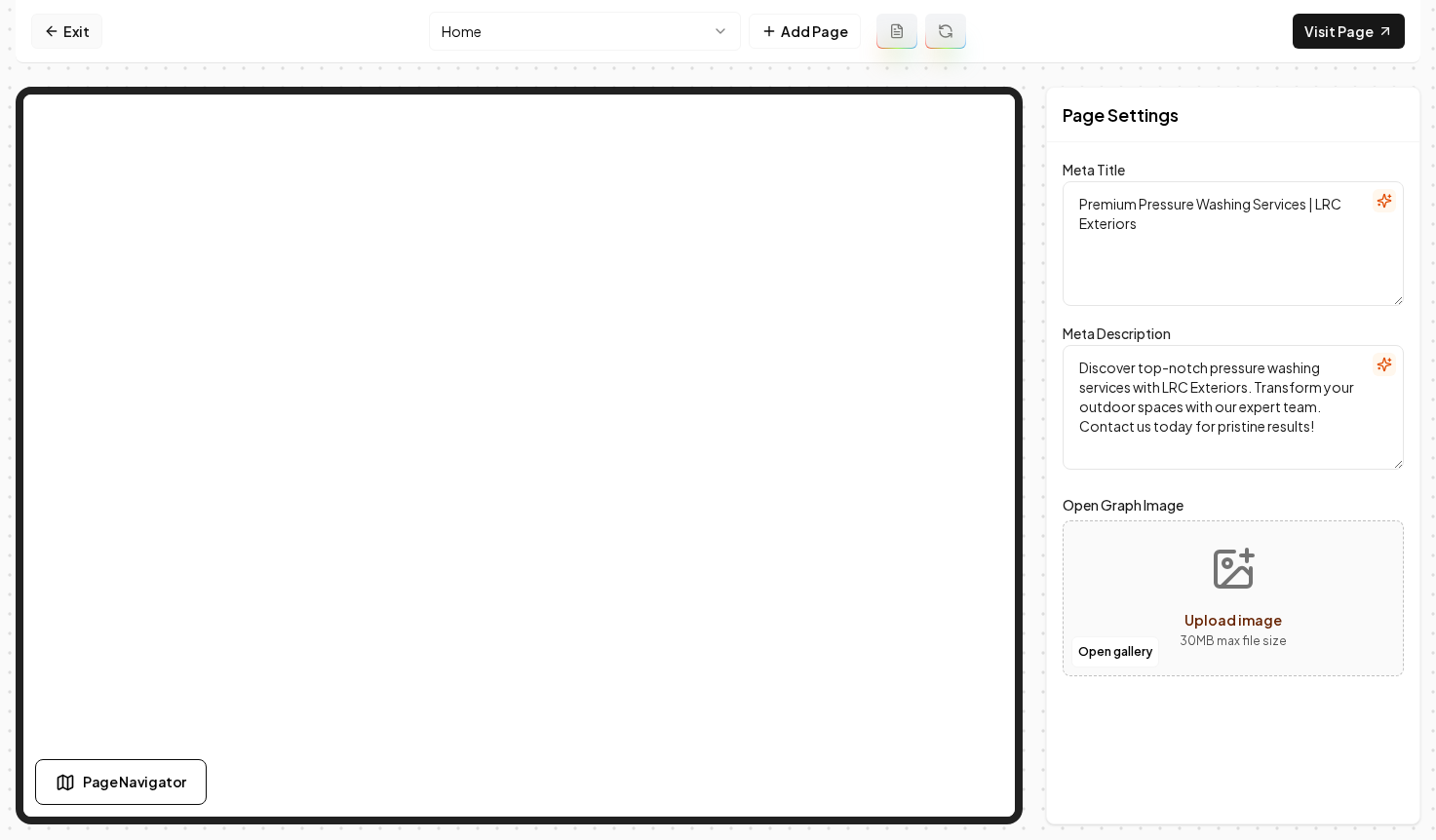 click on "Exit" at bounding box center (66, 31) 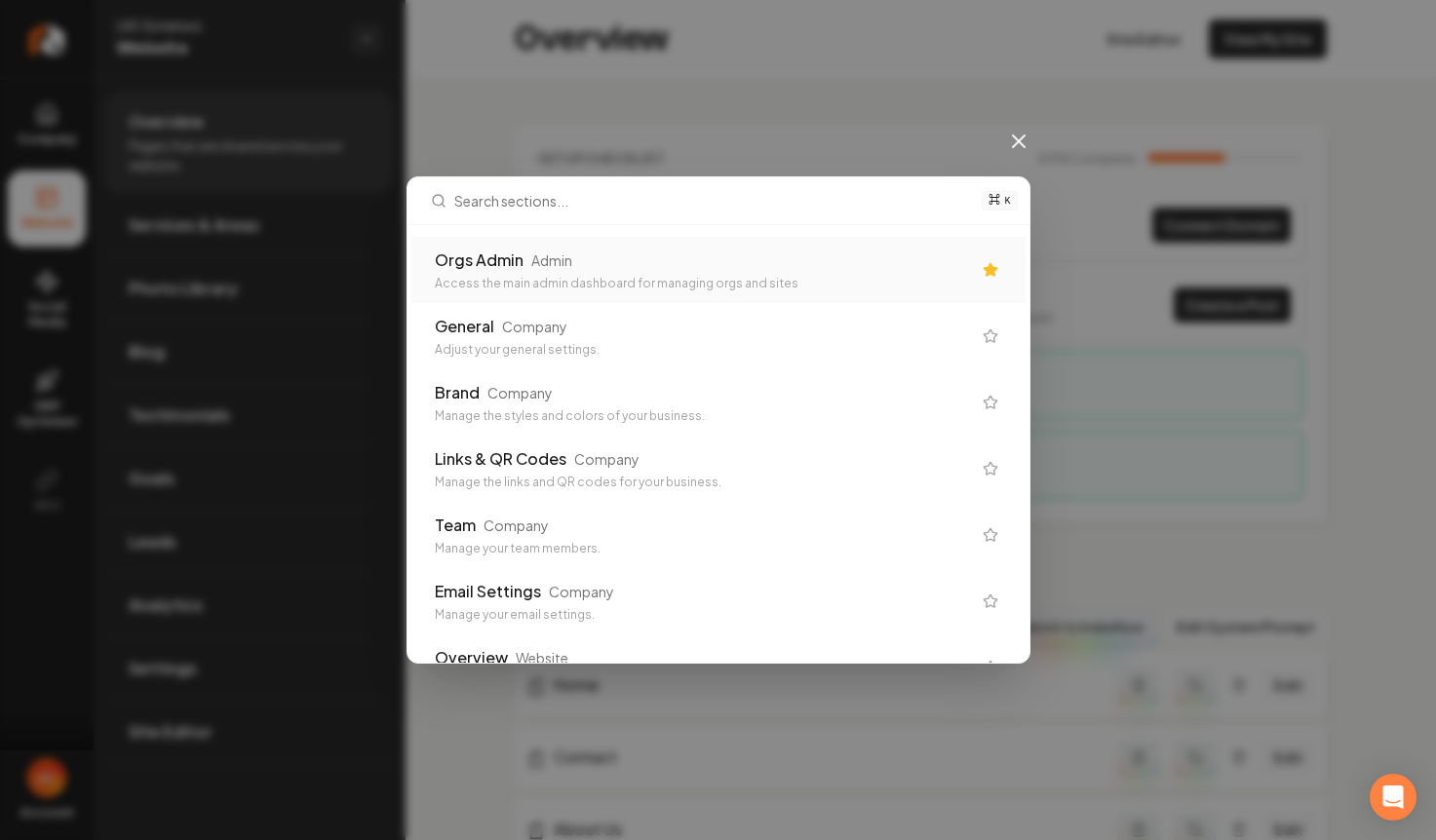 click on "Orgs Admin  Admin Access the main admin dashboard for managing orgs and sites" at bounding box center (718, 270) 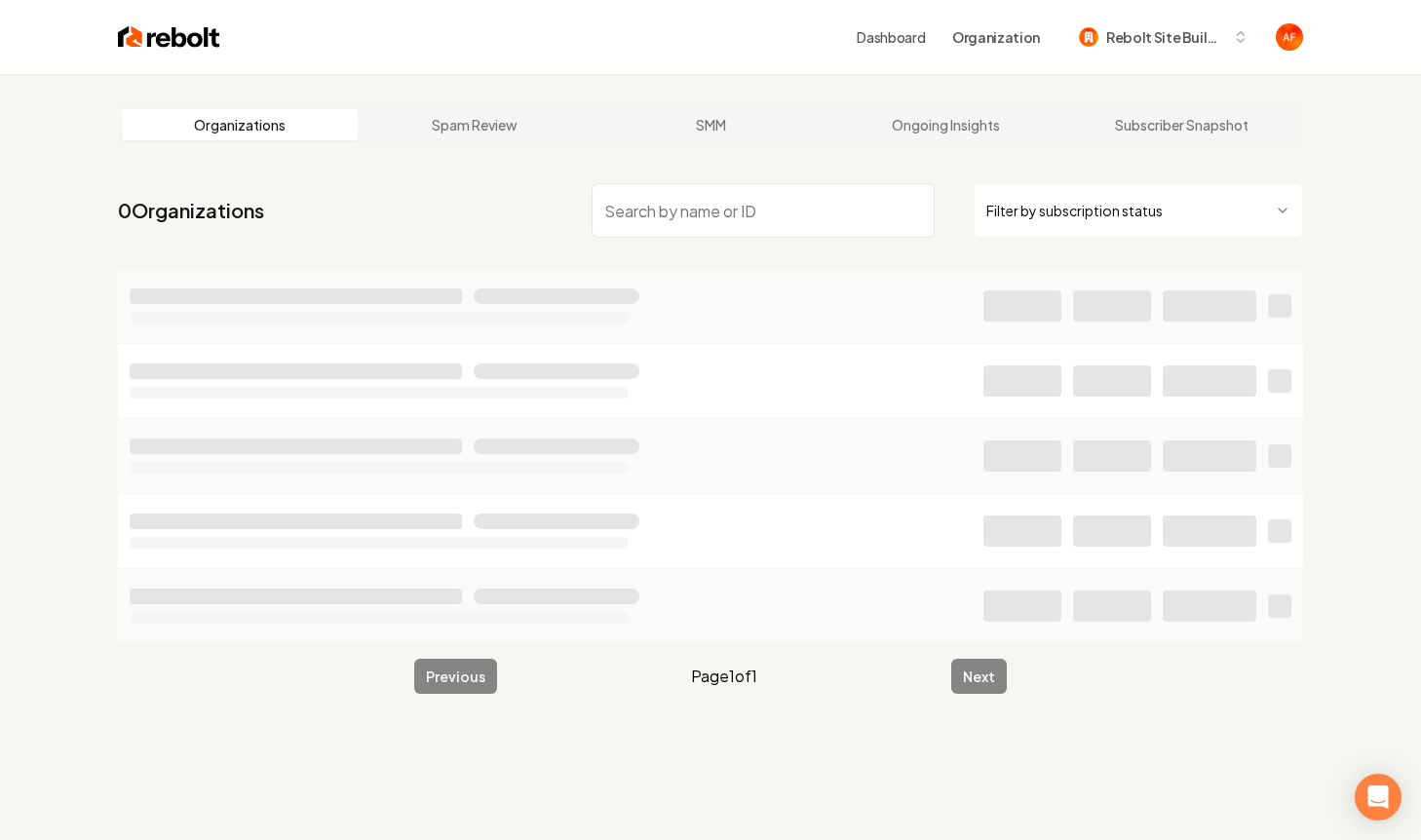 drag, startPoint x: 592, startPoint y: 217, endPoint x: 613, endPoint y: 220, distance: 21.213203 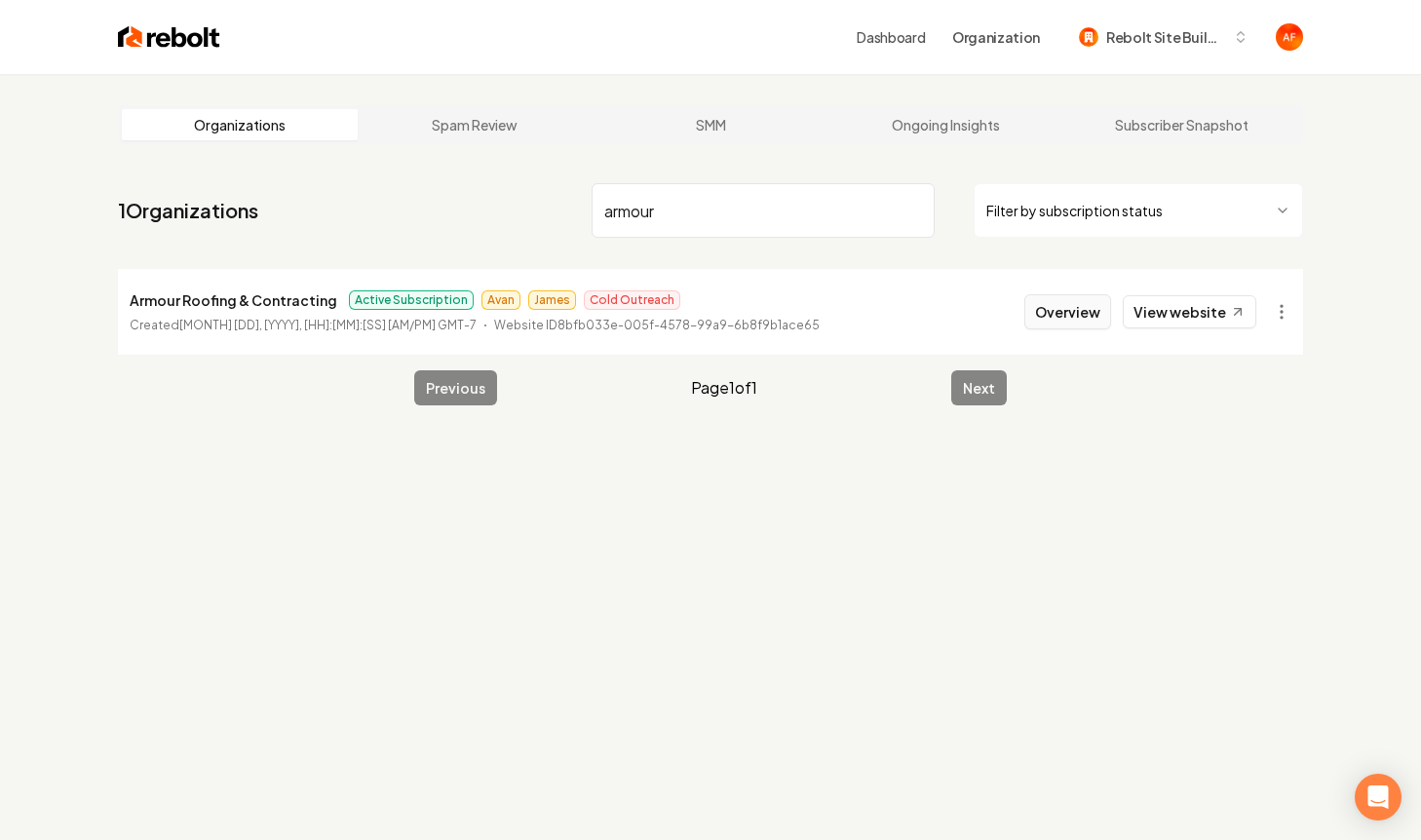type on "armour" 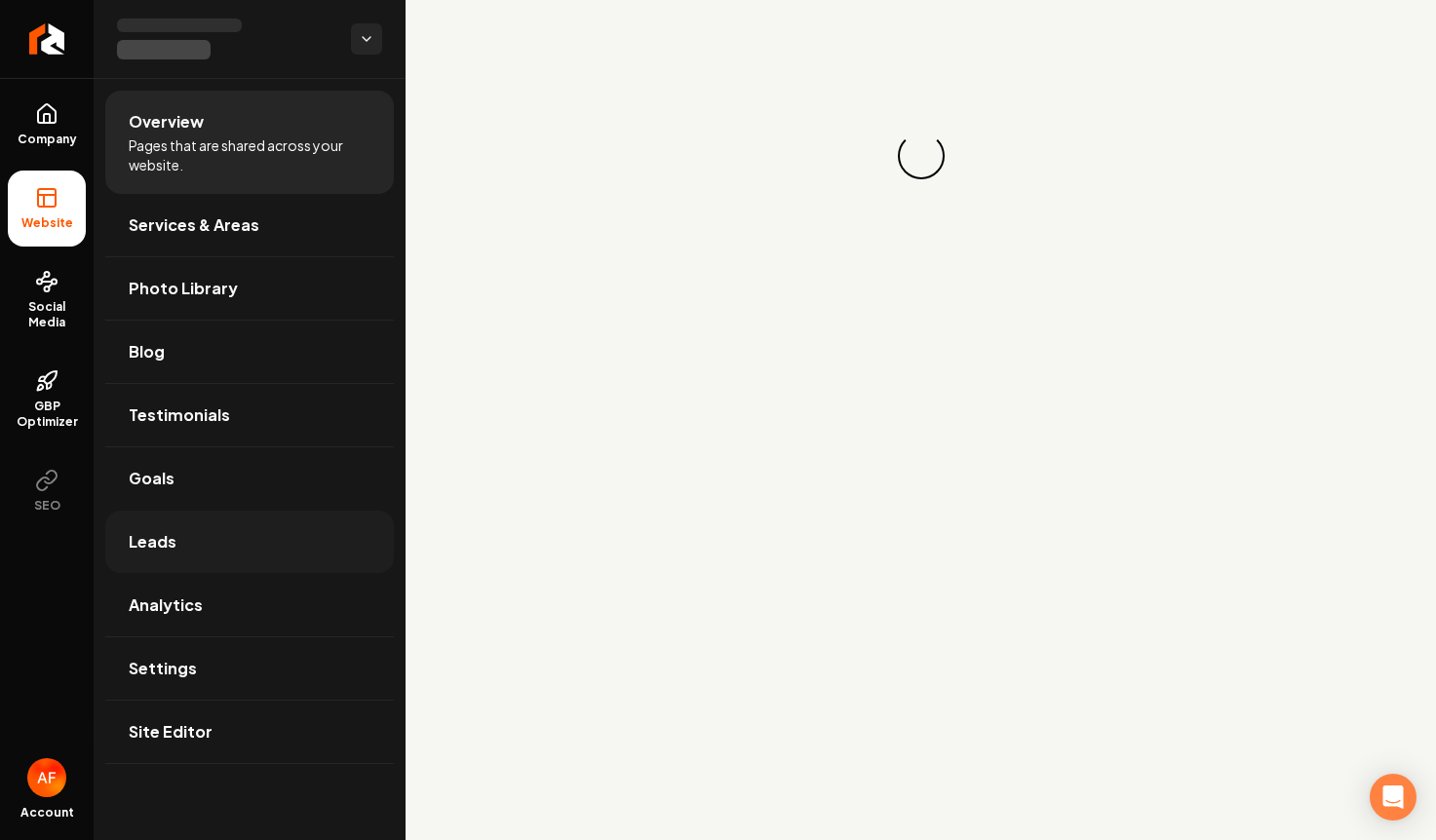click on "Leads" at bounding box center (250, 542) 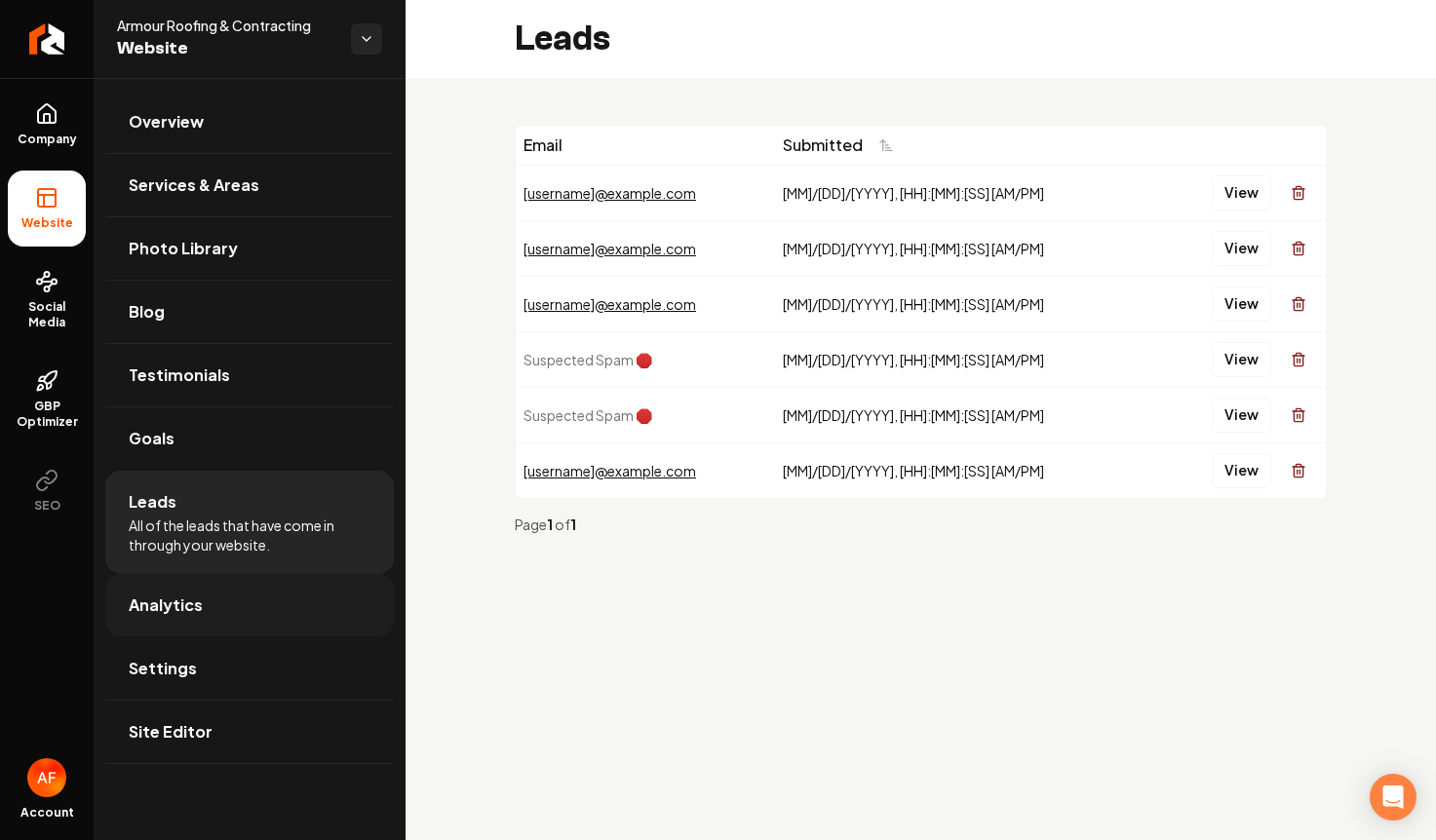 click on "Analytics" at bounding box center (166, 605) 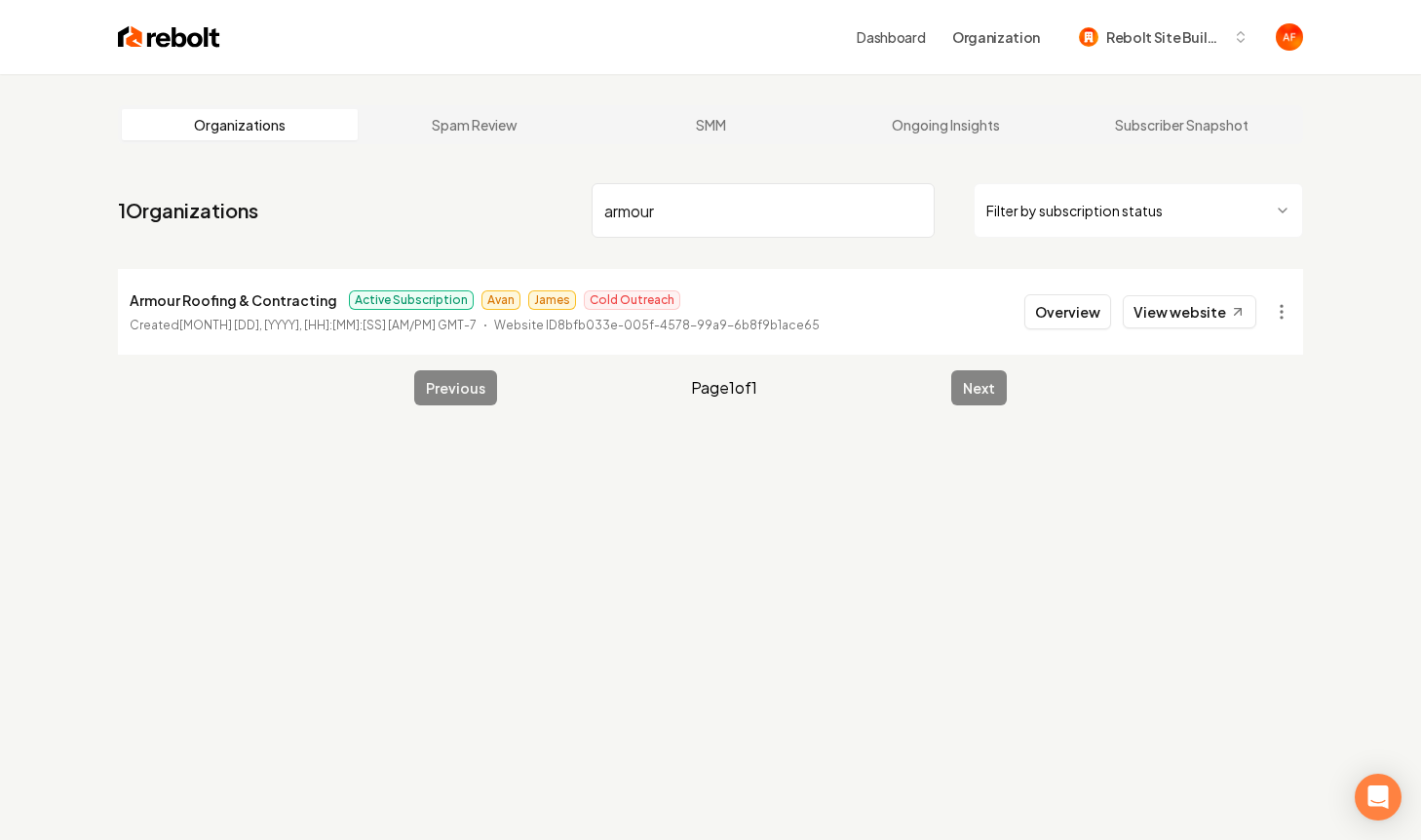 click on "armour" at bounding box center (763, 210) 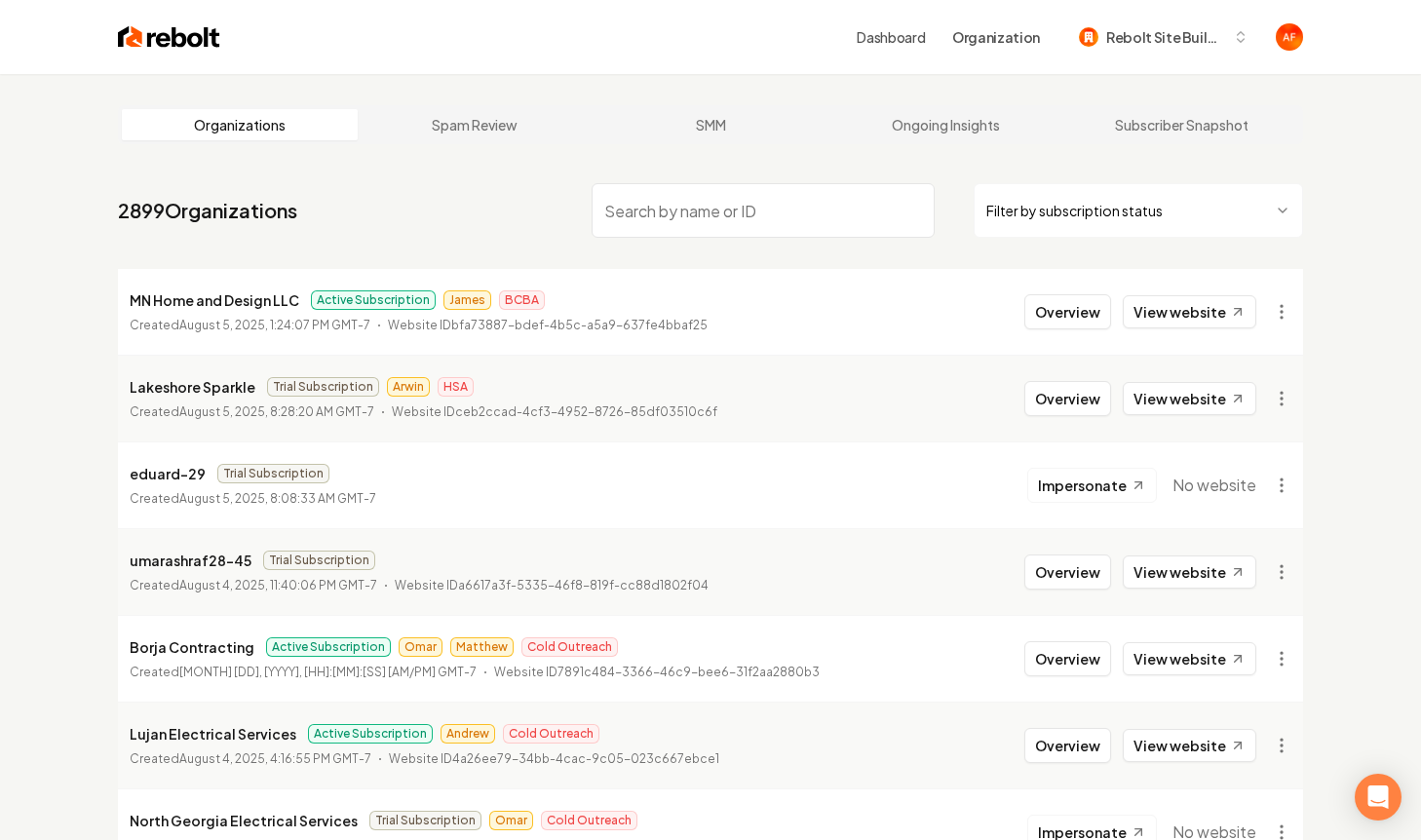 type 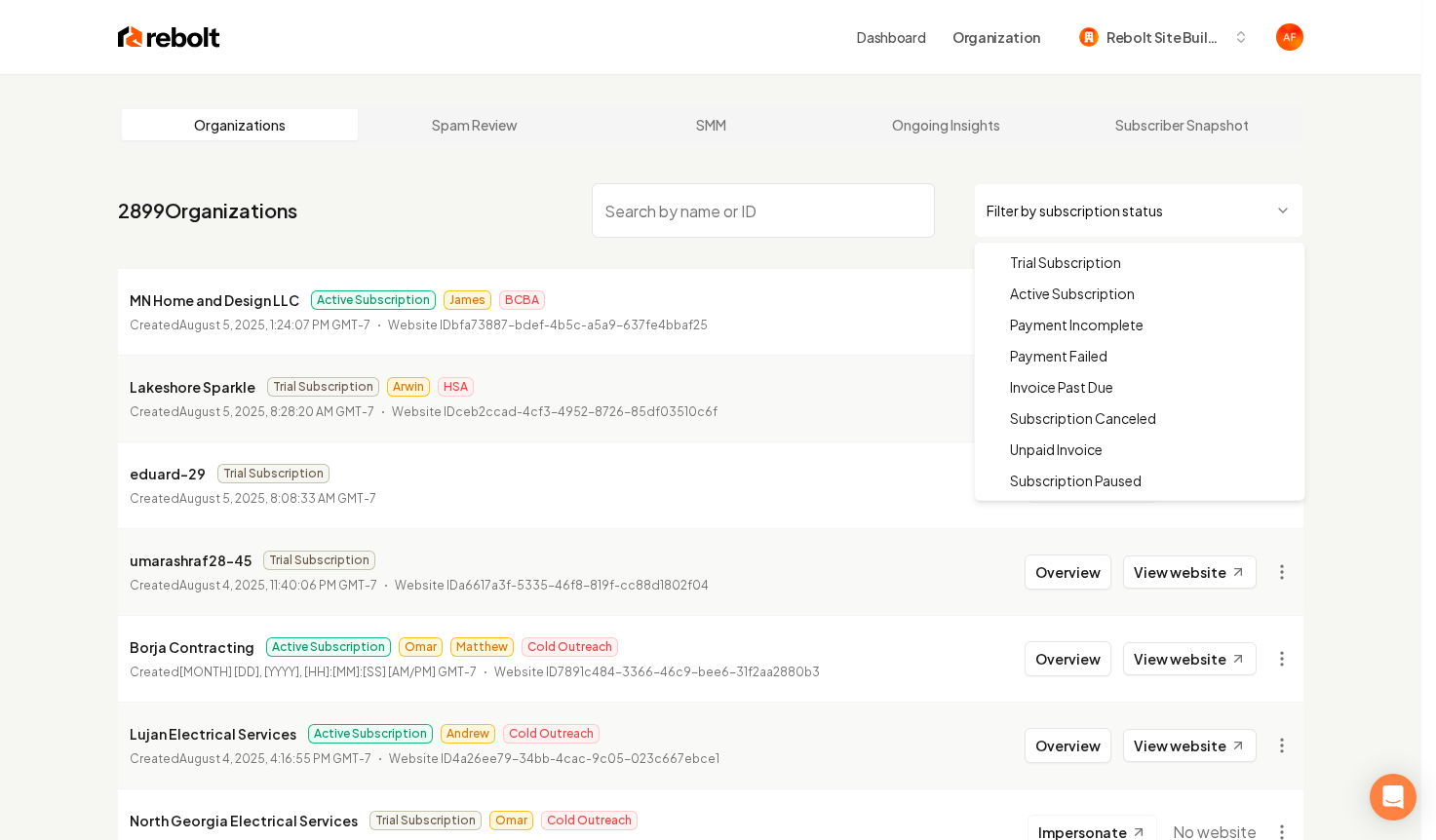 click on "Dashboard Organization Rebolt Site Builder Organizations Spam Review SMM Ongoing Insights Subscriber Snapshot 2899  Organizations Filter by subscription status MN Home and Design LLC Active Subscription James BCBA Created  August 5, 2025, 1:24:07 PM GMT-7   Website ID  bfa73887-bdef-4b5c-a5a9-637fe4bbaf25 Overview View website Lakeshore Sparkle Trial Subscription Arwin HSA Created  August 5, 2025, 8:28:20 AM GMT-7   Website ID  ceb2ccad-4cf3-4952-8726-85df03510c6f Overview View website eduard-29 Trial Subscription Created  August 5, 2025, 8:08:33 AM GMT-7 Impersonate No website umarashraf28-45 Trial Subscription Created  August 4, 2025, 11:40:06 PM GMT-7   Website ID  a6617a3f-5335-46f8-819f-cc88d1802f04 Overview View website Borja Contracting Active Subscription Omar Matthew Cold Outreach Created  August 4, 2025, 5:16:43 PM GMT-7   Website ID  7891c484-3366-46c9-bee6-31f2aa2880b3 Overview View website Lujan Electrical Services Active Subscription Andrew Cold Outreach Created    Website ID  Overview" at bounding box center [718, 420] 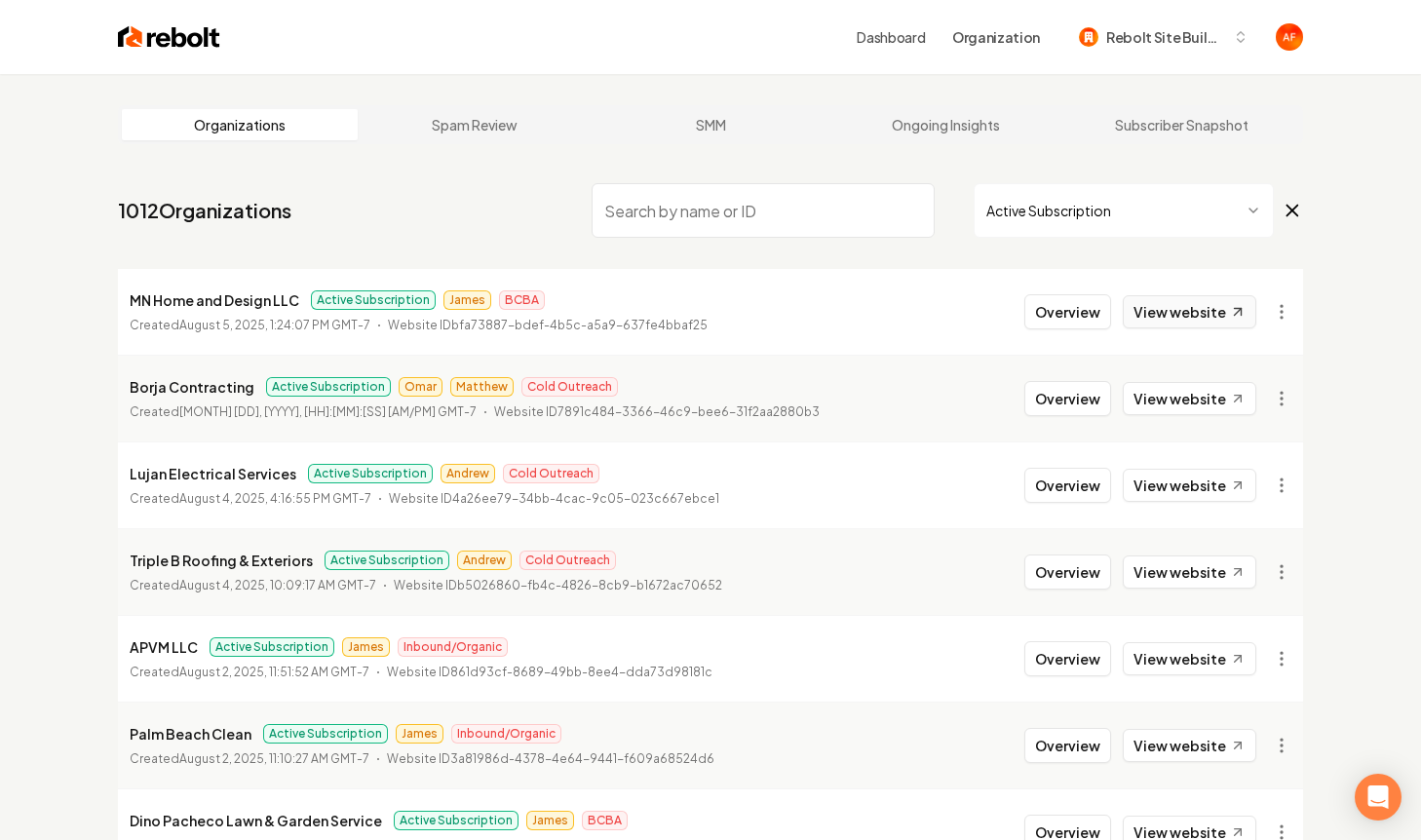 click on "View website" at bounding box center [1189, 312] 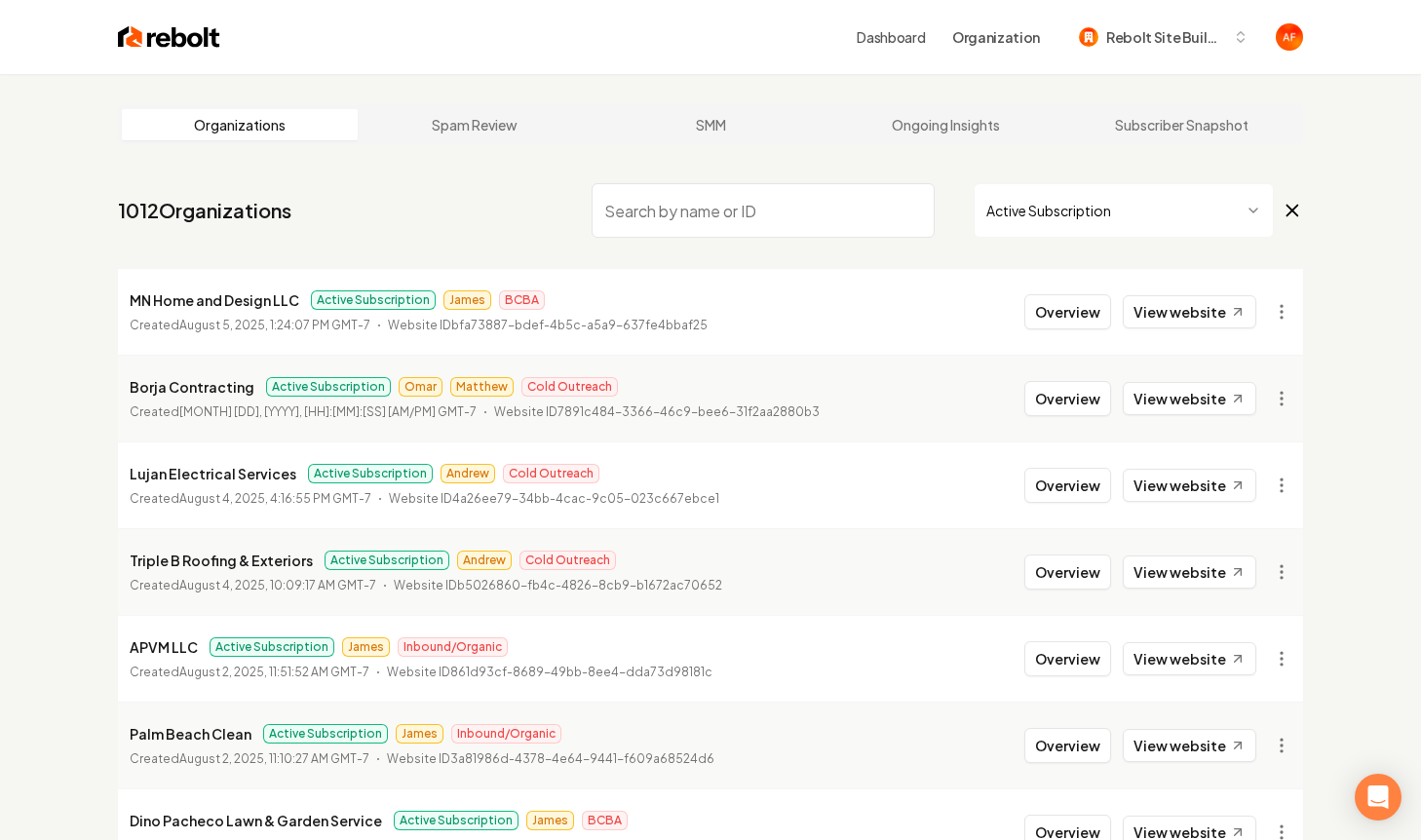 click at bounding box center [763, 210] 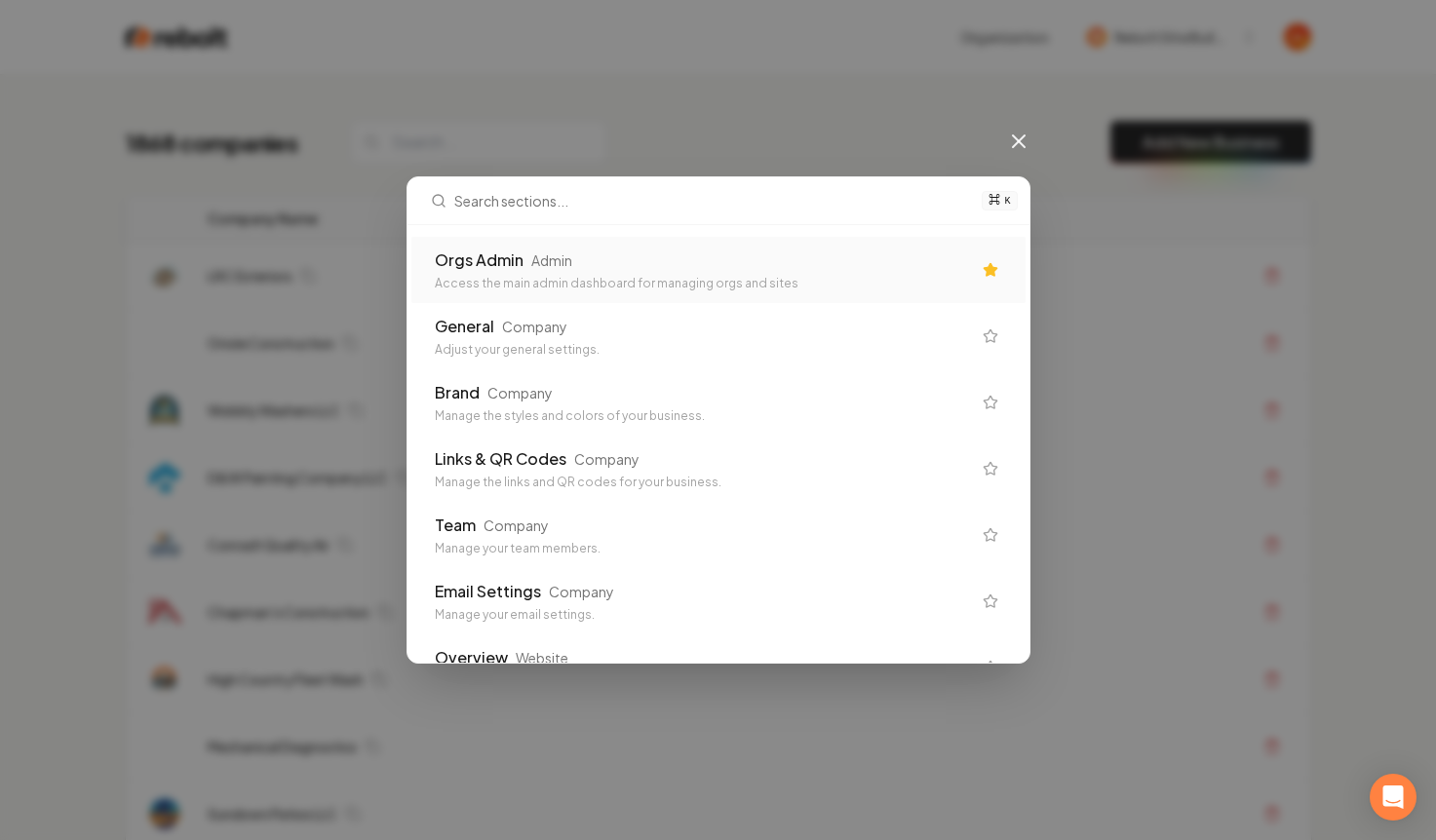 click on "⌘ K Orgs Admin  Admin Access the main admin dashboard for managing orgs and sites General Company Adjust your general settings. Brand Company Manage the styles and colors of your business. Links & QR Codes Company Manage the links and QR codes for your business. Team Company Manage your team members. Email Settings Company Manage your email settings. Overview Website Pages that are shared across your website. Services & Areas Website Adjust your services and areas of expertise. Photo Library Website Manage the media for your website. Blog Website Demonstrate your work via blog posts & project pages. Testimonials Website Demonstrate social proof via testimonials. Goals Website Set your goals and track your progress. Leads Website All of the leads that have come in through your website. Analytics Website Get an idea of your visitor count and what CTAs they clicked. Settings Website Adjust your domain, scripts, redirects, and more. Site Editor Website Edit your website with our easy-to-use editor. Posts Admin" at bounding box center [718, 420] 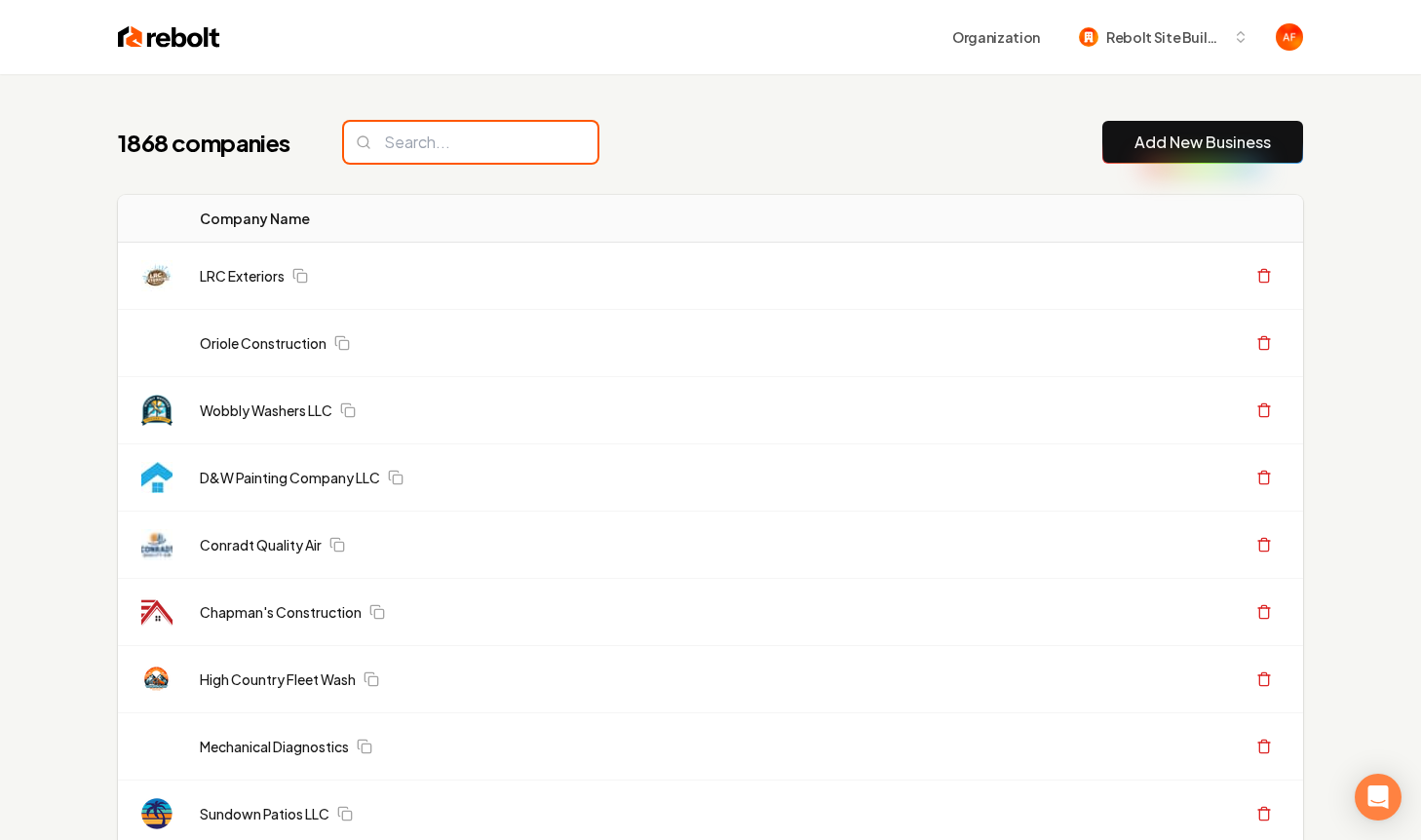 click at bounding box center (471, 142) 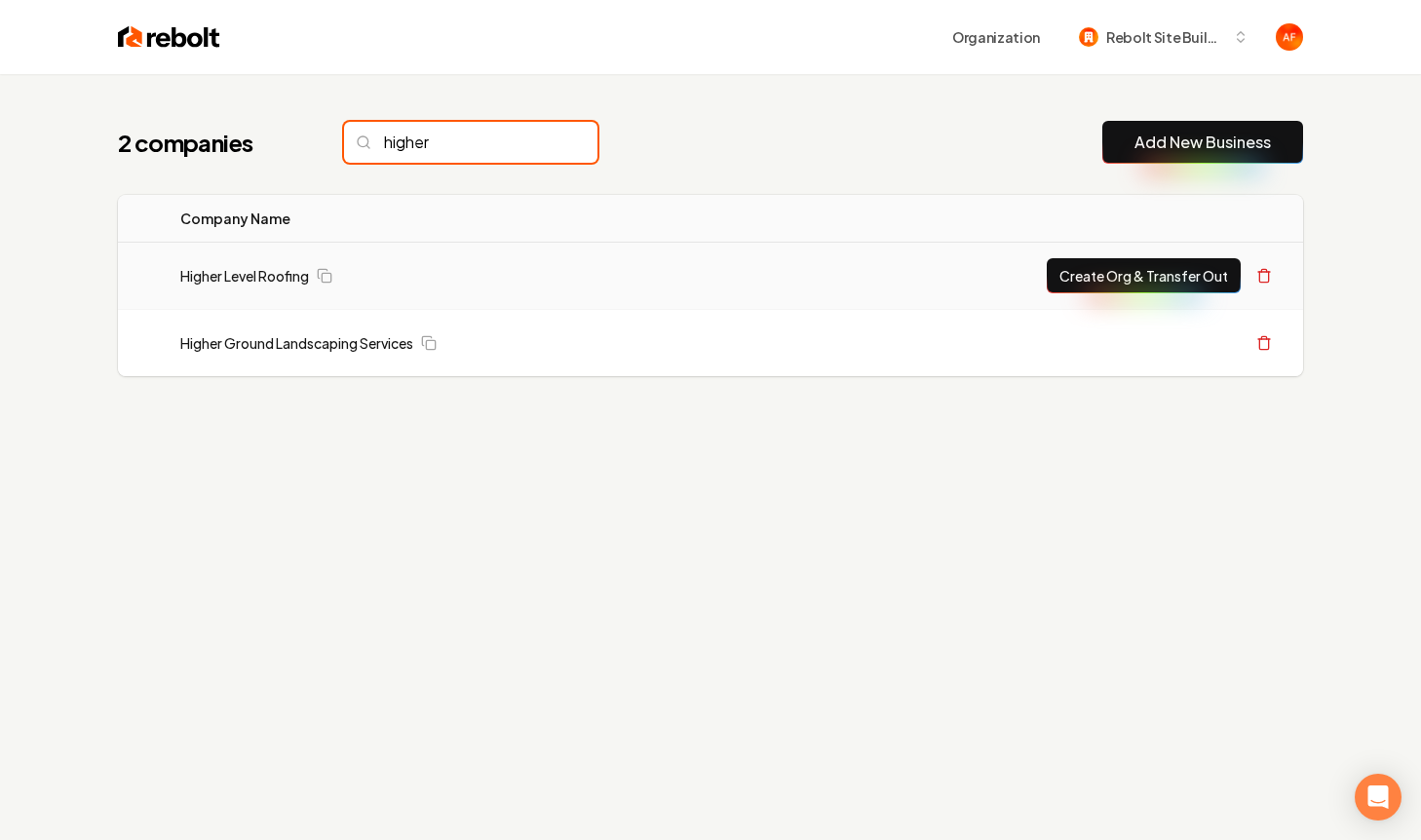type on "higher" 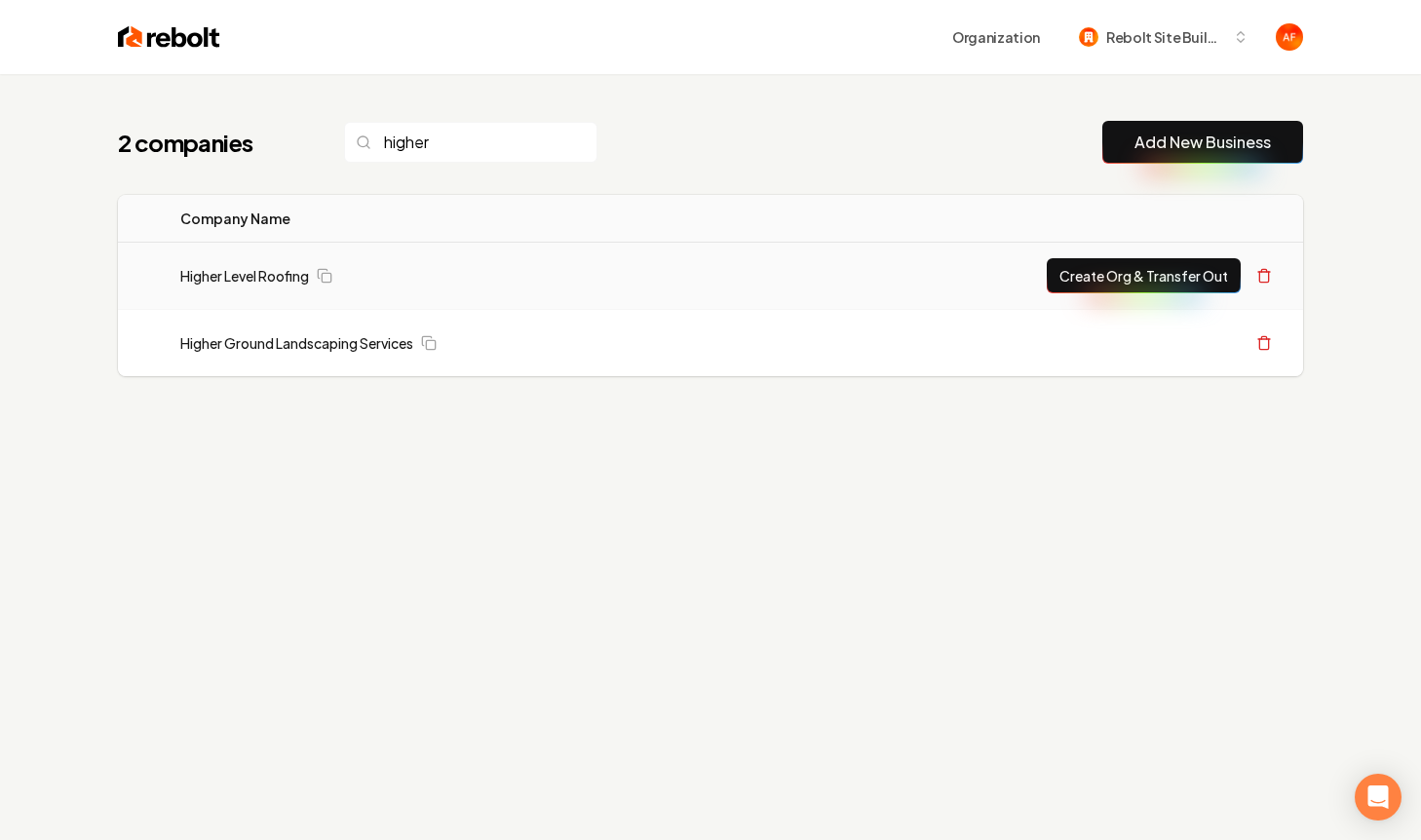click on "Create Org & Transfer Out" at bounding box center (1143, 276) 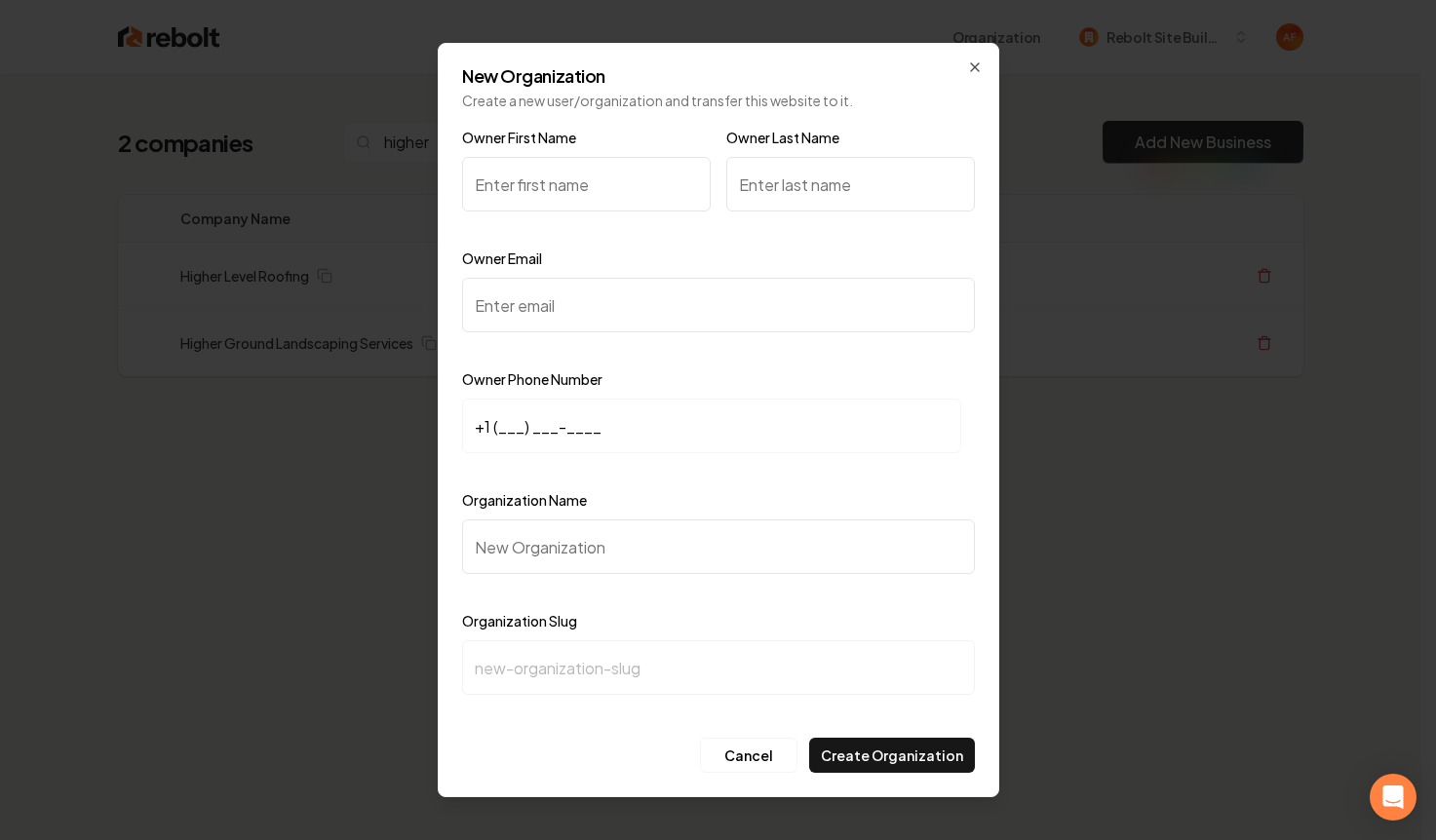 click on "Owner First Name" at bounding box center (586, 184) 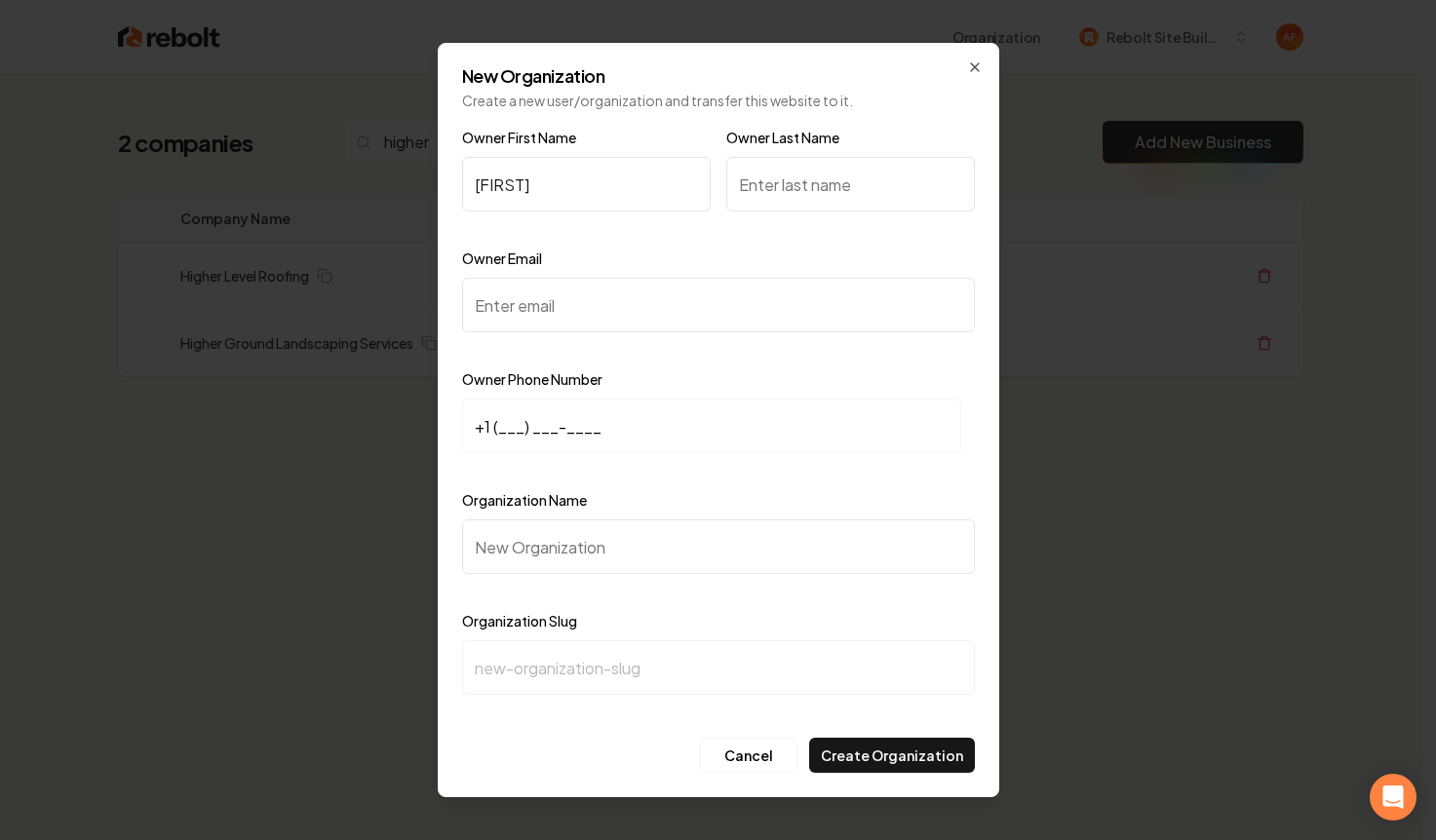 type on "Cody" 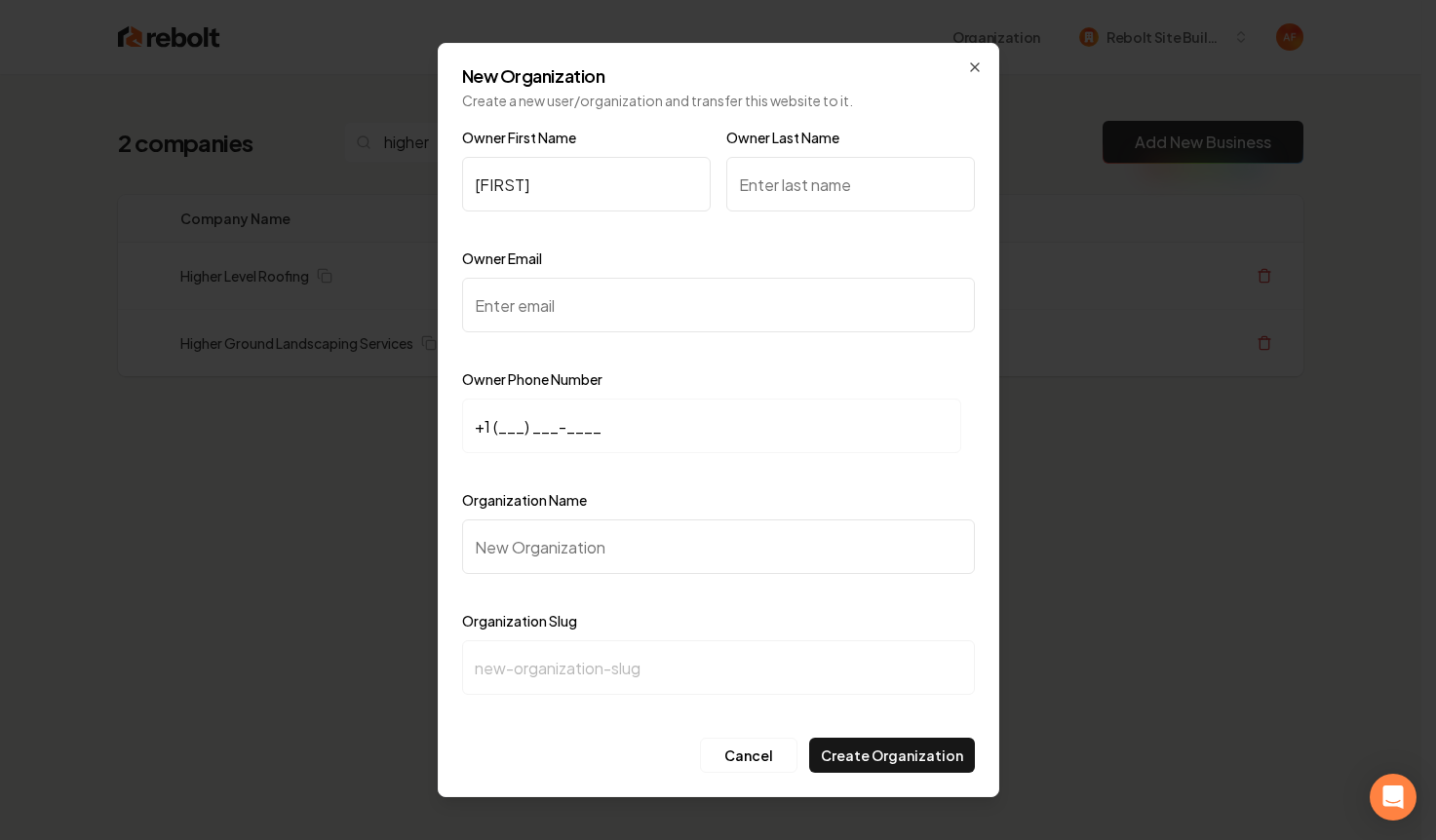 click on "Owner Last Name" at bounding box center (850, 184) 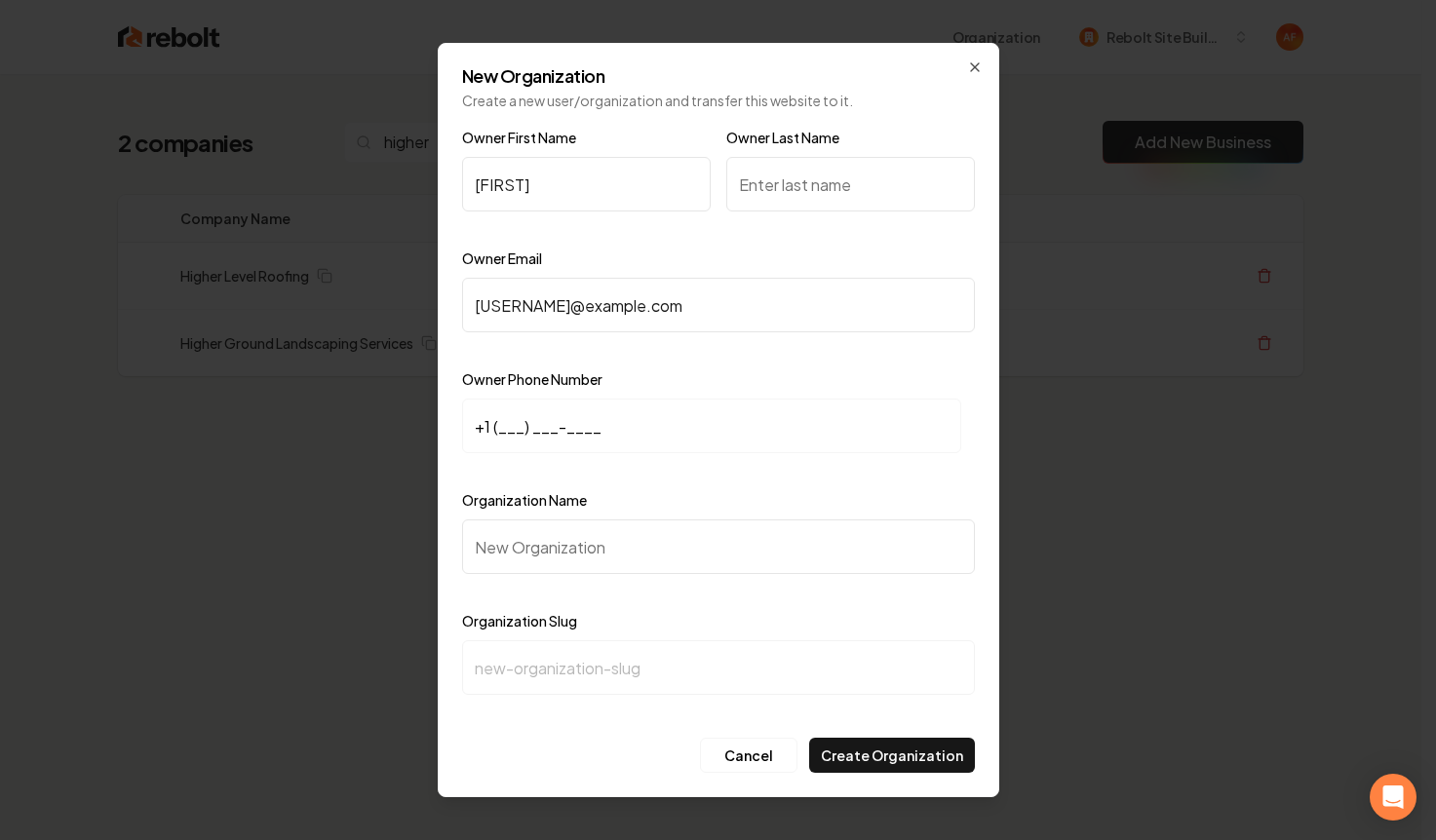 type on "cody@highlevelroofing.com" 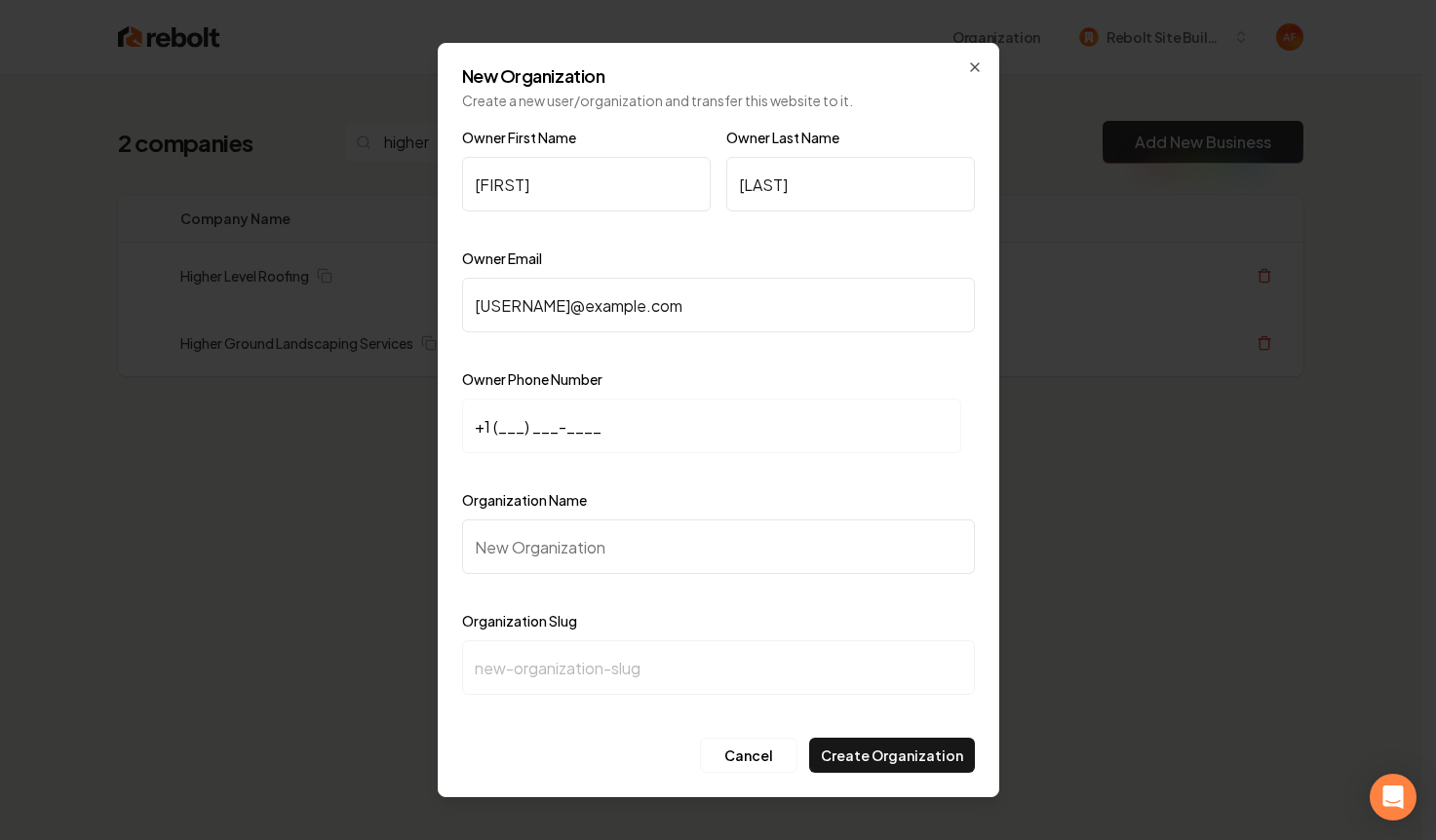 type on "Hall" 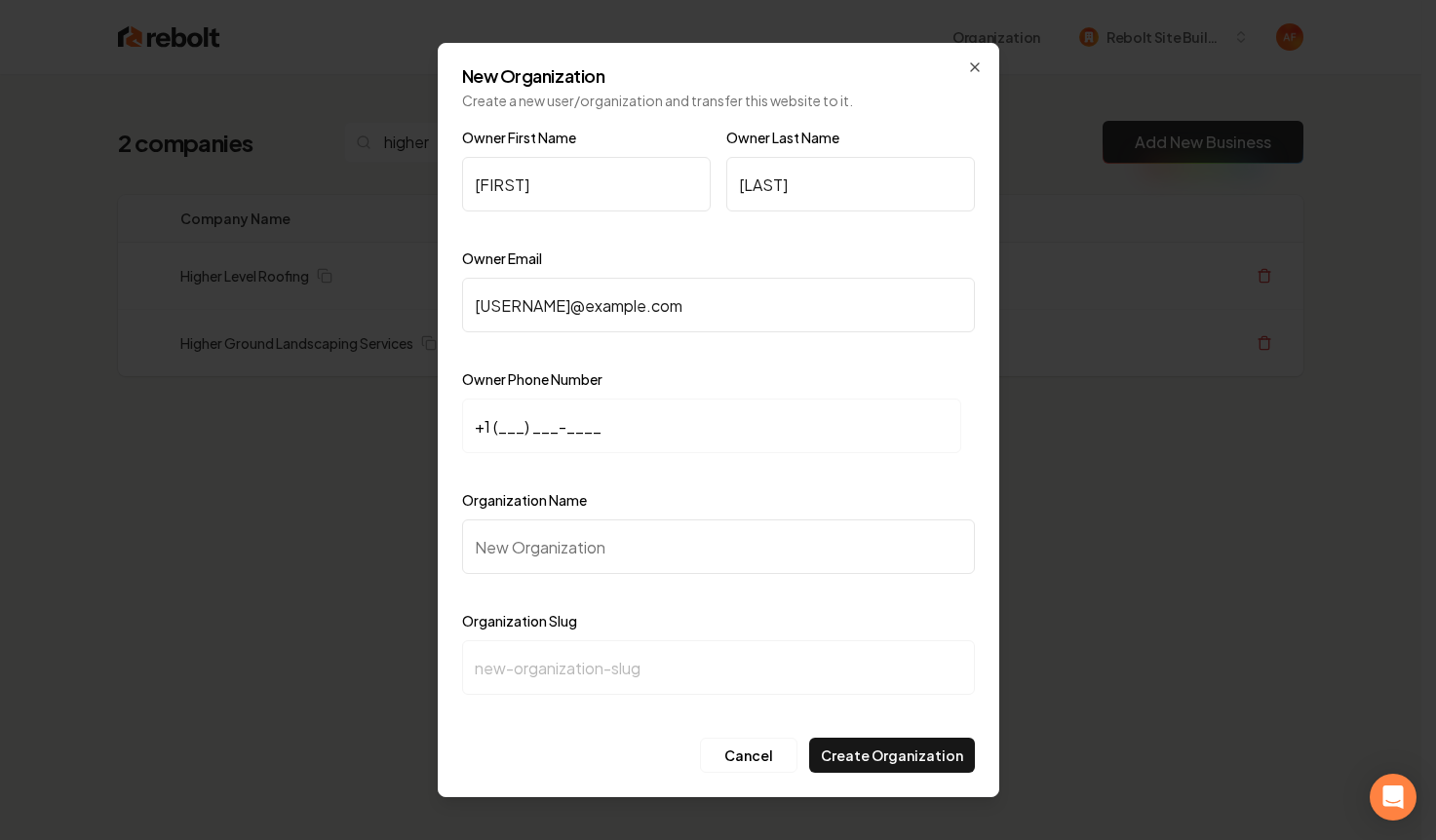 click on "Organization Name" at bounding box center [718, 547] 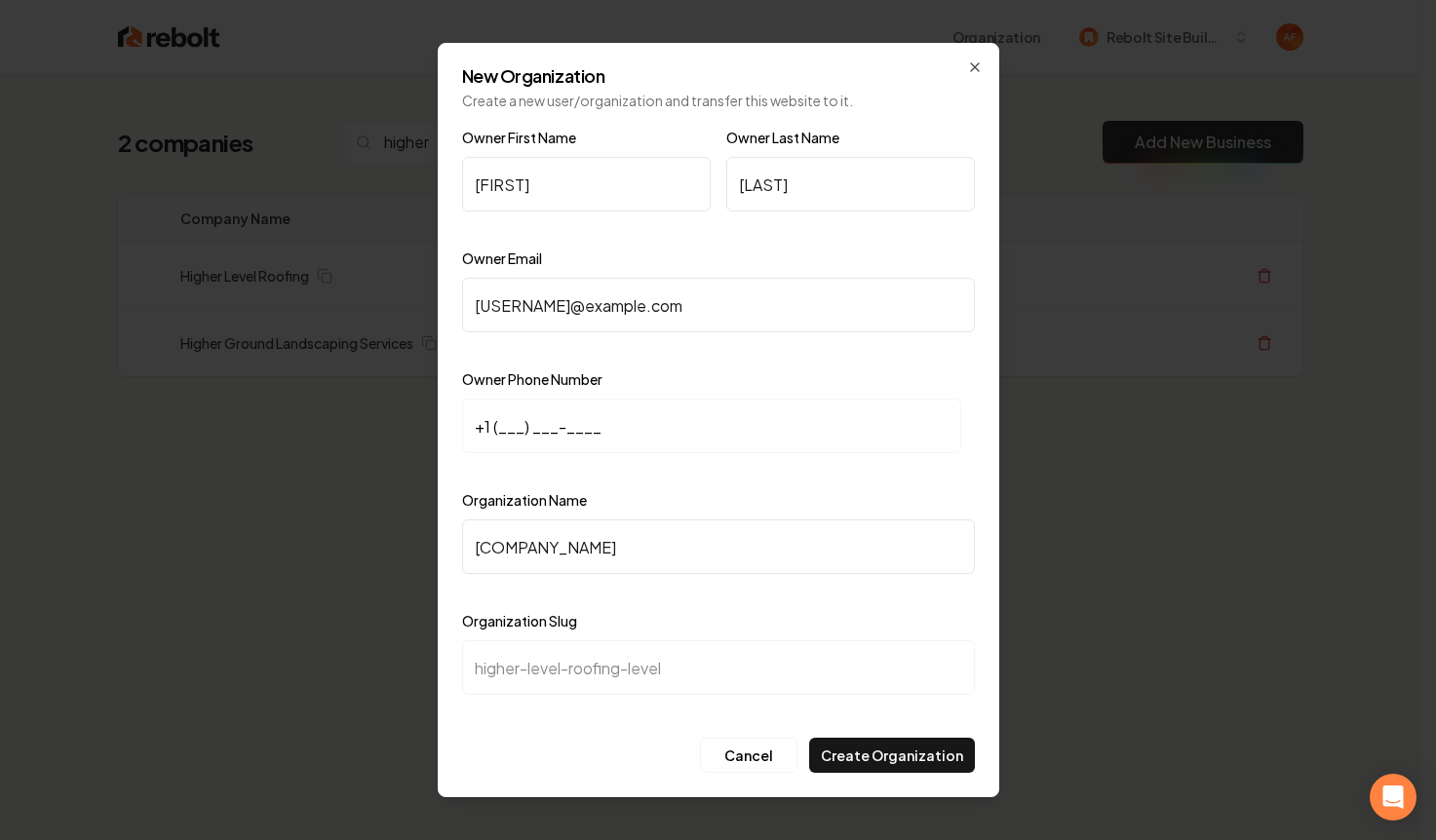type on "Higher Level Roofing Leve" 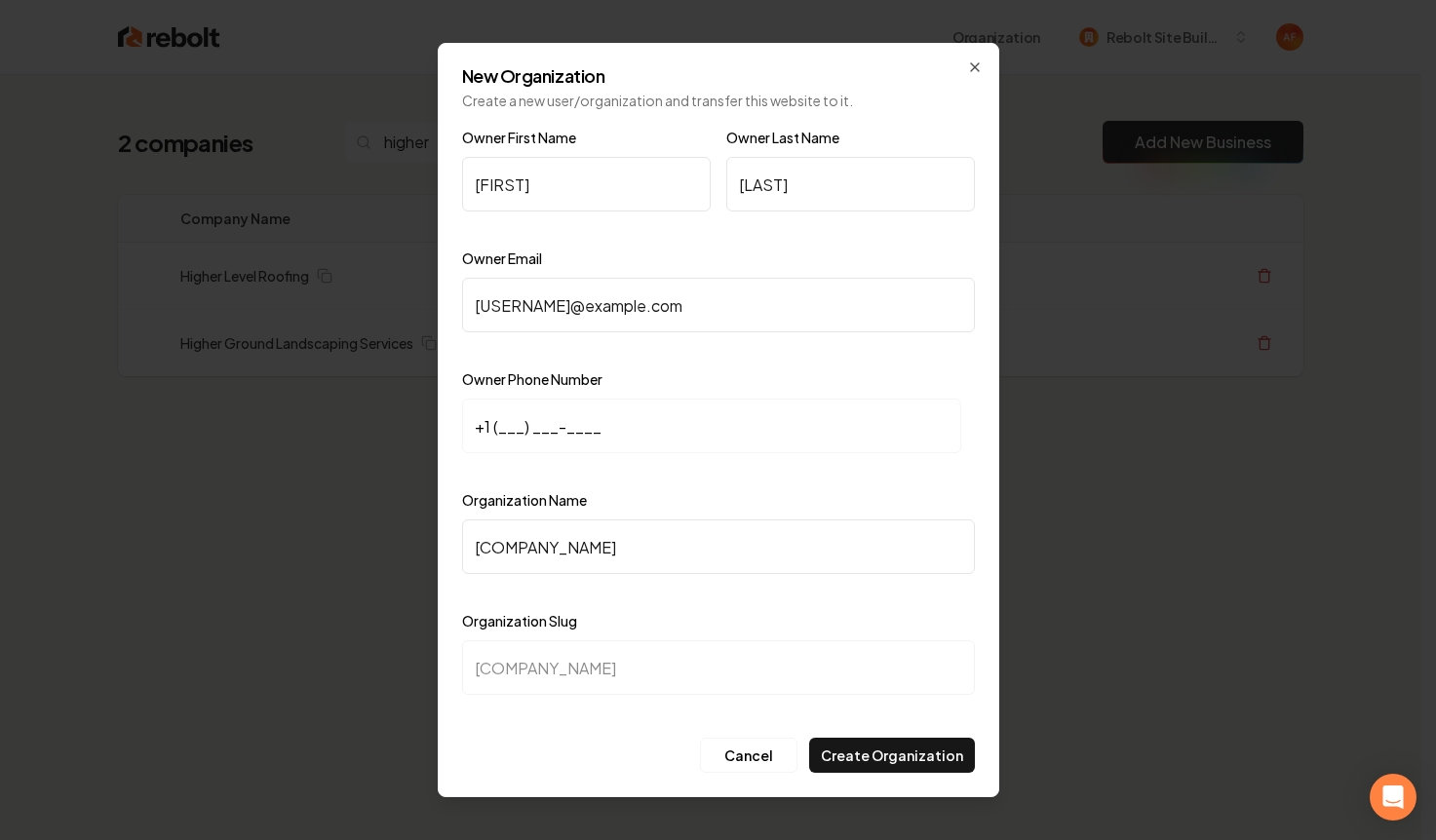 type on "Higher Level Roofing Lev" 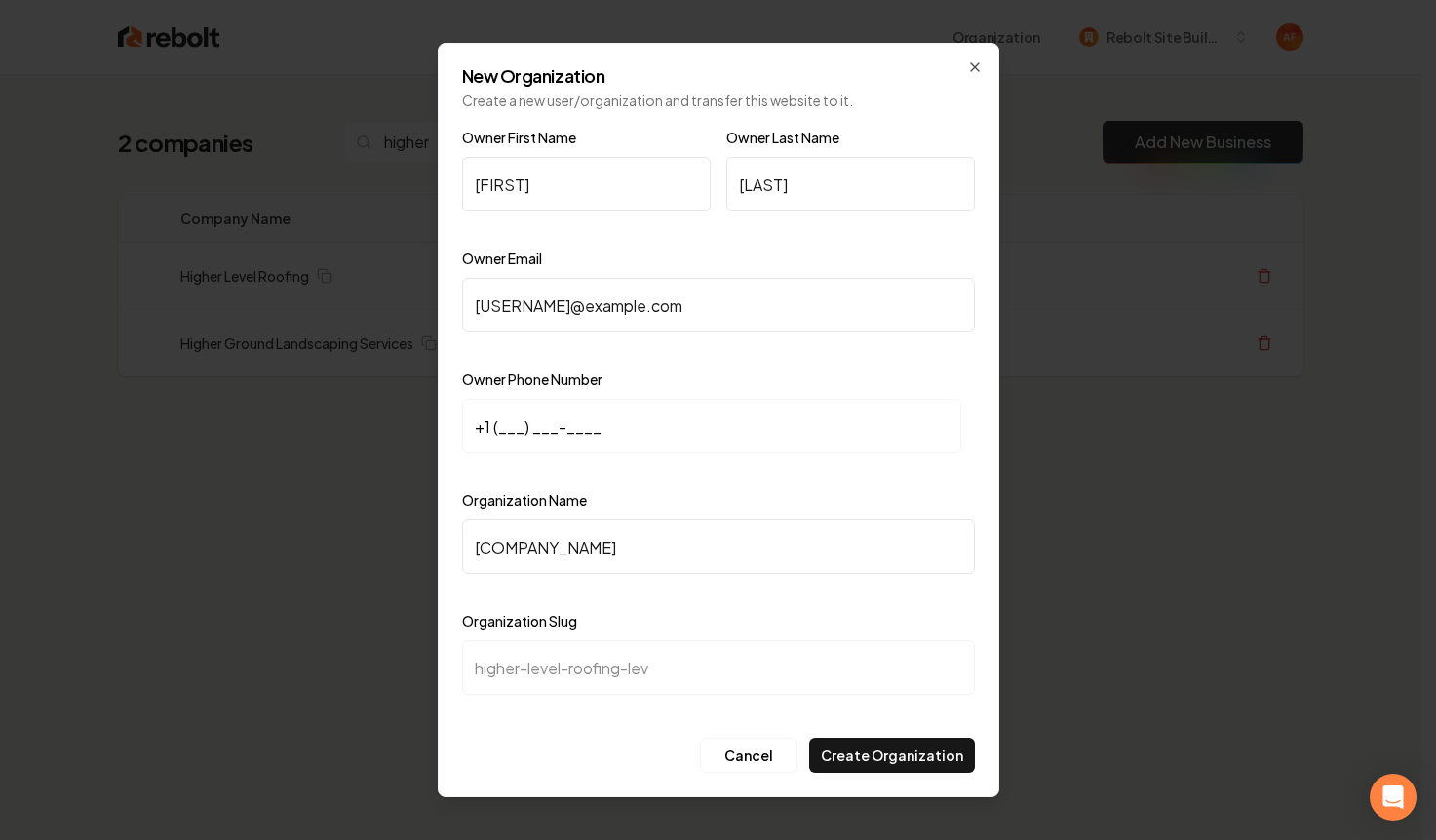 type on "Higher Level Roofing Le" 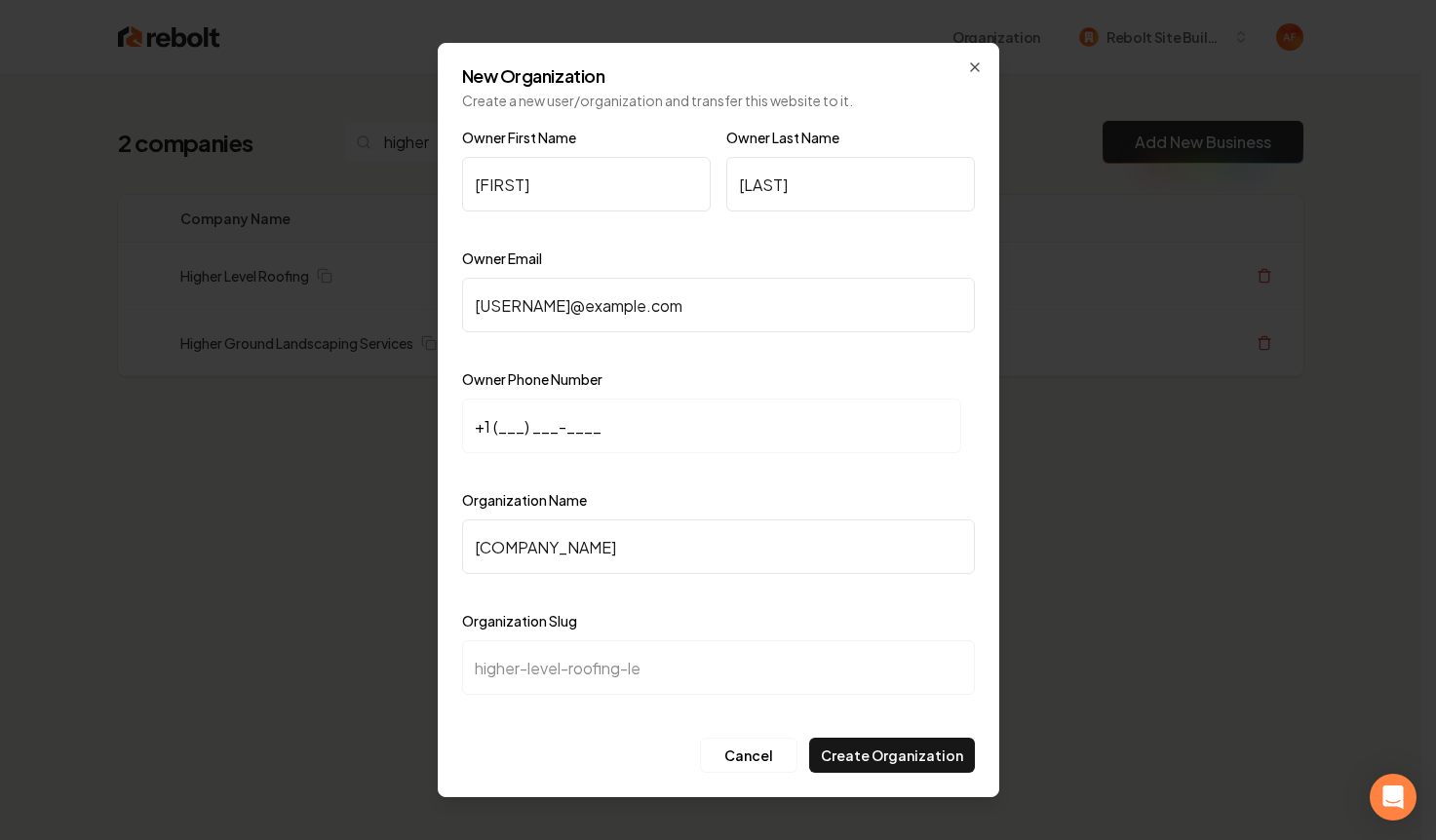 type on "Higher Level Roofing L" 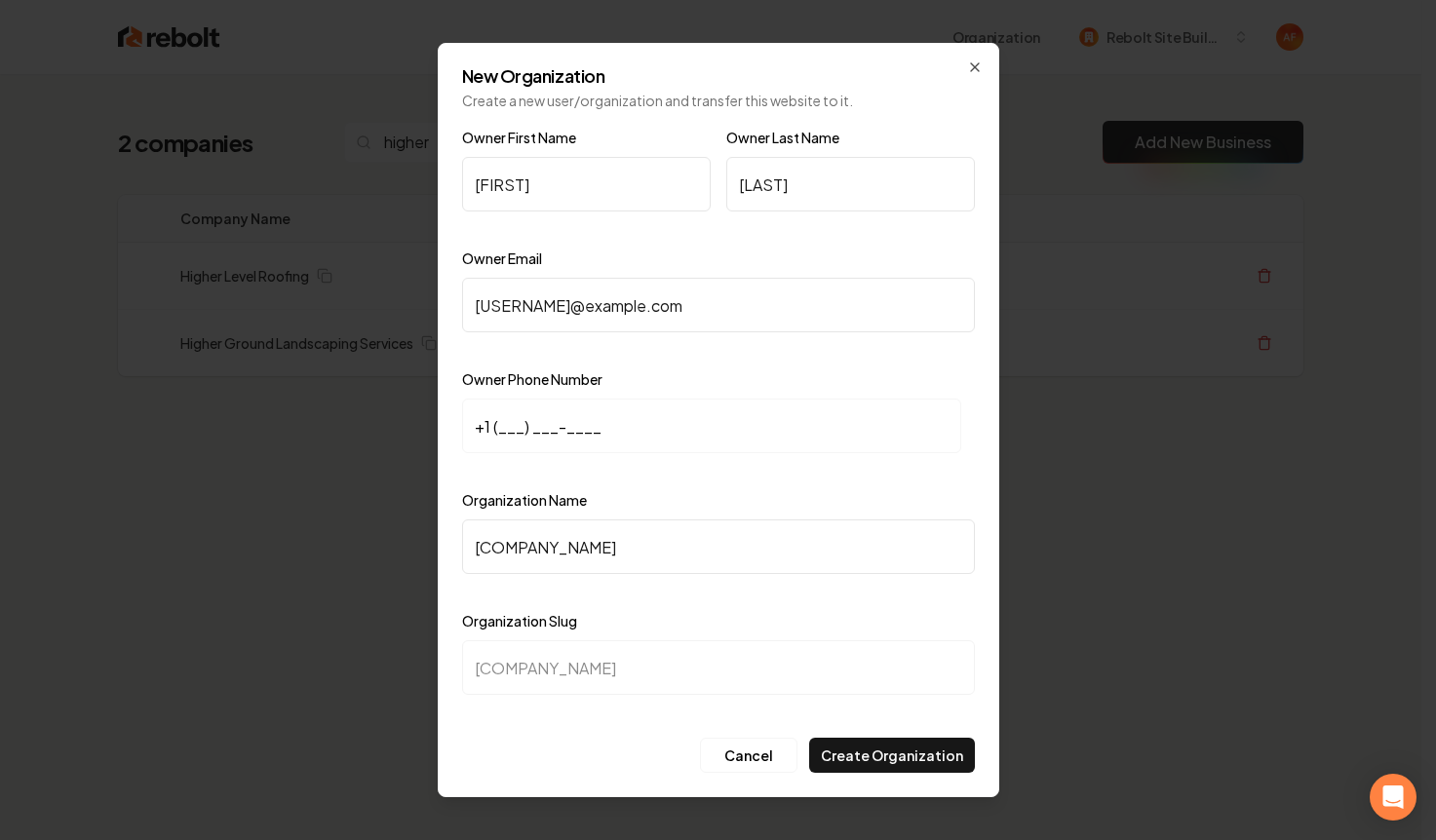 type on "Higher Level Roofing" 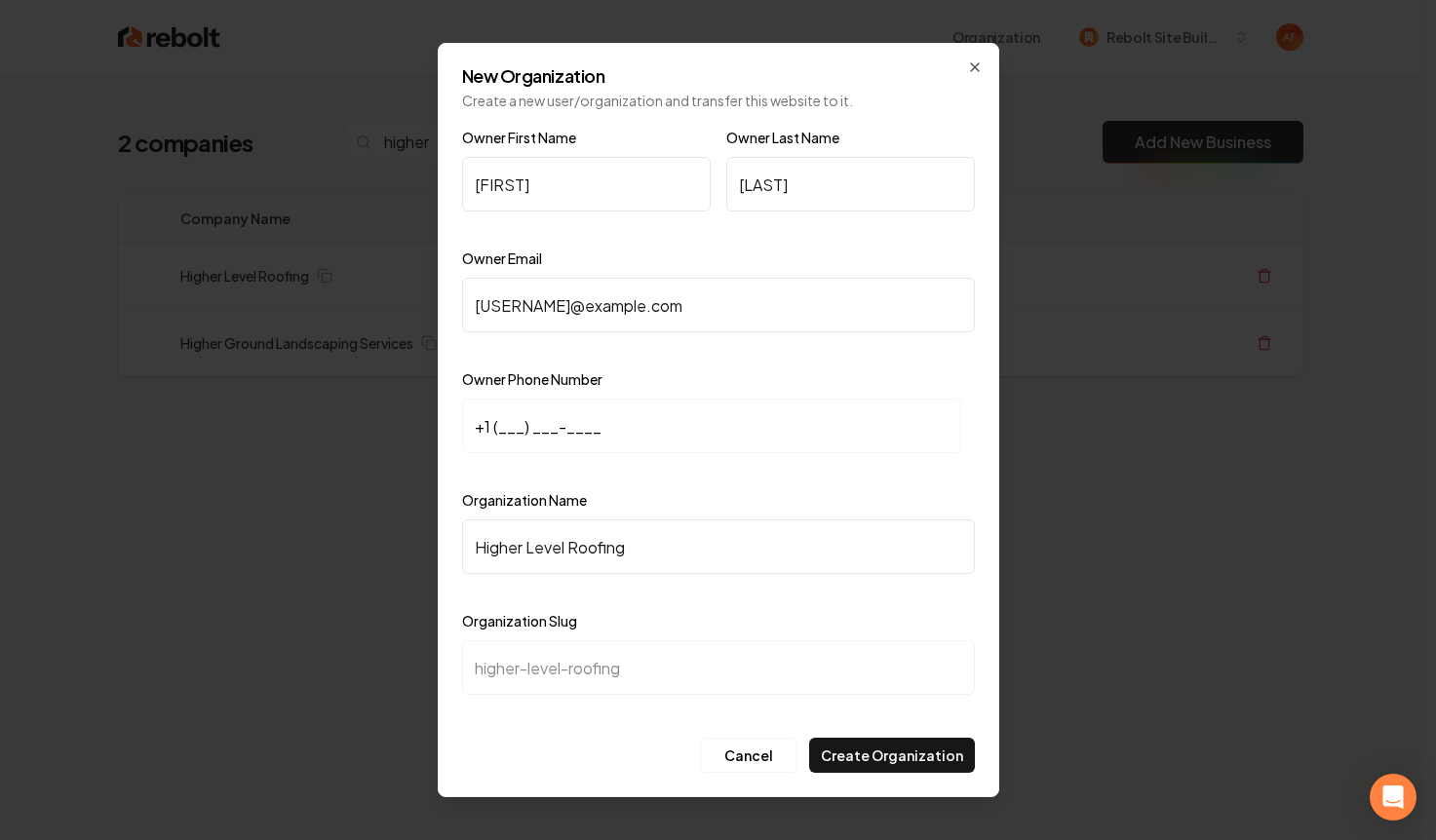 type on "Higher Level Roofing" 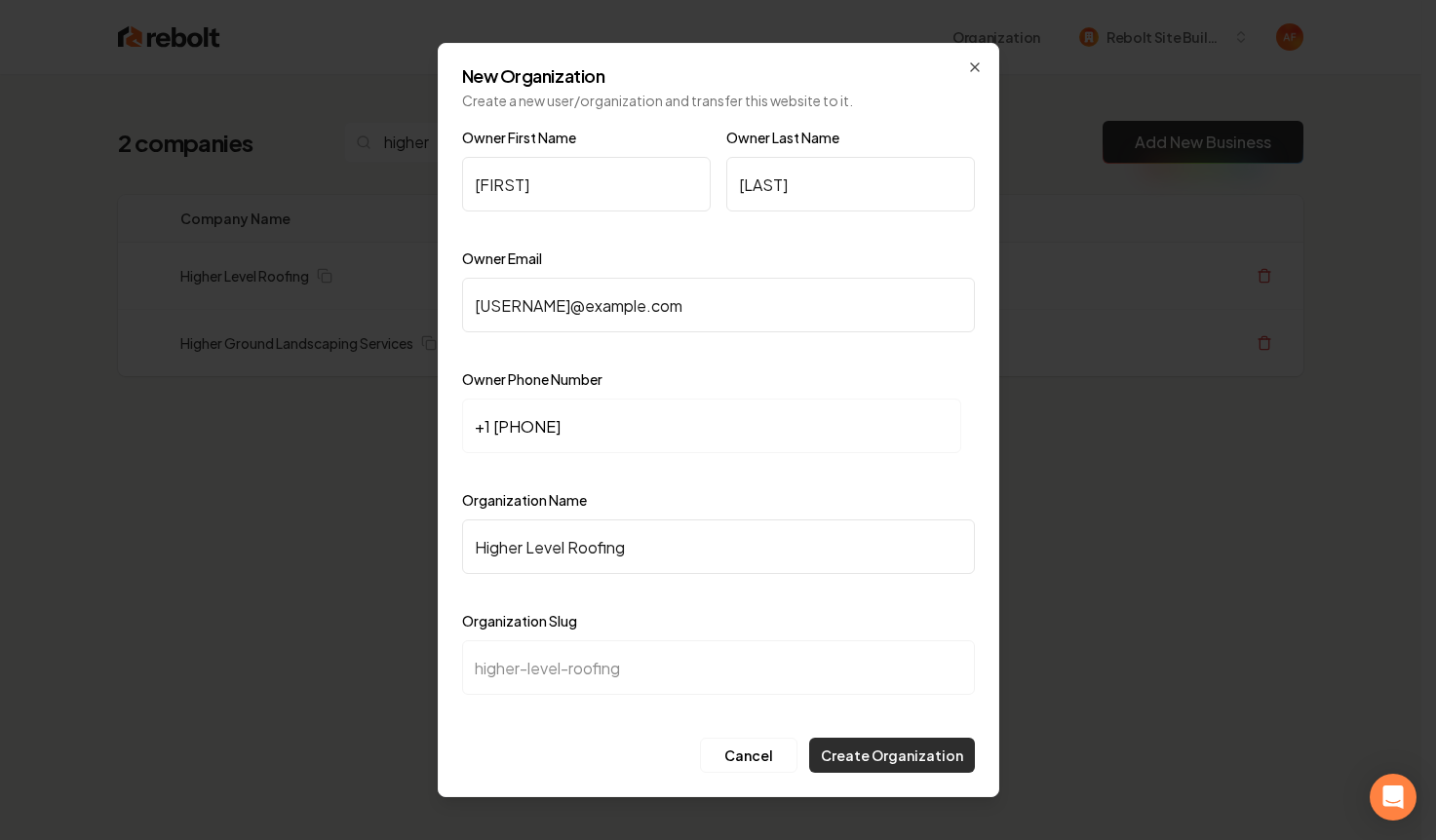 type on "+1 (530) 903-2144" 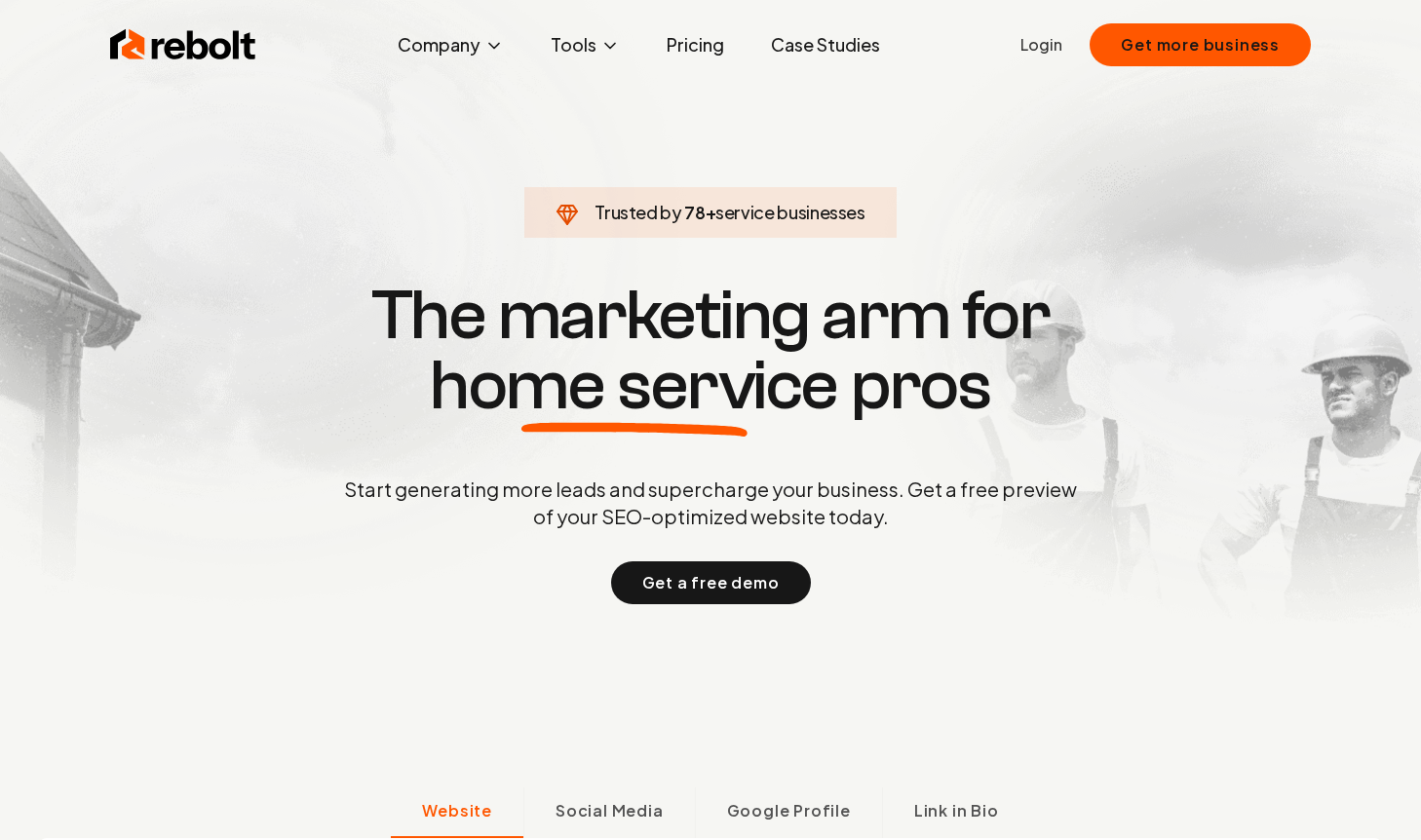 scroll, scrollTop: 0, scrollLeft: 0, axis: both 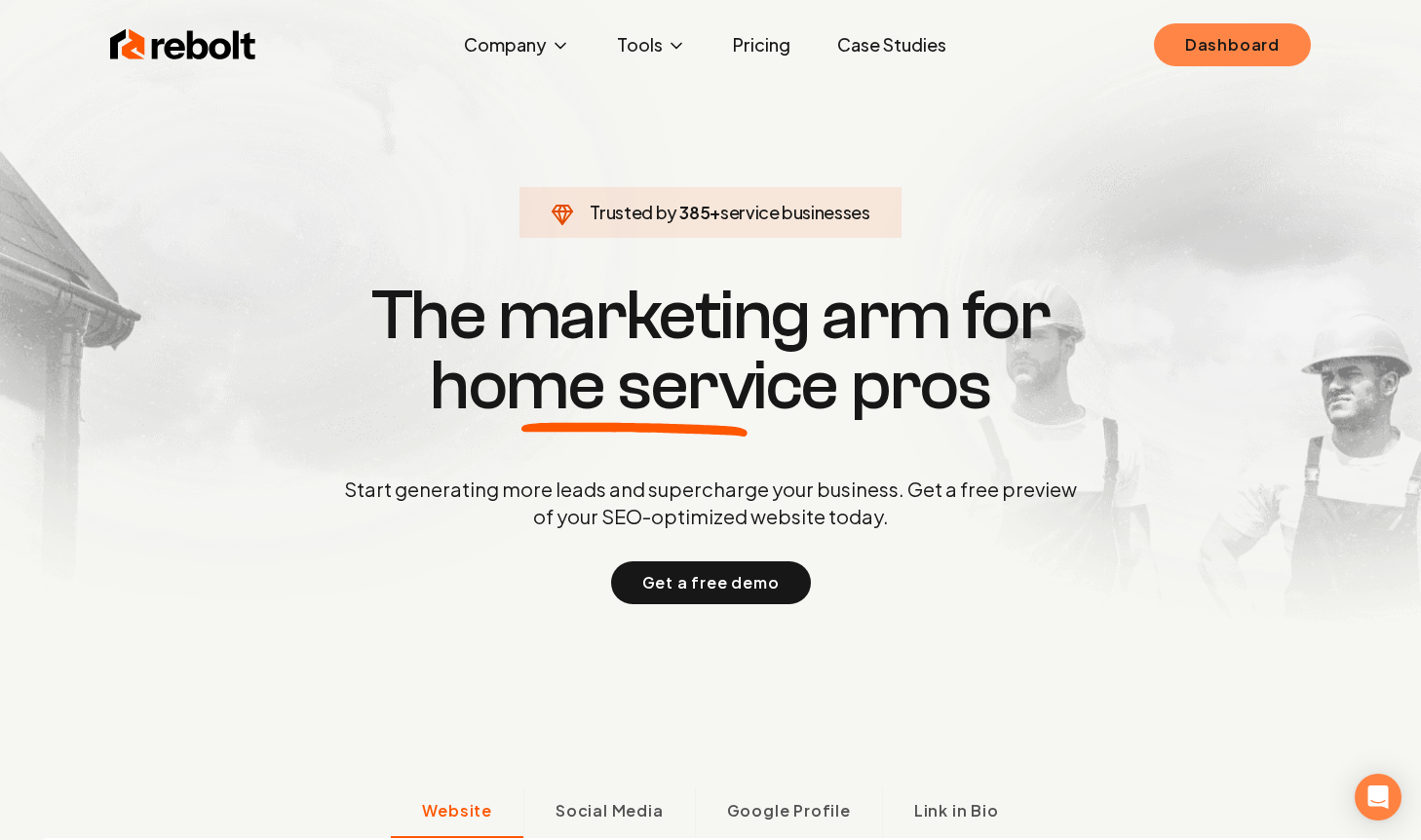 click on "Dashboard" at bounding box center [1232, 45] 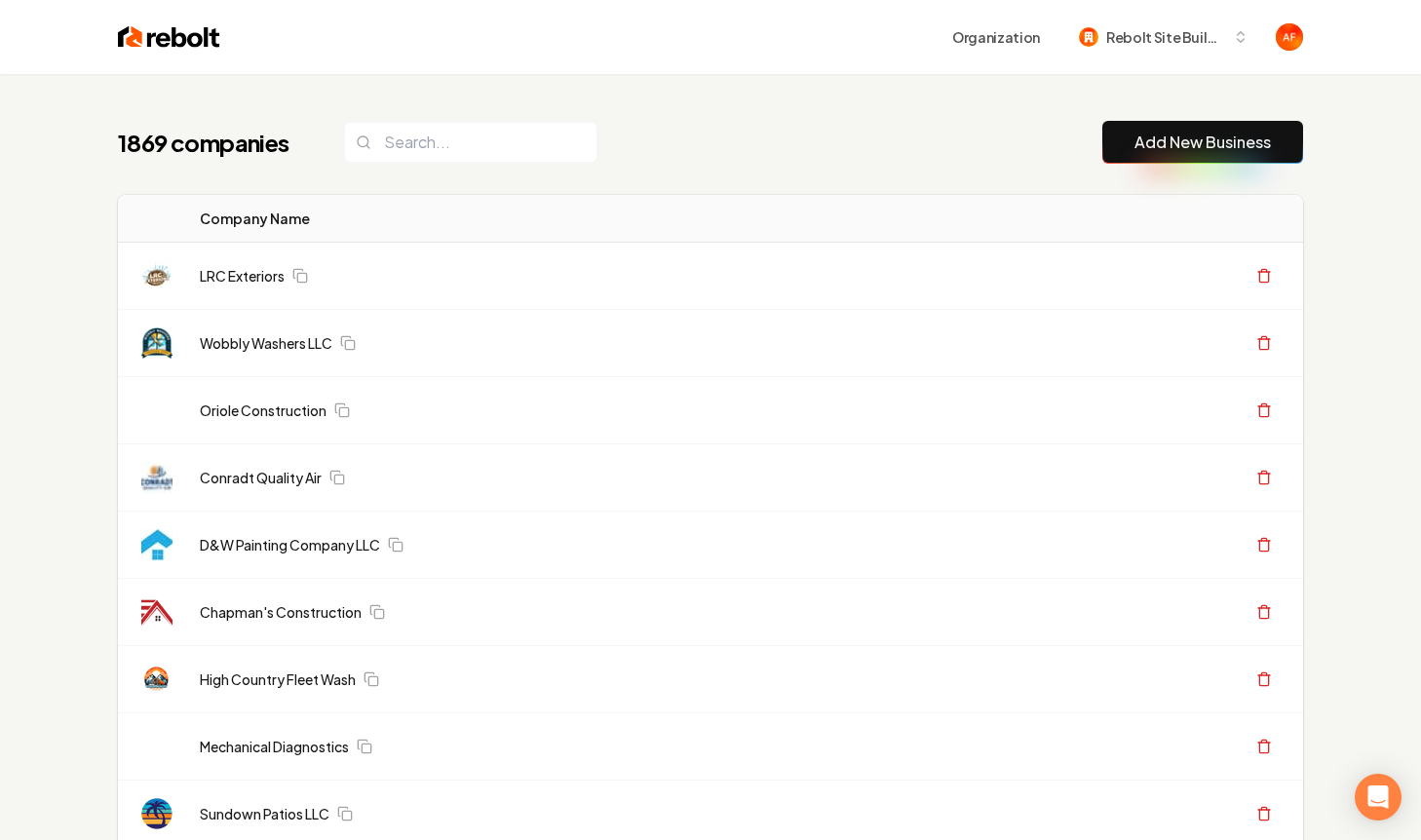 click on "1869   companies Add New Business Logo Company Name Actions LRC Exteriors  Create Org & Transfer Out Wobbly Washers LLC Create Org & Transfer Out Oriole Construction Create Org & Transfer Out Conradt Quality Air Create Org & Transfer Out D&W Painting Company LLC Create Org & Transfer Out Chapman's Construction Create Org & Transfer Out High Country Fleet Wash Create Org & Transfer Out Mechanical Diagnostics Create Org & Transfer Out Sundown Patios LLC Create Org & Transfer Out Executive Lawn Care & Landscaping Create Org & Transfer Out Precision Junk Removal Create Org & Transfer Out Michaels Tile N Stone Create Org & Transfer Out Bear Painting Co. Create Org & Transfer Out AAA Ruiz Construction LLC Create Org & Transfer Out New Moon Janitorial And Floor Care Corp Create Org & Transfer Out Quest Roofing Create Org & Transfer Out Skyline Transformation LLC Create Org & Transfer Out Luna Roof Repair Create Org & Transfer Out Caprio's Seal Coating Create Org & Transfer Out Junk Yard Dog Junk Removal My Company" at bounding box center (710, 63055) 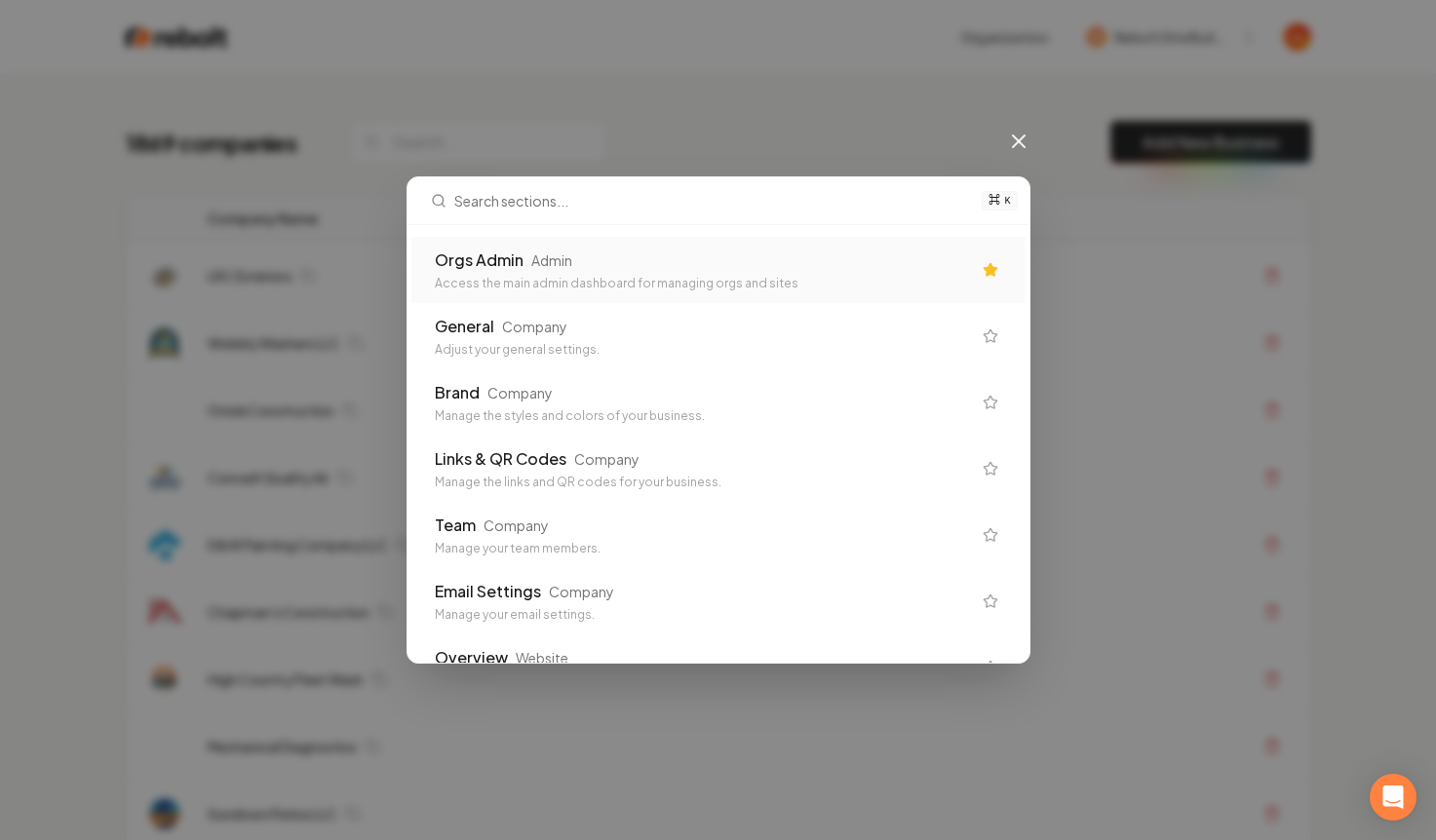 click on "Orgs Admin  Admin Access the main admin dashboard for managing orgs and sites" at bounding box center (718, 270) 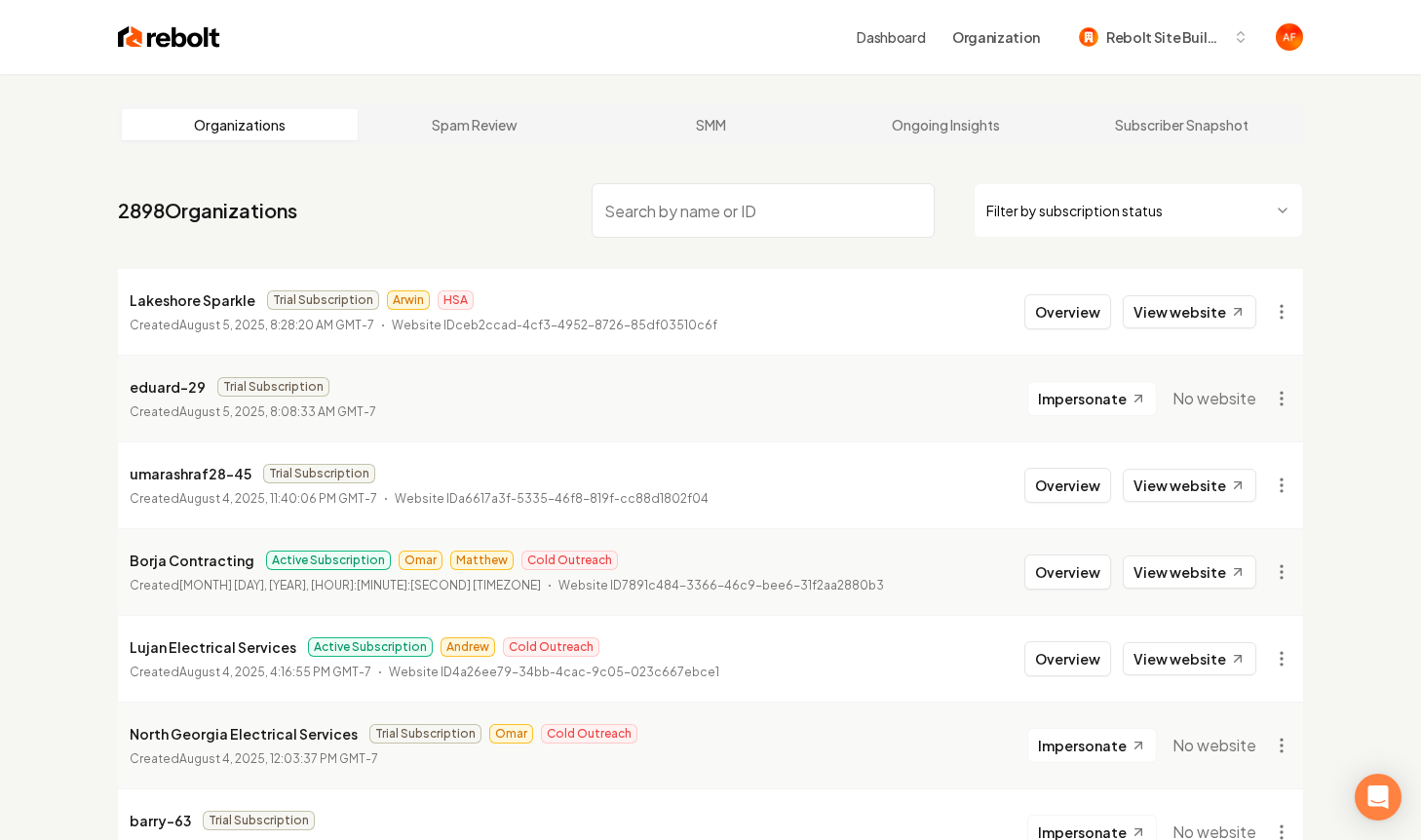 click on "Dashboard Organization Rebolt Site Builder Organizations Spam Review SMM Ongoing Insights Subscriber Snapshot 2898  Organizations Filter by subscription status Lakeshore Sparkle Trial Subscription Arwin HSA Created  August 5, 2025, 8:28:20 AM GMT-7   Website ID  ceb2ccad-4cf3-4952-8726-85df03510c6f Overview View website eduard-29 Trial Subscription Created  August 5, 2025, 8:08:33 AM GMT-7 Impersonate No website umarashraf28-45 Trial Subscription Created  August 4, 2025, 11:40:06 PM GMT-7   Website ID  a6617a3f-5335-46f8-819f-cc88d1802f04 Overview View website Borja Contracting Active Subscription Omar Matthew Cold Outreach Created  August 4, 2025, 5:16:43 PM GMT-7   Website ID  7891c484-3366-46c9-bee6-31f2aa2880b3 Overview View website Lujan Electrical Services Active Subscription Andrew Cold Outreach Created  August 4, 2025, 4:16:55 PM GMT-7   Website ID  4a26ee79-34bb-4cac-9c05-023c667ebce1 Overview View website North Georgia Electrical Services Trial Subscription Omar Cold Outreach Created  barry-63" at bounding box center (710, 420) 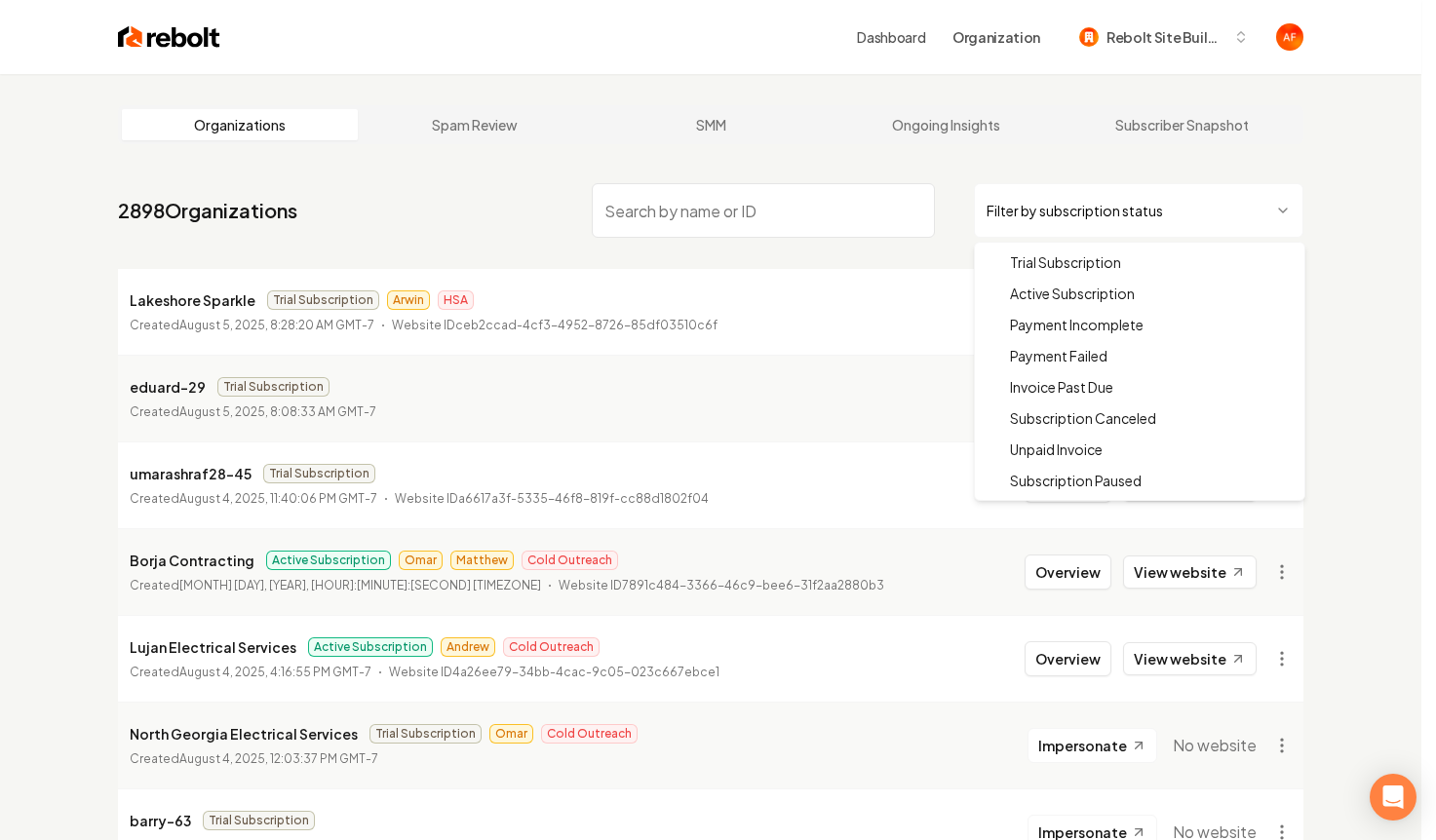 drag, startPoint x: 1087, startPoint y: 319, endPoint x: 1094, endPoint y: 290, distance: 29.832868 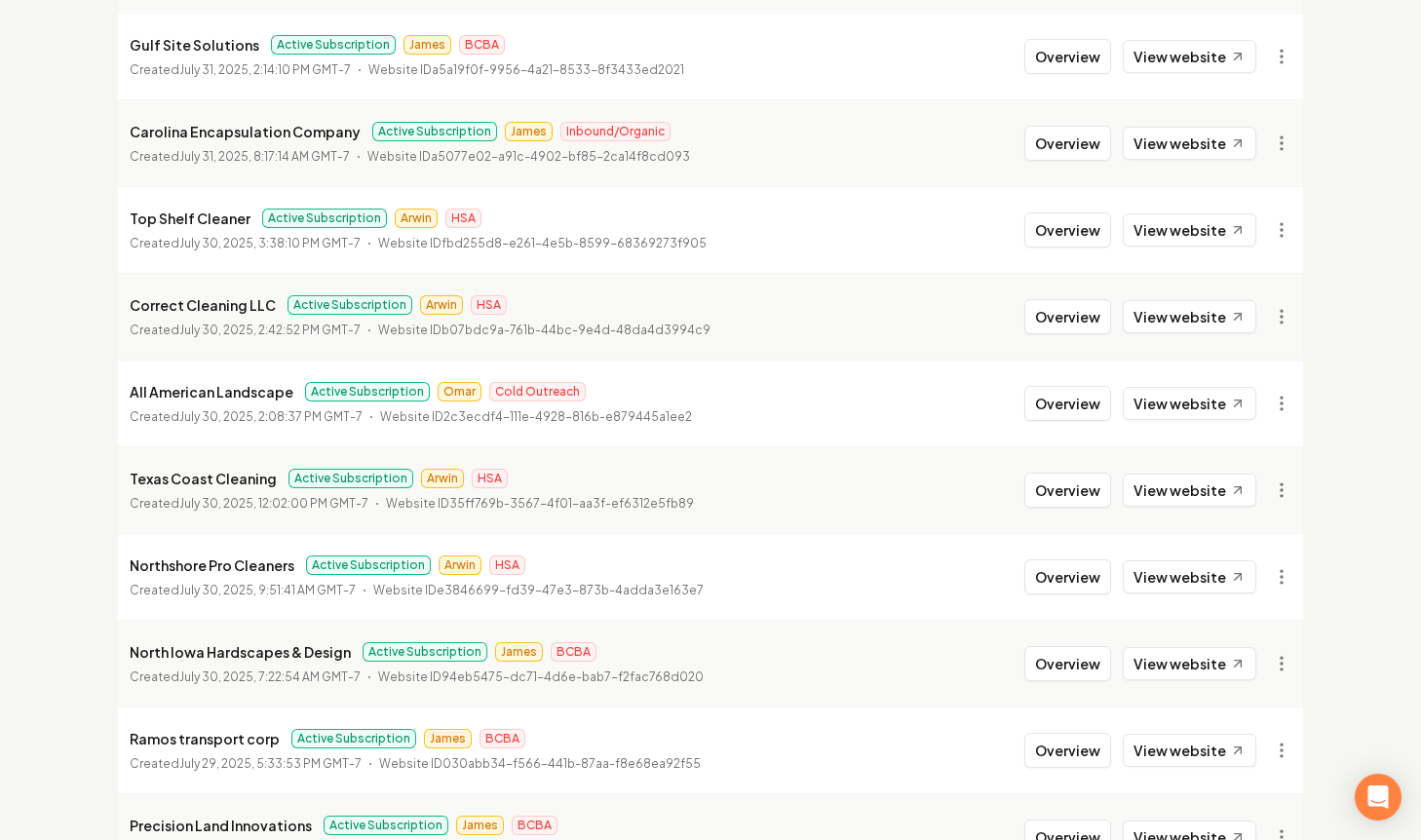 scroll, scrollTop: 2112, scrollLeft: 0, axis: vertical 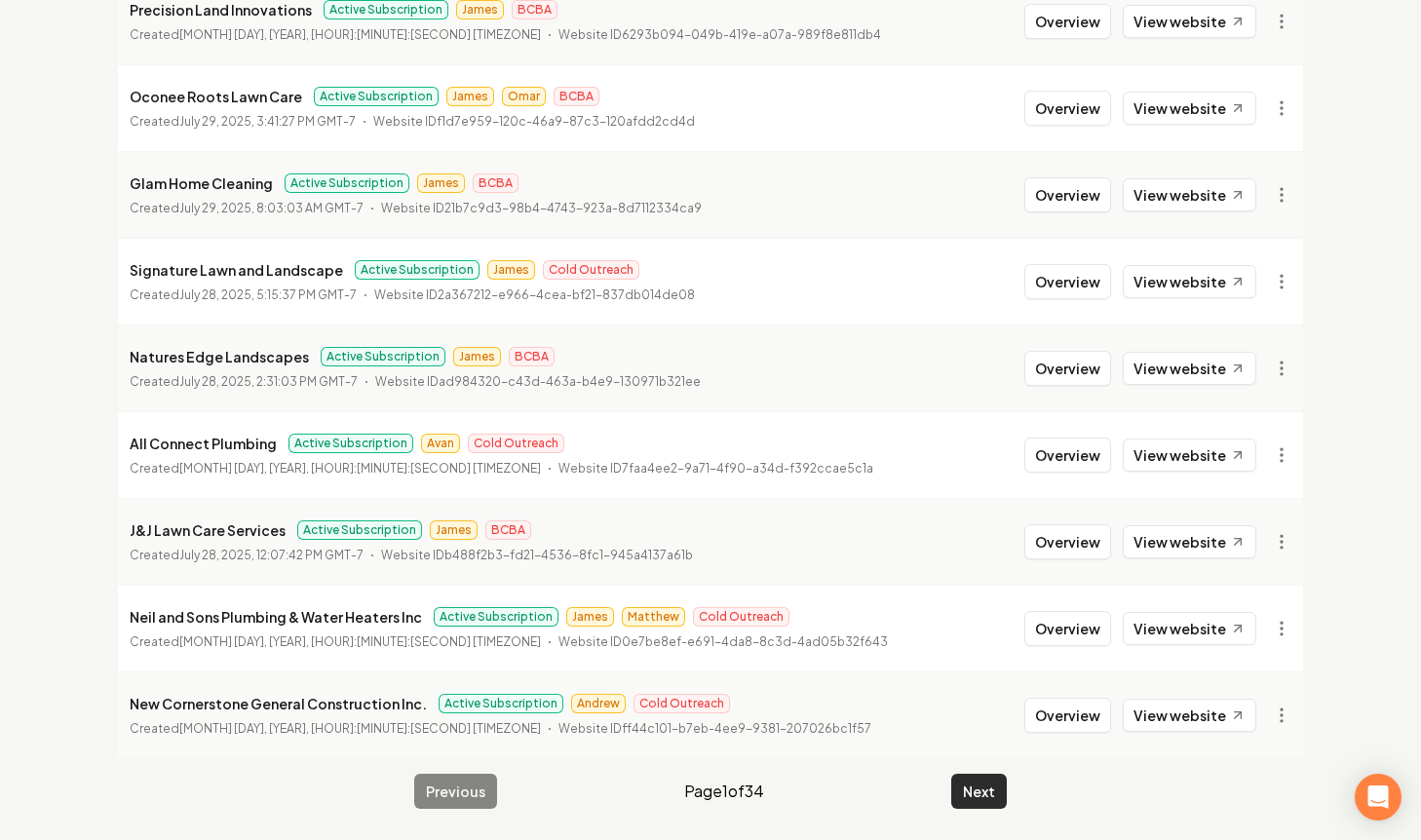 click on "Next" at bounding box center (979, 791) 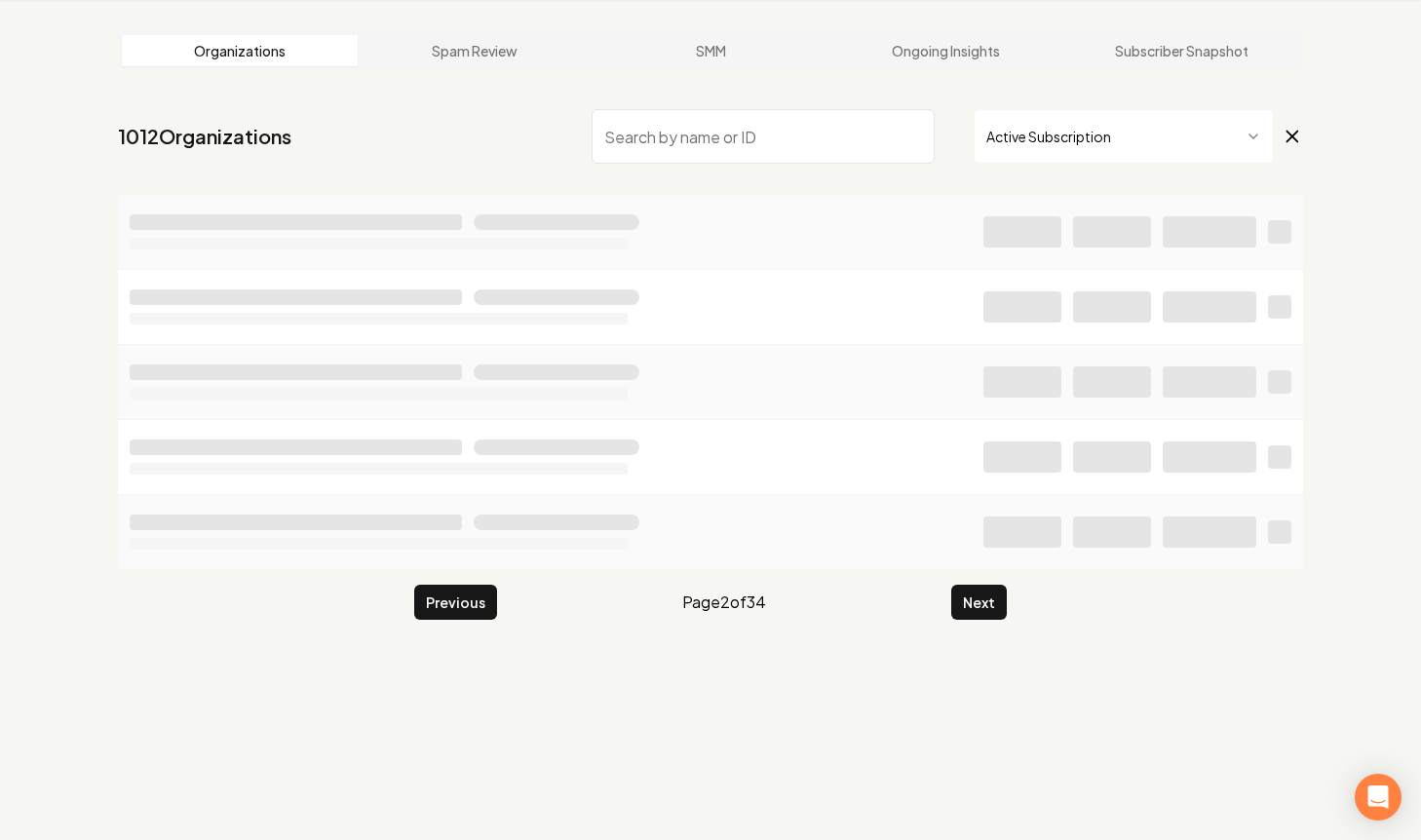 scroll, scrollTop: 2112, scrollLeft: 0, axis: vertical 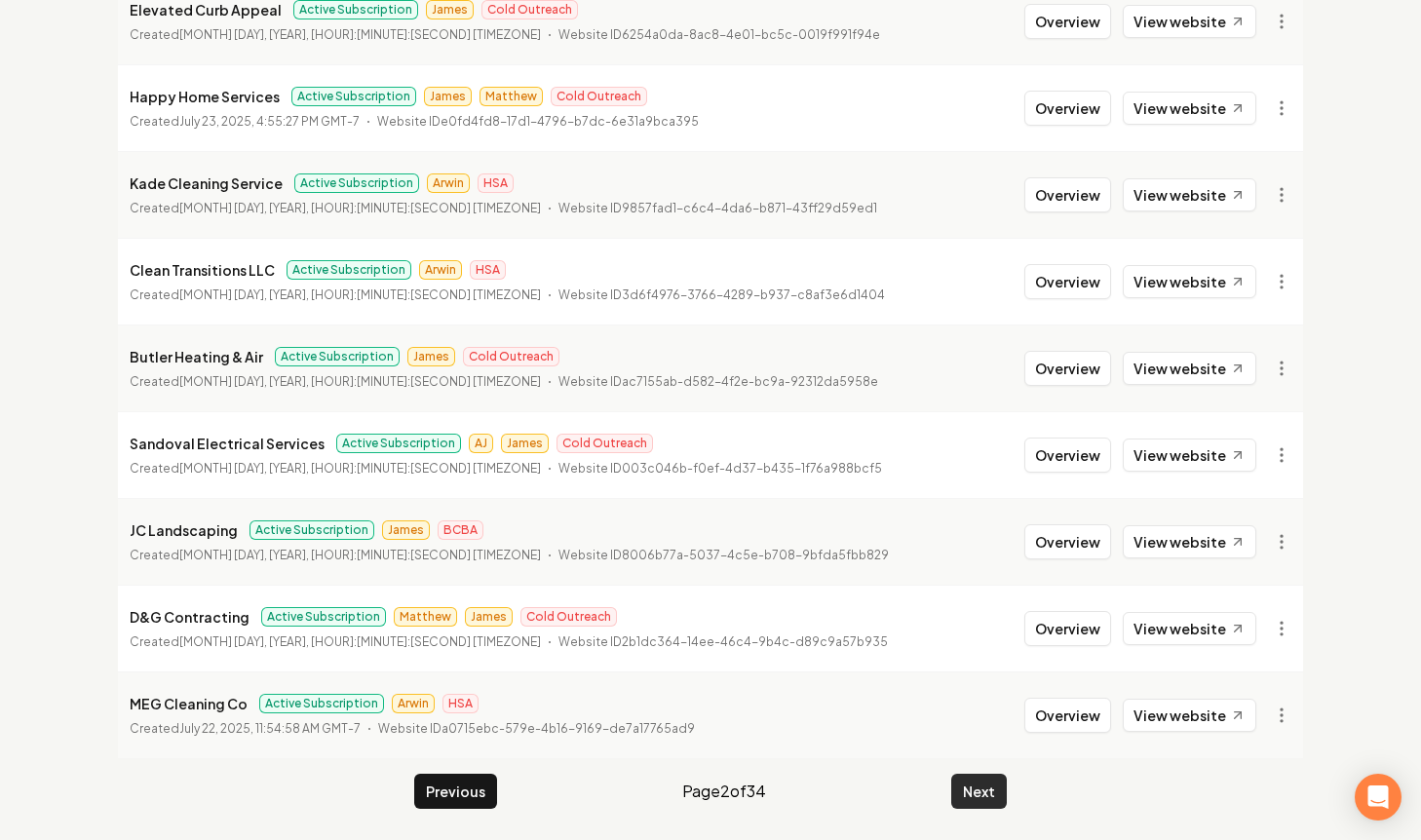 click on "Next" at bounding box center [979, 791] 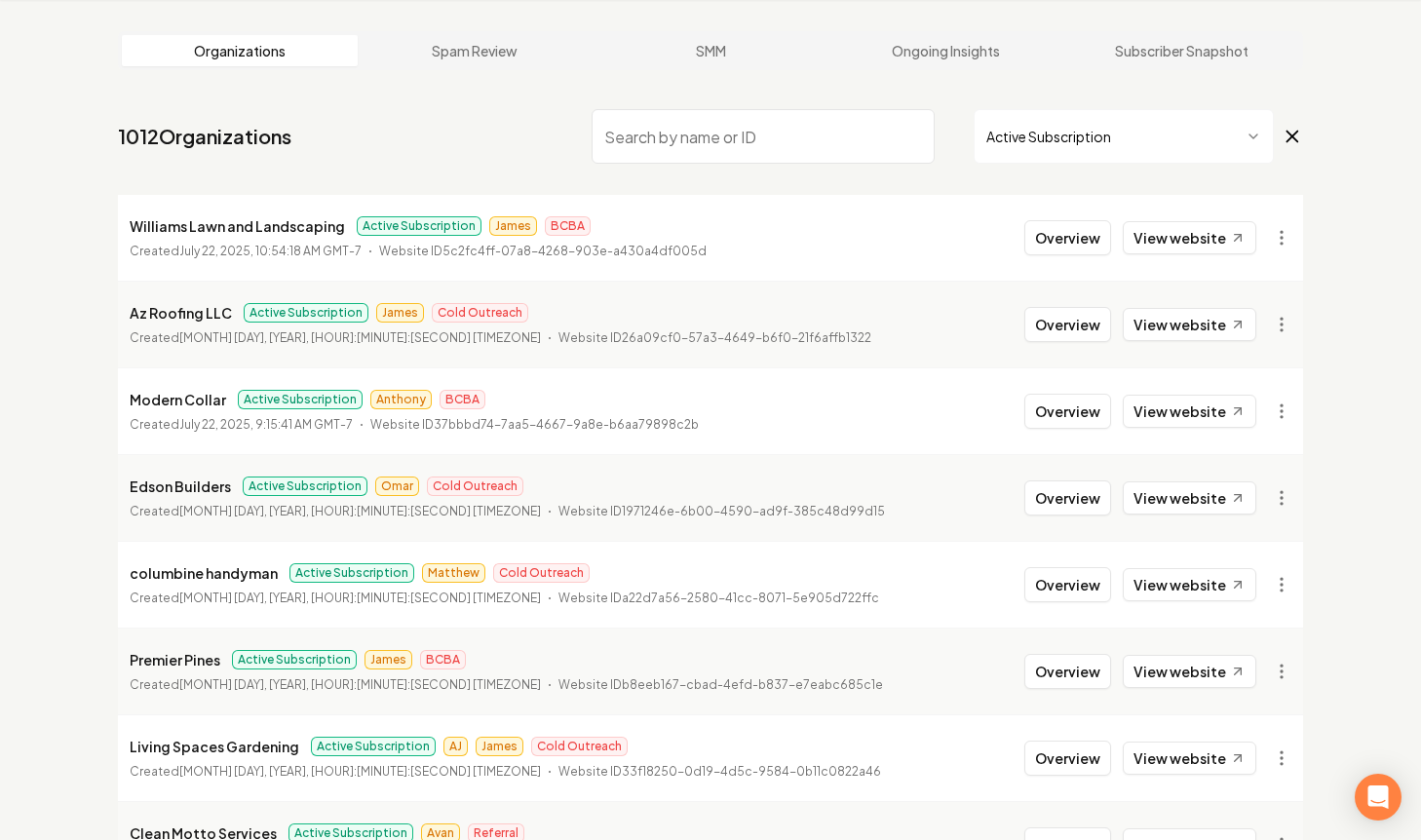 scroll, scrollTop: 2112, scrollLeft: 0, axis: vertical 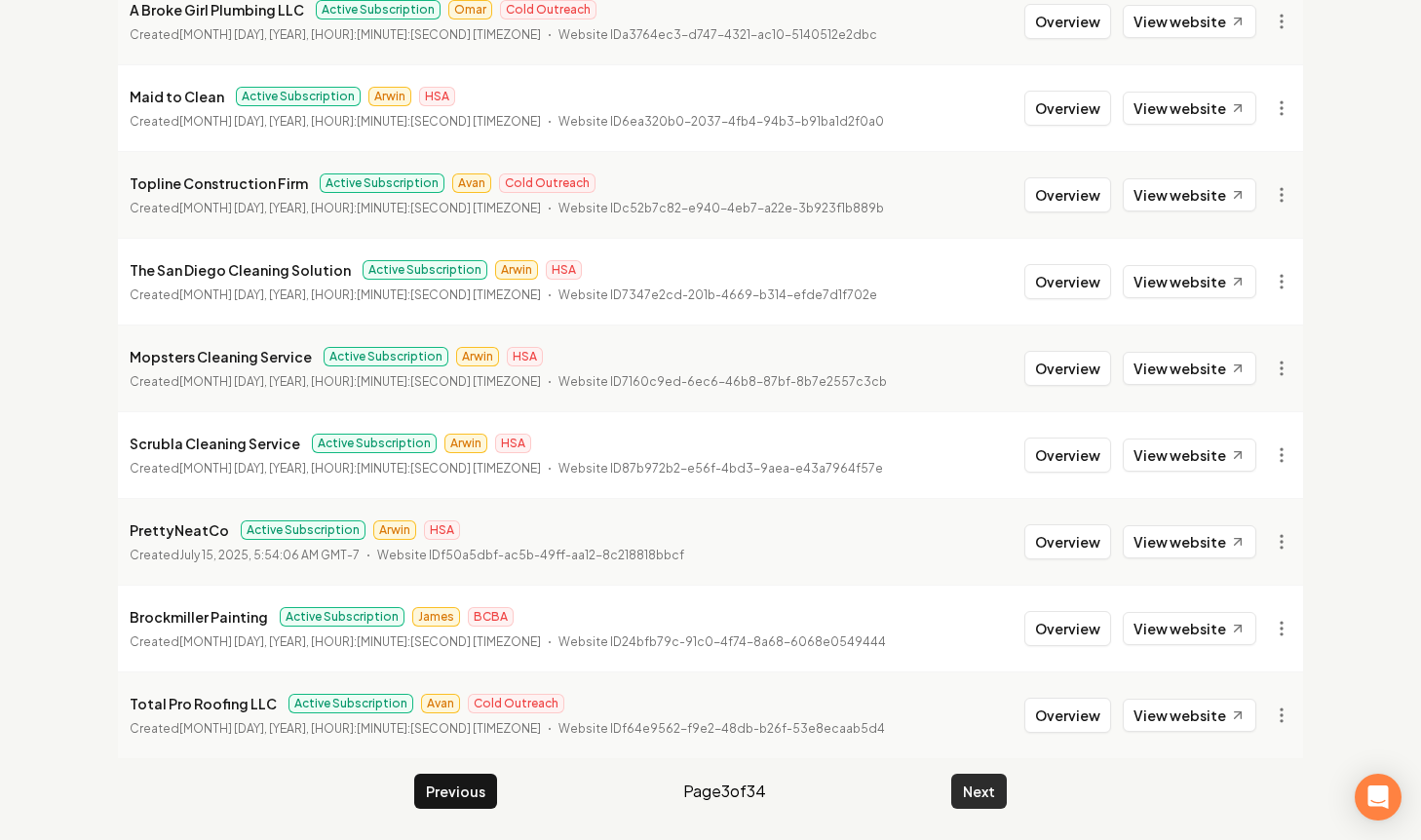 click on "Next" at bounding box center (979, 791) 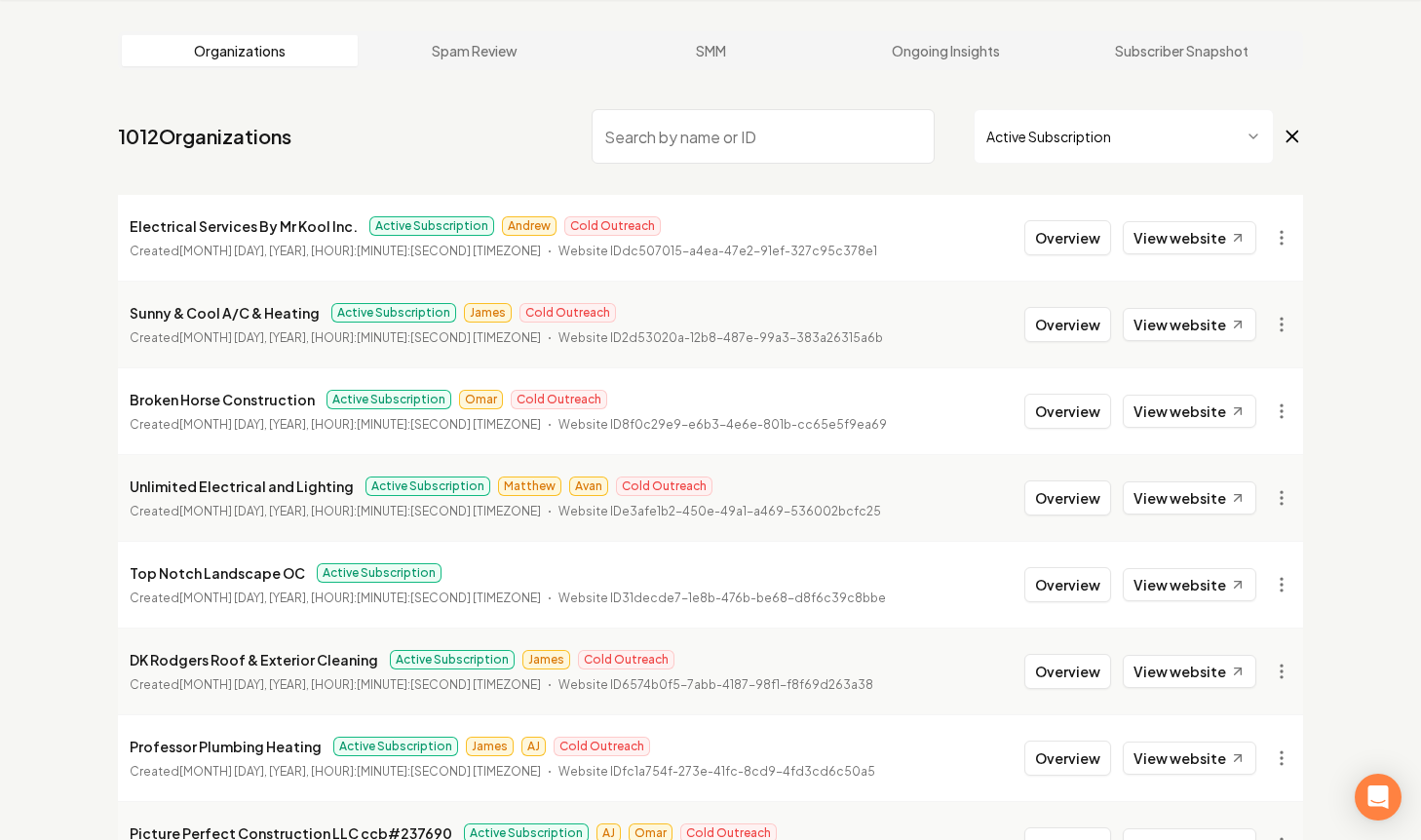 scroll, scrollTop: 2112, scrollLeft: 0, axis: vertical 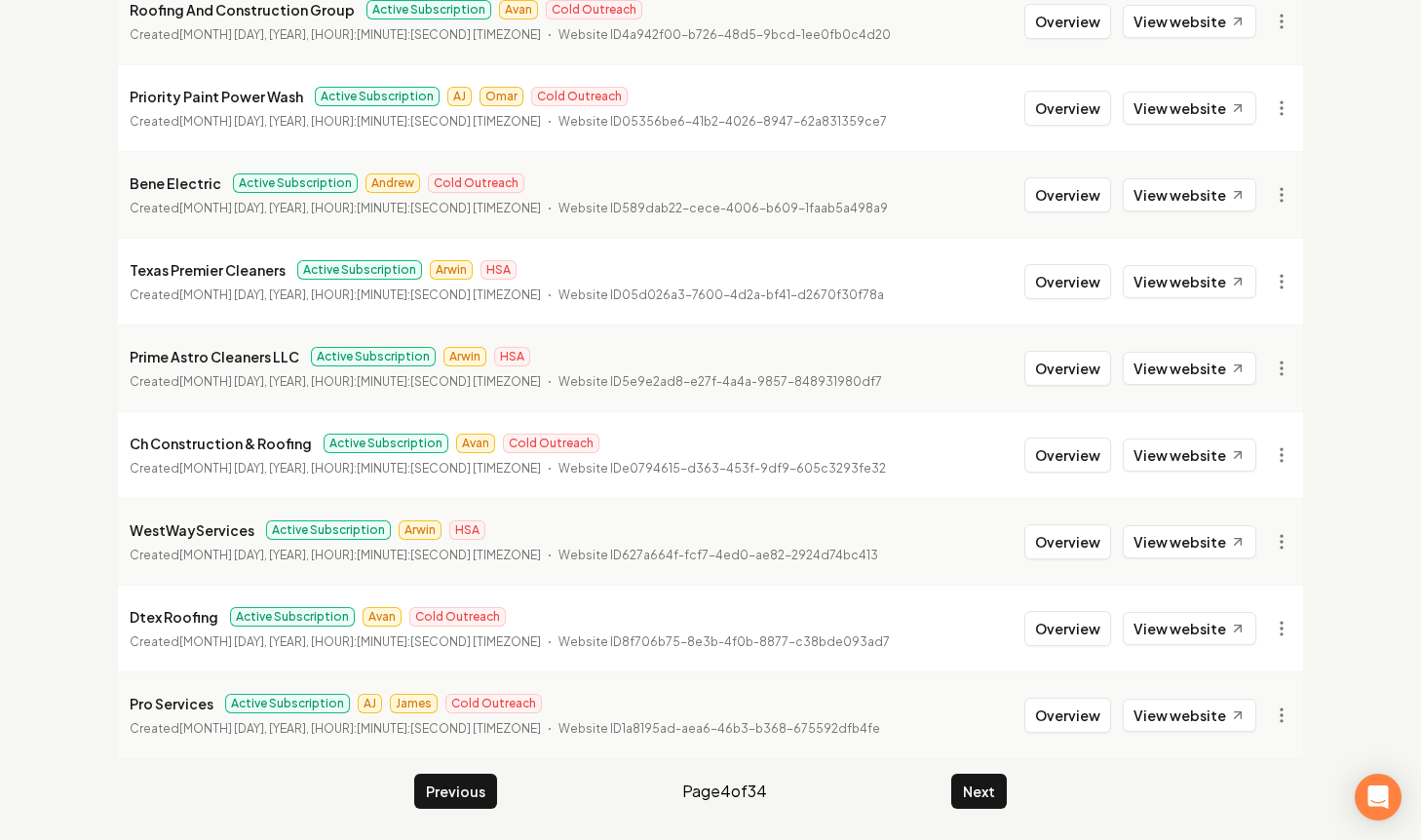 click on "Organizations Spam Review SMM Ongoing Insights Subscriber Snapshot 1012  Organizations Active Subscription Electrical Services By Mr Kool Inc. Active Subscription Andrew Cold Outreach Created  July 11, 2025, 5:50:54 PM GMT-7   Website ID  dc507015-a4ea-47e2-91ef-327c95c378e1 Overview View website Sunny & Cool A/C & Heating Active Subscription James Cold Outreach Created  July 11, 2025, 1:43:41 PM GMT-7   Website ID  2d53020a-12b8-487e-99a3-383a26315a6b Overview View website Broken Horse Construction Active Subscription Omar Cold Outreach Created  July 11, 2025, 12:03:40 PM GMT-7   Website ID  8f0c29e9-e6b3-4e6e-801b-cc65e5f9ea69 Overview View website Unlimited Electrical and Lighting Active Subscription Matthew Avan Cold Outreach Created  July 11, 2025, 10:18:41 AM GMT-7   Website ID  e3afe1b2-450e-49a1-a469-536002bcfc25 Overview View website Top Notch Landscape OC Active Subscription Created  July 11, 2025, 8:43:39 AM GMT-7   Website ID  31decde7-1e8b-476b-be68-d8f6c39c8bbe Overview View website James" at bounding box center (710, -599) 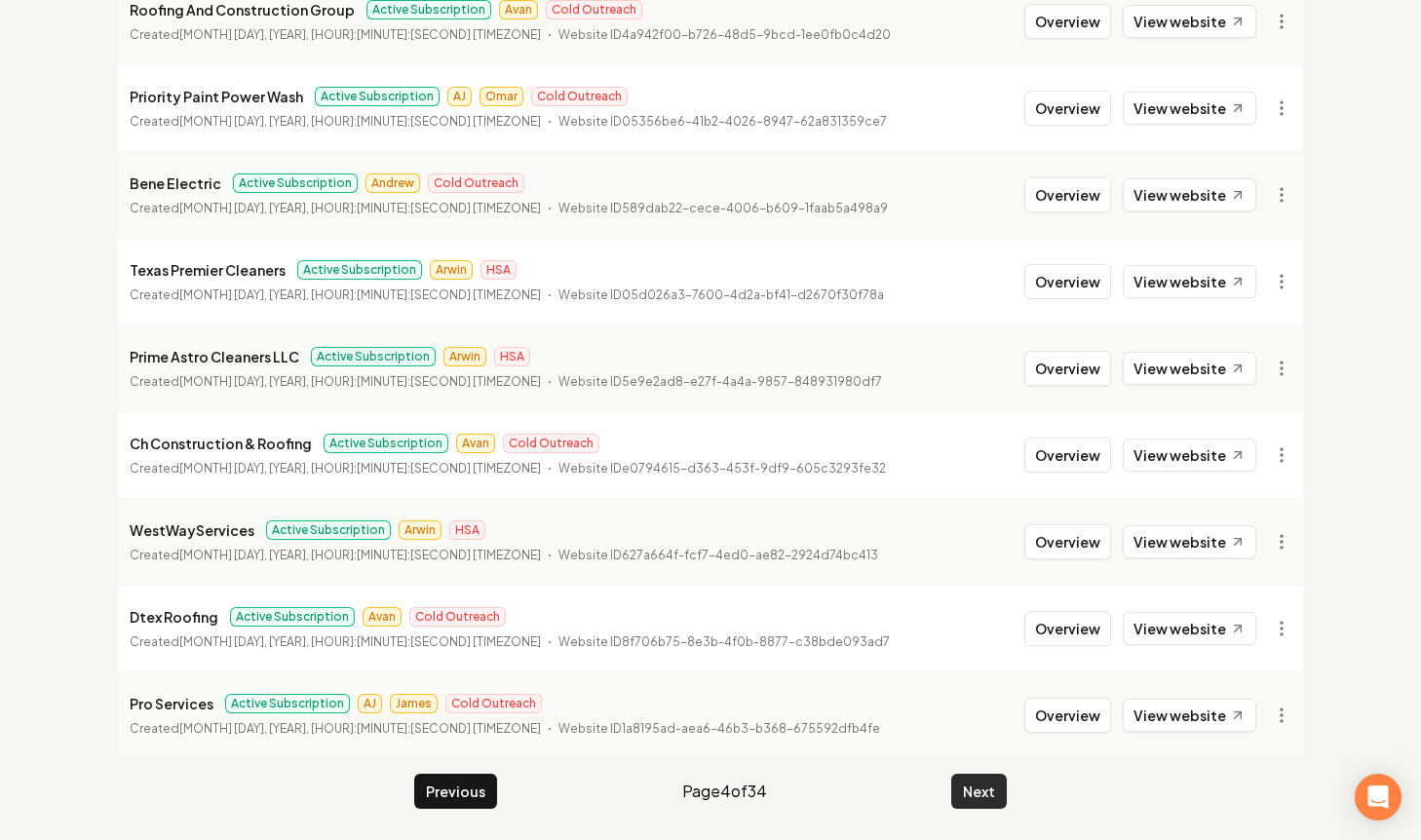 click on "Next" at bounding box center [979, 791] 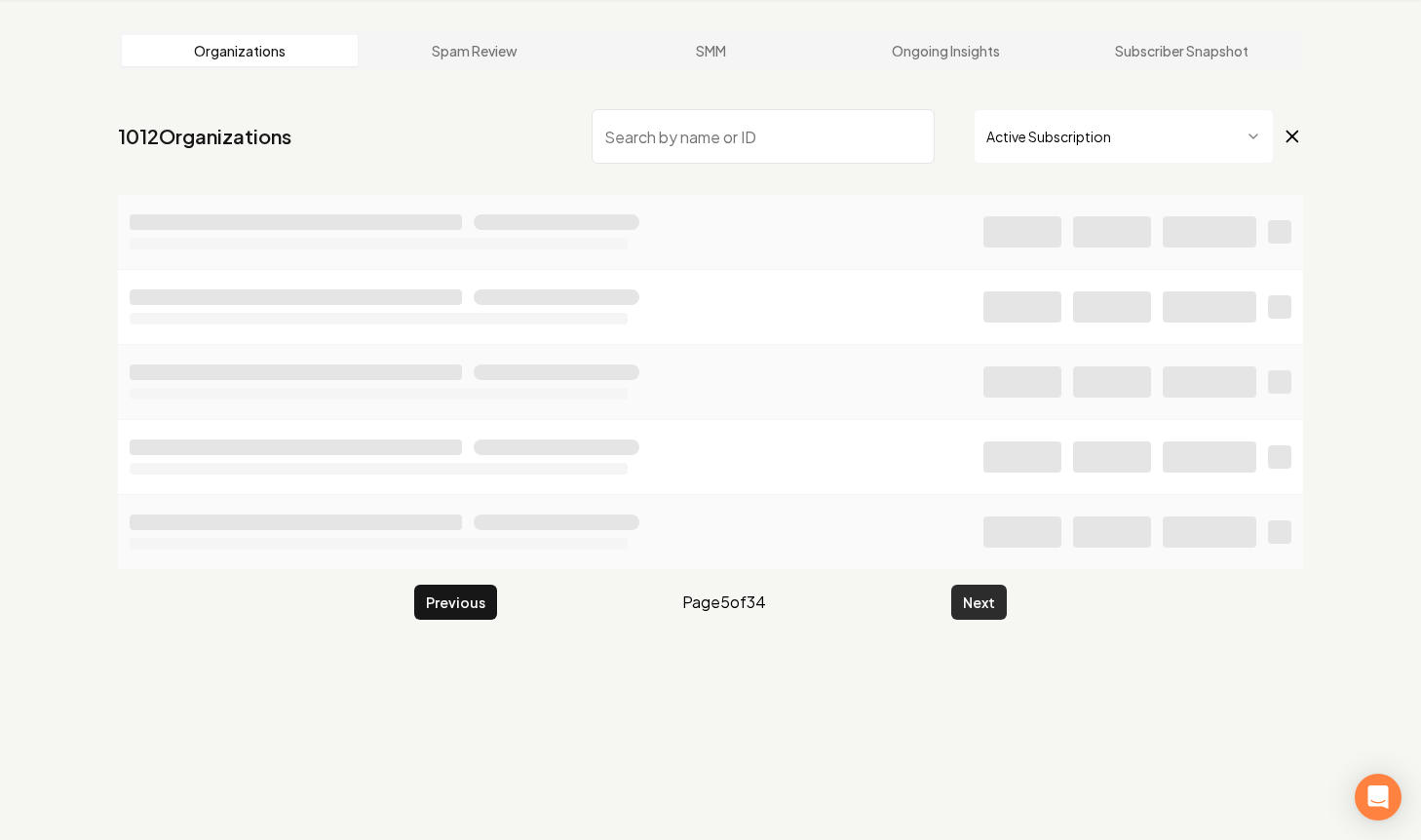 scroll, scrollTop: 2112, scrollLeft: 0, axis: vertical 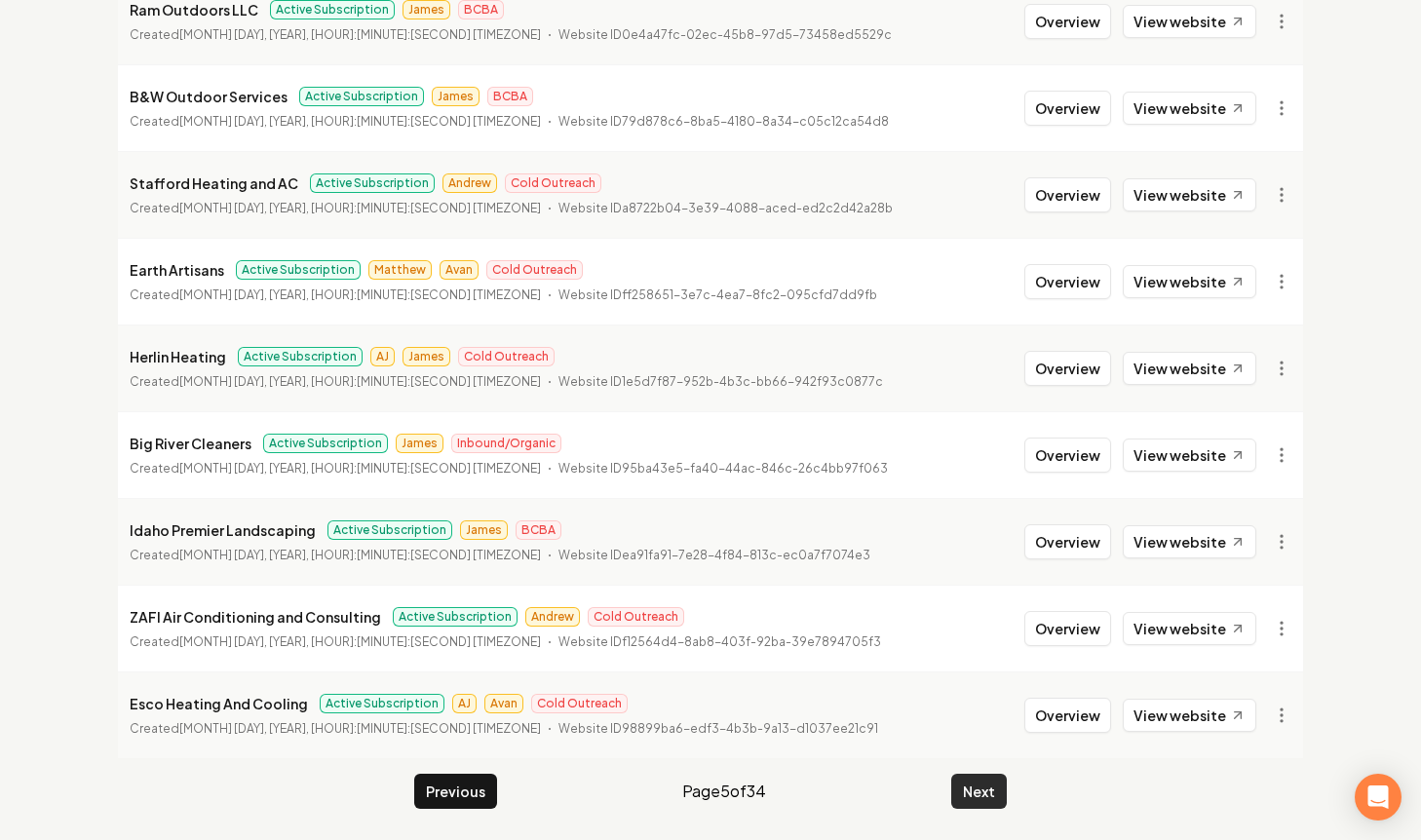 click on "Next" at bounding box center (979, 791) 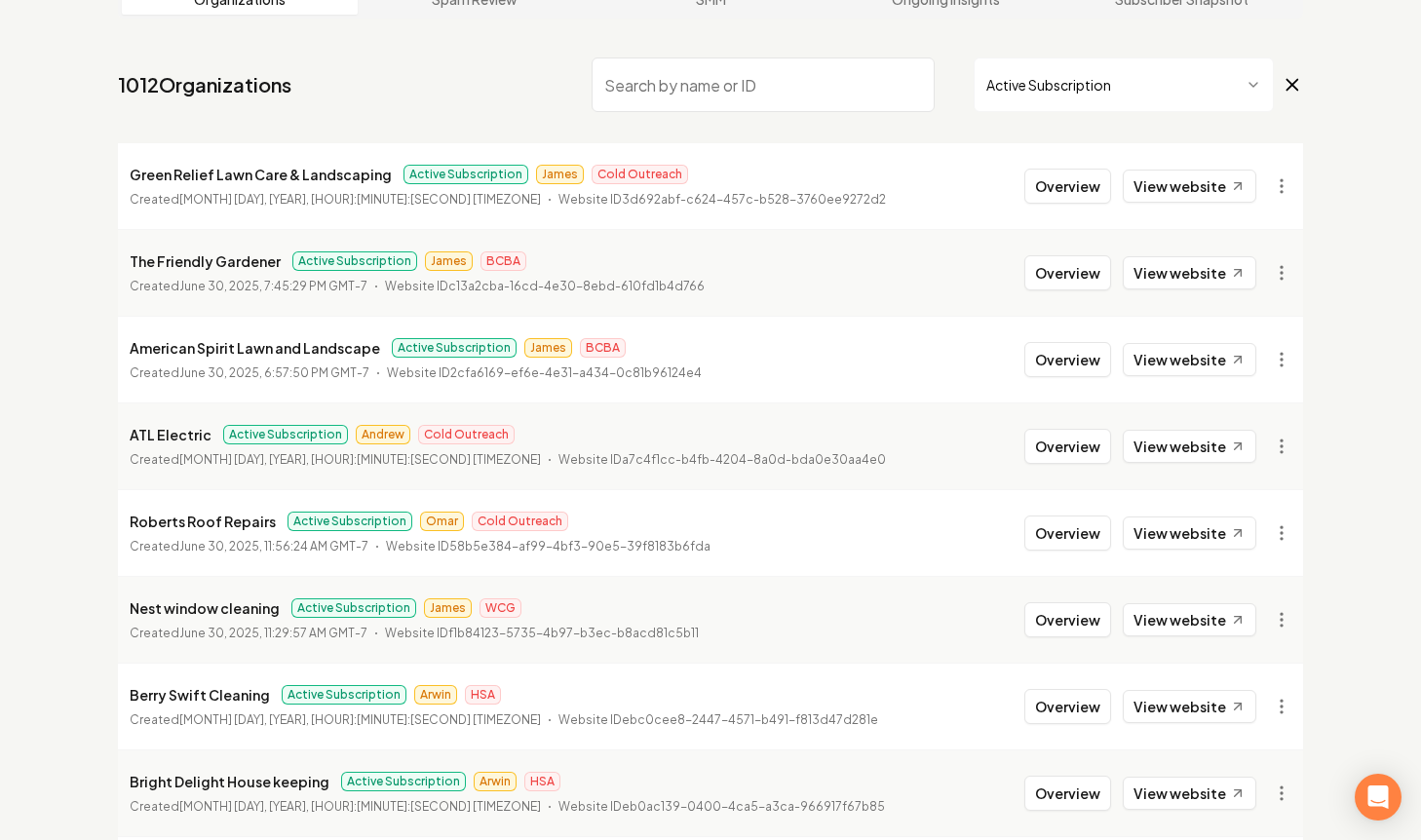 scroll, scrollTop: 123, scrollLeft: 0, axis: vertical 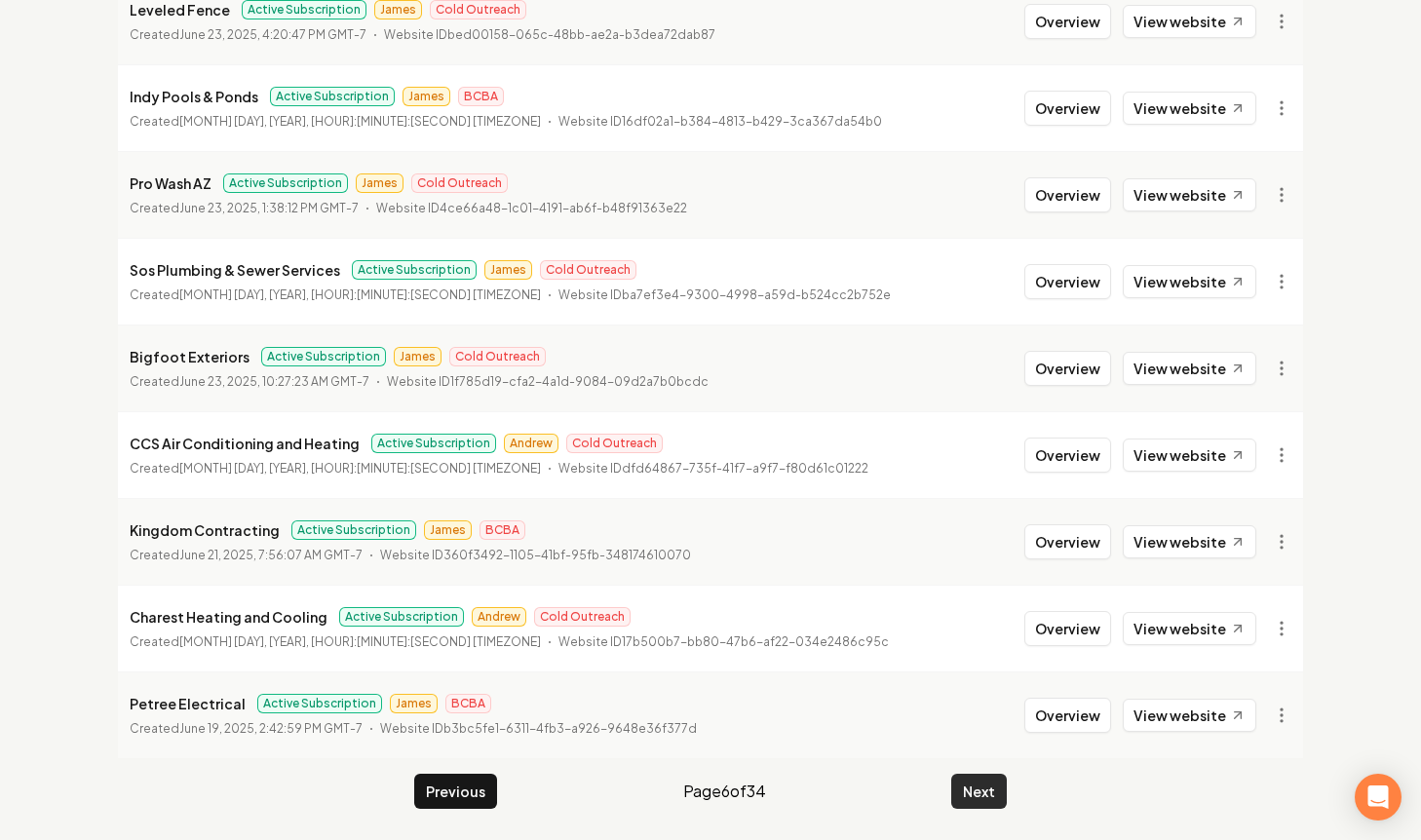 click on "Next" at bounding box center [979, 791] 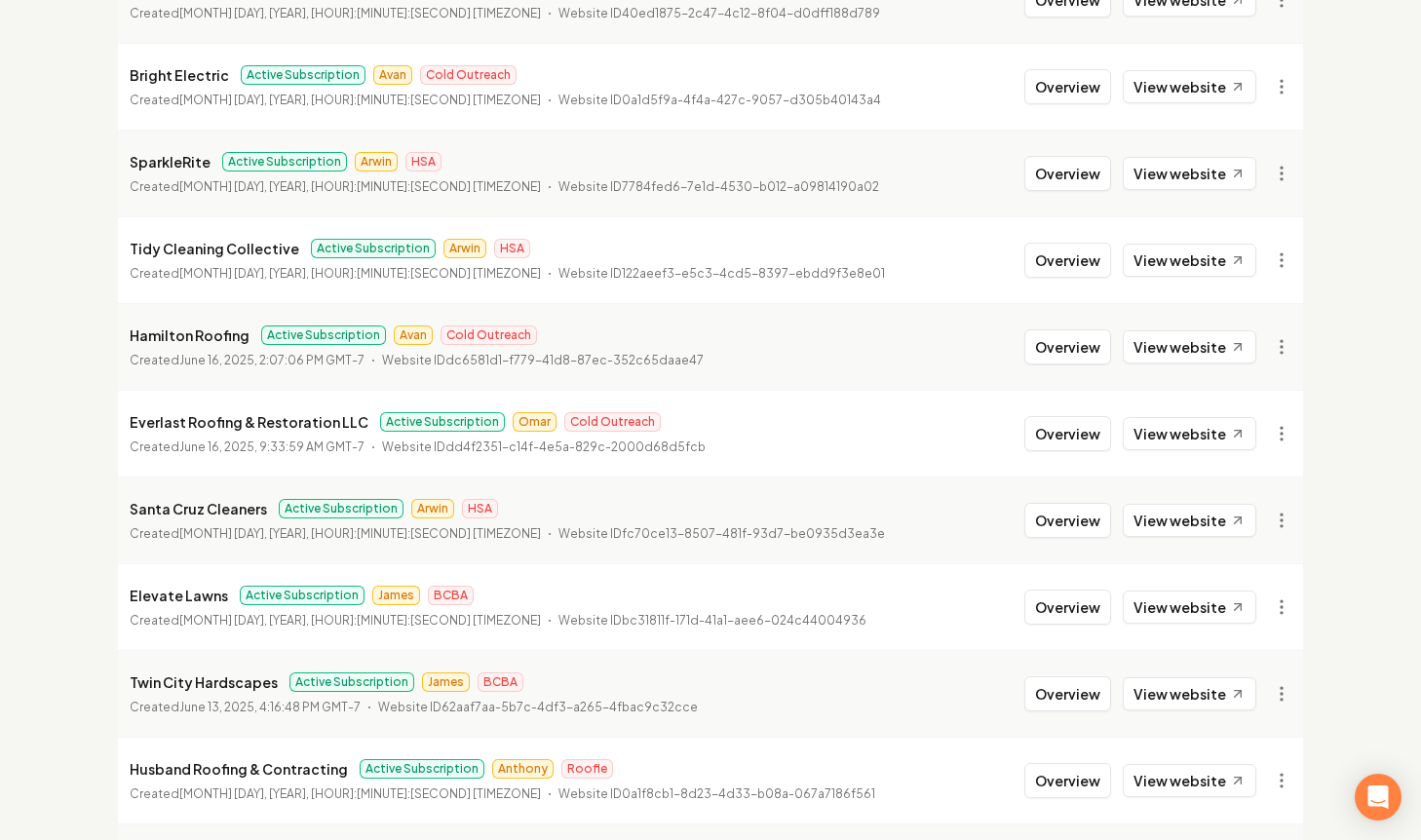 scroll, scrollTop: 1386, scrollLeft: 0, axis: vertical 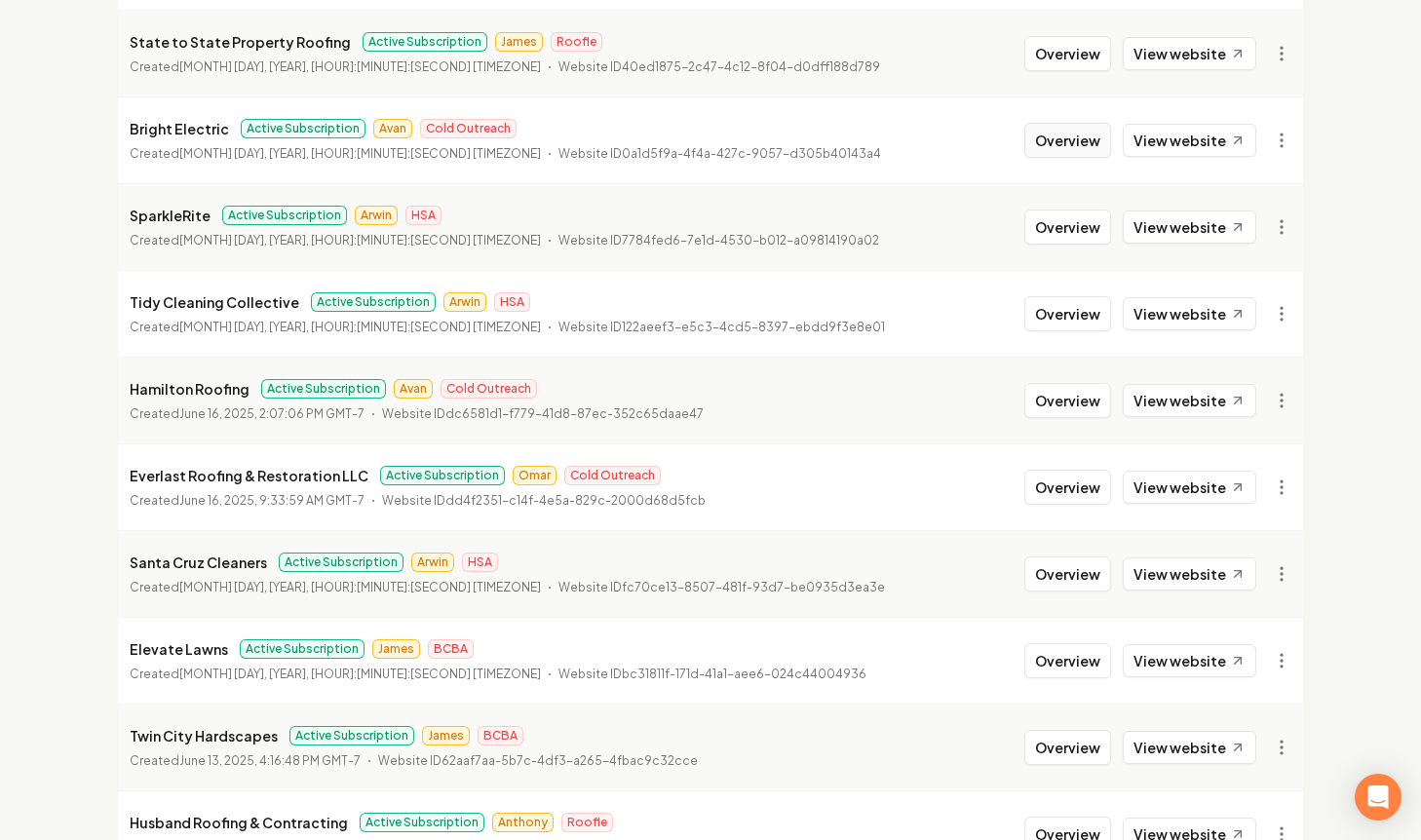 click on "Overview" at bounding box center (1067, 140) 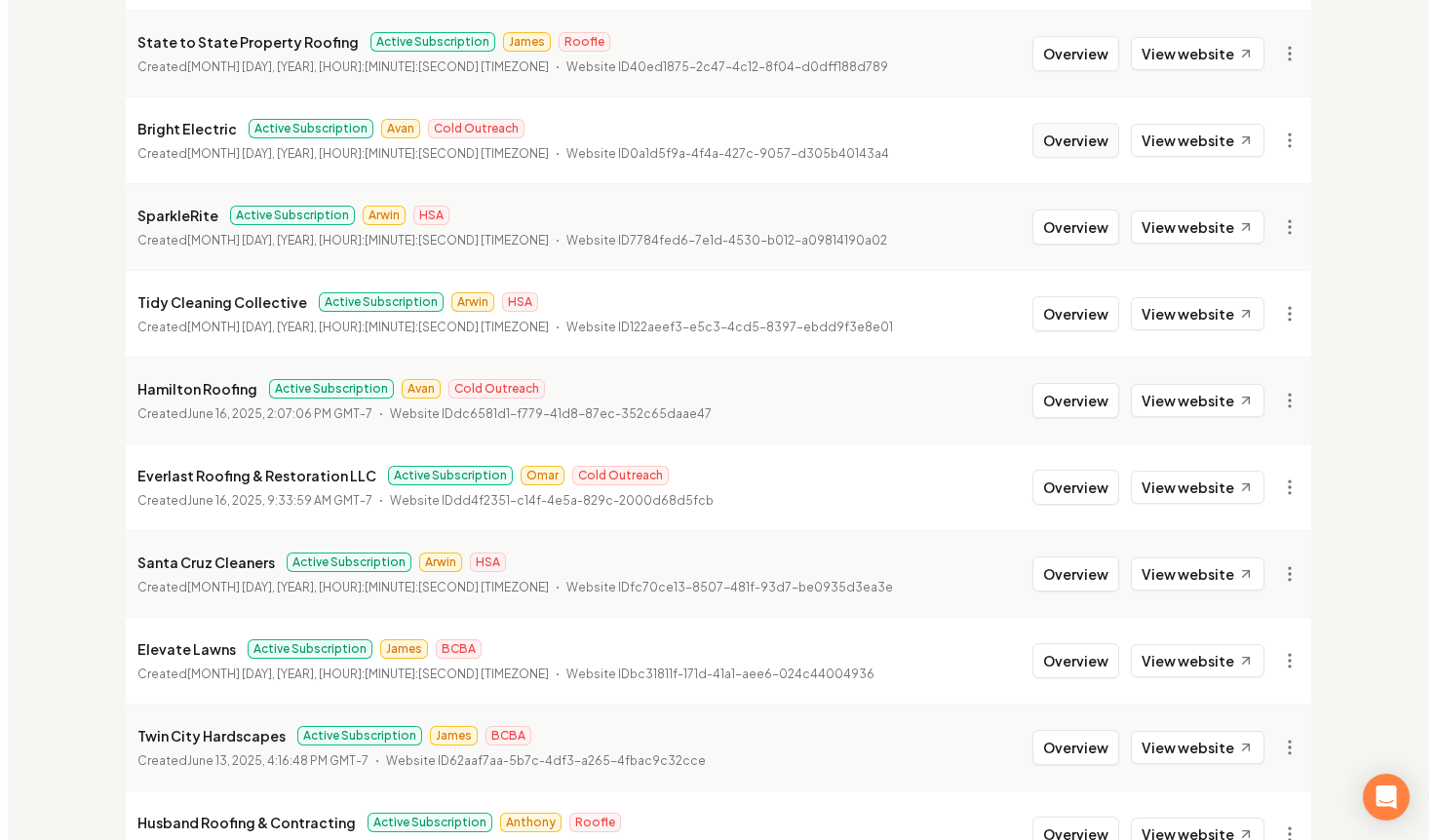 scroll, scrollTop: 0, scrollLeft: 0, axis: both 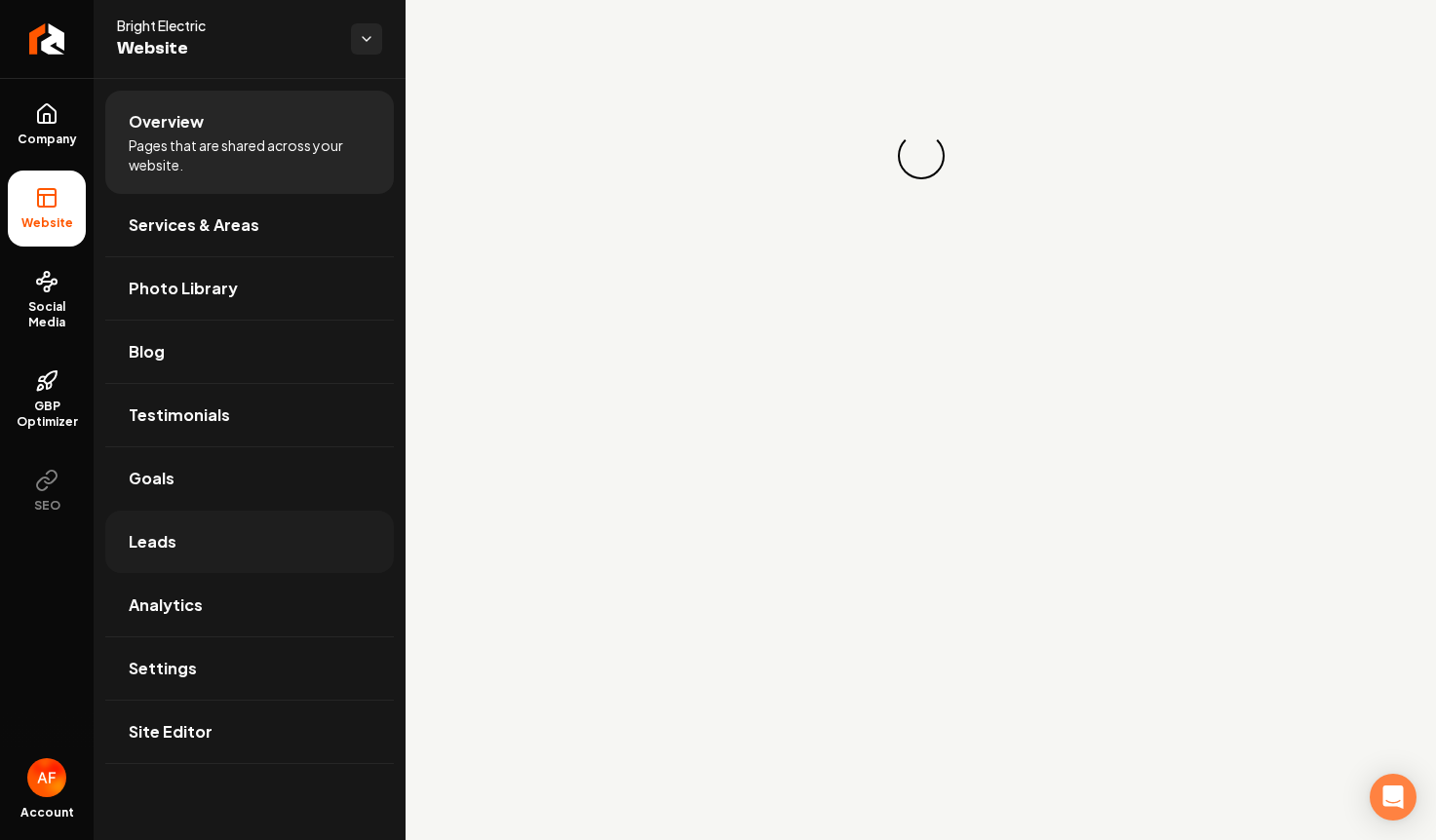 click on "Leads" at bounding box center [250, 542] 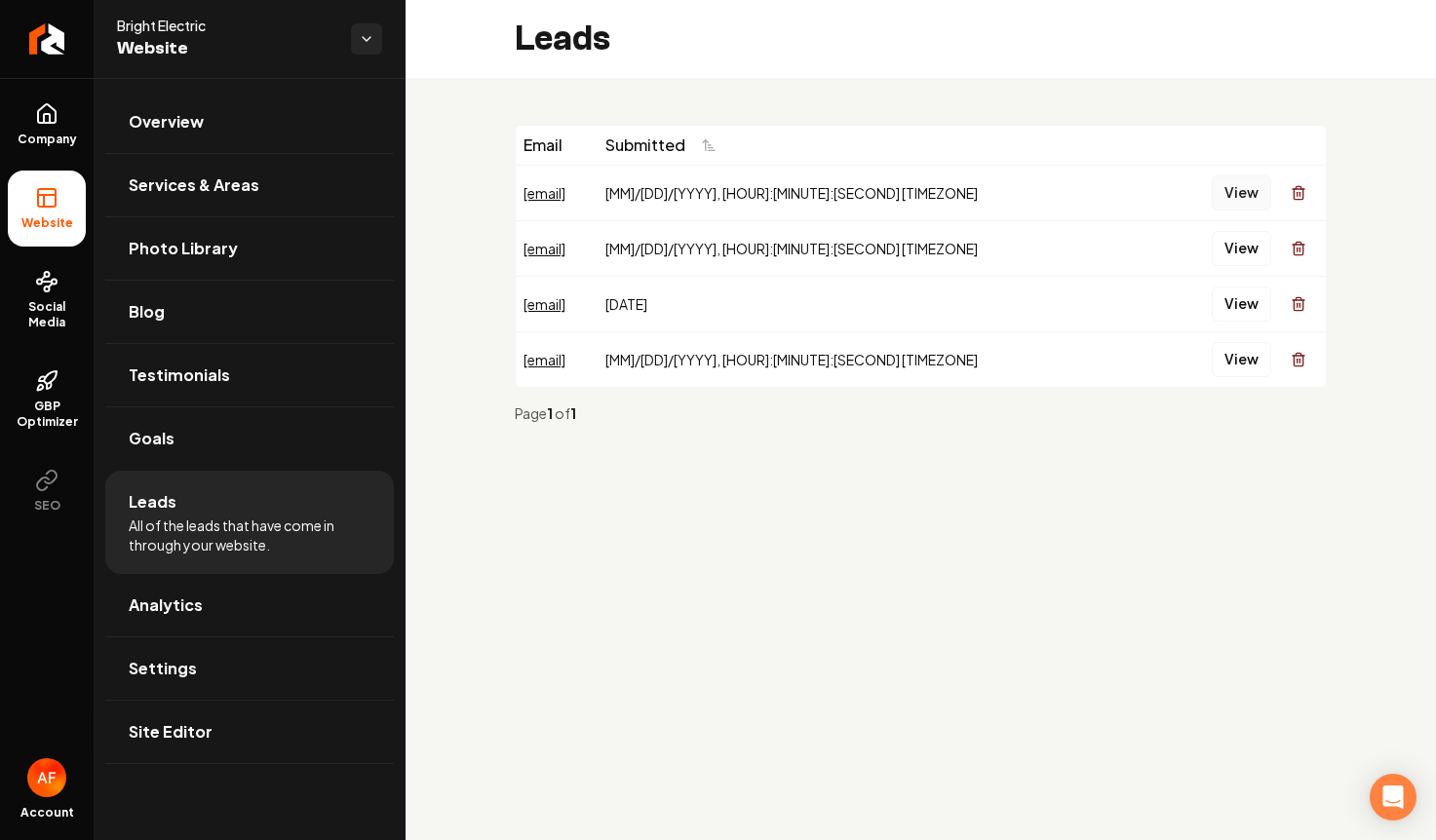 click on "View" at bounding box center [1241, 193] 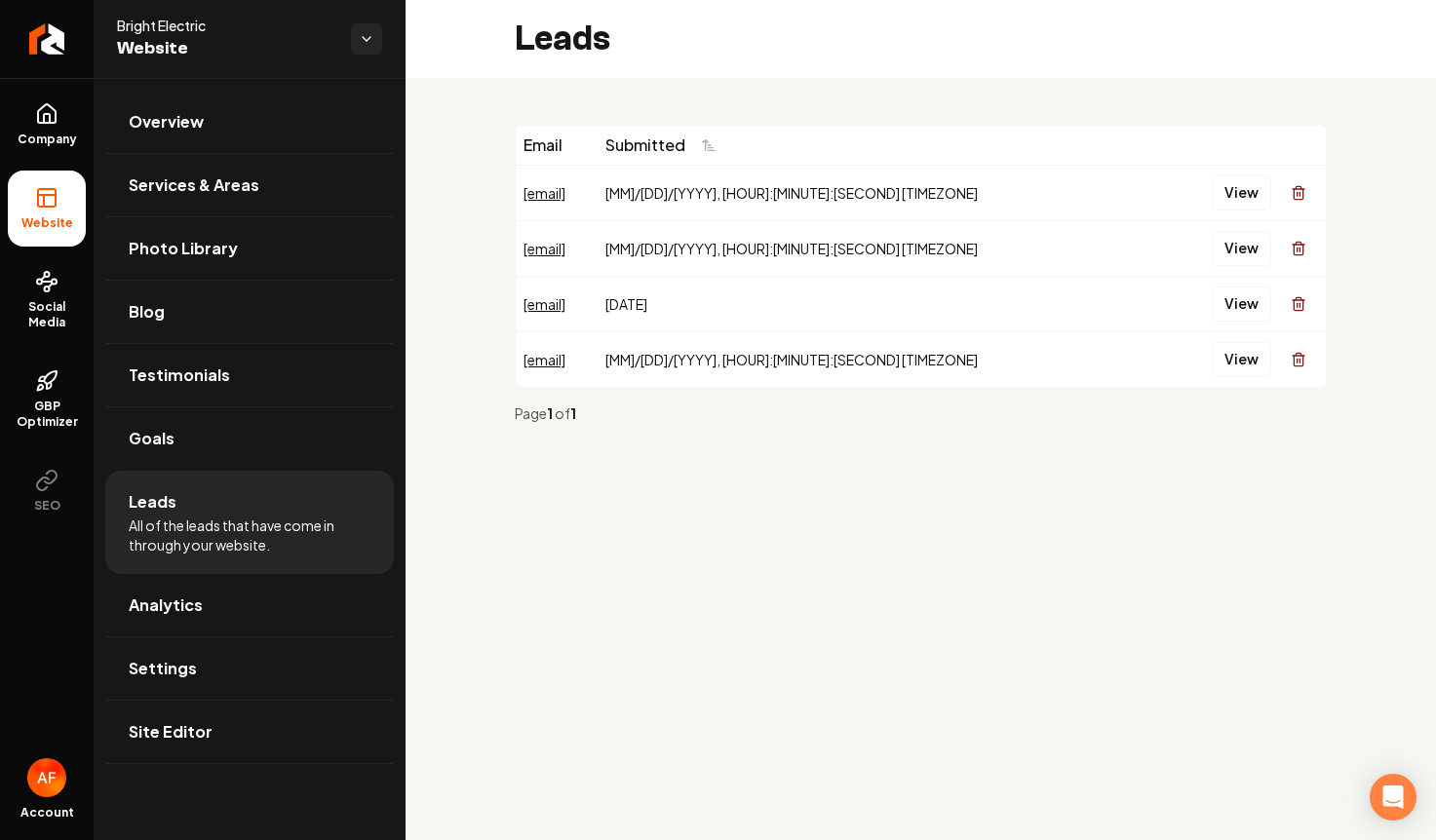 click on "All of the leads that have come in through your website." at bounding box center [250, 535] 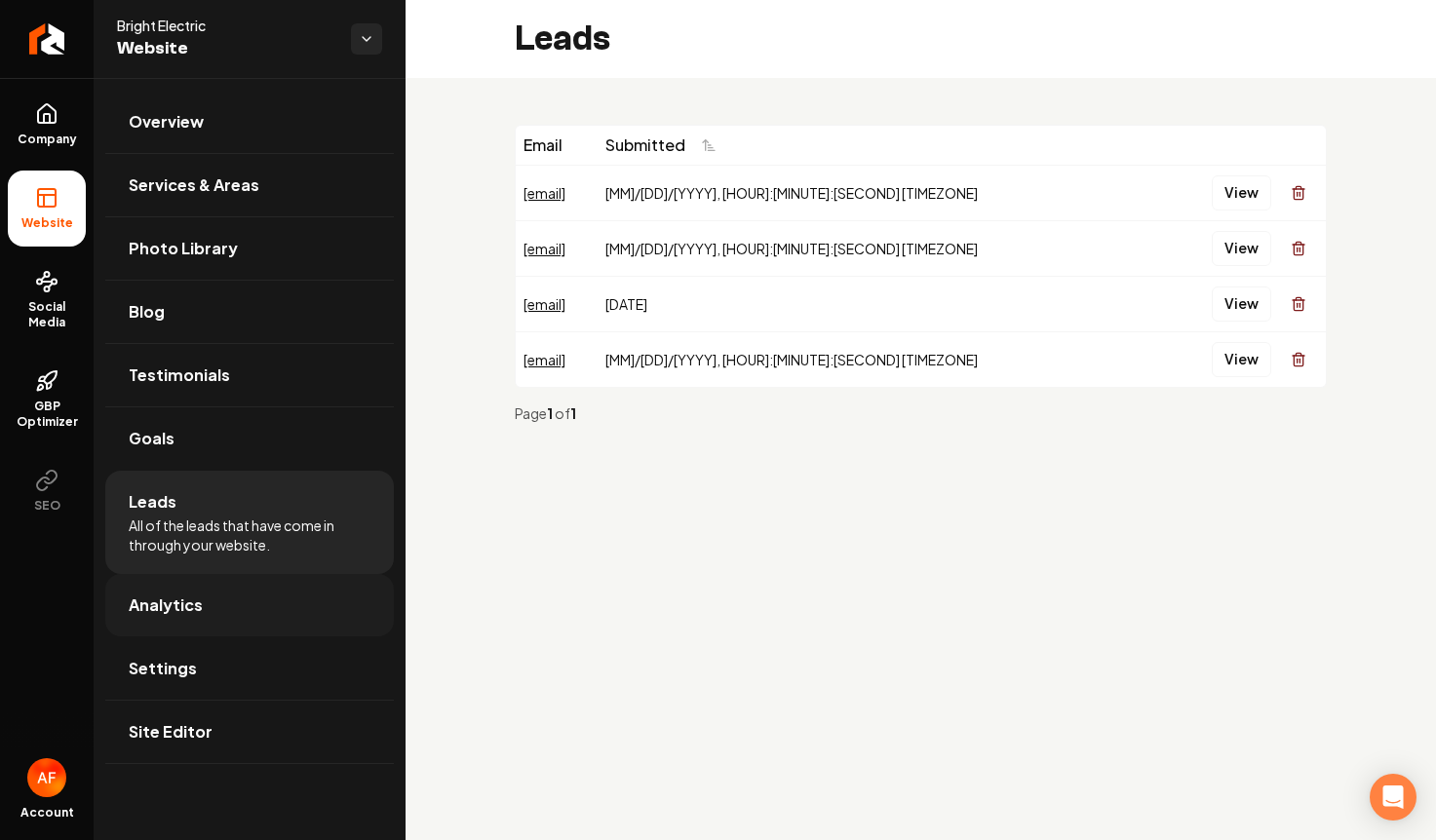 click on "Analytics" at bounding box center (250, 605) 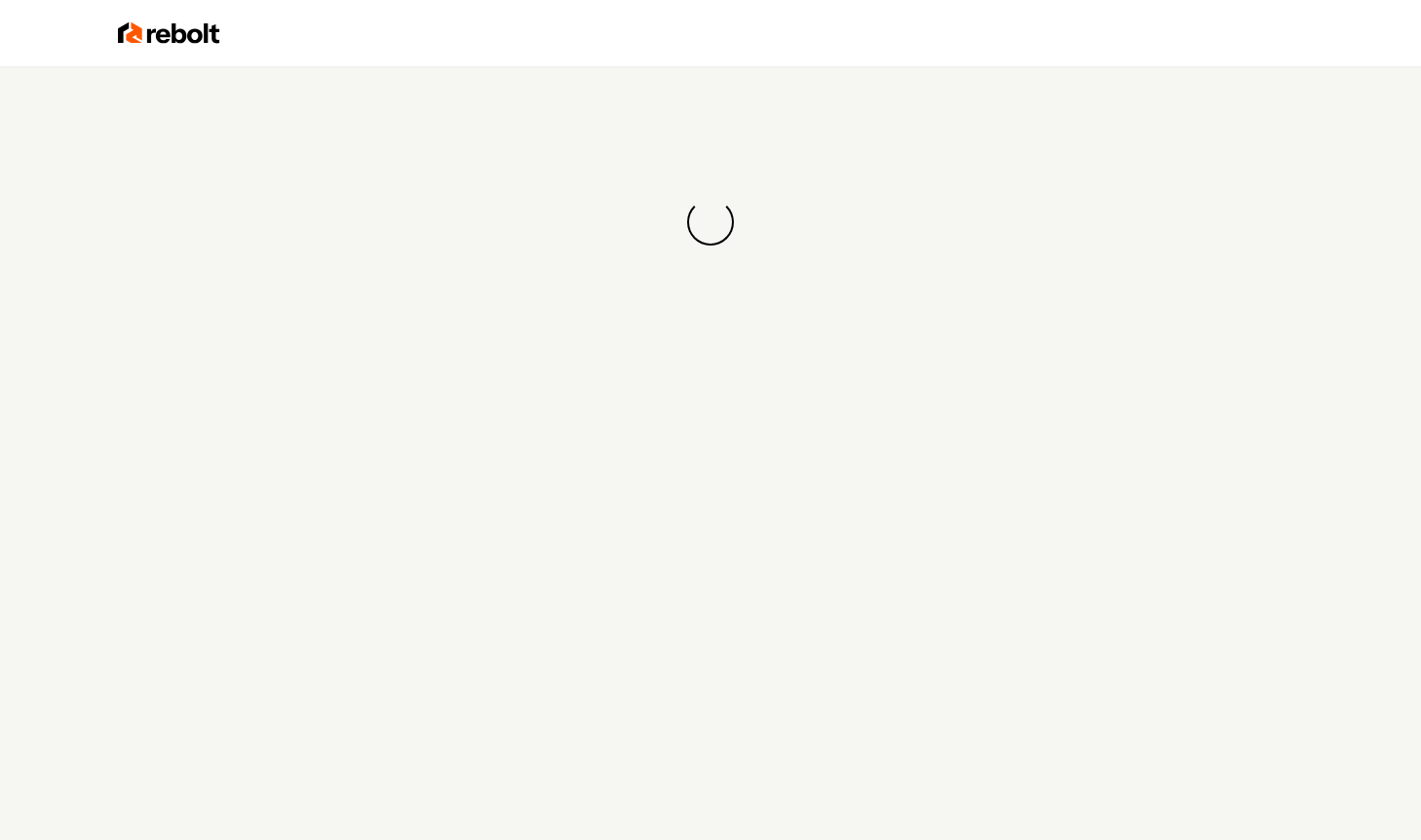 scroll, scrollTop: 0, scrollLeft: 0, axis: both 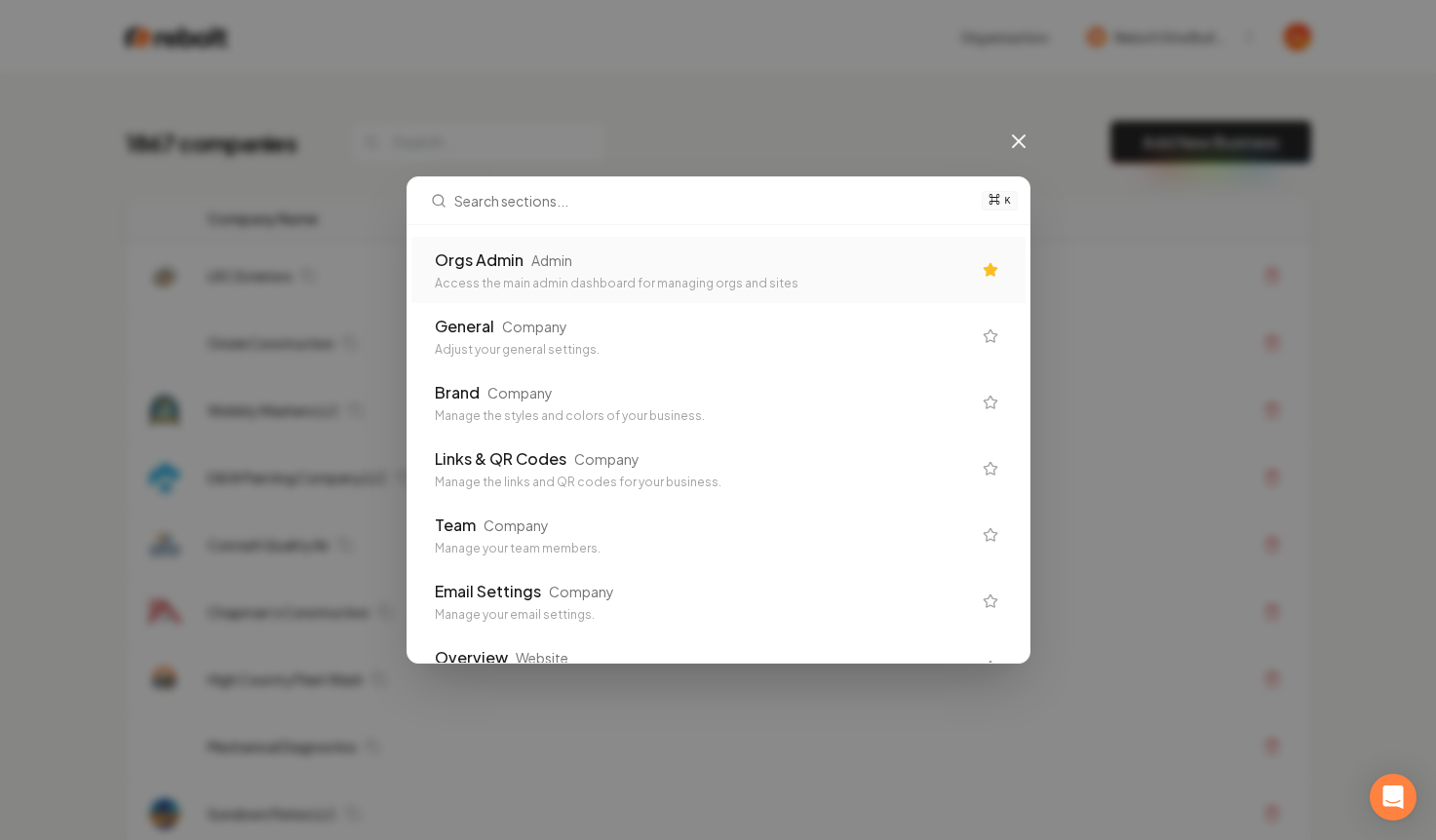 click on "Access the main admin dashboard for managing orgs and sites" at bounding box center (703, 284) 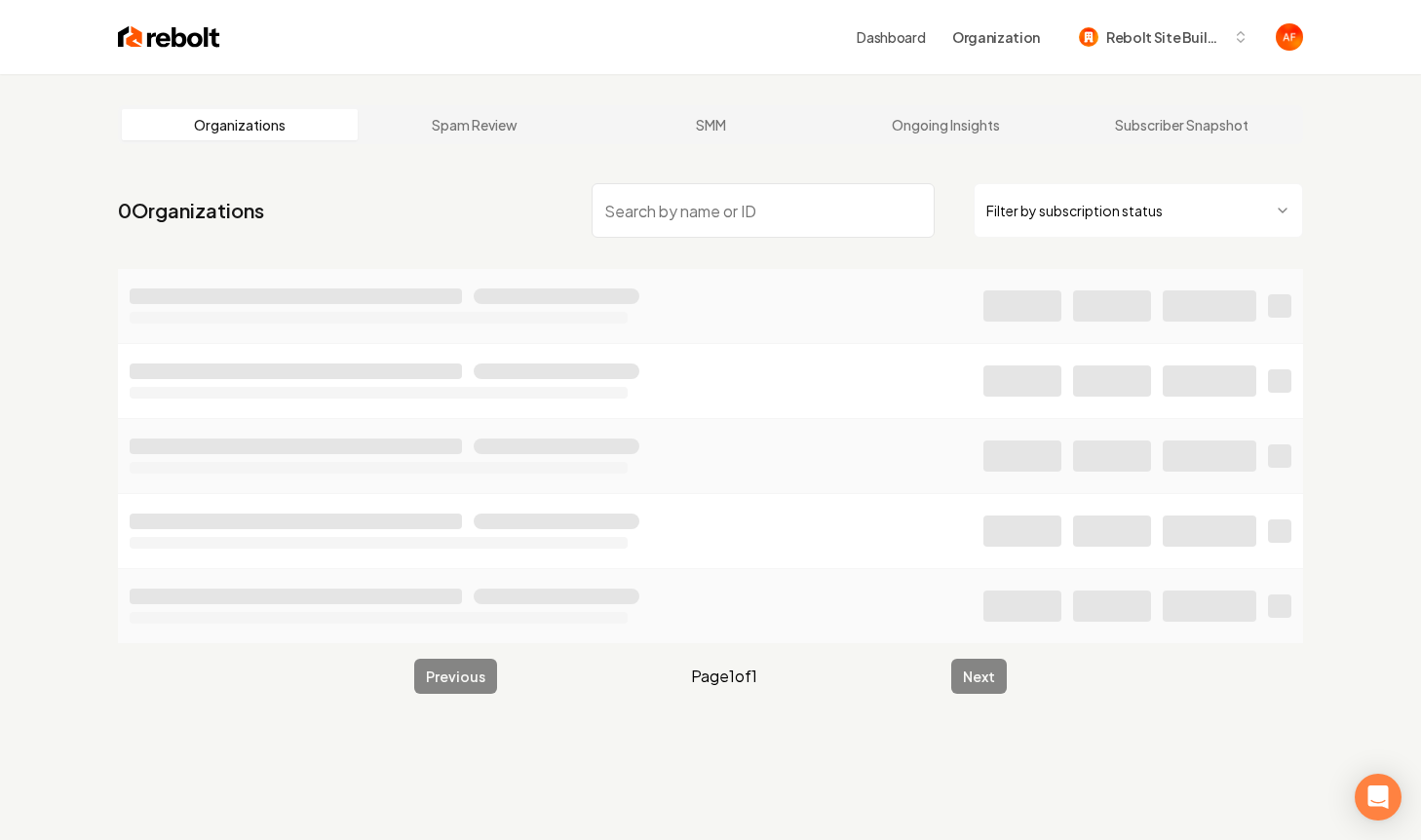 click at bounding box center [763, 210] 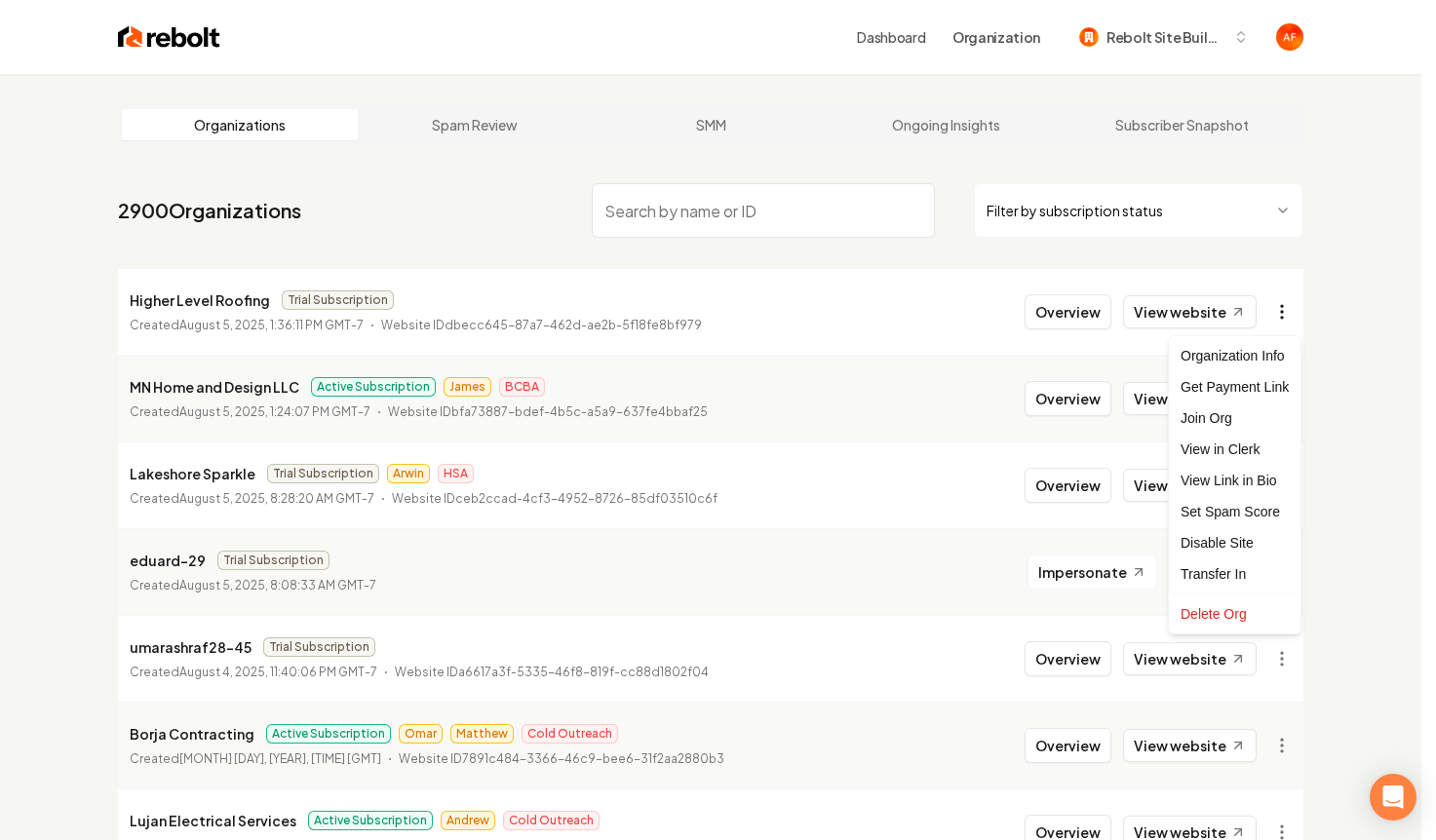 click on "Dashboard Organization Rebolt Site Builder Organizations Spam Review SMM Ongoing Insights Subscriber Snapshot 2900  Organizations Filter by subscription status Higher Level Roofing Trial Subscription Created  August 5, 2025, 1:36:11 PM GMT-7   Website ID  dbecc645-87a7-462d-ae2b-5f18fe8bf979 Overview View website MN Home and Design LLC Active Subscription James BCBA Created  August 5, 2025, 1:24:07 PM GMT-7   Website ID  bfa73887-bdef-4b5c-a5a9-637fe4bbaf25 Overview View website Lakeshore Sparkle Trial Subscription Arwin HSA Created  August 5, 2025, 8:28:20 AM GMT-7   Website ID  ceb2ccad-4cf3-4952-8726-85df03510c6f Overview View website eduard-29 Trial Subscription Created  August 5, 2025, 8:08:33 AM GMT-7 Impersonate No website umarashraf28-45 Trial Subscription Created  August 4, 2025, 11:40:06 PM GMT-7   Website ID  a6617a3f-5335-46f8-819f-cc88d1802f04 Overview View website Borja Contracting Active Subscription Omar Matthew Cold Outreach Created  August 4, 2025, 5:16:43 PM GMT-7   Website ID  Andrew" at bounding box center [718, 420] 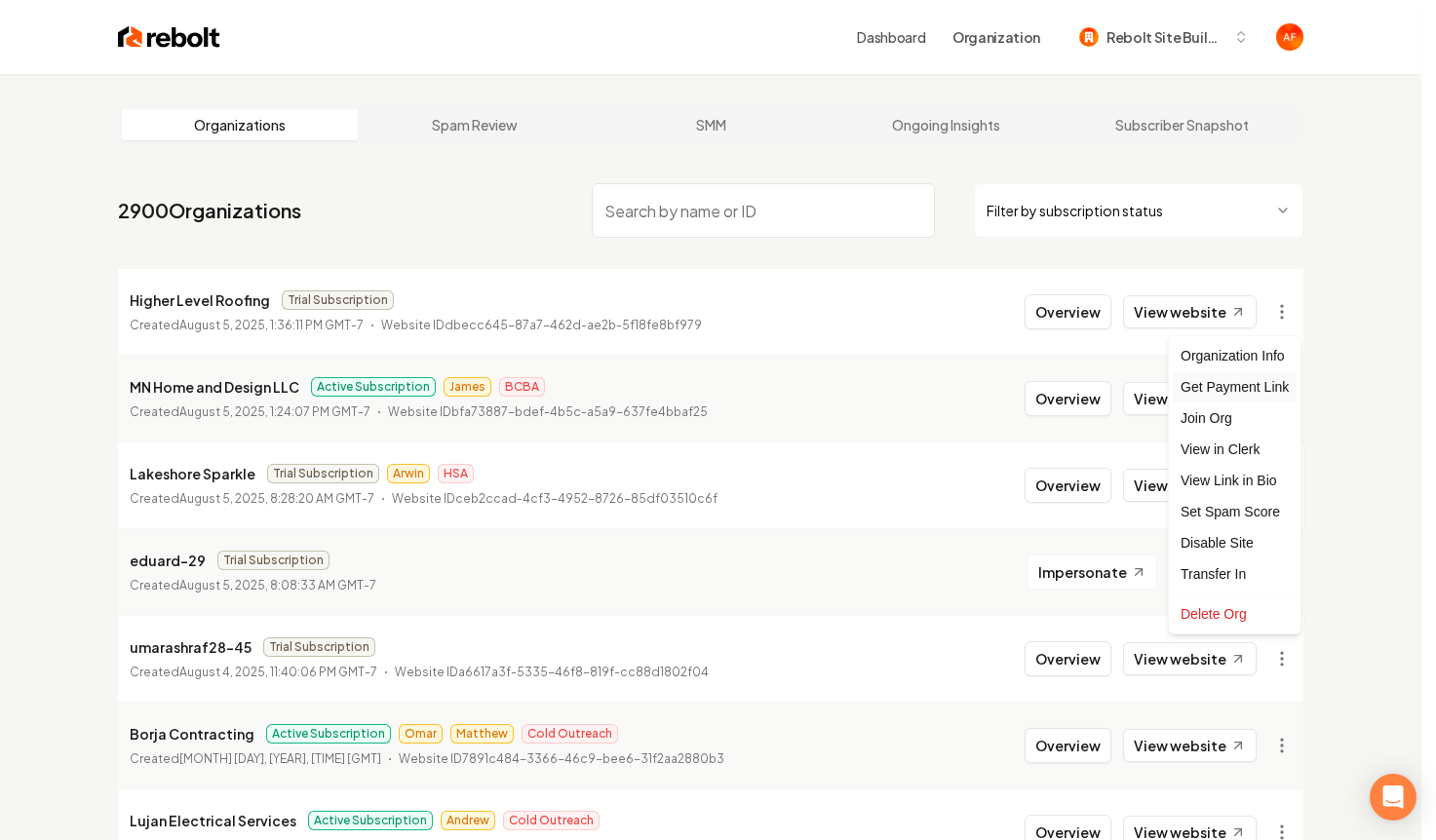 click on "Get Payment Link" at bounding box center (1234, 387) 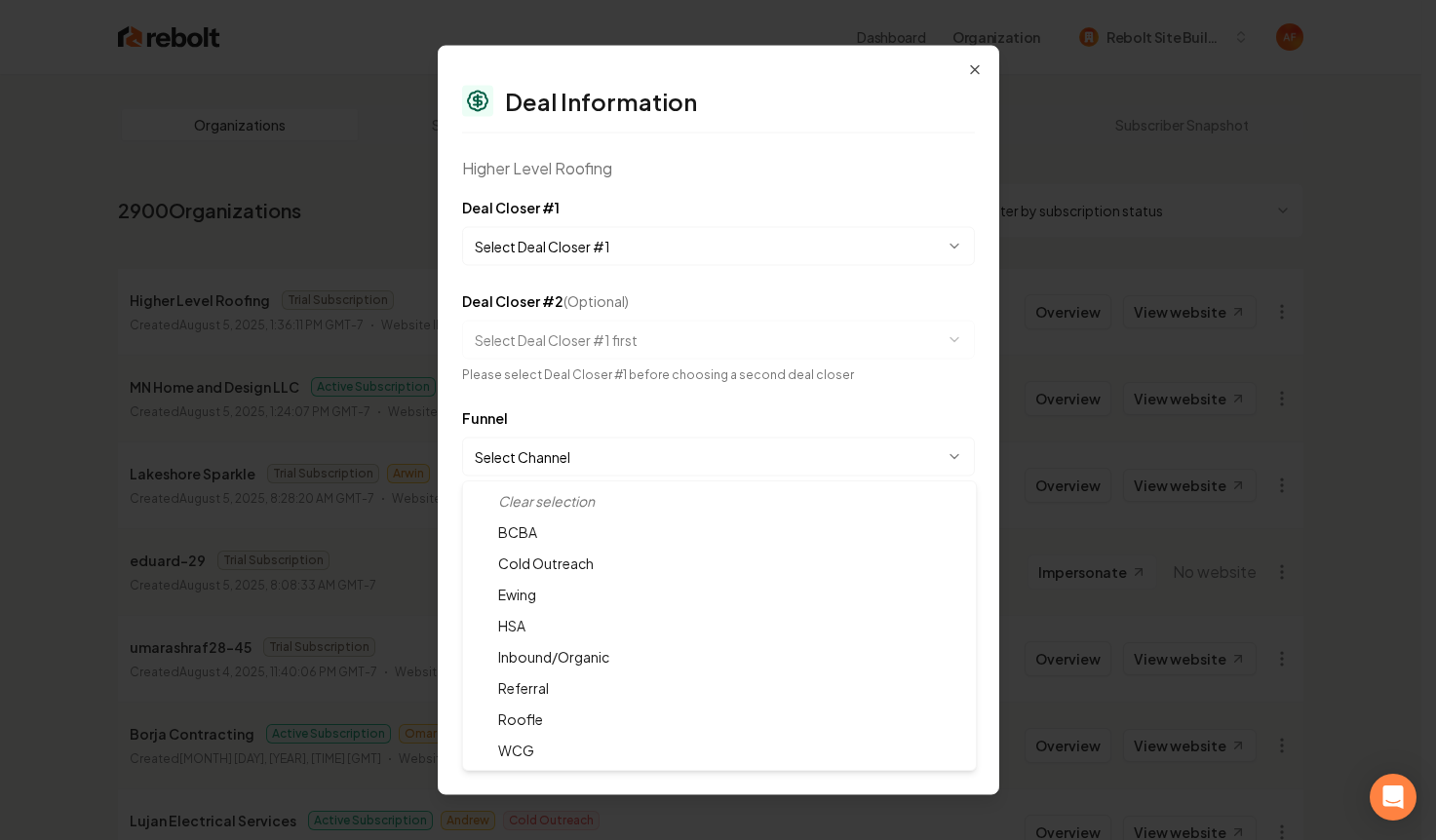 click on "Dashboard Organization Rebolt Site Builder Organizations Spam Review SMM Ongoing Insights Subscriber Snapshot 2900  Organizations Filter by subscription status Higher Level Roofing Trial Subscription Created  August 5, 2025, 1:36:11 PM GMT-7   Website ID  dbecc645-87a7-462d-ae2b-5f18fe8bf979 Overview View website MN Home and Design LLC Active Subscription James BCBA Created  August 5, 2025, 1:24:07 PM GMT-7   Website ID  bfa73887-bdef-4b5c-a5a9-637fe4bbaf25 Overview View website Lakeshore Sparkle Trial Subscription Arwin HSA Created  August 5, 2025, 8:28:20 AM GMT-7   Website ID  ceb2ccad-4cf3-4952-8726-85df03510c6f Overview View website eduard-29 Trial Subscription Created  August 5, 2025, 8:08:33 AM GMT-7 Impersonate No website umarashraf28-45 Trial Subscription Created  August 4, 2025, 11:40:06 PM GMT-7   Website ID  a6617a3f-5335-46f8-819f-cc88d1802f04 Overview View website Borja Contracting Active Subscription Omar Matthew Cold Outreach Created  August 4, 2025, 5:16:43 PM GMT-7   Website ID  Andrew" at bounding box center [711, 420] 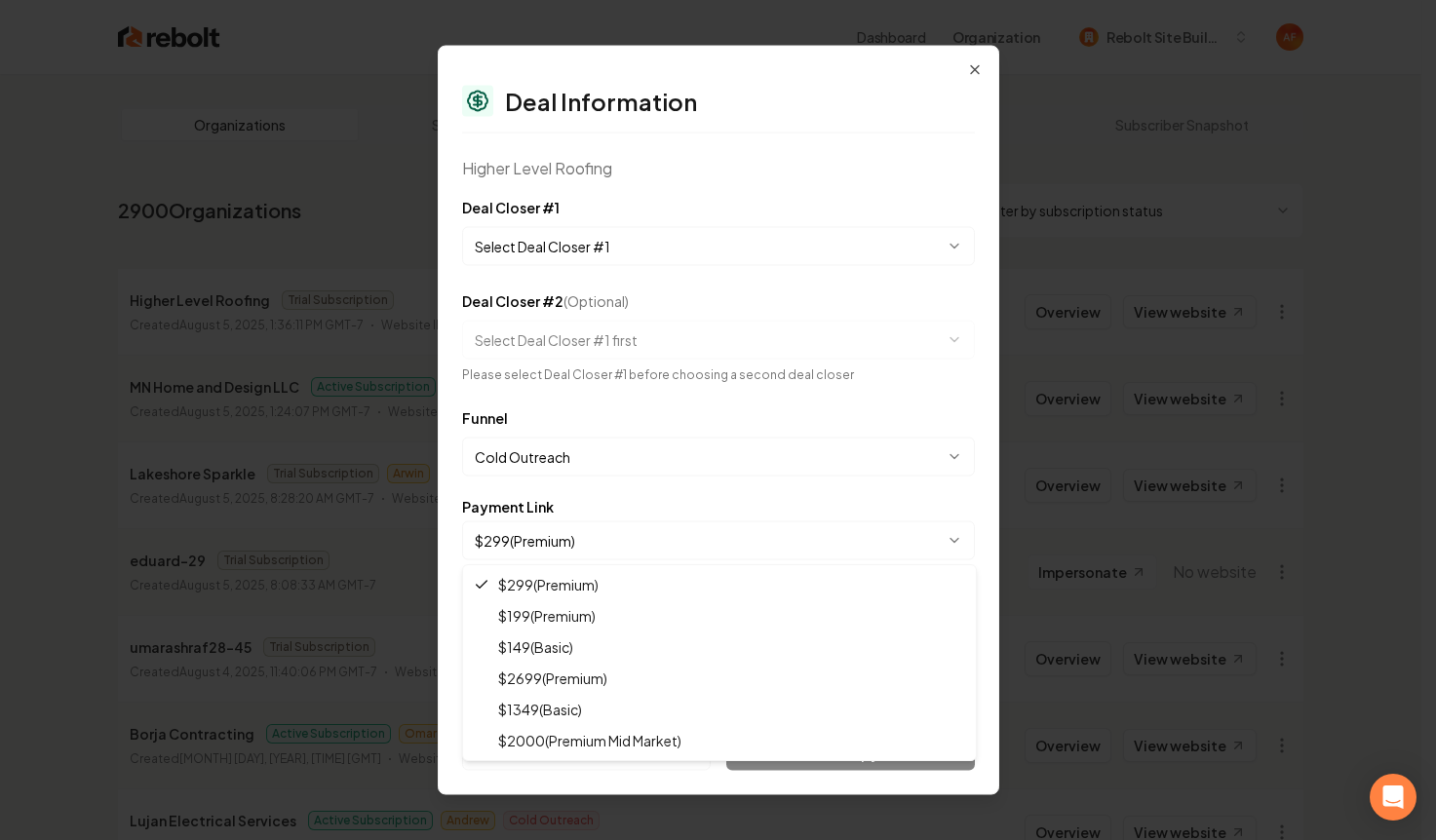 click on "Dashboard Organization Rebolt Site Builder Organizations Spam Review SMM Ongoing Insights Subscriber Snapshot 2900  Organizations Filter by subscription status Higher Level Roofing Trial Subscription Created  August 5, 2025, 1:36:11 PM GMT-7   Website ID  dbecc645-87a7-462d-ae2b-5f18fe8bf979 Overview View website MN Home and Design LLC Active Subscription James BCBA Created  August 5, 2025, 1:24:07 PM GMT-7   Website ID  bfa73887-bdef-4b5c-a5a9-637fe4bbaf25 Overview View website Lakeshore Sparkle Trial Subscription Arwin HSA Created  August 5, 2025, 8:28:20 AM GMT-7   Website ID  ceb2ccad-4cf3-4952-8726-85df03510c6f Overview View website eduard-29 Trial Subscription Created  August 5, 2025, 8:08:33 AM GMT-7 Impersonate No website umarashraf28-45 Trial Subscription Created  August 4, 2025, 11:40:06 PM GMT-7   Website ID  a6617a3f-5335-46f8-819f-cc88d1802f04 Overview View website Borja Contracting Active Subscription Omar Matthew Cold Outreach Created  August 4, 2025, 5:16:43 PM GMT-7   Website ID  Andrew" at bounding box center [711, 420] 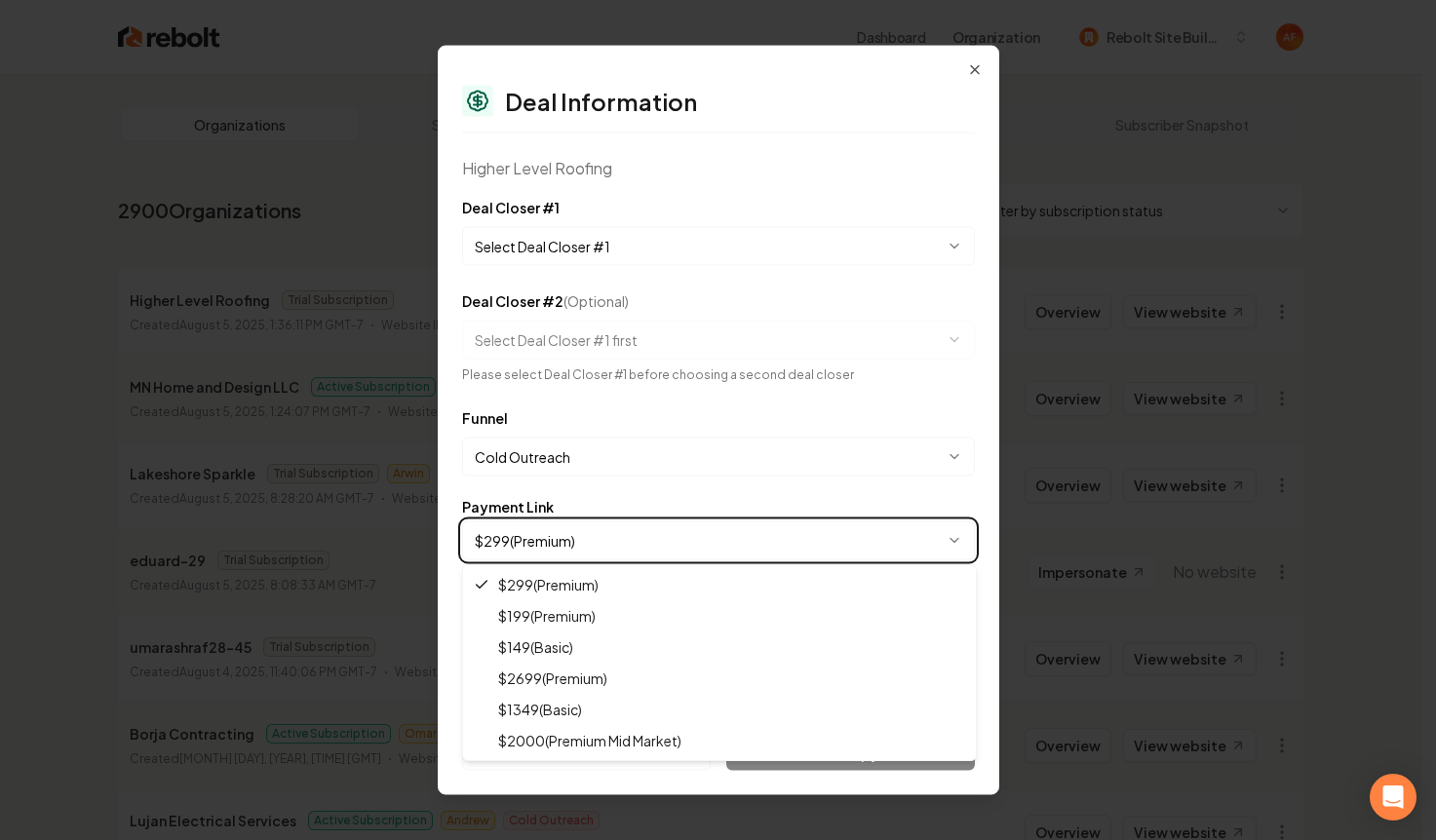 click on "Dashboard Organization Rebolt Site Builder Organizations Spam Review SMM Ongoing Insights Subscriber Snapshot 2900  Organizations Filter by subscription status Higher Level Roofing Trial Subscription Created  August 5, 2025, 1:36:11 PM GMT-7   Website ID  dbecc645-87a7-462d-ae2b-5f18fe8bf979 Overview View website MN Home and Design LLC Active Subscription James BCBA Created  August 5, 2025, 1:24:07 PM GMT-7   Website ID  bfa73887-bdef-4b5c-a5a9-637fe4bbaf25 Overview View website Lakeshore Sparkle Trial Subscription Arwin HSA Created  August 5, 2025, 8:28:20 AM GMT-7   Website ID  ceb2ccad-4cf3-4952-8726-85df03510c6f Overview View website eduard-29 Trial Subscription Created  August 5, 2025, 8:08:33 AM GMT-7 Impersonate No website umarashraf28-45 Trial Subscription Created  August 4, 2025, 11:40:06 PM GMT-7   Website ID  a6617a3f-5335-46f8-819f-cc88d1802f04 Overview View website Borja Contracting Active Subscription Omar Matthew Cold Outreach Created  August 4, 2025, 5:16:43 PM GMT-7   Website ID  Andrew" at bounding box center [711, 420] 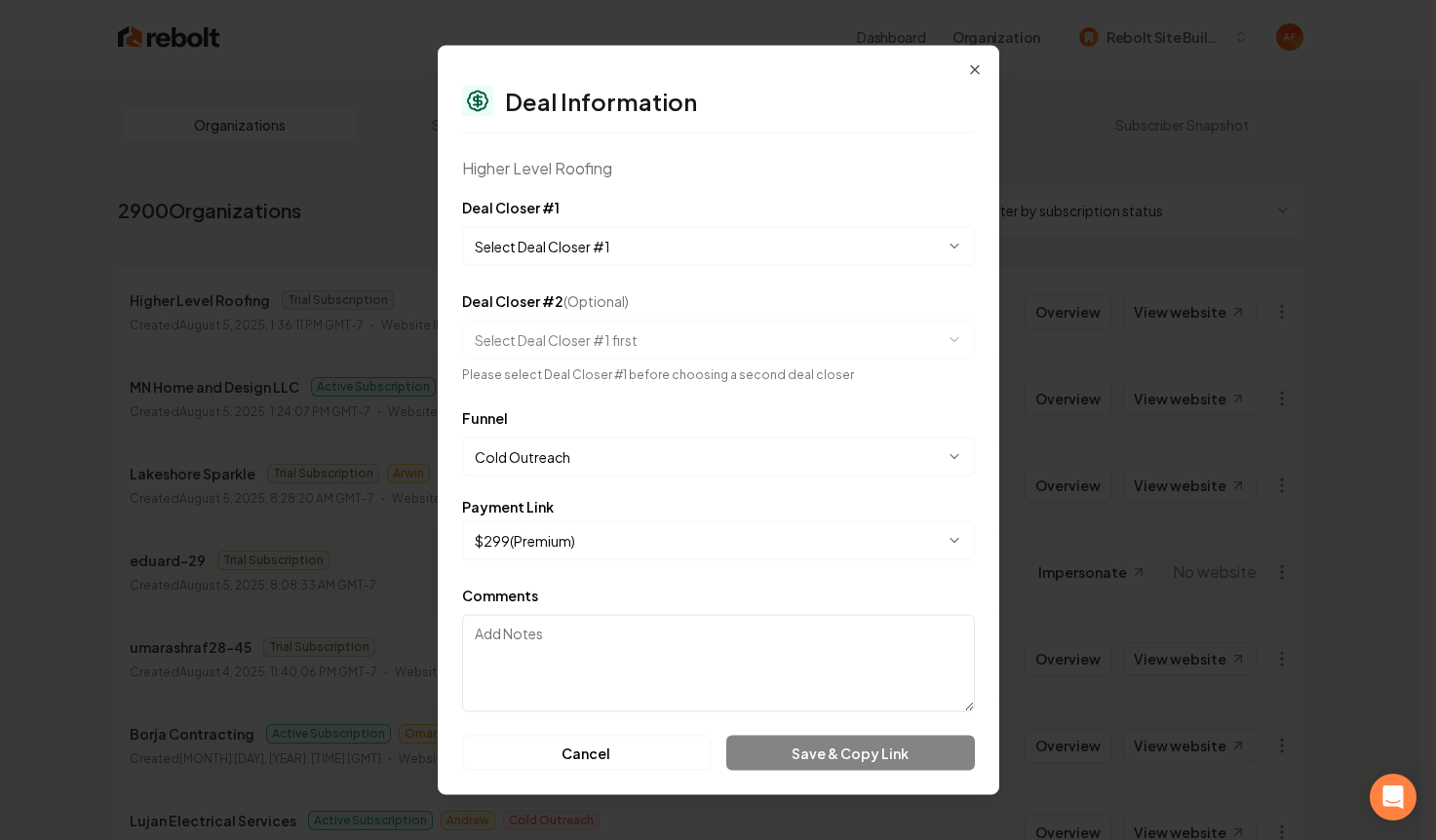 click on "Dashboard Organization Rebolt Site Builder Organizations Spam Review SMM Ongoing Insights Subscriber Snapshot 2900  Organizations Filter by subscription status Higher Level Roofing Trial Subscription Created  August 5, 2025, 1:36:11 PM GMT-7   Website ID  dbecc645-87a7-462d-ae2b-5f18fe8bf979 Overview View website MN Home and Design LLC Active Subscription James BCBA Created  August 5, 2025, 1:24:07 PM GMT-7   Website ID  bfa73887-bdef-4b5c-a5a9-637fe4bbaf25 Overview View website Lakeshore Sparkle Trial Subscription Arwin HSA Created  August 5, 2025, 8:28:20 AM GMT-7   Website ID  ceb2ccad-4cf3-4952-8726-85df03510c6f Overview View website eduard-29 Trial Subscription Created  August 5, 2025, 8:08:33 AM GMT-7 Impersonate No website umarashraf28-45 Trial Subscription Created  August 4, 2025, 11:40:06 PM GMT-7   Website ID  a6617a3f-5335-46f8-819f-cc88d1802f04 Overview View website Borja Contracting Active Subscription Omar Matthew Cold Outreach Created  August 4, 2025, 5:16:43 PM GMT-7   Website ID  Andrew" at bounding box center [711, 420] 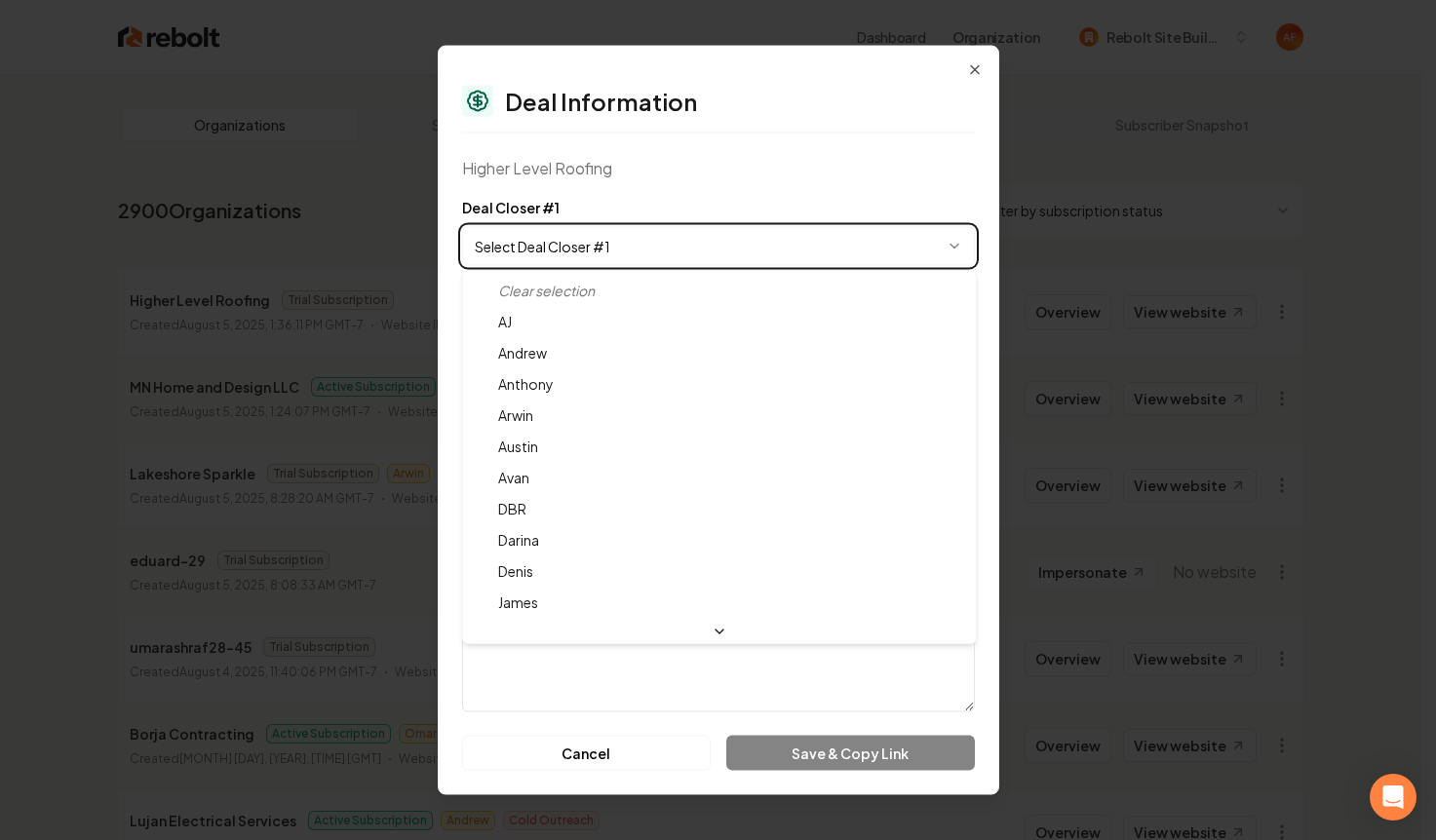 click on "Dashboard Organization Rebolt Site Builder Organizations Spam Review SMM Ongoing Insights Subscriber Snapshot 2900  Organizations Filter by subscription status Higher Level Roofing Trial Subscription Created  August 5, 2025, 1:36:11 PM GMT-7   Website ID  dbecc645-87a7-462d-ae2b-5f18fe8bf979 Overview View website MN Home and Design LLC Active Subscription James BCBA Created  August 5, 2025, 1:24:07 PM GMT-7   Website ID  bfa73887-bdef-4b5c-a5a9-637fe4bbaf25 Overview View website Lakeshore Sparkle Trial Subscription Arwin HSA Created  August 5, 2025, 8:28:20 AM GMT-7   Website ID  ceb2ccad-4cf3-4952-8726-85df03510c6f Overview View website eduard-29 Trial Subscription Created  August 5, 2025, 8:08:33 AM GMT-7 Impersonate No website umarashraf28-45 Trial Subscription Created  August 4, 2025, 11:40:06 PM GMT-7   Website ID  a6617a3f-5335-46f8-819f-cc88d1802f04 Overview View website Borja Contracting Active Subscription Omar Matthew Cold Outreach Created  August 4, 2025, 5:16:43 PM GMT-7   Website ID  Andrew" at bounding box center [711, 420] 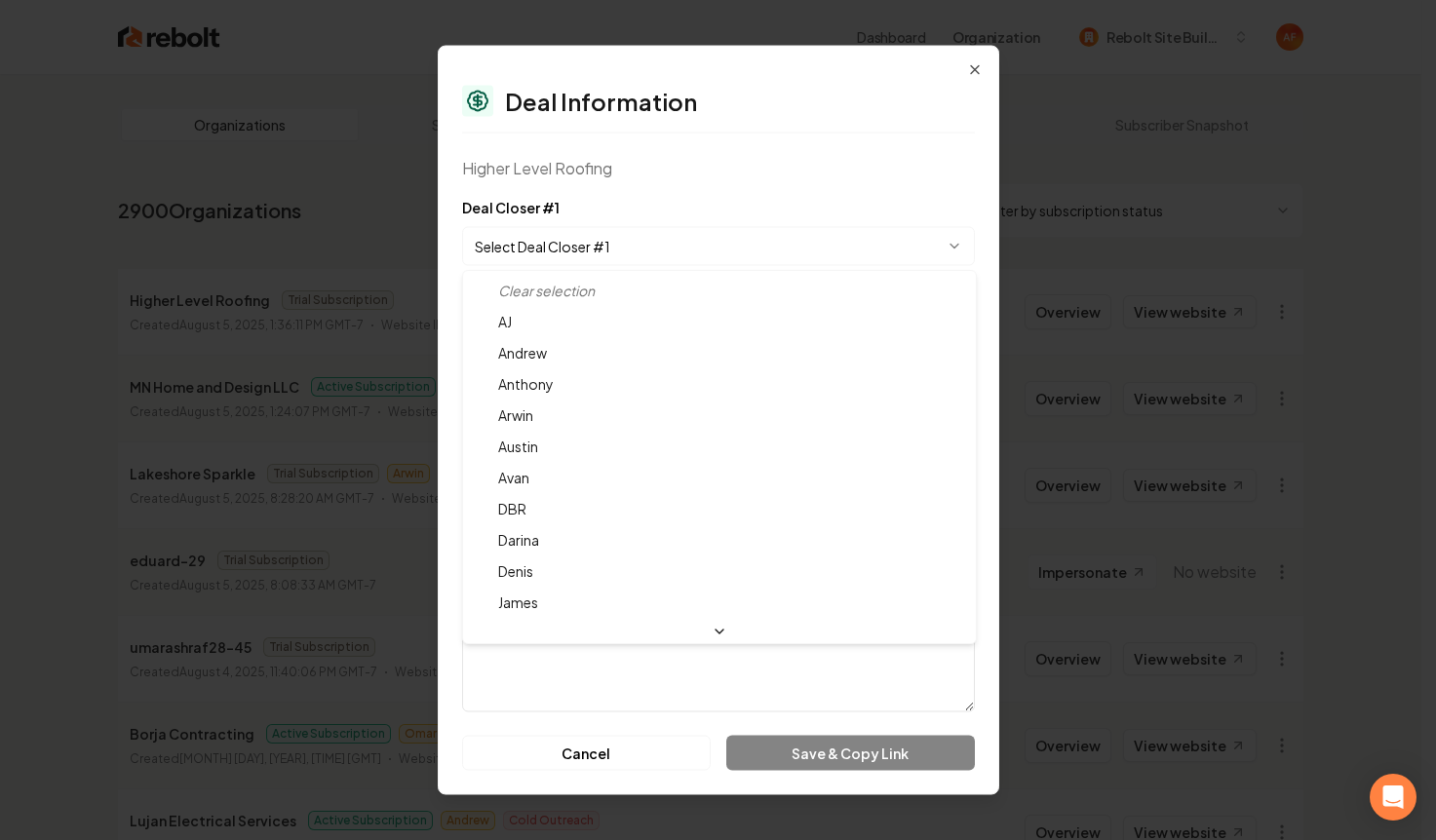click on "Dashboard Organization Rebolt Site Builder Organizations Spam Review SMM Ongoing Insights Subscriber Snapshot 2900  Organizations Filter by subscription status Higher Level Roofing Trial Subscription Created  August 5, 2025, 1:36:11 PM GMT-7   Website ID  dbecc645-87a7-462d-ae2b-5f18fe8bf979 Overview View website MN Home and Design LLC Active Subscription James BCBA Created  August 5, 2025, 1:24:07 PM GMT-7   Website ID  bfa73887-bdef-4b5c-a5a9-637fe4bbaf25 Overview View website Lakeshore Sparkle Trial Subscription Arwin HSA Created  August 5, 2025, 8:28:20 AM GMT-7   Website ID  ceb2ccad-4cf3-4952-8726-85df03510c6f Overview View website eduard-29 Trial Subscription Created  August 5, 2025, 8:08:33 AM GMT-7 Impersonate No website umarashraf28-45 Trial Subscription Created  August 4, 2025, 11:40:06 PM GMT-7   Website ID  a6617a3f-5335-46f8-819f-cc88d1802f04 Overview View website Borja Contracting Active Subscription Omar Matthew Cold Outreach Created  August 4, 2025, 5:16:43 PM GMT-7   Website ID  Andrew" at bounding box center [711, 420] 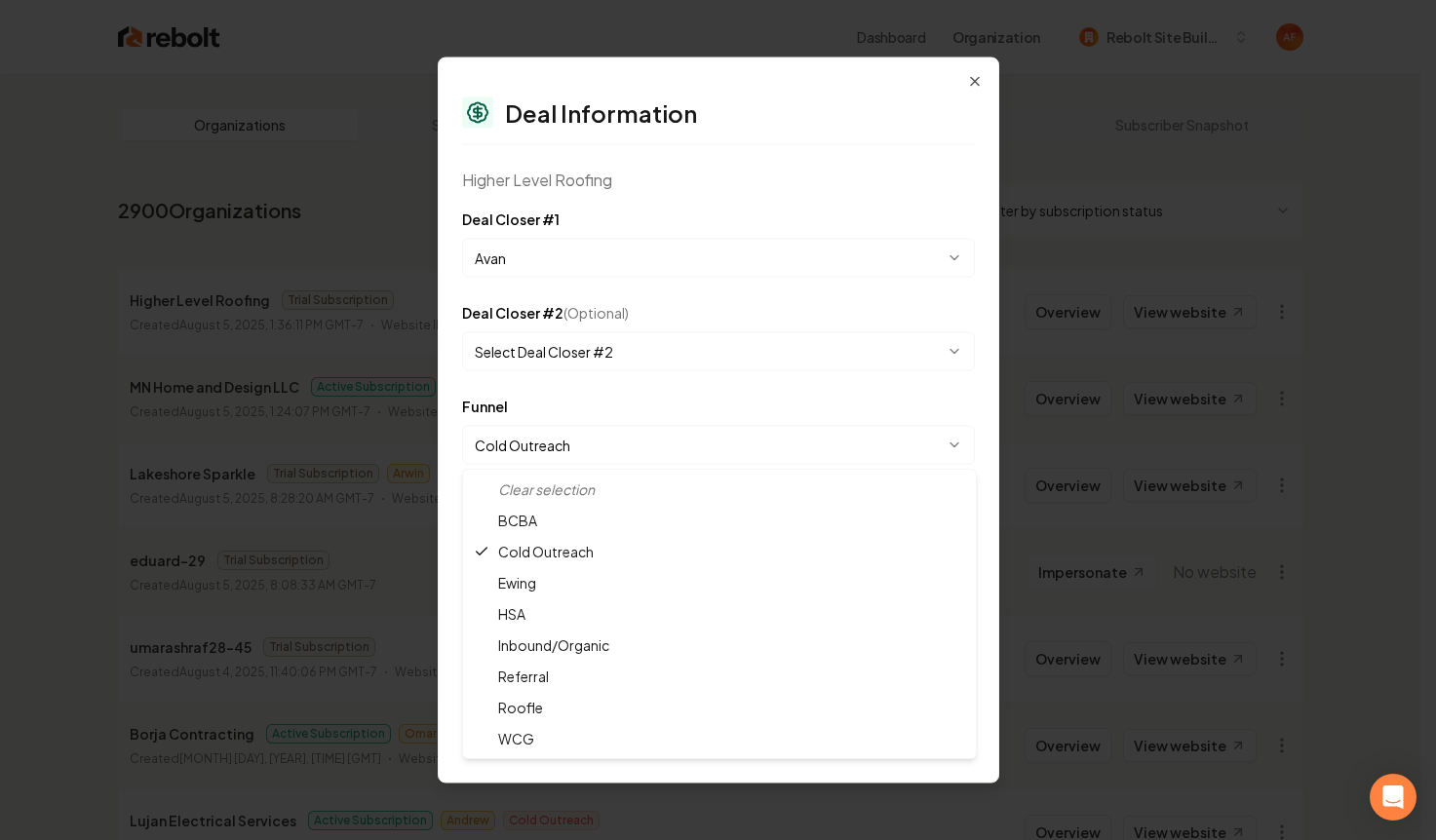 click on "Dashboard Organization Rebolt Site Builder Organizations Spam Review SMM Ongoing Insights Subscriber Snapshot 2900  Organizations Filter by subscription status Higher Level Roofing Trial Subscription Created  August 5, 2025, 1:36:11 PM GMT-7   Website ID  dbecc645-87a7-462d-ae2b-5f18fe8bf979 Overview View website MN Home and Design LLC Active Subscription James BCBA Created  August 5, 2025, 1:24:07 PM GMT-7   Website ID  bfa73887-bdef-4b5c-a5a9-637fe4bbaf25 Overview View website Lakeshore Sparkle Trial Subscription Arwin HSA Created  August 5, 2025, 8:28:20 AM GMT-7   Website ID  ceb2ccad-4cf3-4952-8726-85df03510c6f Overview View website eduard-29 Trial Subscription Created  August 5, 2025, 8:08:33 AM GMT-7 Impersonate No website umarashraf28-45 Trial Subscription Created  August 4, 2025, 11:40:06 PM GMT-7   Website ID  a6617a3f-5335-46f8-819f-cc88d1802f04 Overview View website Borja Contracting Active Subscription Omar Matthew Cold Outreach Created  August 4, 2025, 5:16:43 PM GMT-7   Website ID  Andrew" at bounding box center [711, 420] 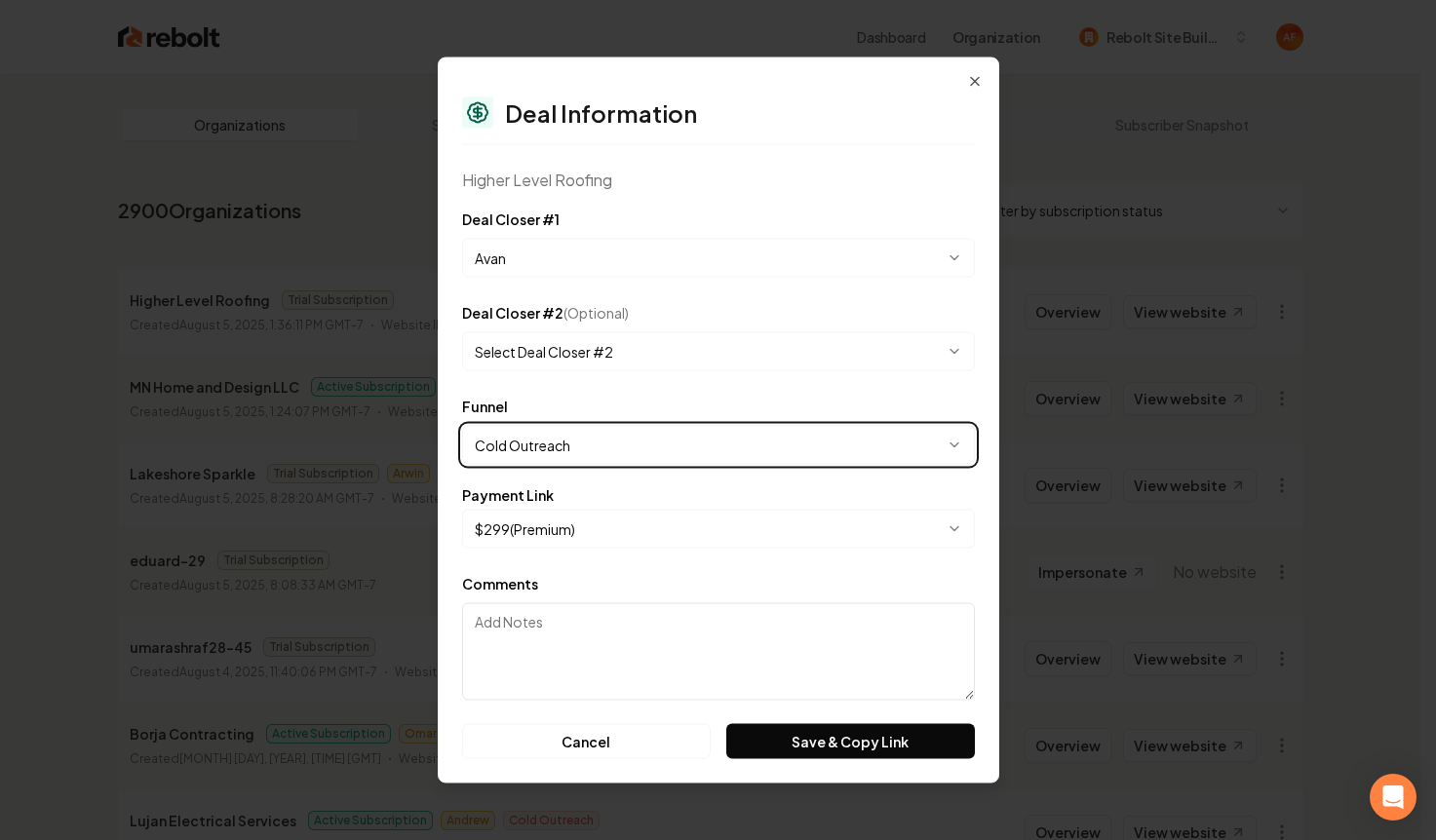 click on "Dashboard Organization Rebolt Site Builder Organizations Spam Review SMM Ongoing Insights Subscriber Snapshot 2900  Organizations Filter by subscription status Higher Level Roofing Trial Subscription Created  August 5, 2025, 1:36:11 PM GMT-7   Website ID  dbecc645-87a7-462d-ae2b-5f18fe8bf979 Overview View website MN Home and Design LLC Active Subscription James BCBA Created  August 5, 2025, 1:24:07 PM GMT-7   Website ID  bfa73887-bdef-4b5c-a5a9-637fe4bbaf25 Overview View website Lakeshore Sparkle Trial Subscription Arwin HSA Created  August 5, 2025, 8:28:20 AM GMT-7   Website ID  ceb2ccad-4cf3-4952-8726-85df03510c6f Overview View website eduard-29 Trial Subscription Created  August 5, 2025, 8:08:33 AM GMT-7 Impersonate No website umarashraf28-45 Trial Subscription Created  August 4, 2025, 11:40:06 PM GMT-7   Website ID  a6617a3f-5335-46f8-819f-cc88d1802f04 Overview View website Borja Contracting Active Subscription Omar Matthew Cold Outreach Created  August 4, 2025, 5:16:43 PM GMT-7   Website ID  Andrew" at bounding box center [711, 420] 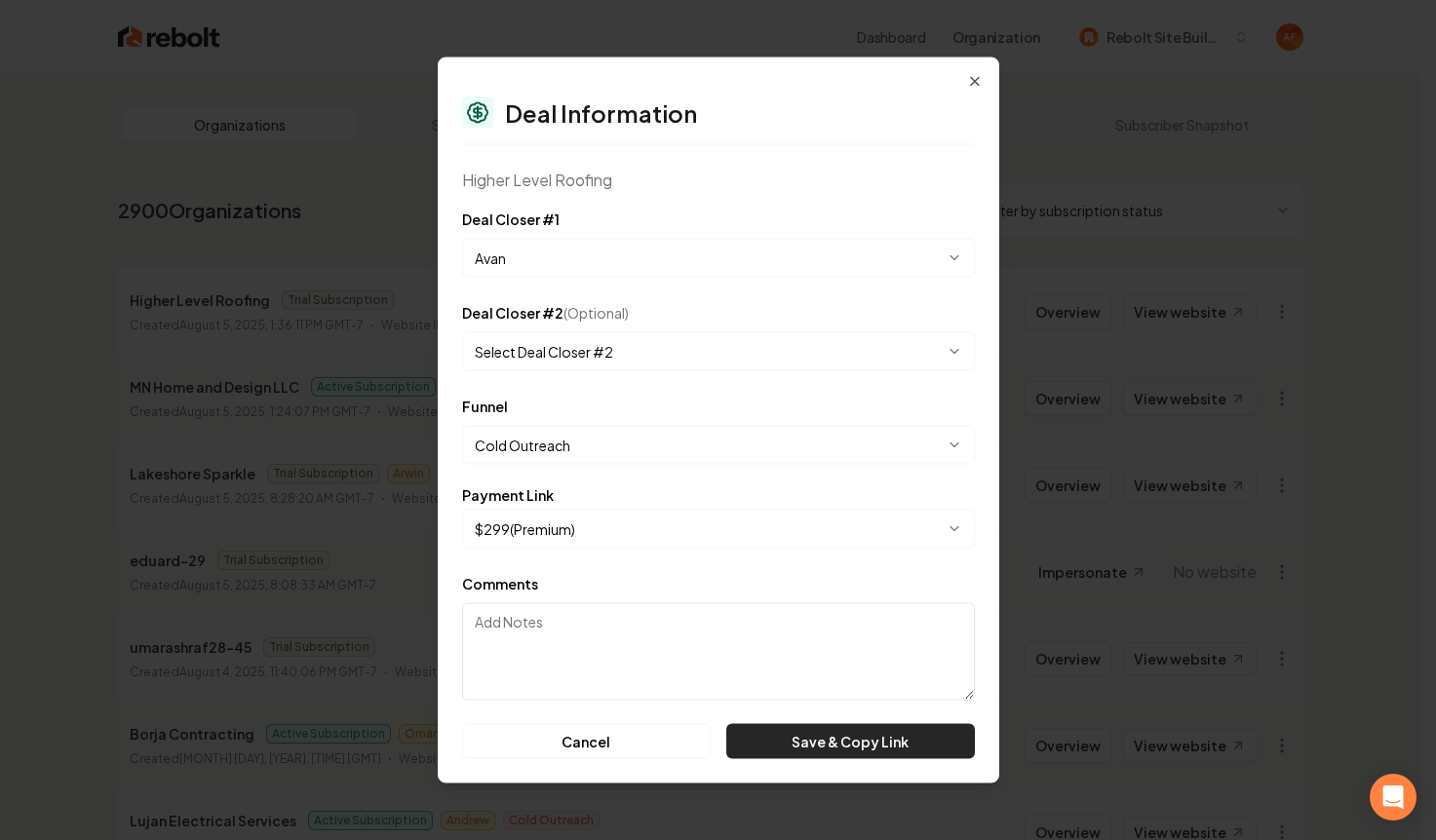 click on "Save & Copy Link" at bounding box center [850, 742] 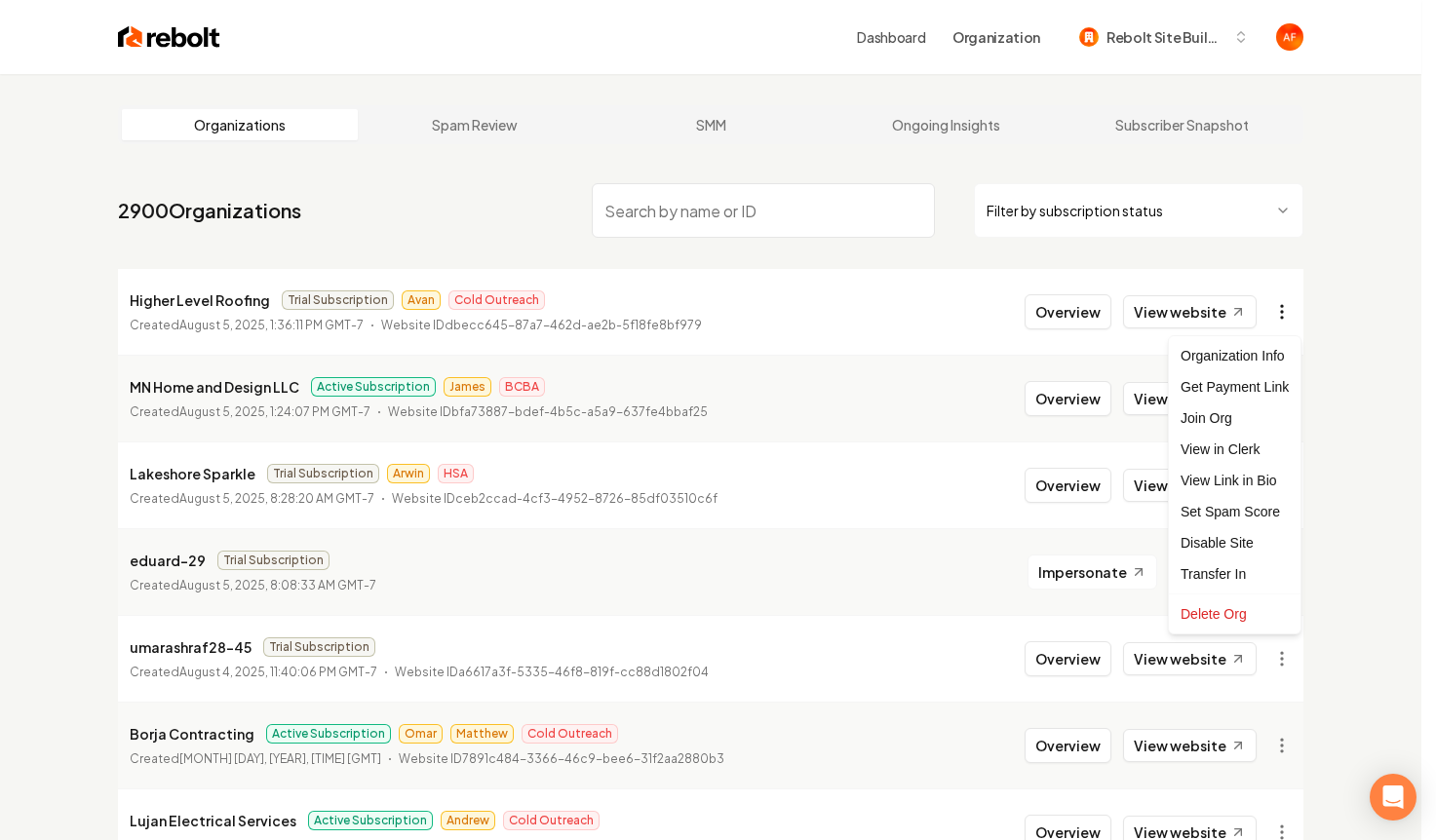 click on "Dashboard Organization Rebolt Site Builder Organizations Spam Review SMM Ongoing Insights Subscriber Snapshot 2900  Organizations Filter by subscription status Higher Level Roofing Trial Subscription Avan Cold Outreach Created  August 5, 2025, 1:36:11 PM GMT-7   Website ID  dbecc645-87a7-462d-ae2b-5f18fe8bf979 Overview View website MN Home and Design LLC Active Subscription James BCBA Created  August 5, 2025, 1:24:07 PM GMT-7   Website ID  bfa73887-bdef-4b5c-a5a9-637fe4bbaf25 Overview View website Lakeshore Sparkle Trial Subscription Arwin HSA Created  August 5, 2025, 8:28:20 AM GMT-7   Website ID  ceb2ccad-4cf3-4952-8726-85df03510c6f Overview View website eduard-29 Trial Subscription Created  August 5, 2025, 8:08:33 AM GMT-7 Impersonate No website umarashraf28-45 Trial Subscription Created  August 4, 2025, 11:40:06 PM GMT-7   Website ID  a6617a3f-5335-46f8-819f-cc88d1802f04 Overview View website Borja Contracting Active Subscription Omar Matthew Cold Outreach Created  August 4, 2025, 5:16:43 PM GMT-7" at bounding box center (718, 420) 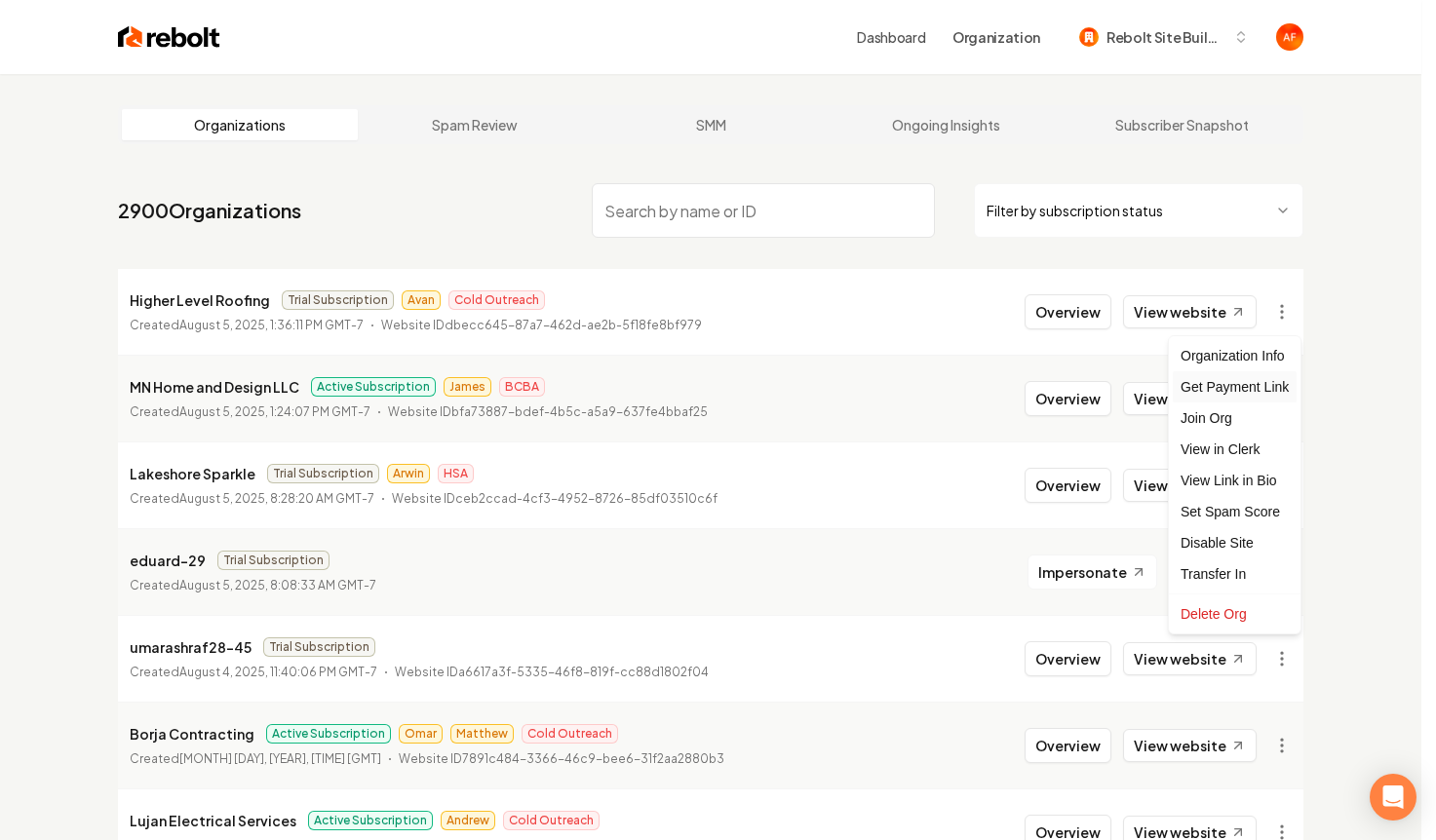 click on "Get Payment Link" at bounding box center (1234, 387) 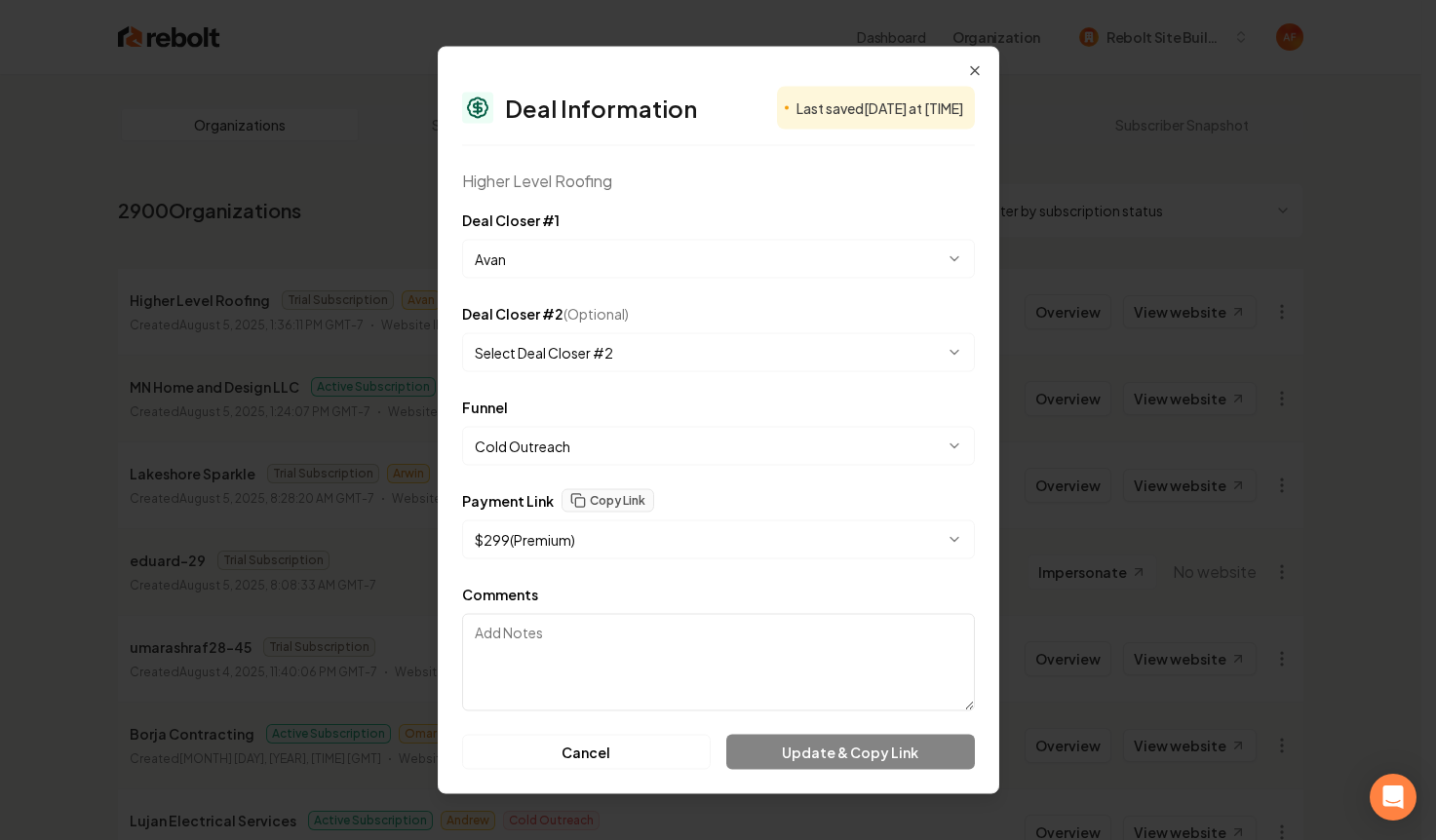 click on "Comments" at bounding box center (718, 663) 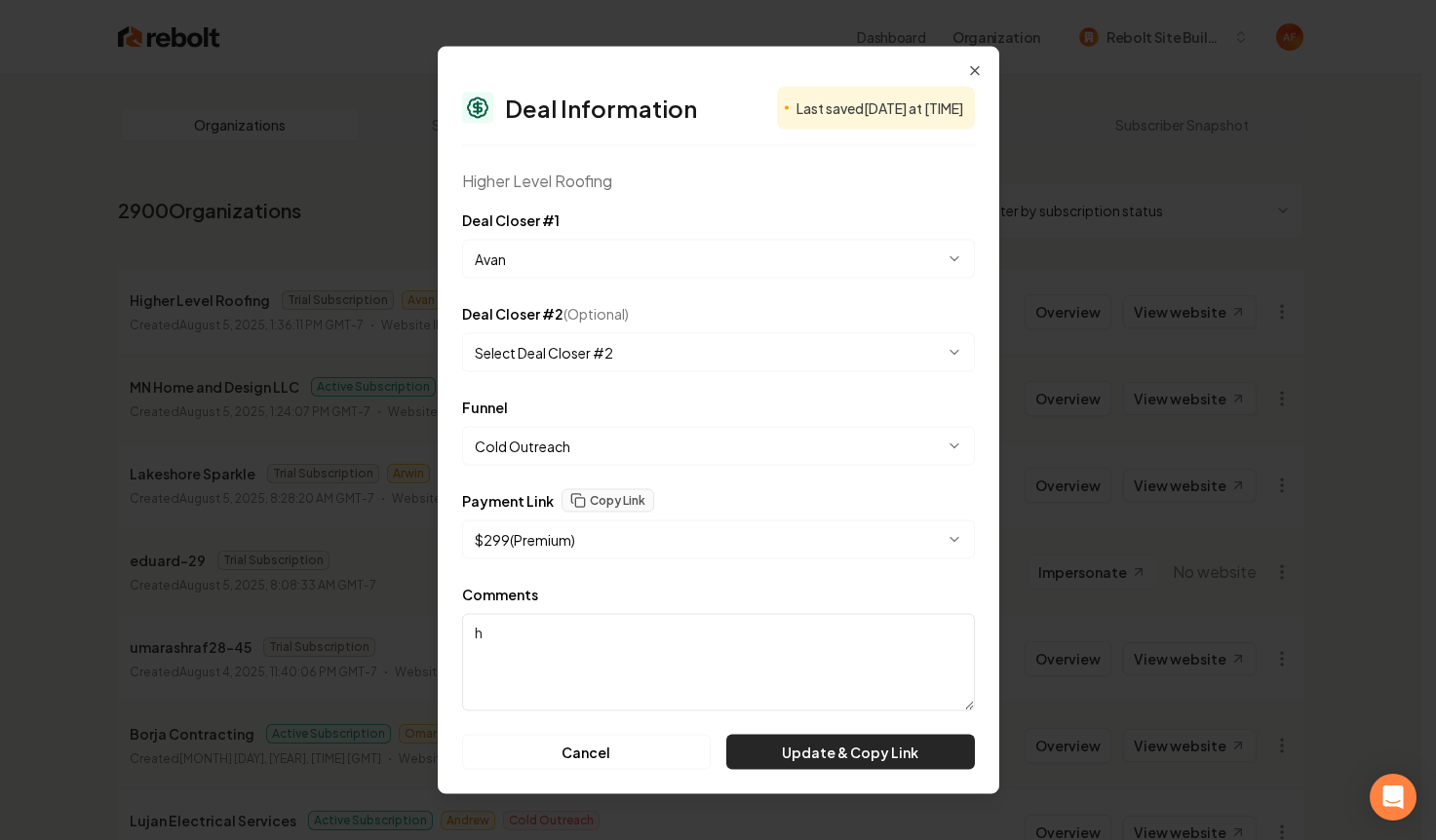 type on "h" 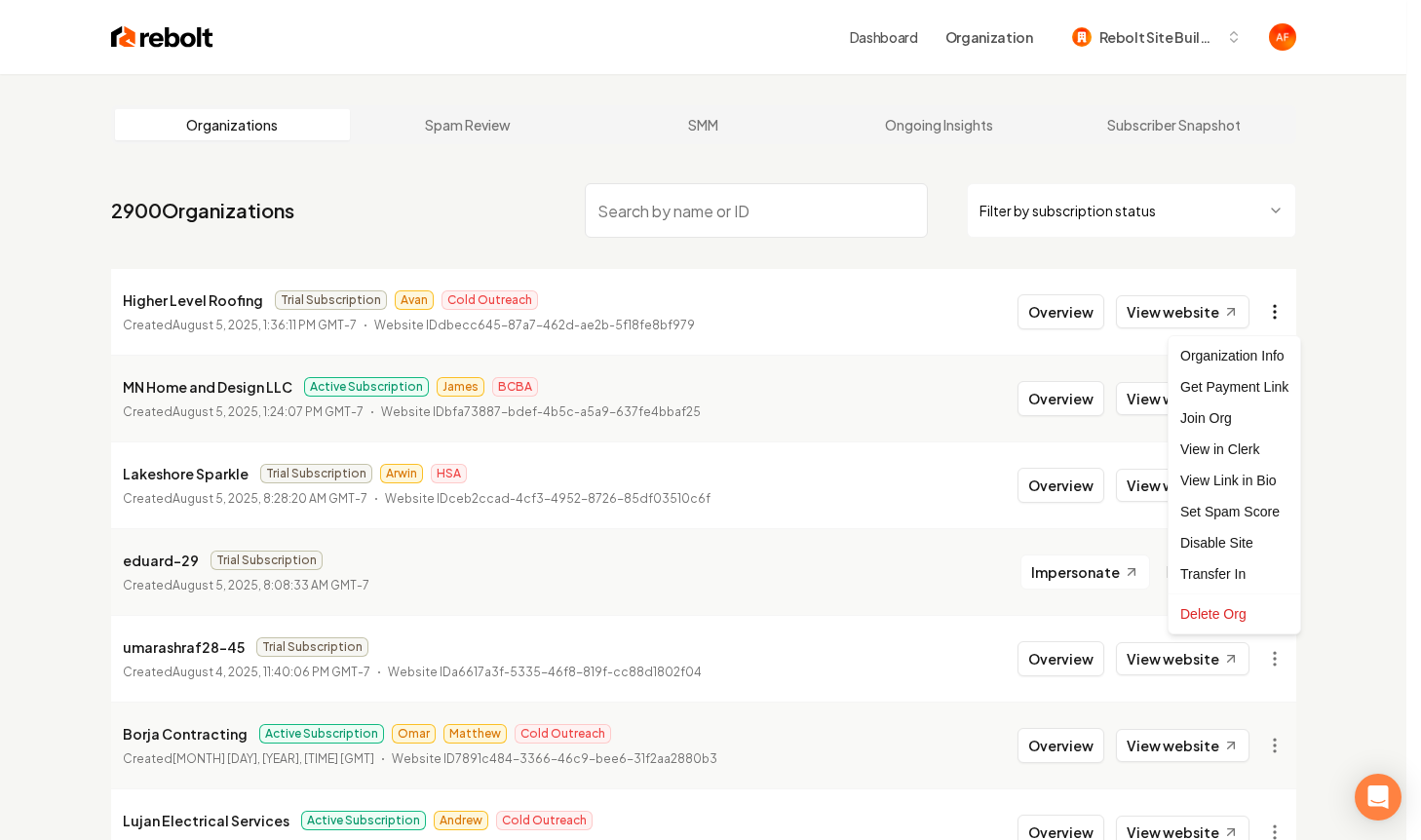 click on "Dashboard Organization Rebolt Site Builder Organizations Spam Review SMM Ongoing Insights Subscriber Snapshot 2900  Organizations Filter by subscription status Higher Level Roofing Trial Subscription Avan Cold Outreach Created  August 5, 2025, 1:36:11 PM GMT-7   Website ID  dbecc645-87a7-462d-ae2b-5f18fe8bf979 Overview View website MN Home and Design LLC Active Subscription James BCBA Created  August 5, 2025, 1:24:07 PM GMT-7   Website ID  bfa73887-bdef-4b5c-a5a9-637fe4bbaf25 Overview View website Lakeshore Sparkle Trial Subscription Arwin HSA Created  August 5, 2025, 8:28:20 AM GMT-7   Website ID  ceb2ccad-4cf3-4952-8726-85df03510c6f Overview View website eduard-29 Trial Subscription Created  August 5, 2025, 8:08:33 AM GMT-7 Impersonate No website umarashraf28-45 Trial Subscription Created  August 4, 2025, 11:40:06 PM GMT-7   Website ID  a6617a3f-5335-46f8-819f-cc88d1802f04 Overview View website Borja Contracting Active Subscription Omar Matthew Cold Outreach Created  August 4, 2025, 5:16:43 PM GMT-7" at bounding box center [710, 420] 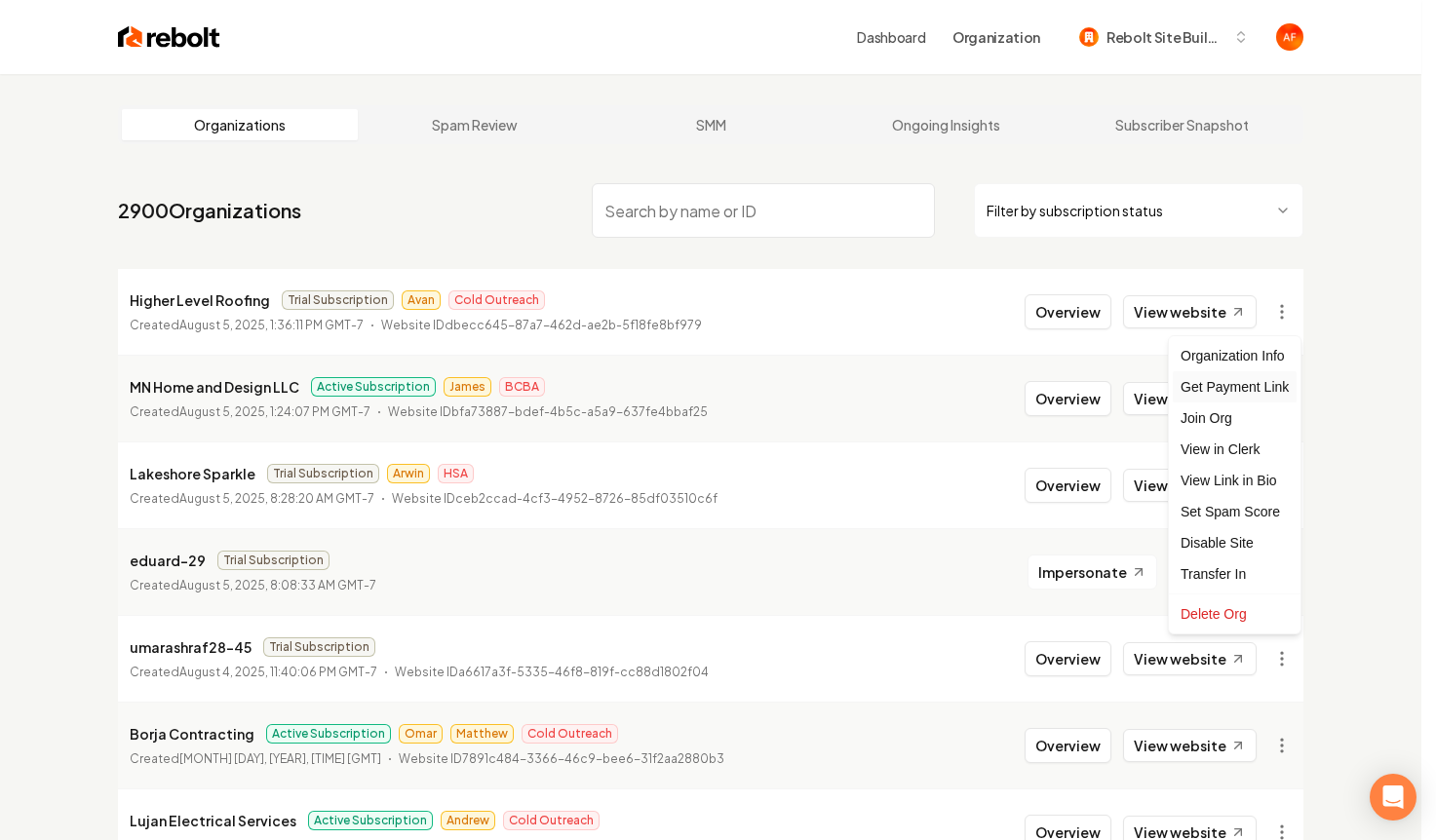 click on "Get Payment Link" at bounding box center [1234, 387] 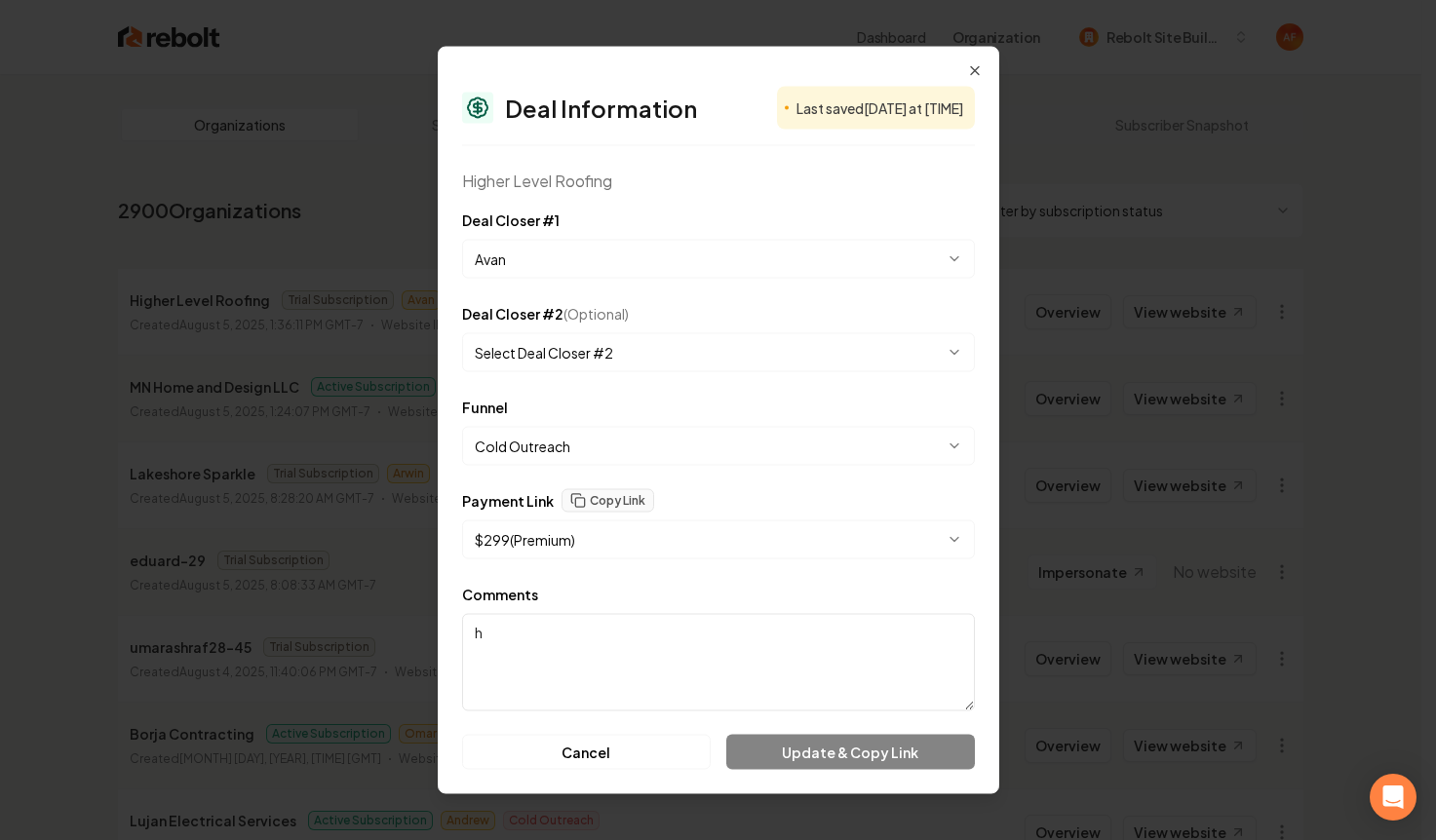 click on "h" at bounding box center (718, 663) 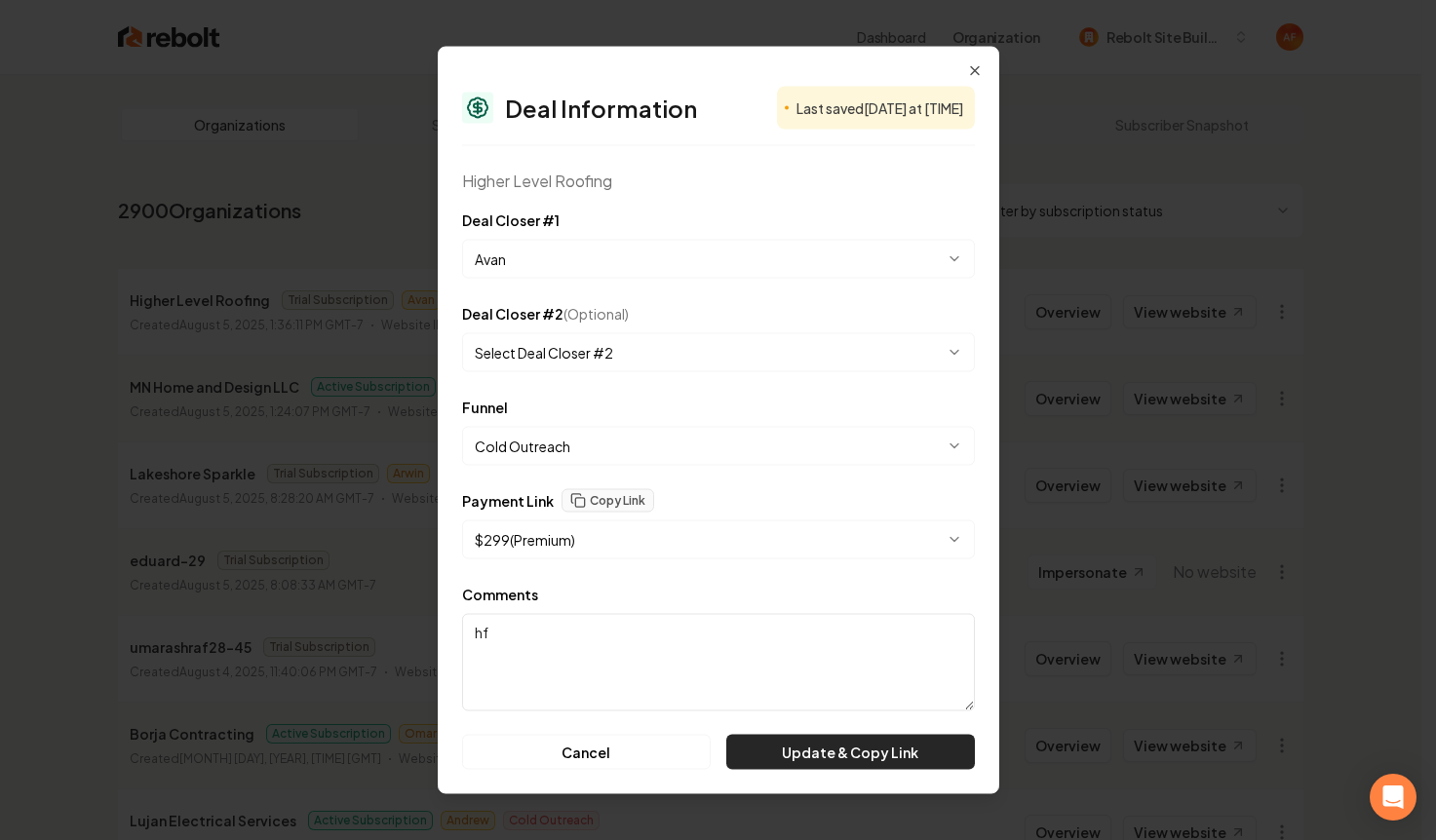 type on "hf" 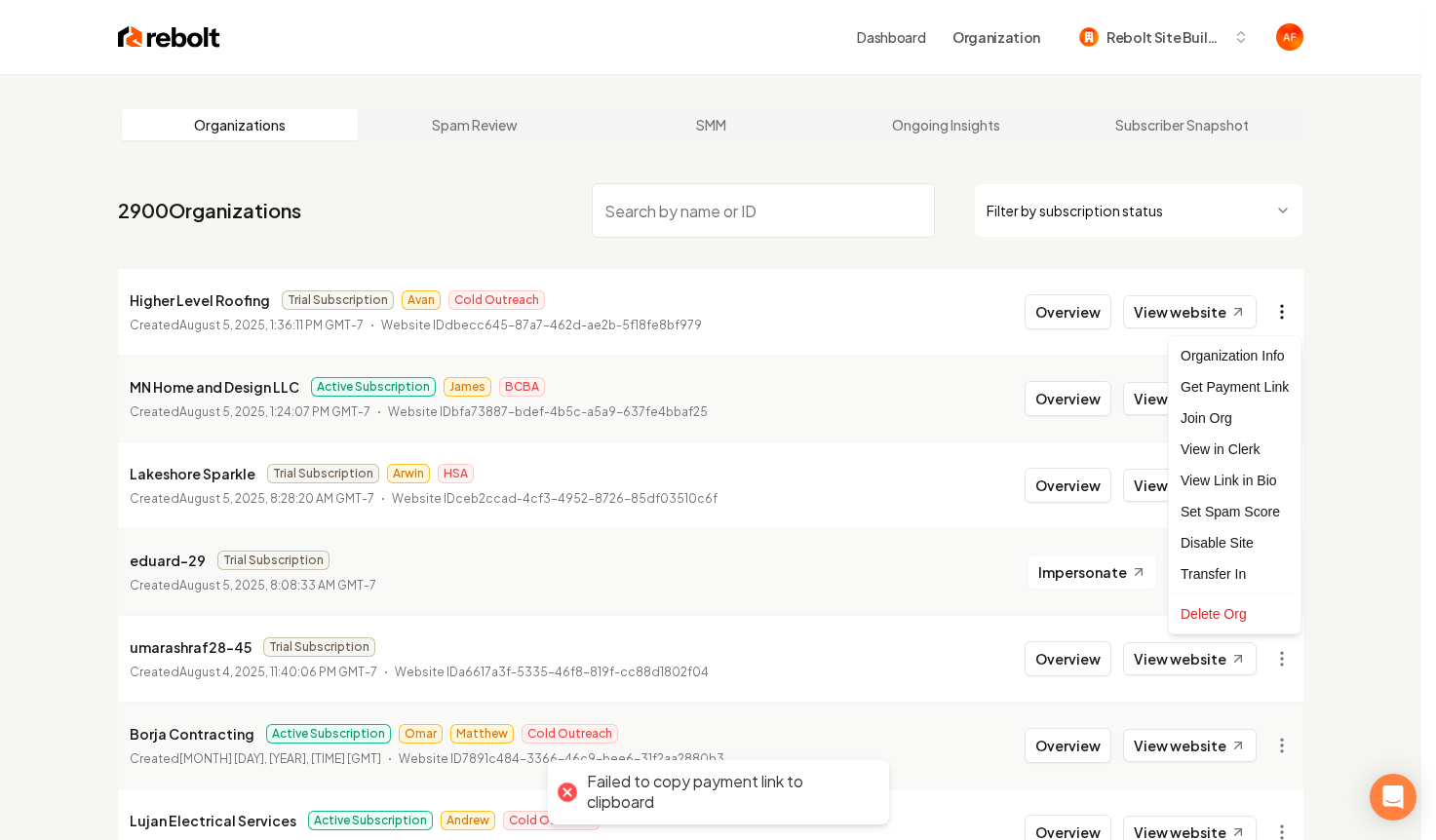 click on "Dashboard Organization Rebolt Site Builder Organizations Spam Review SMM Ongoing Insights Subscriber Snapshot 2900  Organizations Filter by subscription status Higher Level Roofing Trial Subscription Avan Cold Outreach Created  August 5, 2025, 1:36:11 PM GMT-7   Website ID  dbecc645-87a7-462d-ae2b-5f18fe8bf979 Overview View website MN Home and Design LLC Active Subscription James BCBA Created  August 5, 2025, 1:24:07 PM GMT-7   Website ID  bfa73887-bdef-4b5c-a5a9-637fe4bbaf25 Overview View website Lakeshore Sparkle Trial Subscription Arwin HSA Created  August 5, 2025, 8:28:20 AM GMT-7   Website ID  ceb2ccad-4cf3-4952-8726-85df03510c6f Overview View website eduard-29 Trial Subscription Created  August 5, 2025, 8:08:33 AM GMT-7 Impersonate No website umarashraf28-45 Trial Subscription Created  August 4, 2025, 11:40:06 PM GMT-7   Website ID  a6617a3f-5335-46f8-819f-cc88d1802f04 Overview View website Borja Contracting Active Subscription Omar Matthew Cold Outreach Created  August 4, 2025, 5:16:43 PM GMT-7" at bounding box center [718, 420] 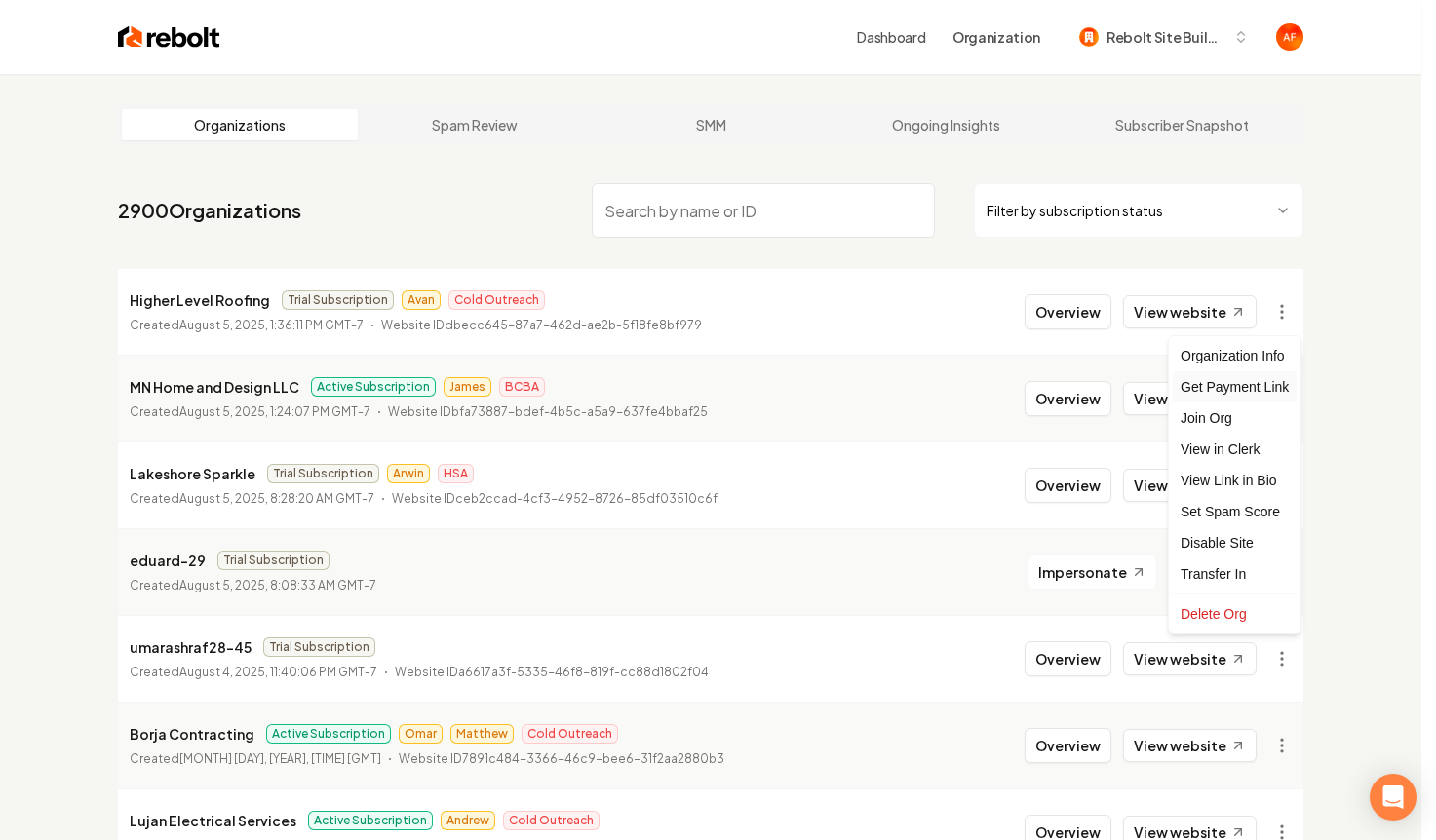 click on "Get Payment Link" at bounding box center (1234, 387) 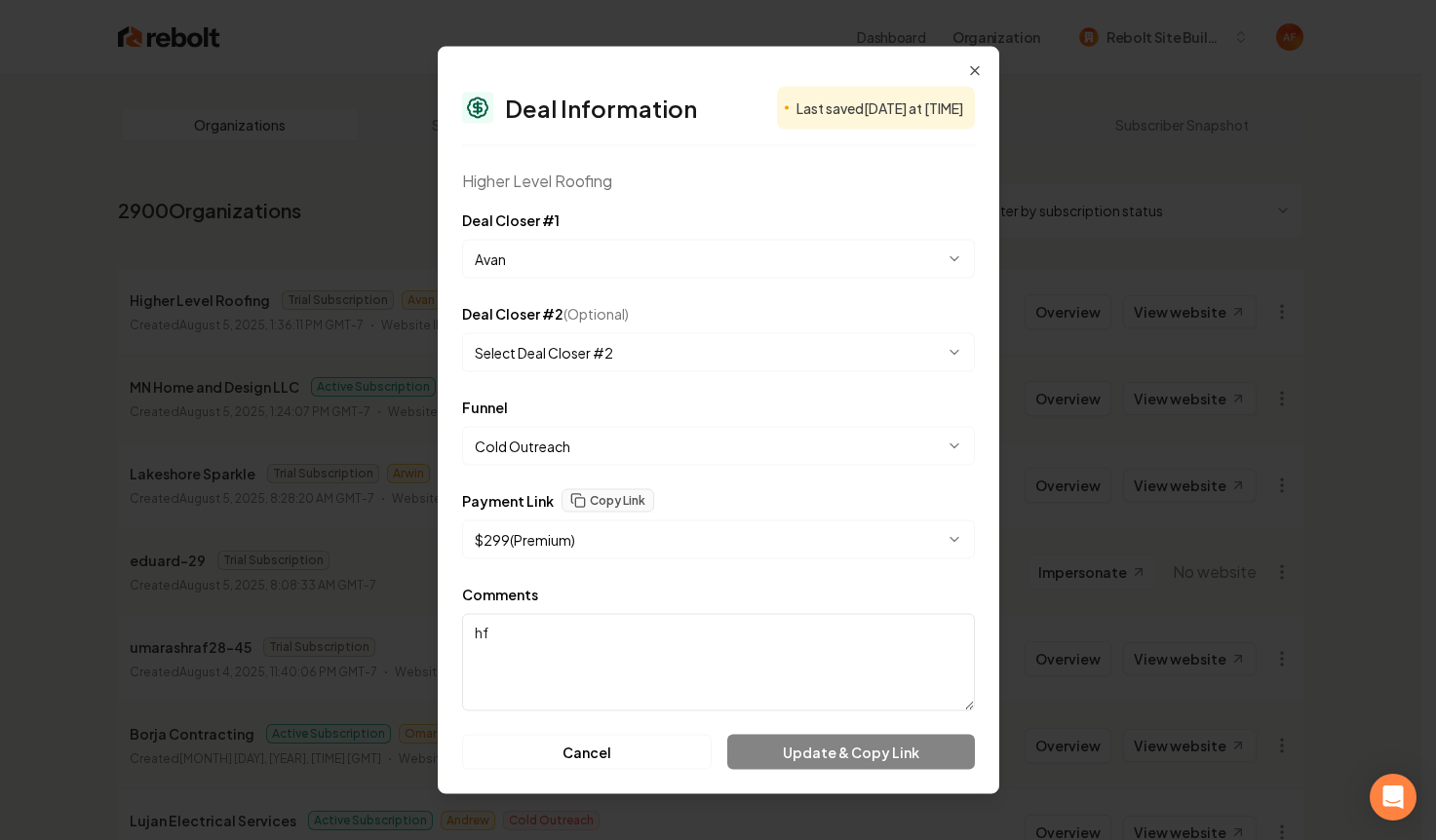 click on "hf" at bounding box center (718, 663) 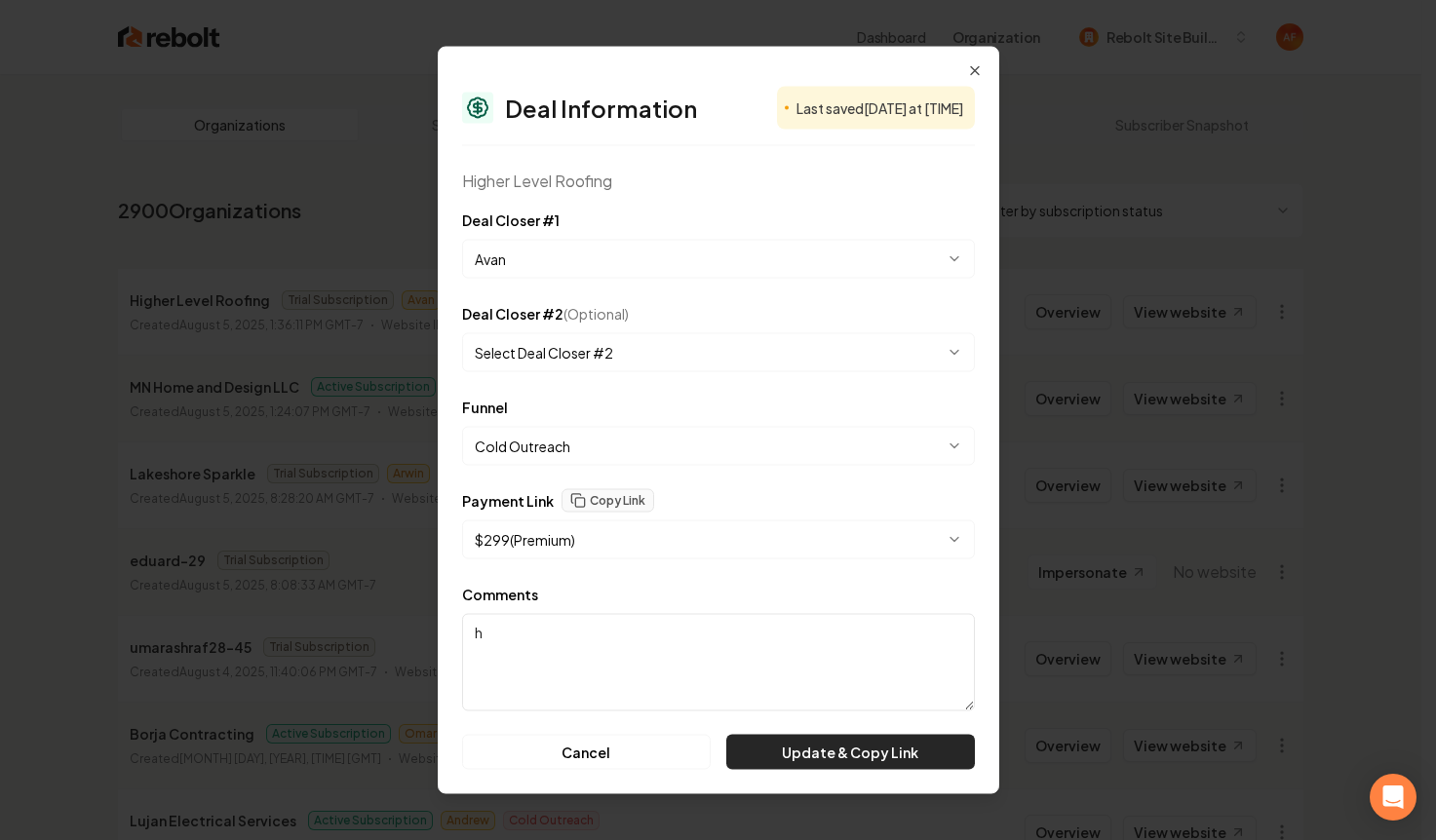 type on "h" 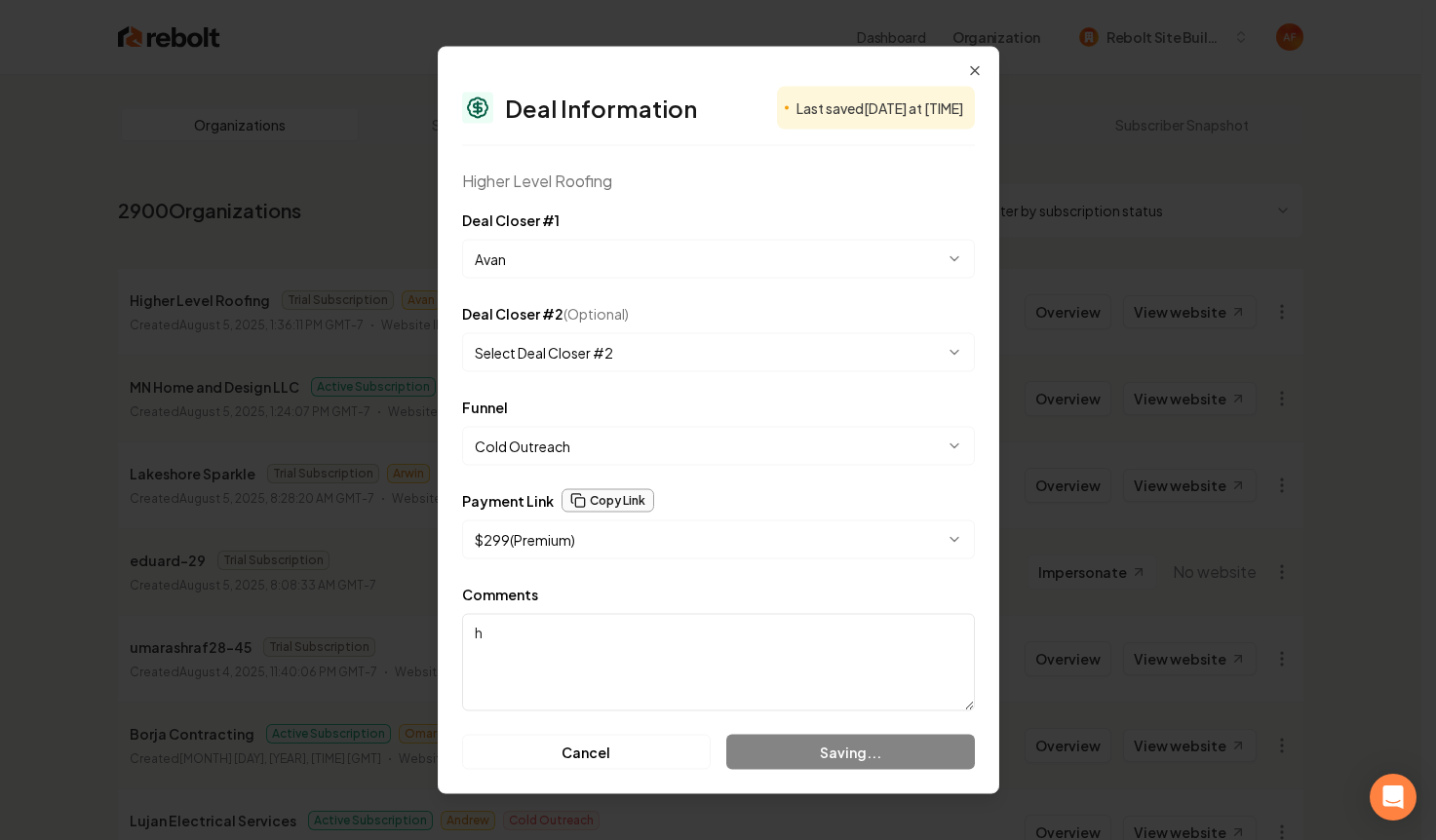 click on "Copy Link" at bounding box center (607, 501) 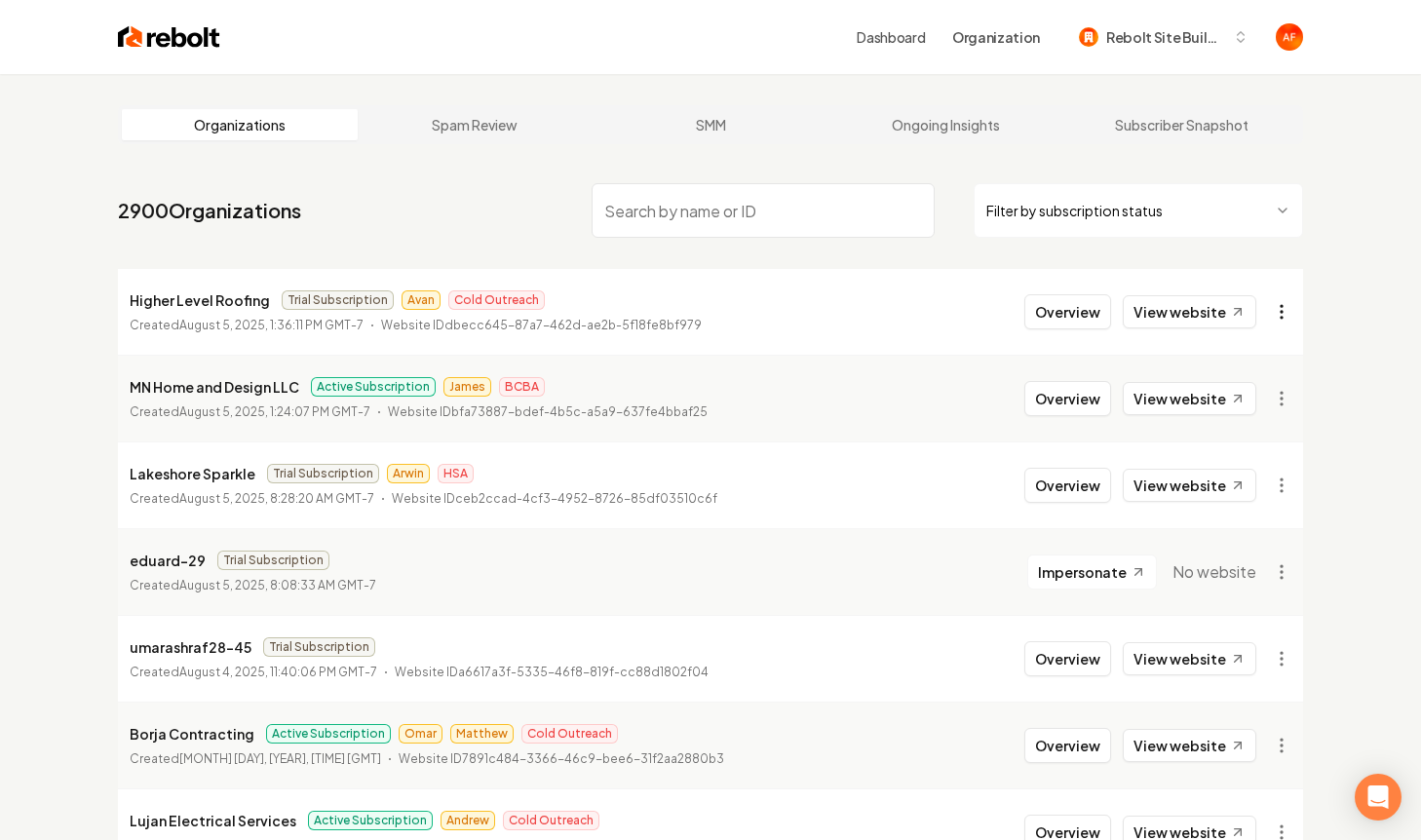 click on "Dashboard Organization Rebolt Site Builder Organizations Spam Review SMM Ongoing Insights Subscriber Snapshot 2900  Organizations Filter by subscription status Higher Level Roofing Trial Subscription Avan Cold Outreach Created  August 5, 2025, 1:36:11 PM GMT-7   Website ID  dbecc645-87a7-462d-ae2b-5f18fe8bf979 Overview View website MN Home and Design LLC Active Subscription James BCBA Created  August 5, 2025, 1:24:07 PM GMT-7   Website ID  bfa73887-bdef-4b5c-a5a9-637fe4bbaf25 Overview View website Lakeshore Sparkle Trial Subscription Arwin HSA Created  August 5, 2025, 8:28:20 AM GMT-7   Website ID  ceb2ccad-4cf3-4952-8726-85df03510c6f Overview View website eduard-29 Trial Subscription Created  August 5, 2025, 8:08:33 AM GMT-7 Impersonate No website umarashraf28-45 Trial Subscription Created  August 4, 2025, 11:40:06 PM GMT-7   Website ID  a6617a3f-5335-46f8-819f-cc88d1802f04 Overview View website Borja Contracting Active Subscription Omar Matthew Cold Outreach Created  August 4, 2025, 5:16:43 PM GMT-7" at bounding box center (710, 420) 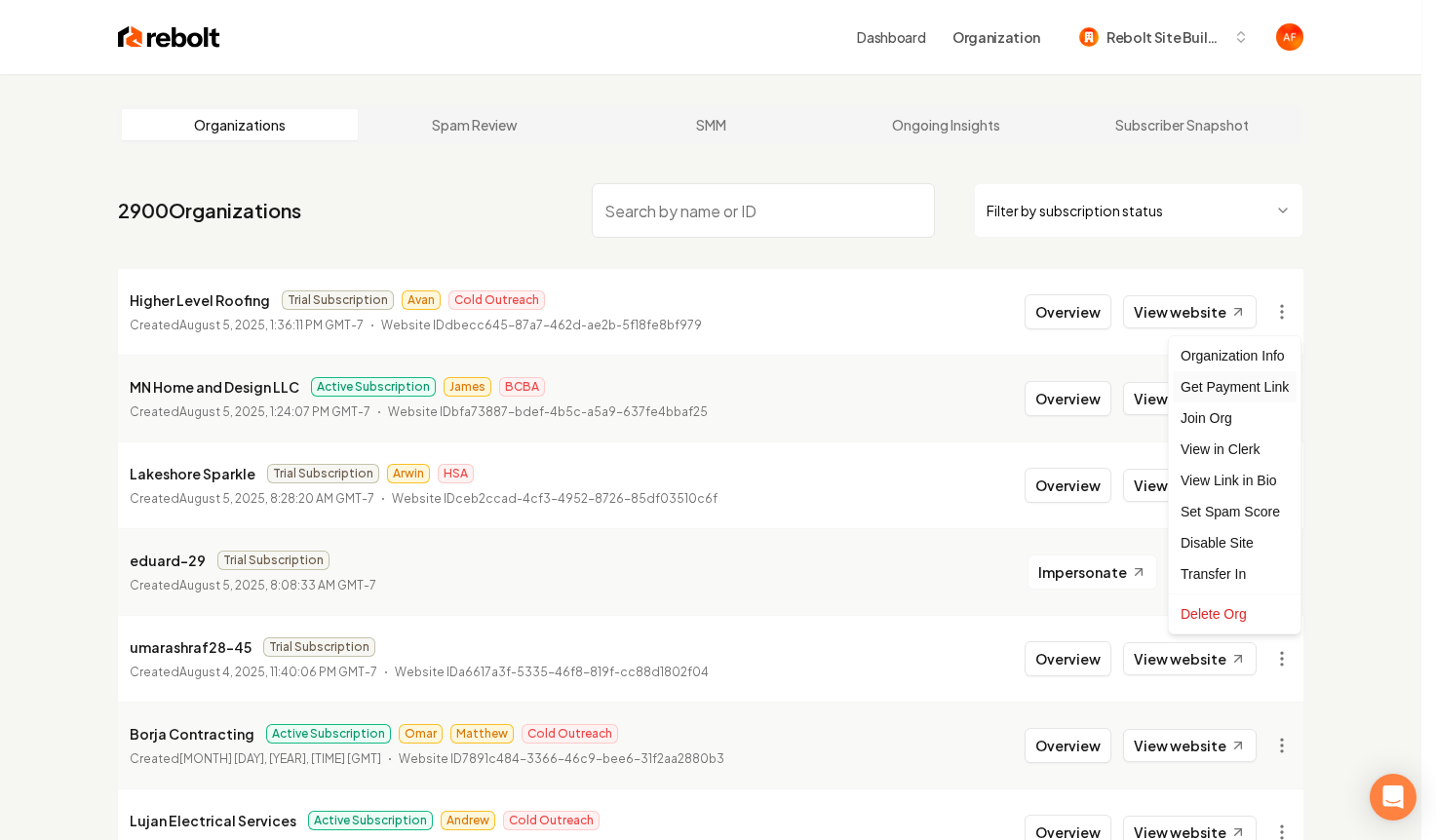 click on "Get Payment Link" at bounding box center [1234, 387] 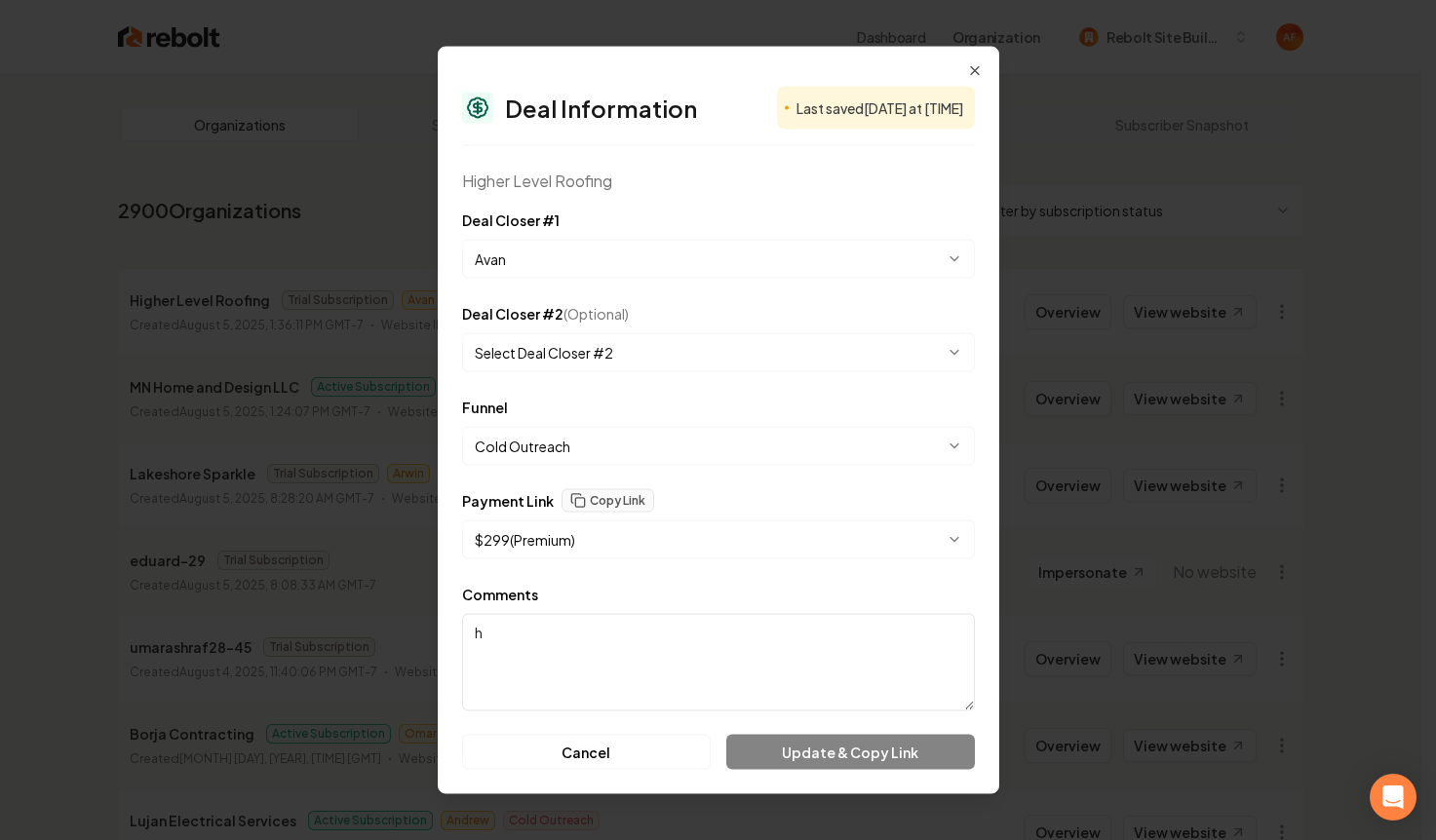 click on "h" at bounding box center (718, 663) 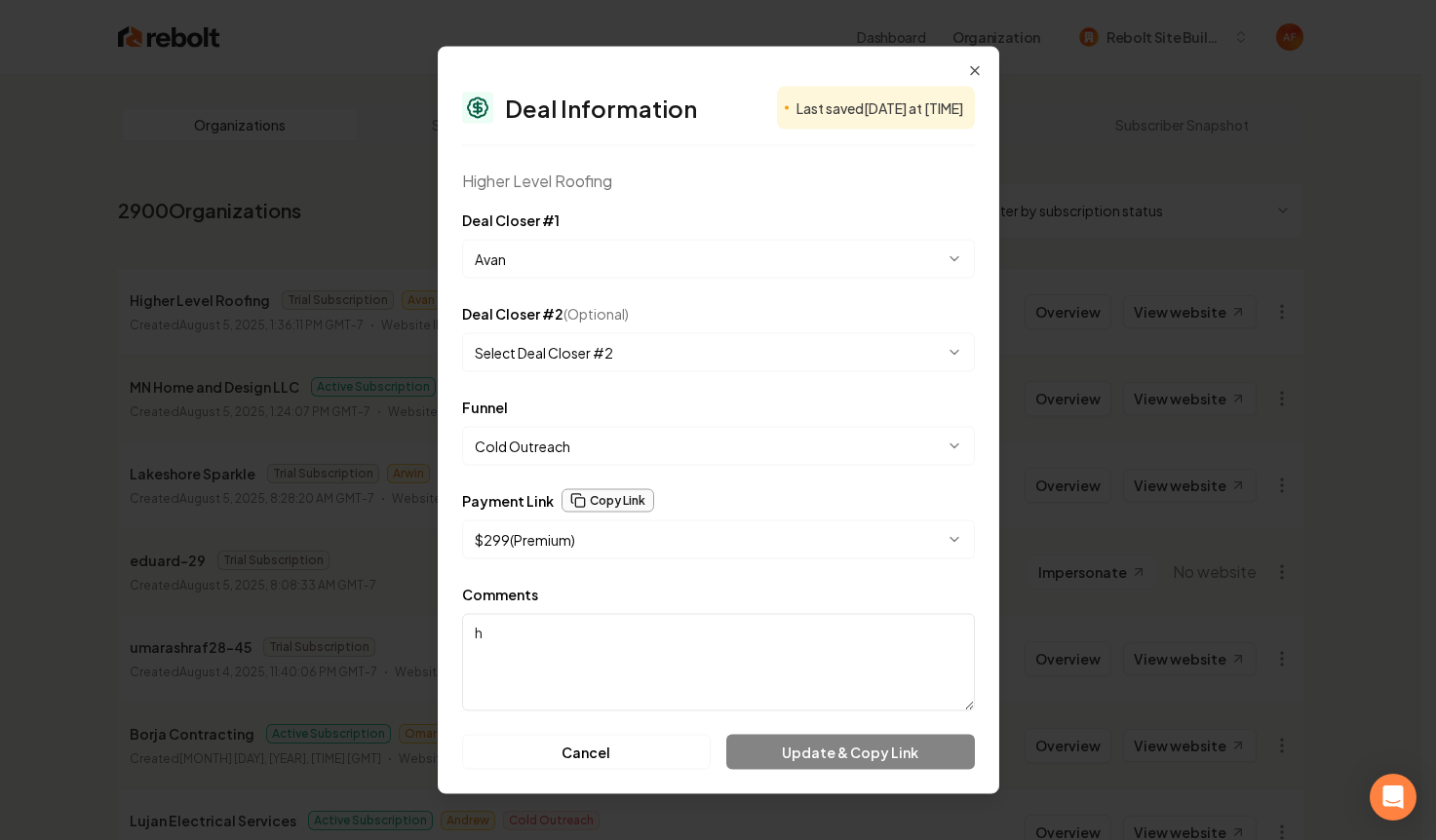 click on "Copy Link" at bounding box center (607, 501) 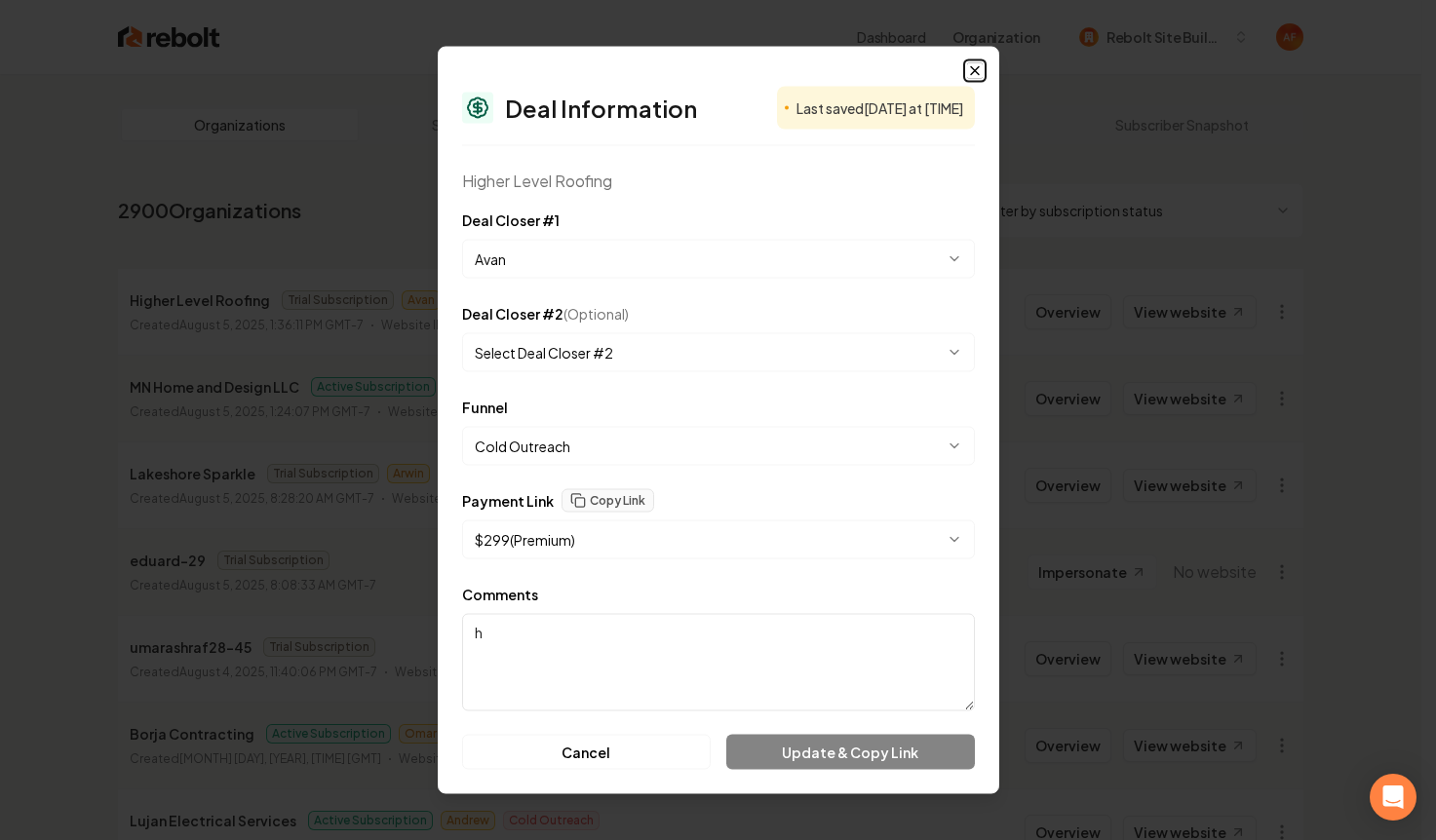 click 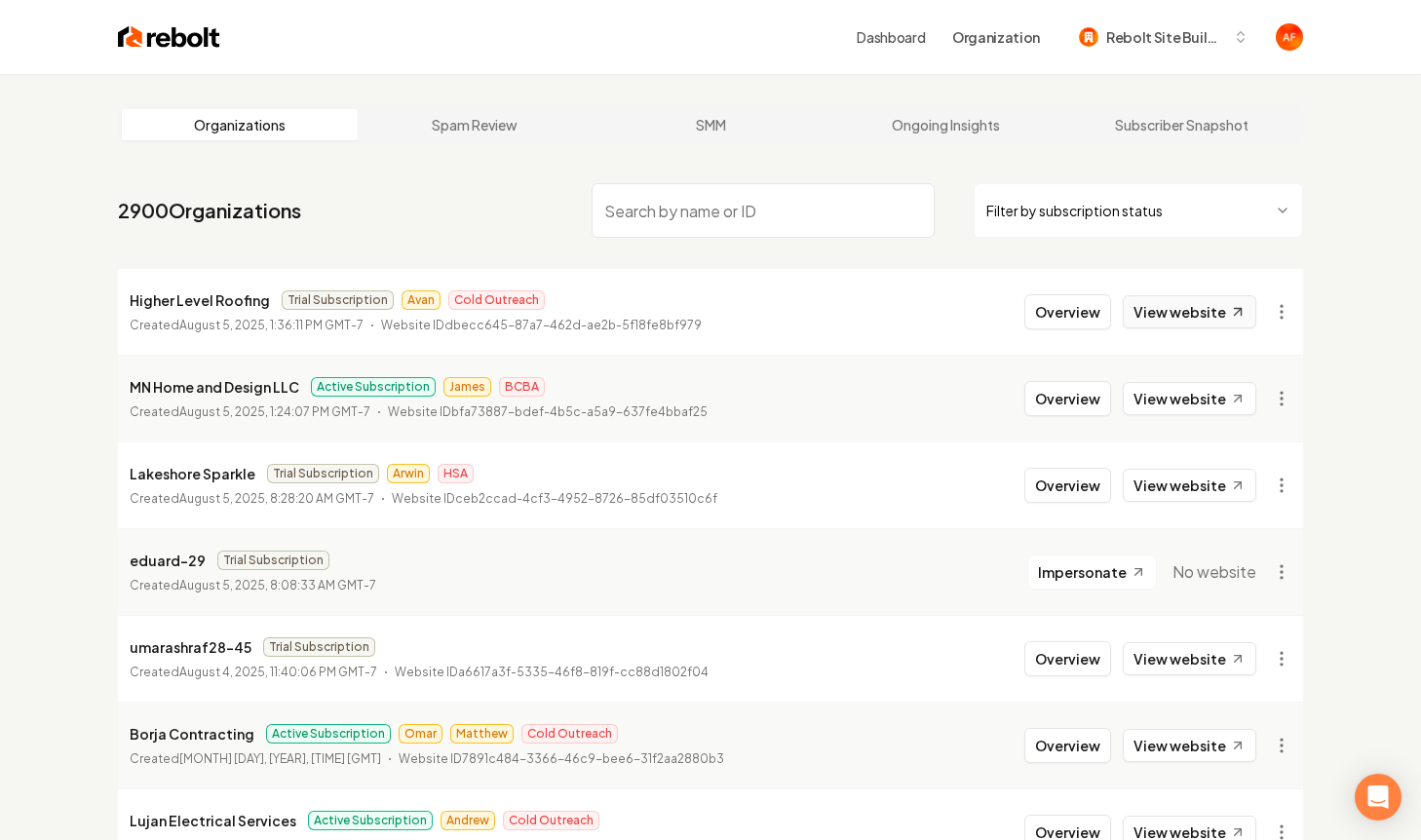click on "View website" at bounding box center [1189, 312] 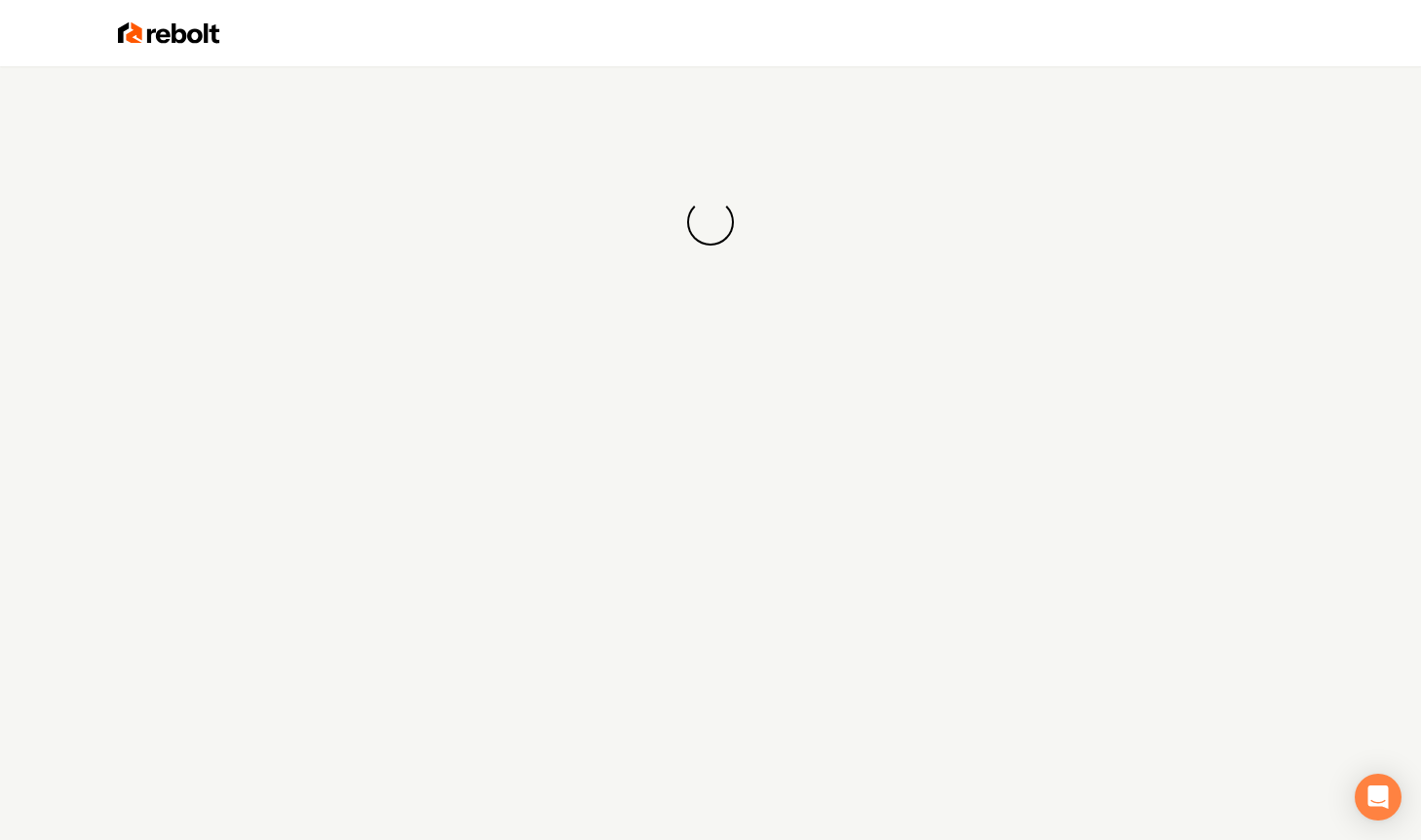 scroll, scrollTop: 0, scrollLeft: 0, axis: both 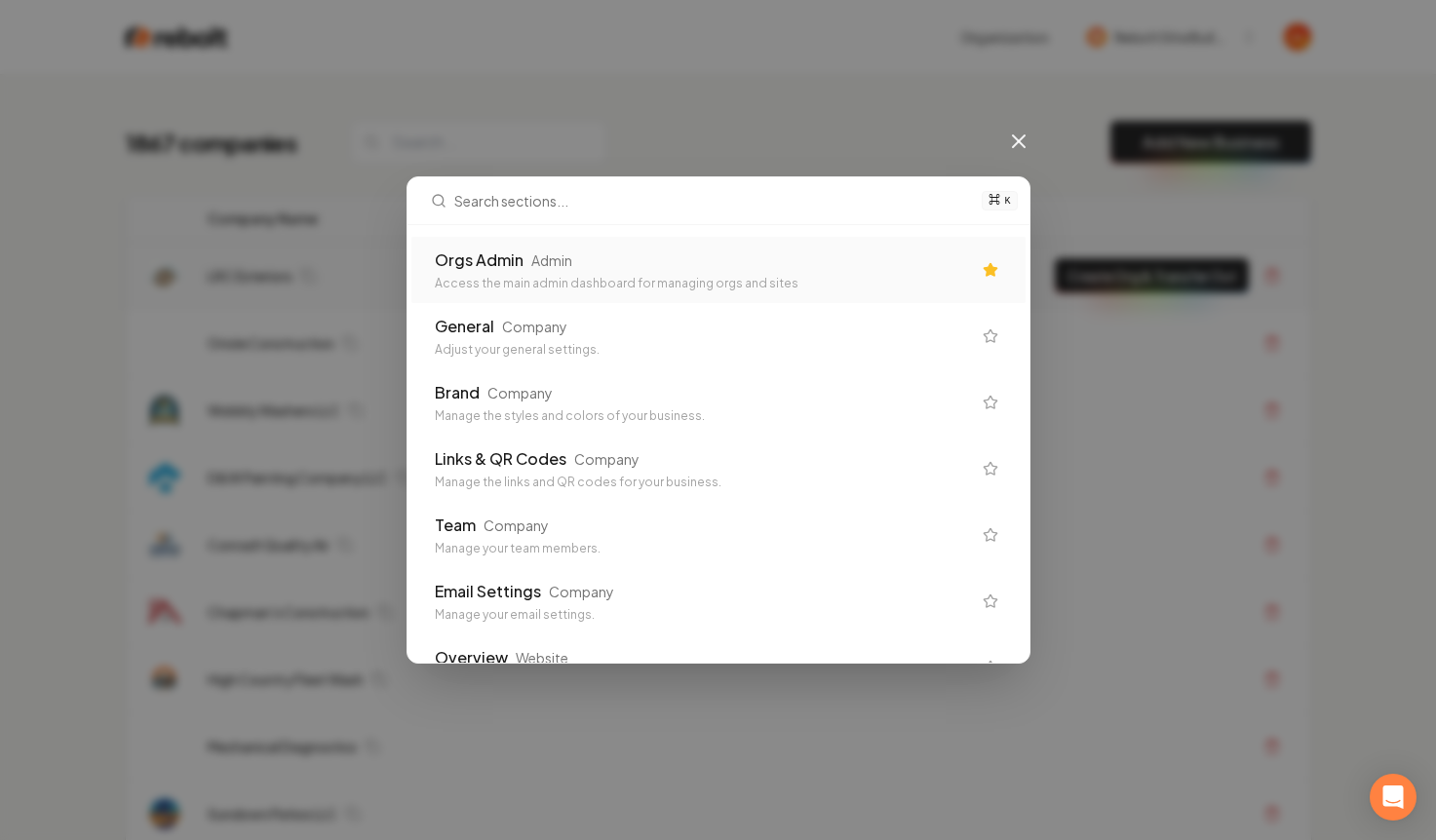 click on "Orgs Admin  Admin" at bounding box center [703, 260] 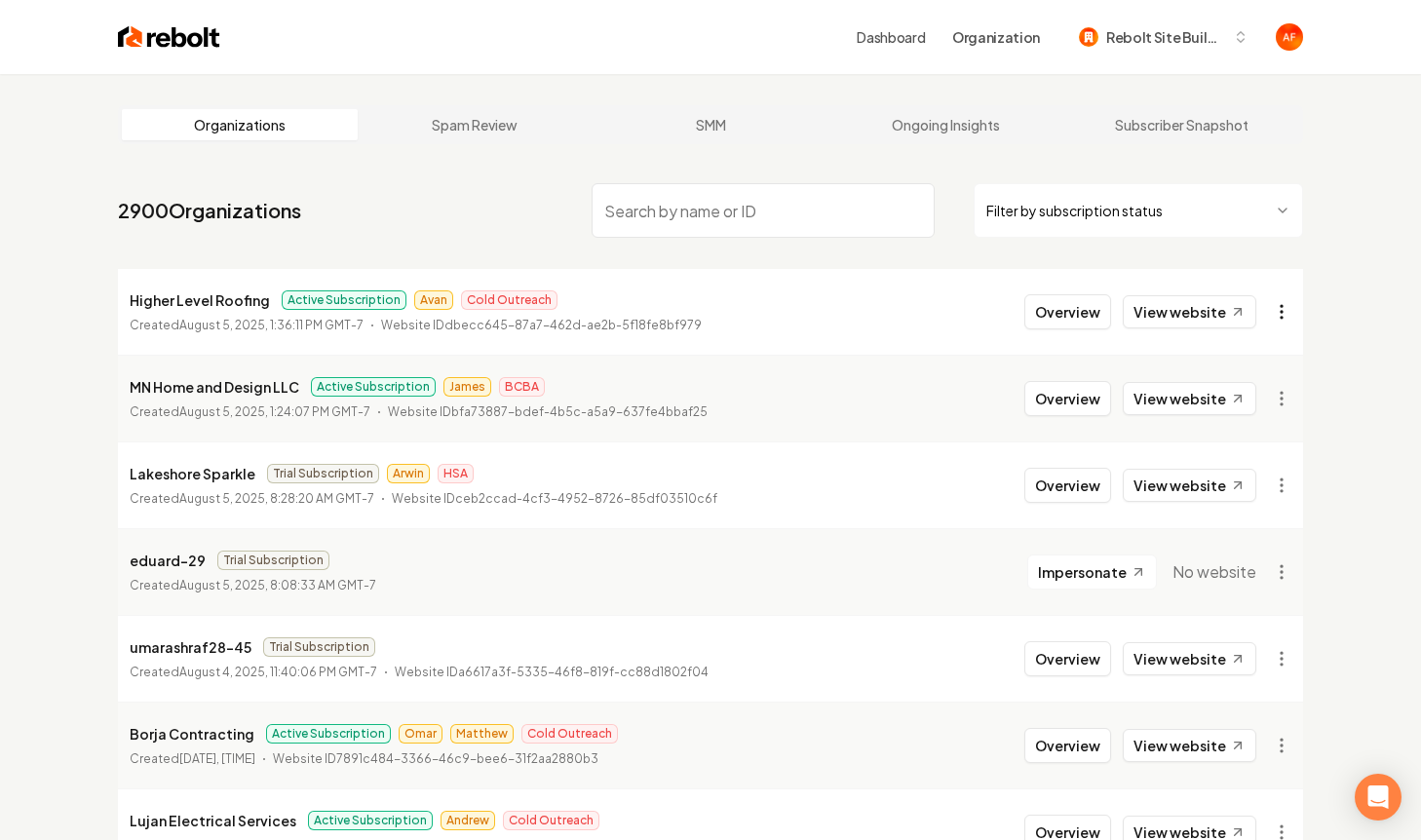 click on "Dashboard Organization Rebolt Site Builder Organizations Spam Review SMM Ongoing Insights Subscriber Snapshot 2900  Organizations Filter by subscription status Higher Level Roofing Active Subscription Avan Cold Outreach Created  August 5, 2025, 1:36:11 PM GMT-7   Website ID  dbecc645-87a7-462d-ae2b-5f18fe8bf979 Overview View website MN Home and Design LLC Active Subscription James BCBA Created  August 5, 2025, 1:24:07 PM GMT-7   Website ID  bfa73887-bdef-4b5c-a5a9-637fe4bbaf25 Overview View website Lakeshore Sparkle Trial Subscription Arwin HSA Created  August 5, 2025, 8:28:20 AM GMT-7   Website ID  ceb2ccad-4cf3-4952-8726-85df03510c6f Overview View website eduard-29 Trial Subscription Created  August 5, 2025, 8:08:33 AM GMT-7 Impersonate No website umarashraf28-45 Trial Subscription Created  August 4, 2025, 11:40:06 PM GMT-7   Website ID  a6617a3f-5335-46f8-819f-cc88d1802f04 Overview View website Borja Contracting Active Subscription Omar Matthew Cold Outreach Created  August 4, 2025, 5:16:43 PM GMT-7" at bounding box center [710, 420] 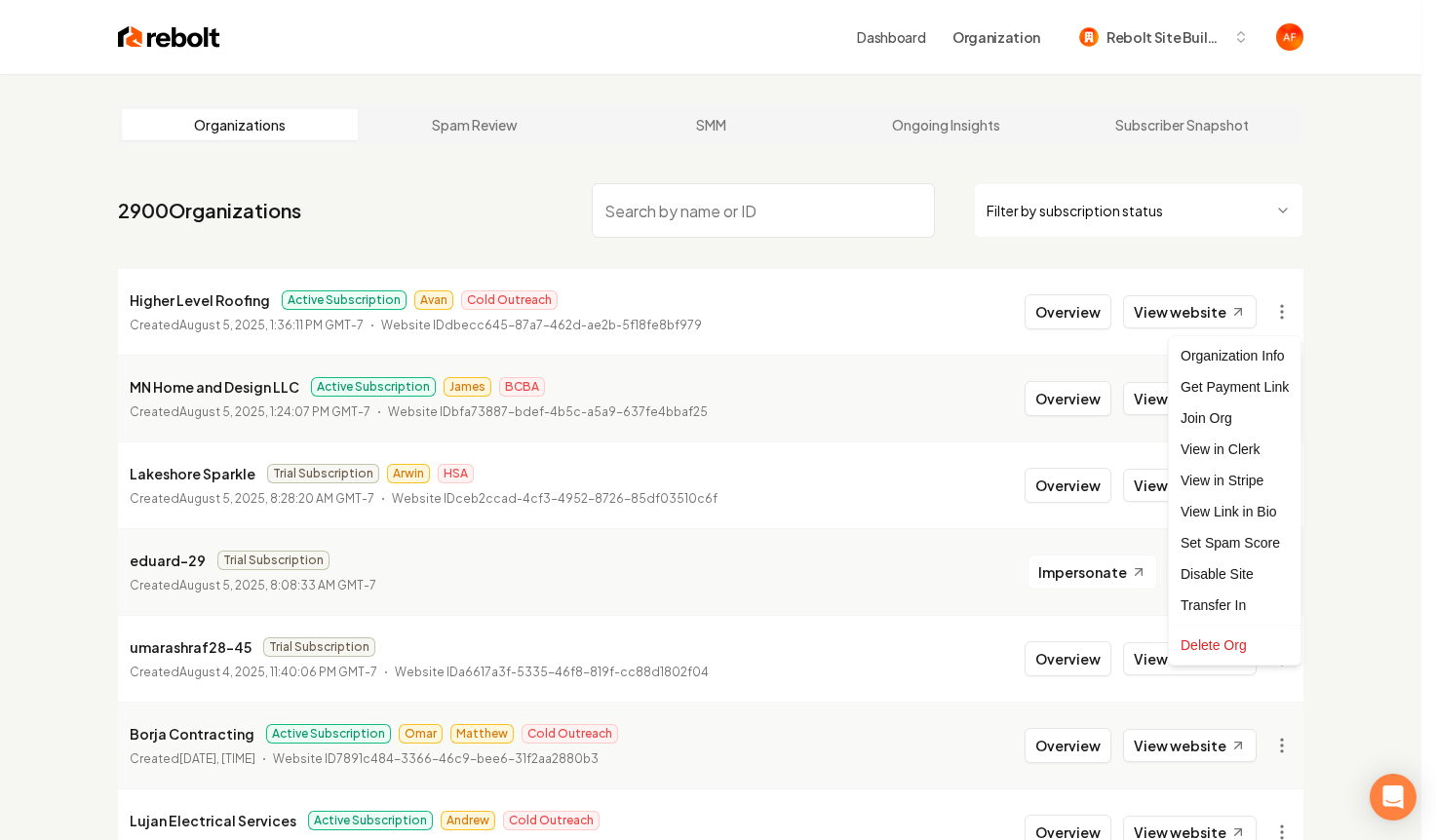 drag, startPoint x: 1147, startPoint y: 324, endPoint x: 1116, endPoint y: 317, distance: 31.7805 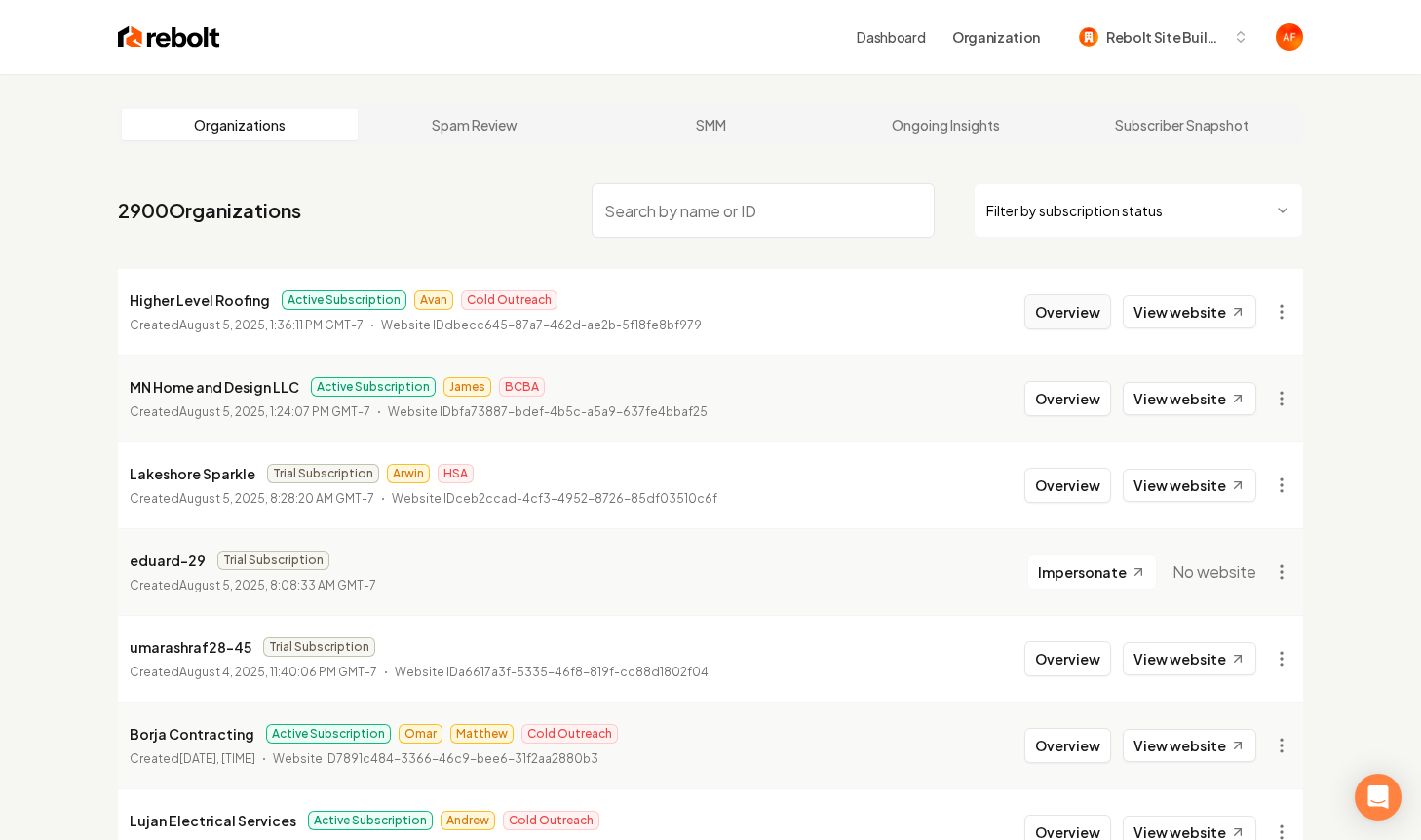 click on "Overview" at bounding box center (1067, 312) 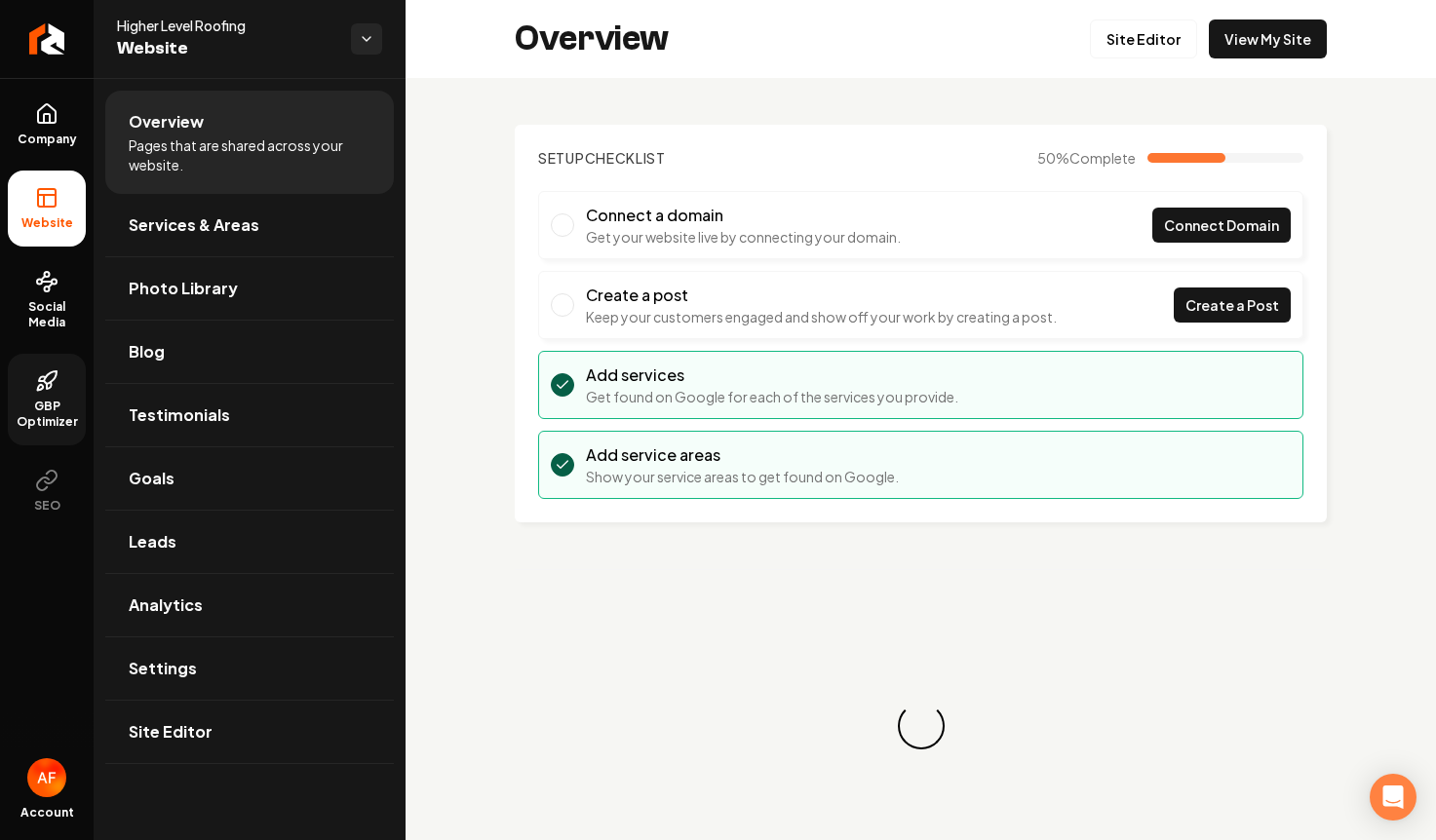 click 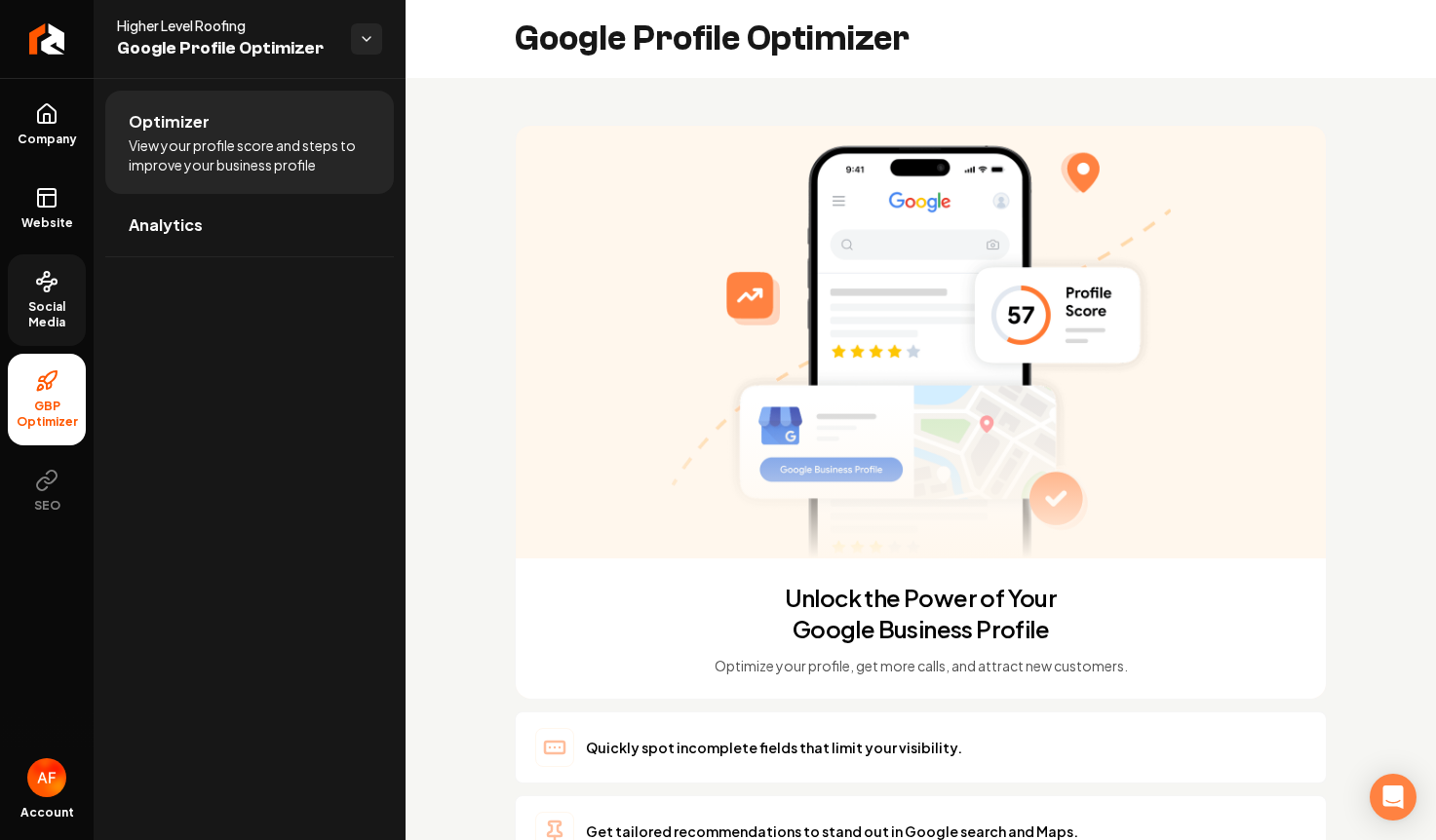 click 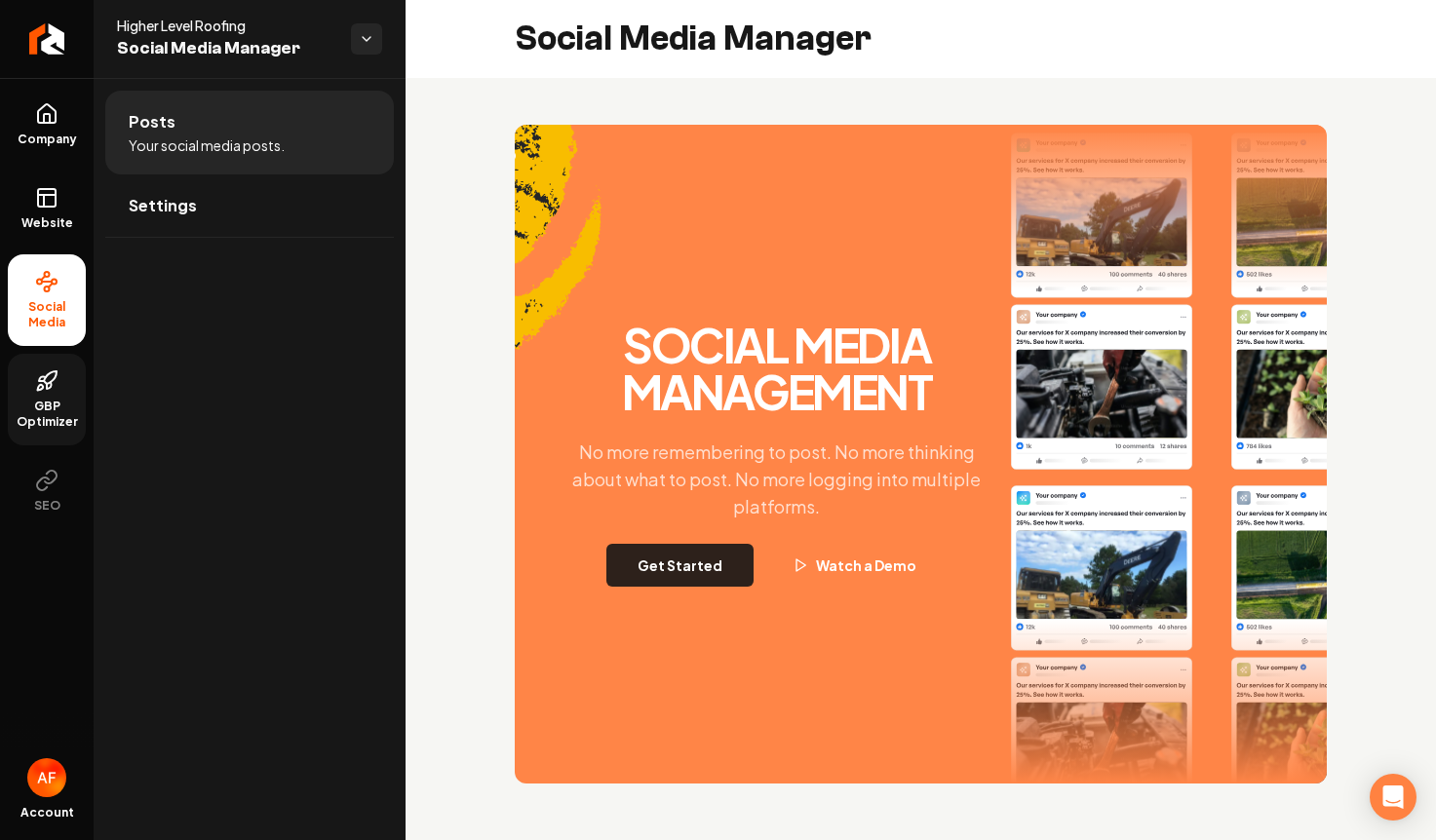 click on "Get Started" at bounding box center [679, 565] 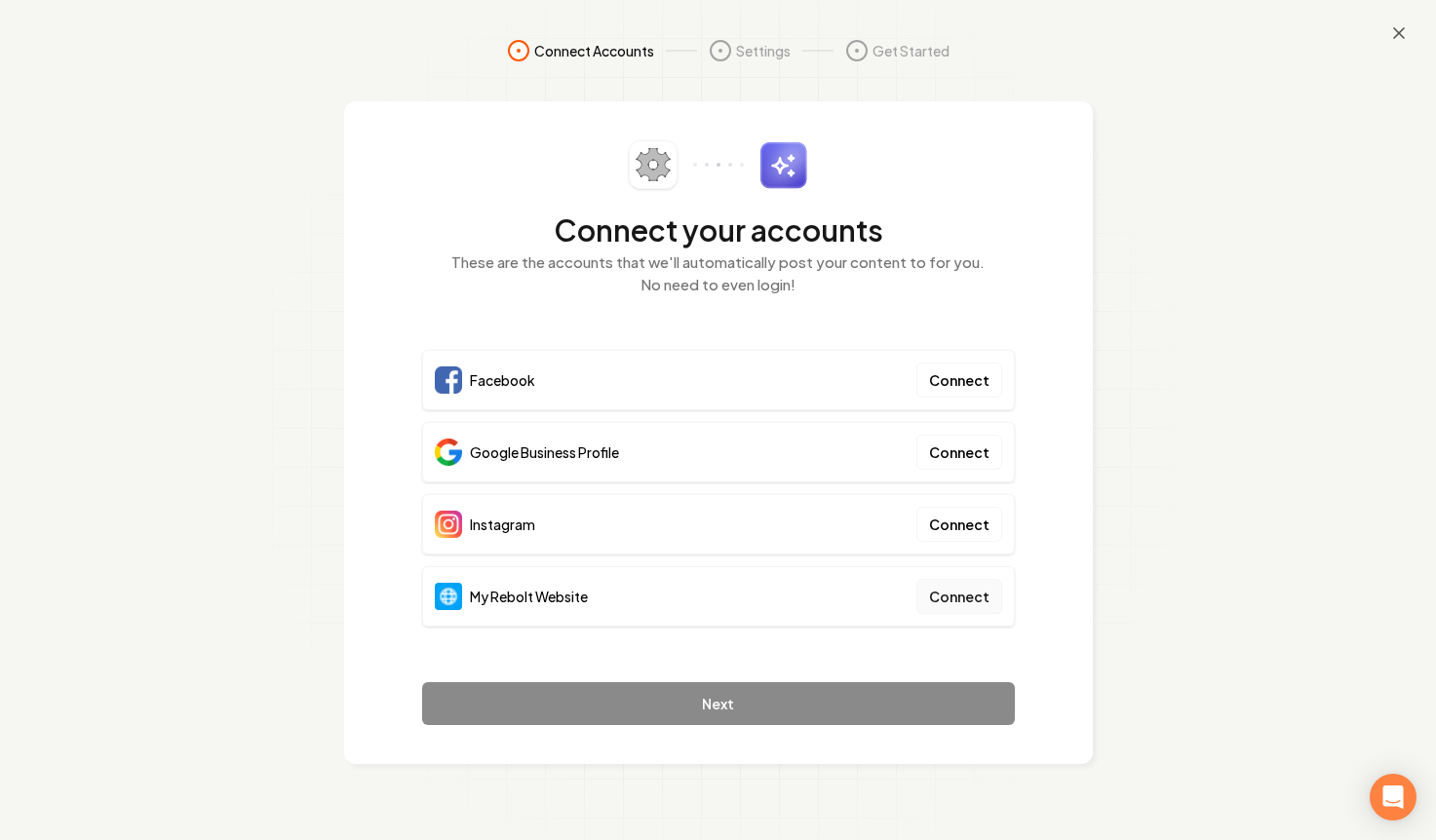 click on "Connect" at bounding box center (959, 596) 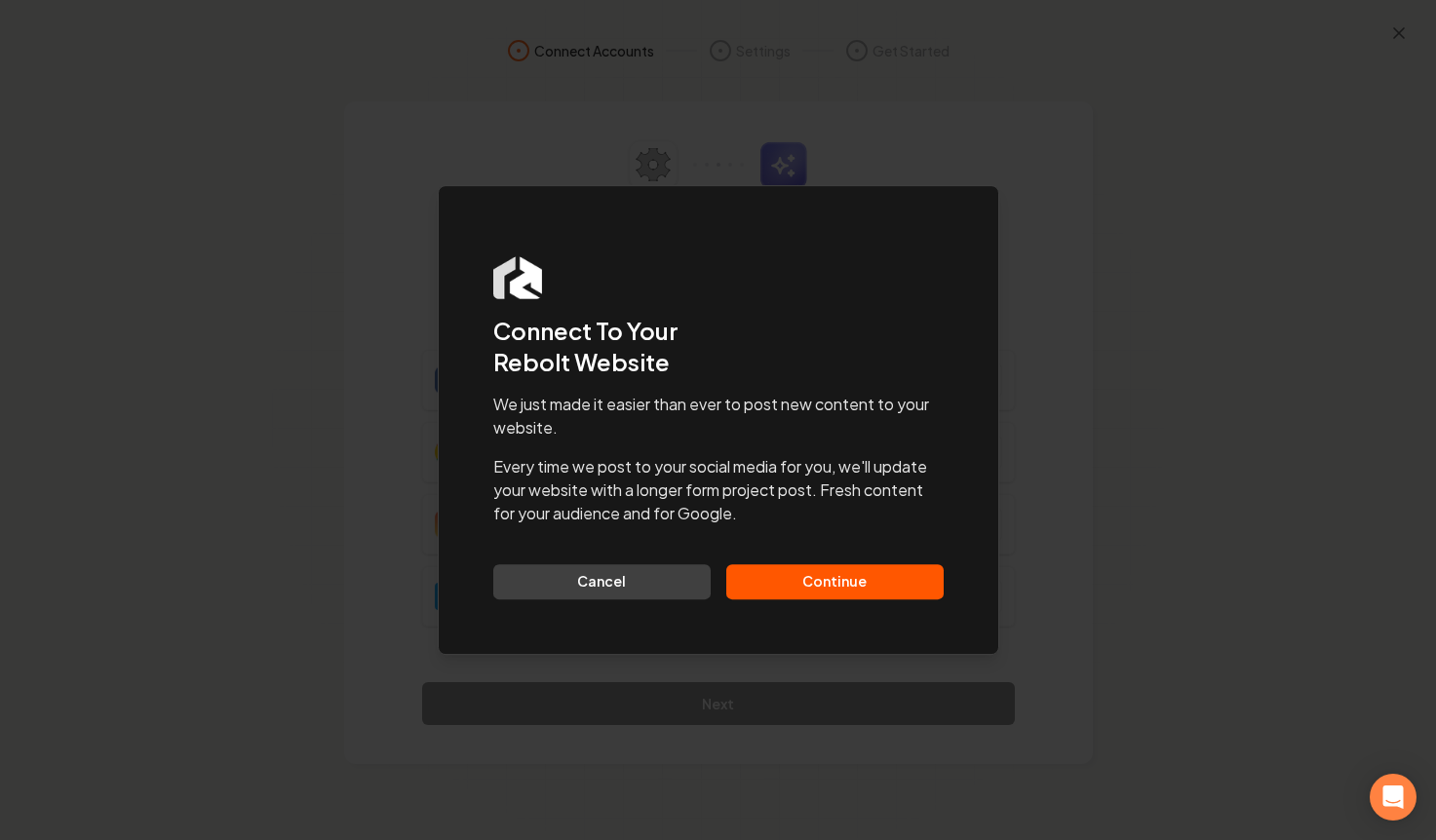 click on "Continue" at bounding box center (834, 582) 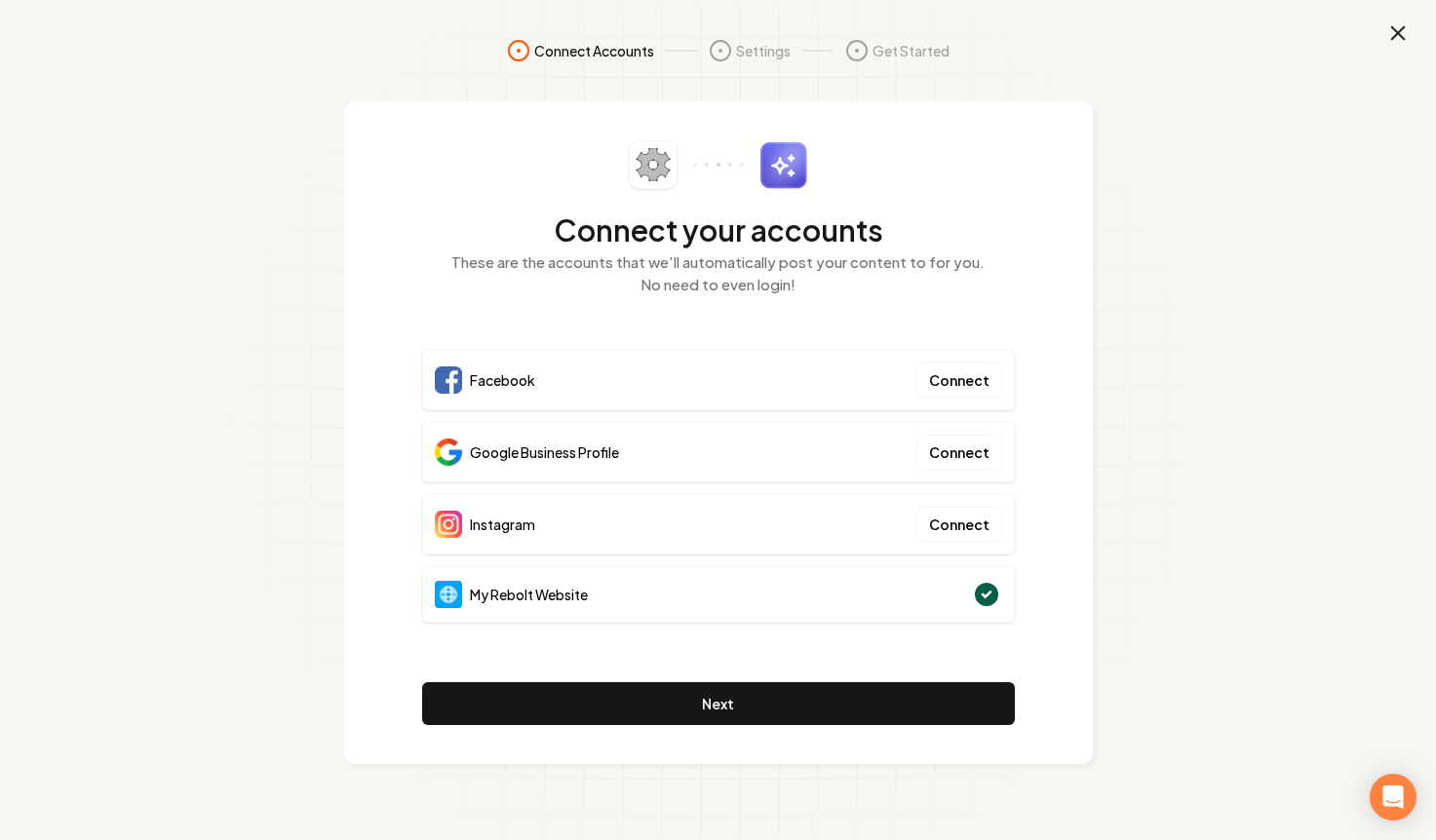 click 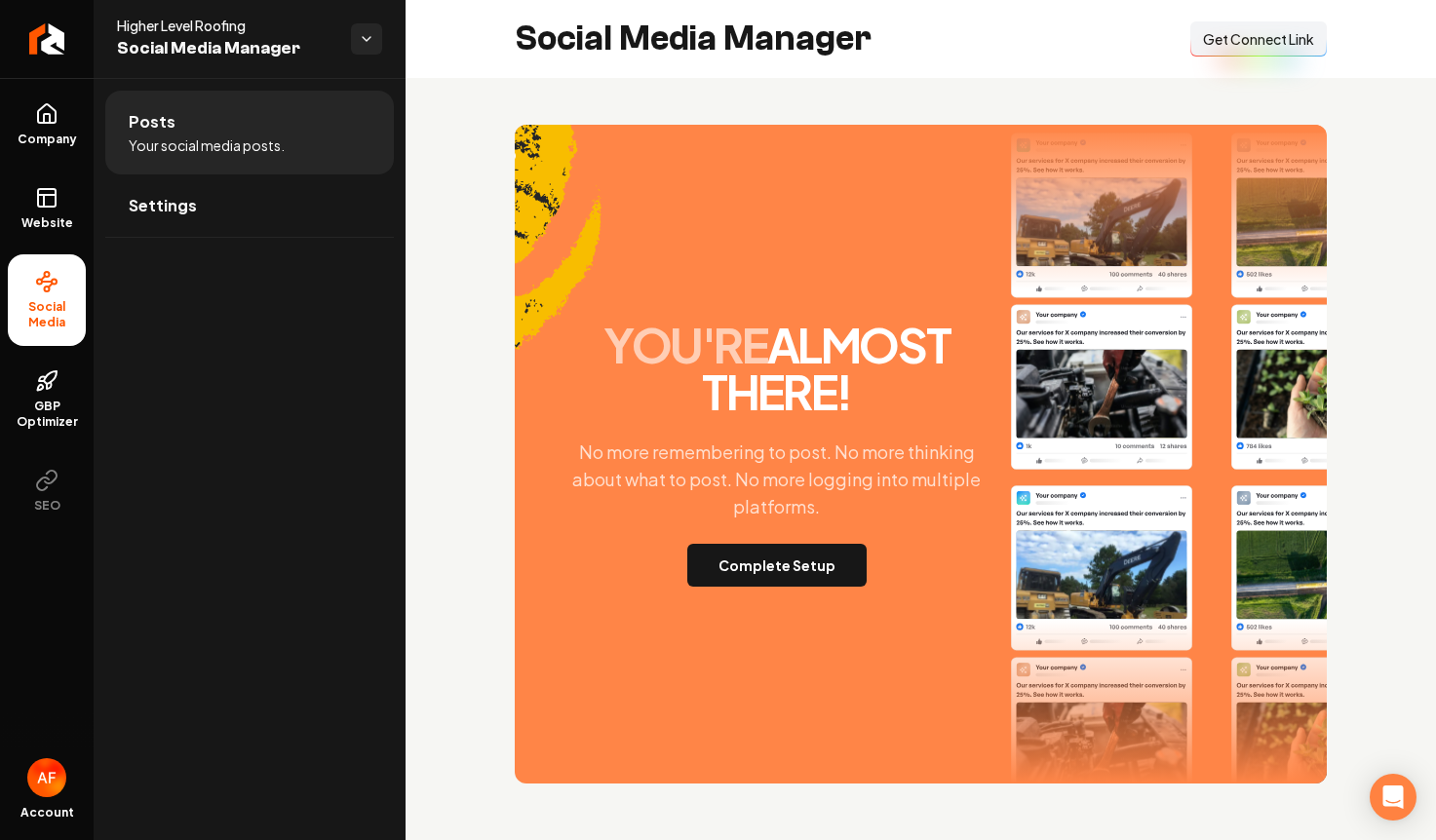click on "Get Connect Link" at bounding box center (1259, 39) 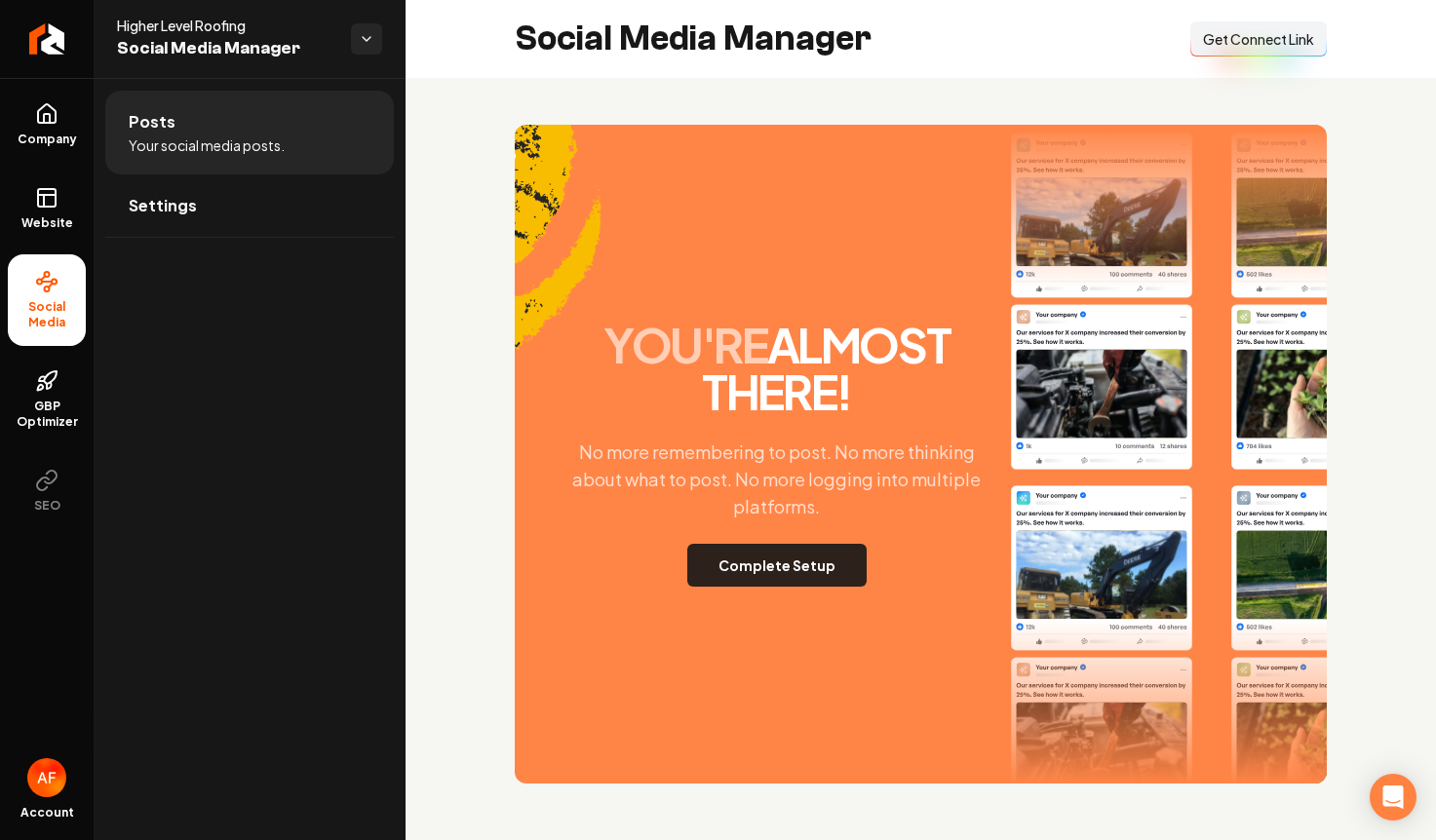 click on "Complete Setup" at bounding box center (777, 565) 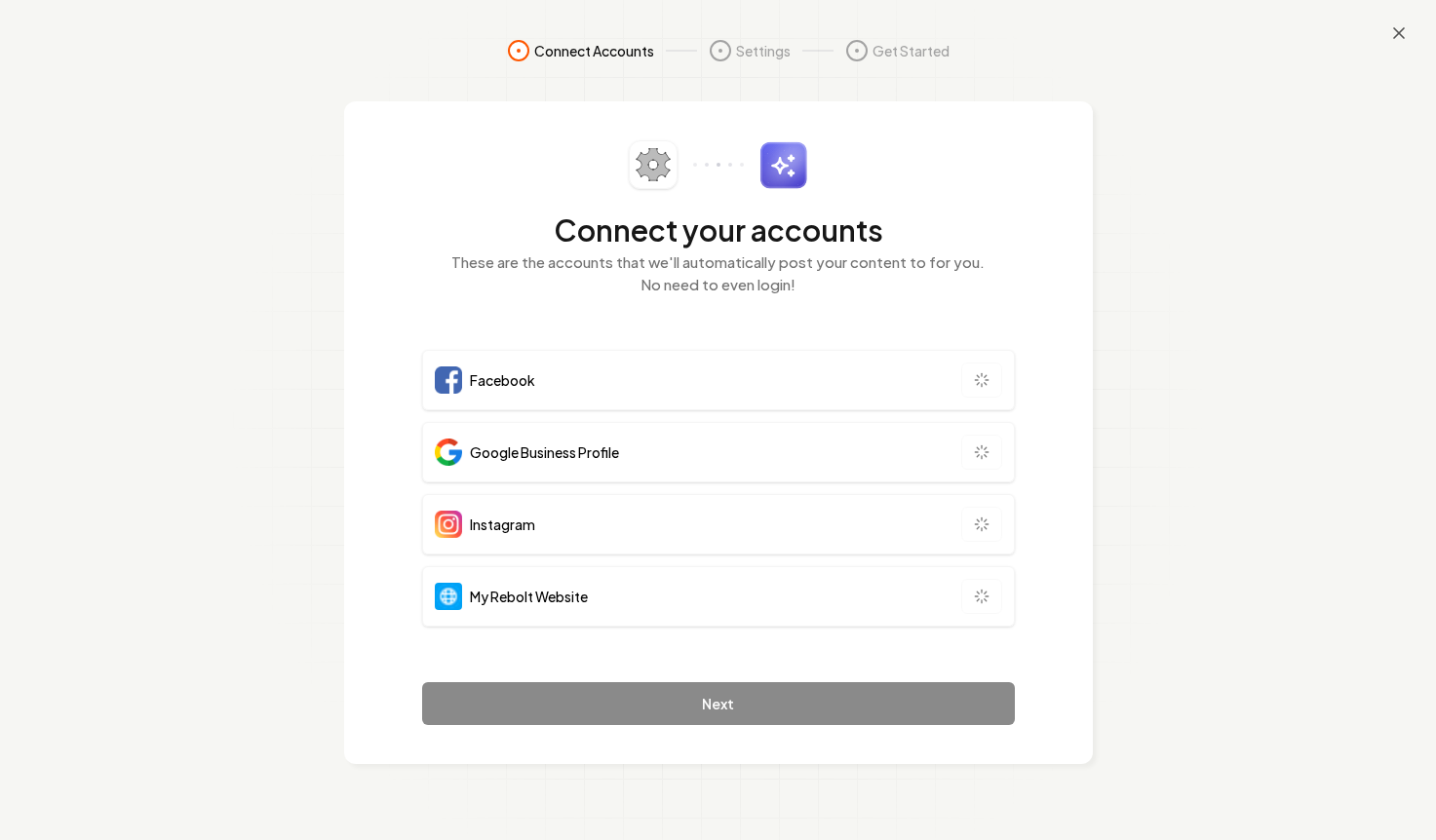 scroll, scrollTop: 0, scrollLeft: 0, axis: both 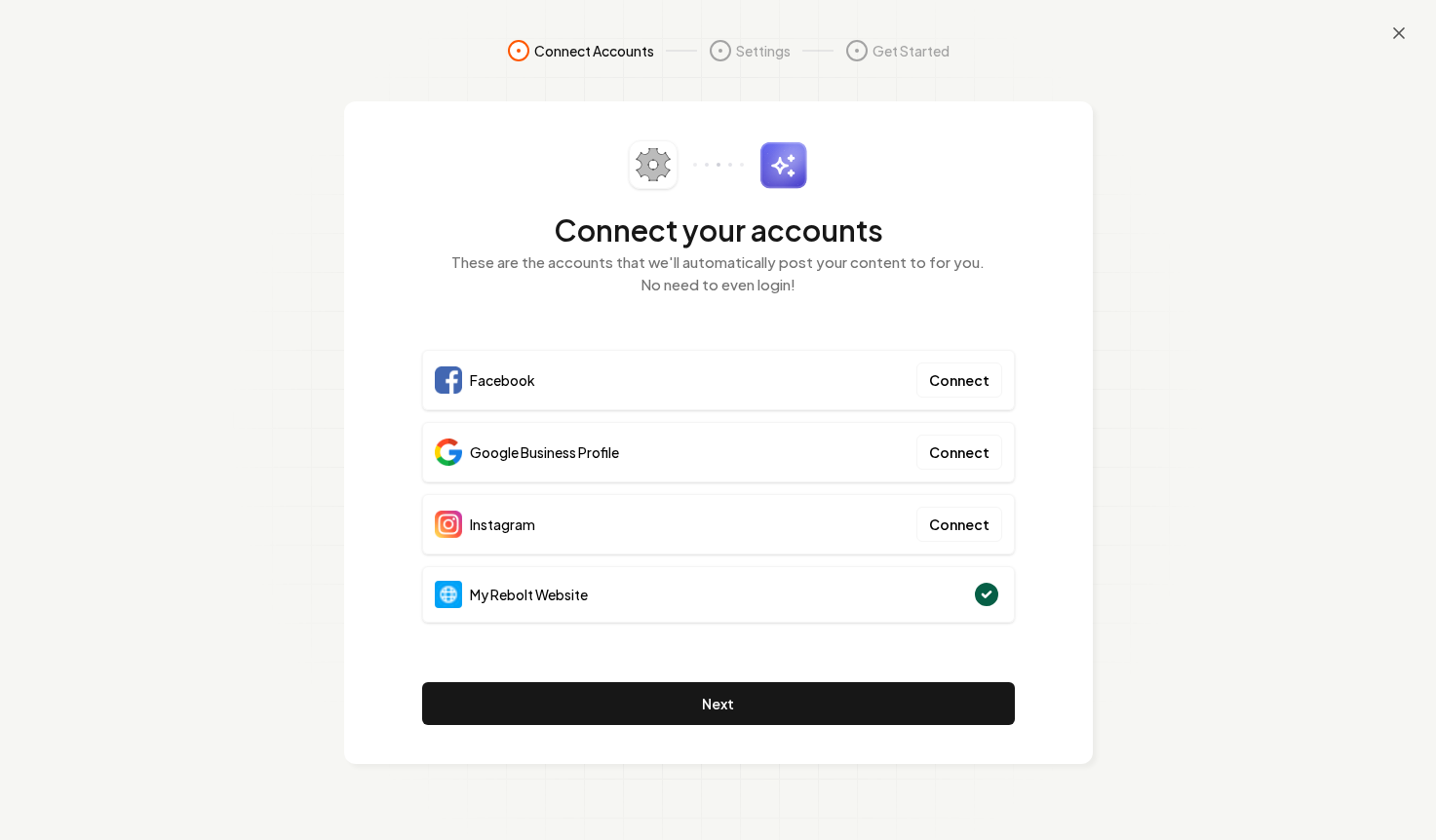 click on "Connect Accounts Settings Get Started" at bounding box center [718, 70] 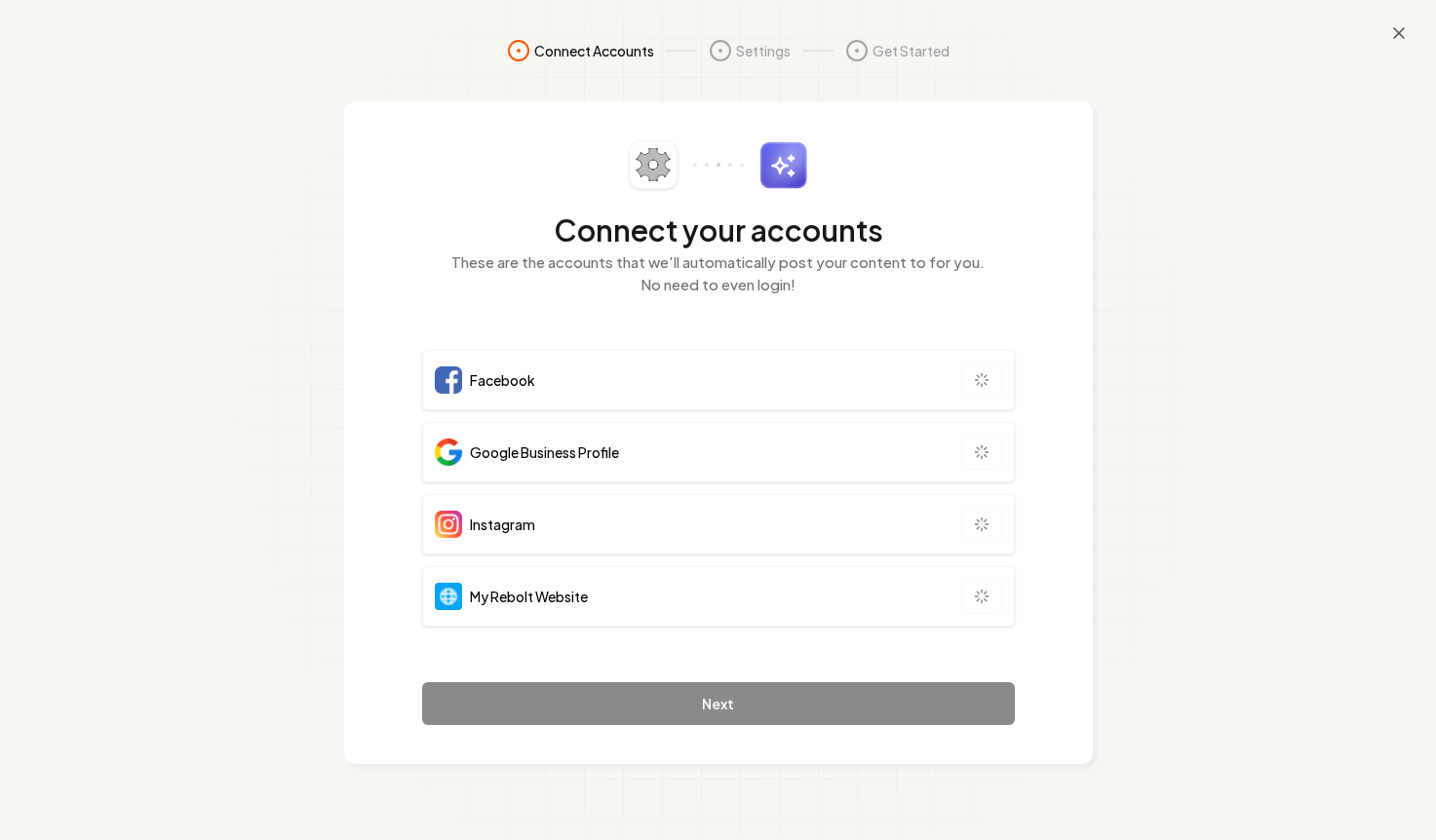 scroll, scrollTop: 0, scrollLeft: 0, axis: both 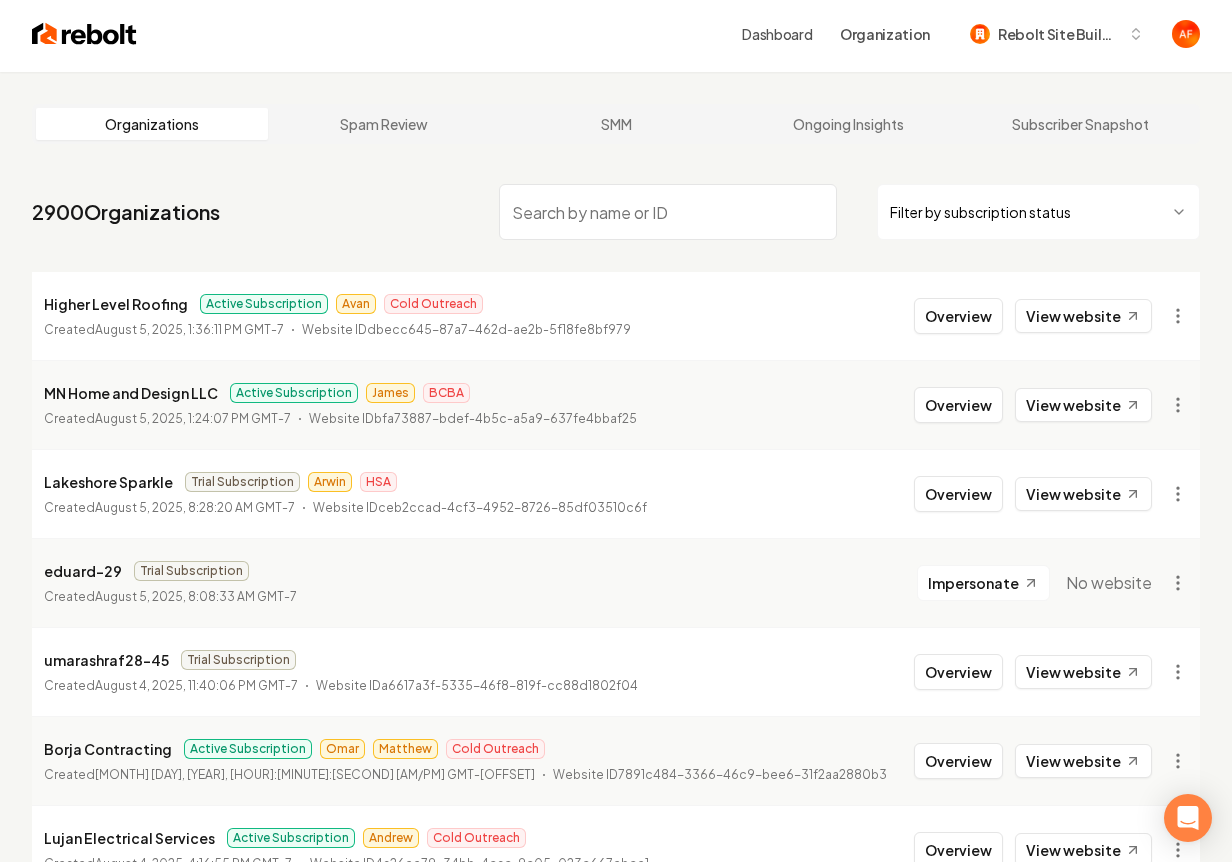 click on "Dashboard Organization Rebolt Site Builder Organizations Spam Review SMM Ongoing Insights Subscriber Snapshot 2900 Organizations Filter by subscription status Higher Level Roofing Active Subscription James BCBA Created [MONTH] [DAY], [YEAR], [HOUR]:[MINUTE]:[SECOND] [TIMEZONE] Website ID Overview View website Lakeshore Sparkle Trial Subscription Arwin HSA Created [MONTH] [DAY], [YEAR], [HOUR]:[MINUTE]:[SECOND] [TIMEZONE] Website ID Overview View website eduard-29 Trial Subscription Created [MONTH] [DAY], [YEAR], [HOUR]:[MINUTE]:[SECOND] [TIMEZONE] Impersonate No website umarashraf28-45 Trial Subscription Created [MONTH] [DAY], [YEAR], [HOUR]:[MINUTE]:[SECOND] [TIMEZONE] Website ID Overview View website Borja Contracting Active Subscription Omar Matthew Cold Outreach Created [MONTH] [DAY], [YEAR], [HOUR]:[MINUTE]:[SECOND] [TIMEZONE]" at bounding box center [616, 427] 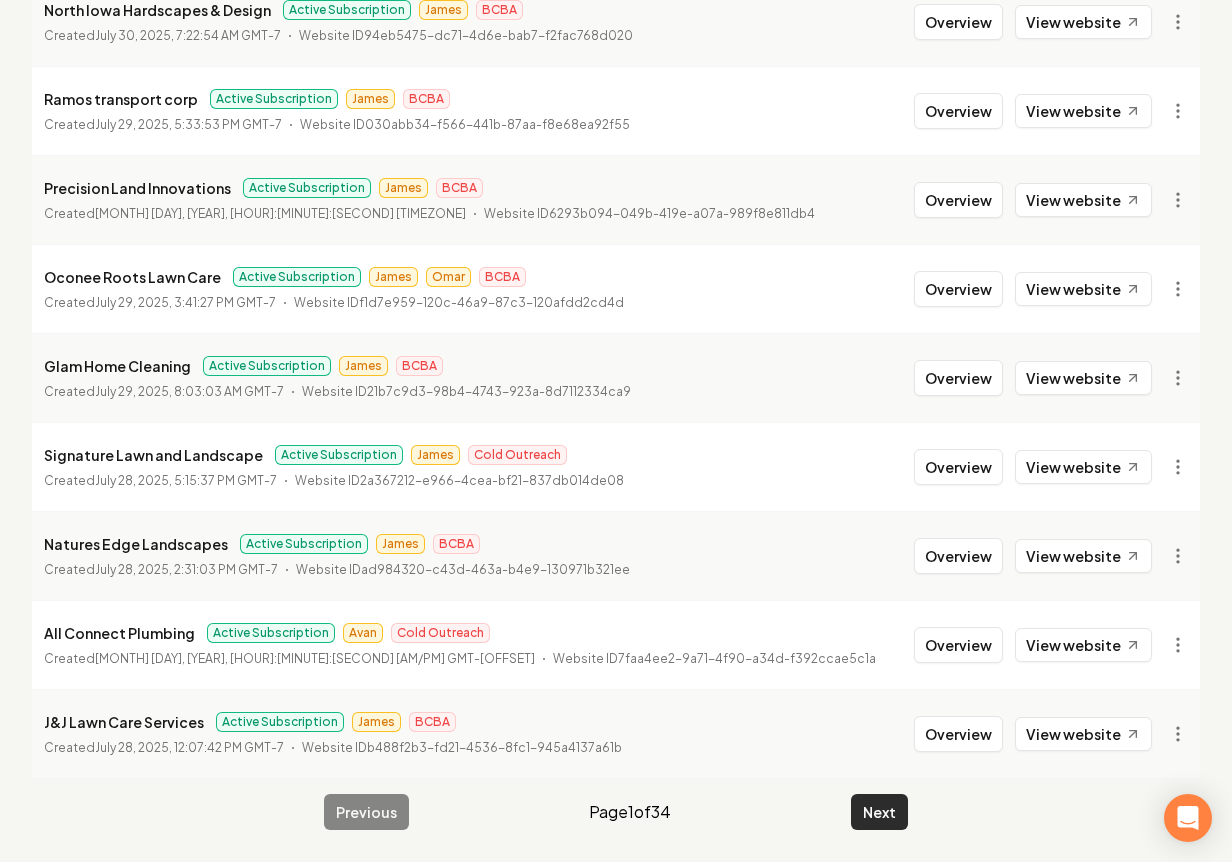 click on "Next" at bounding box center (879, 812) 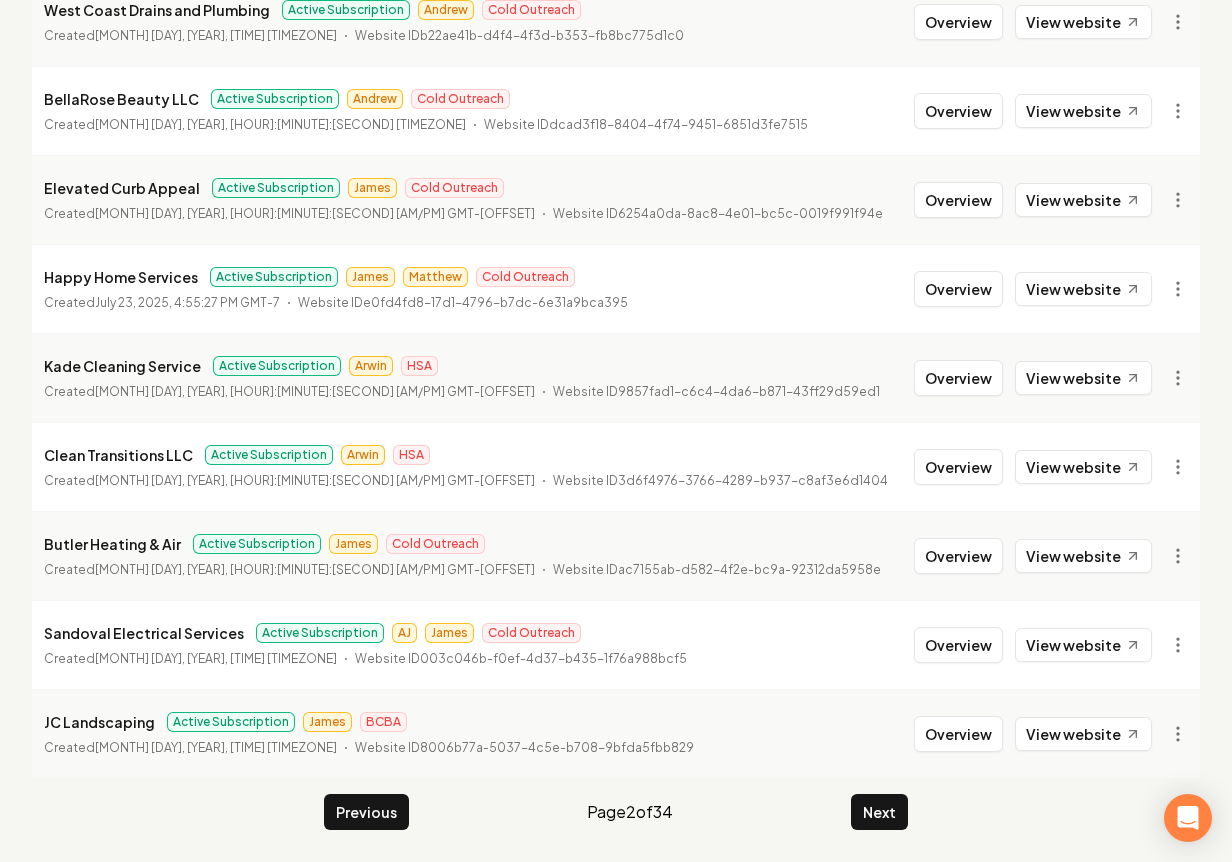 click on "Next" at bounding box center (879, 812) 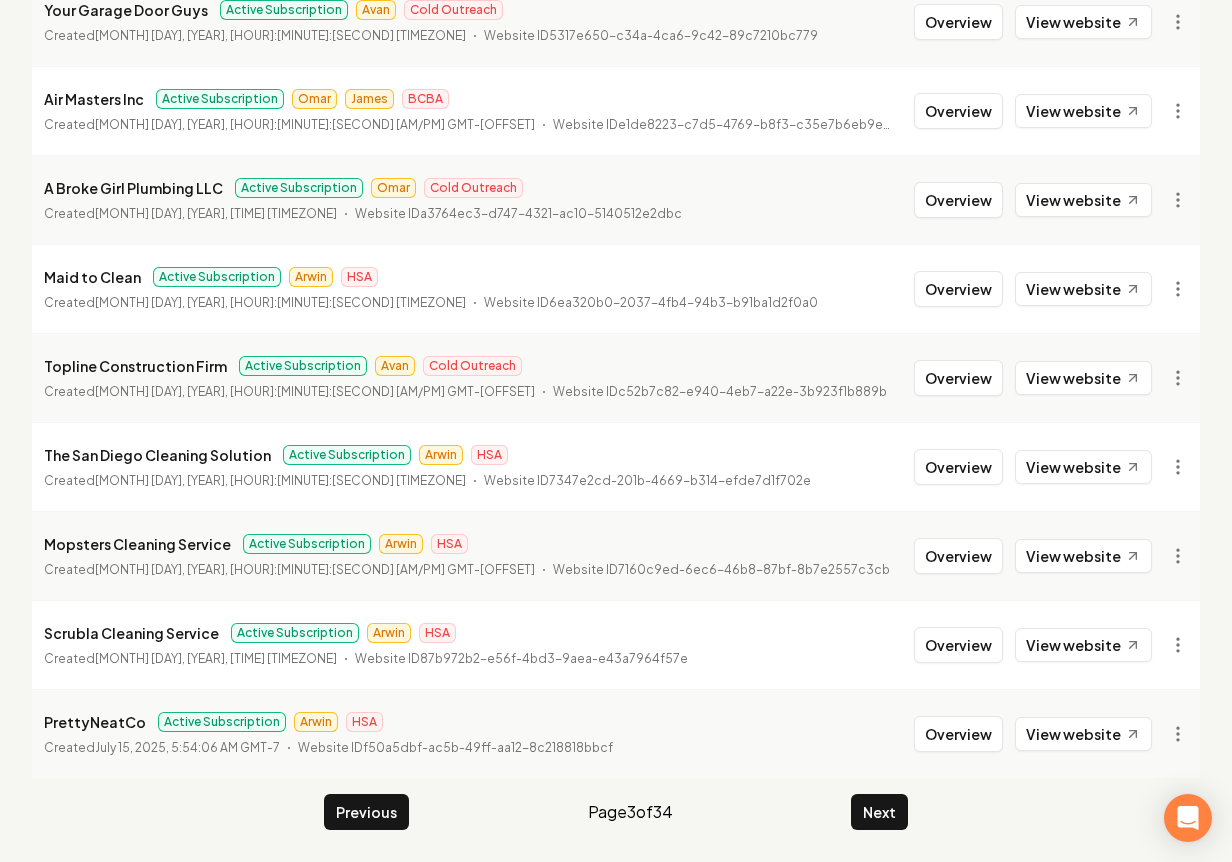 click on "Next" at bounding box center (879, 812) 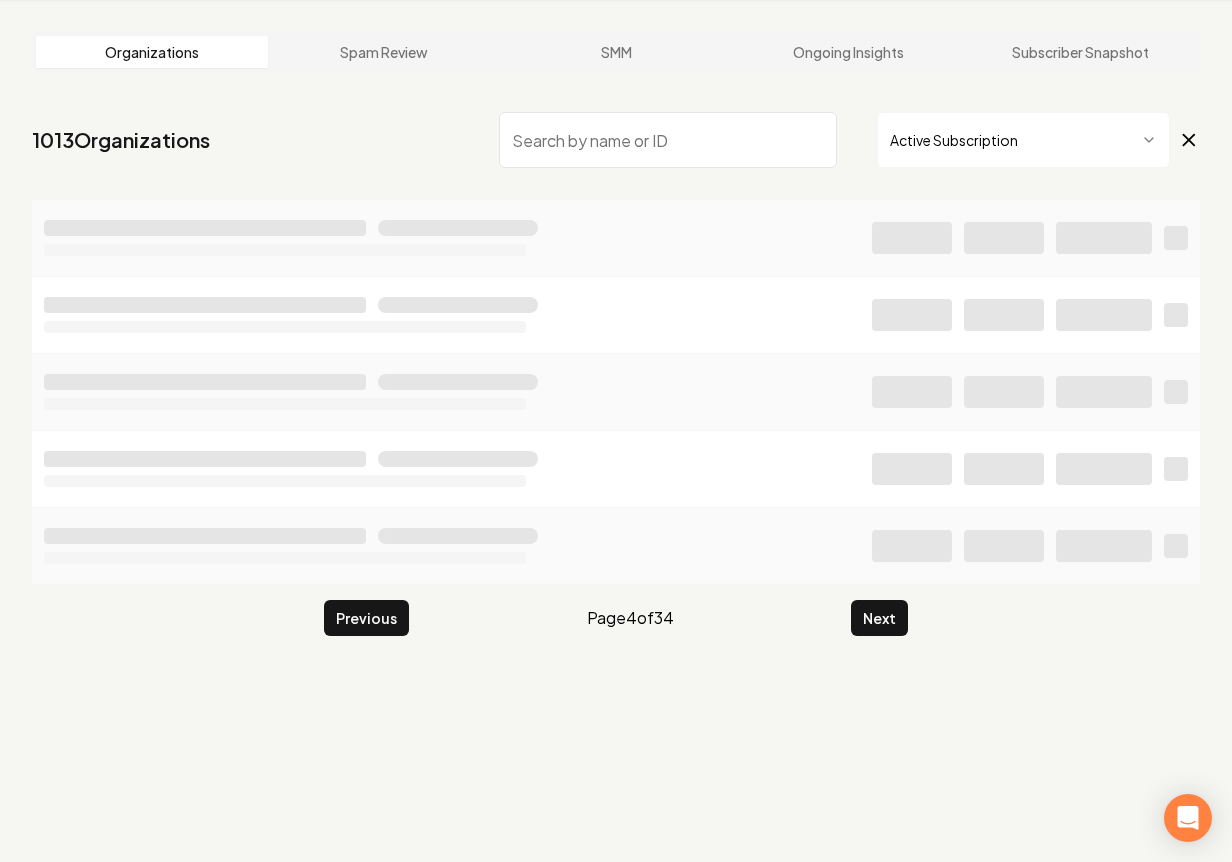 scroll, scrollTop: 2167, scrollLeft: 0, axis: vertical 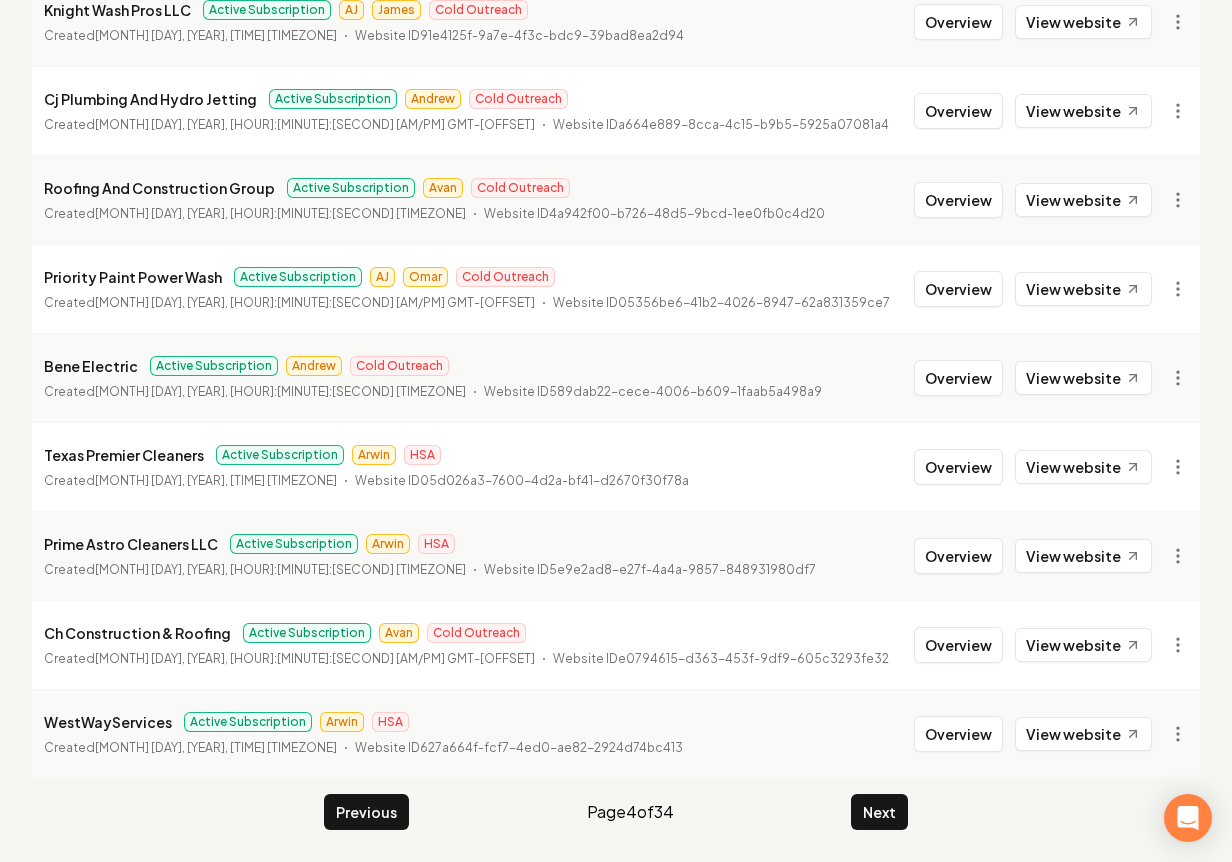 click on "Next" at bounding box center (879, 812) 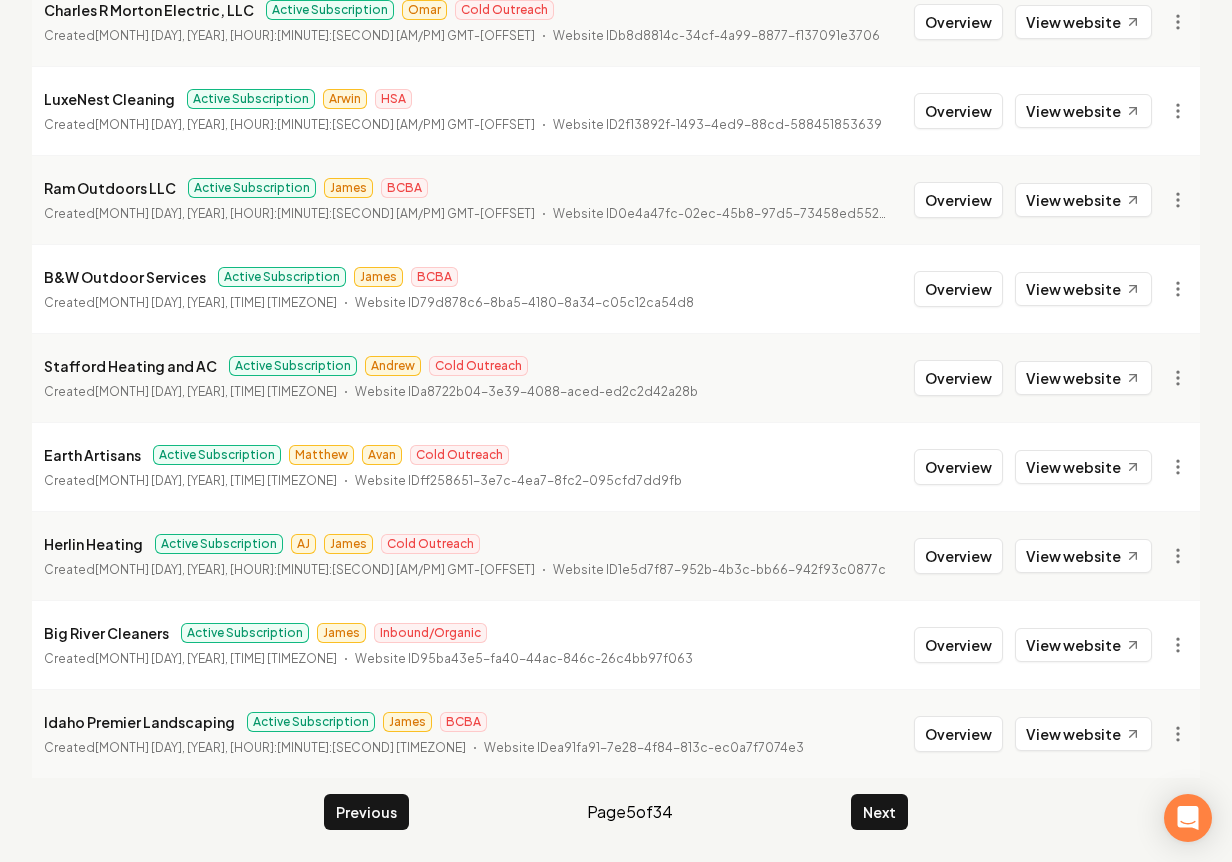 click on "Next" at bounding box center (879, 812) 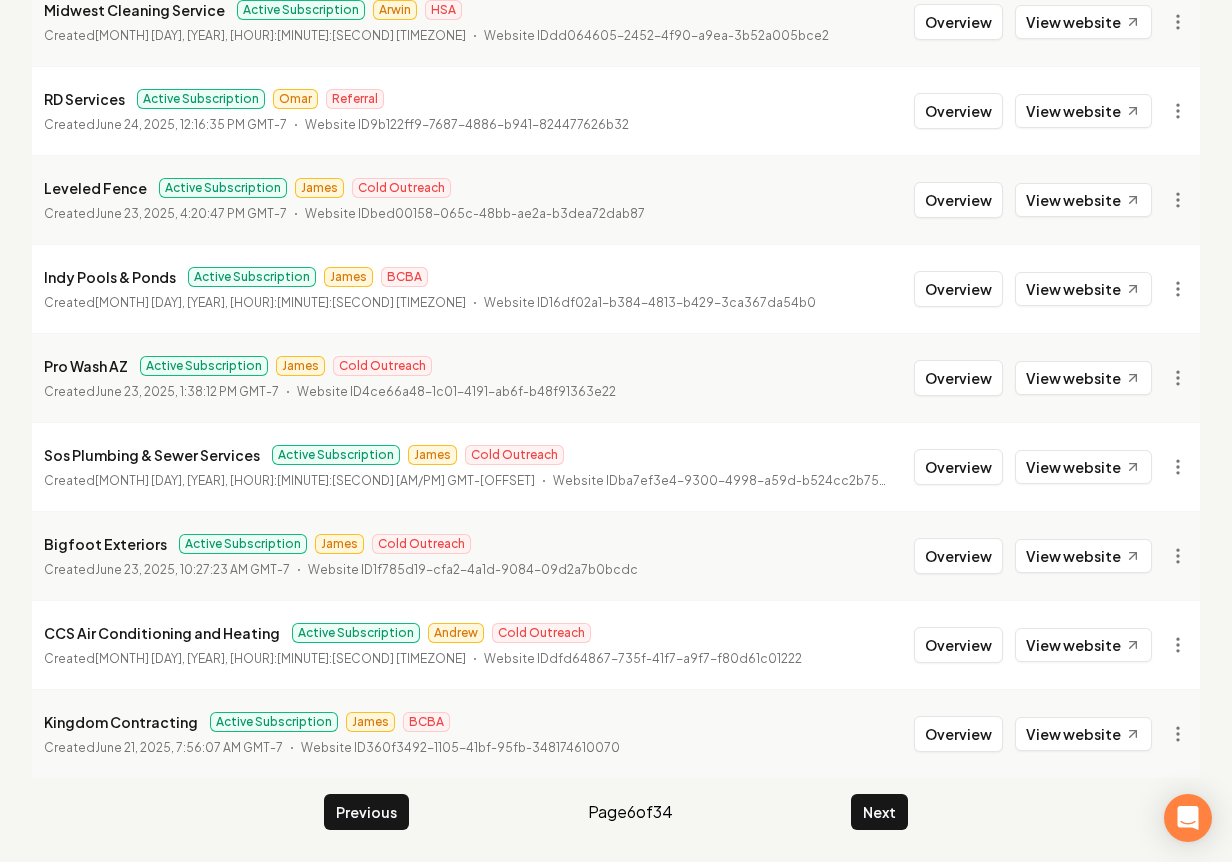 click on "Next" at bounding box center (879, 812) 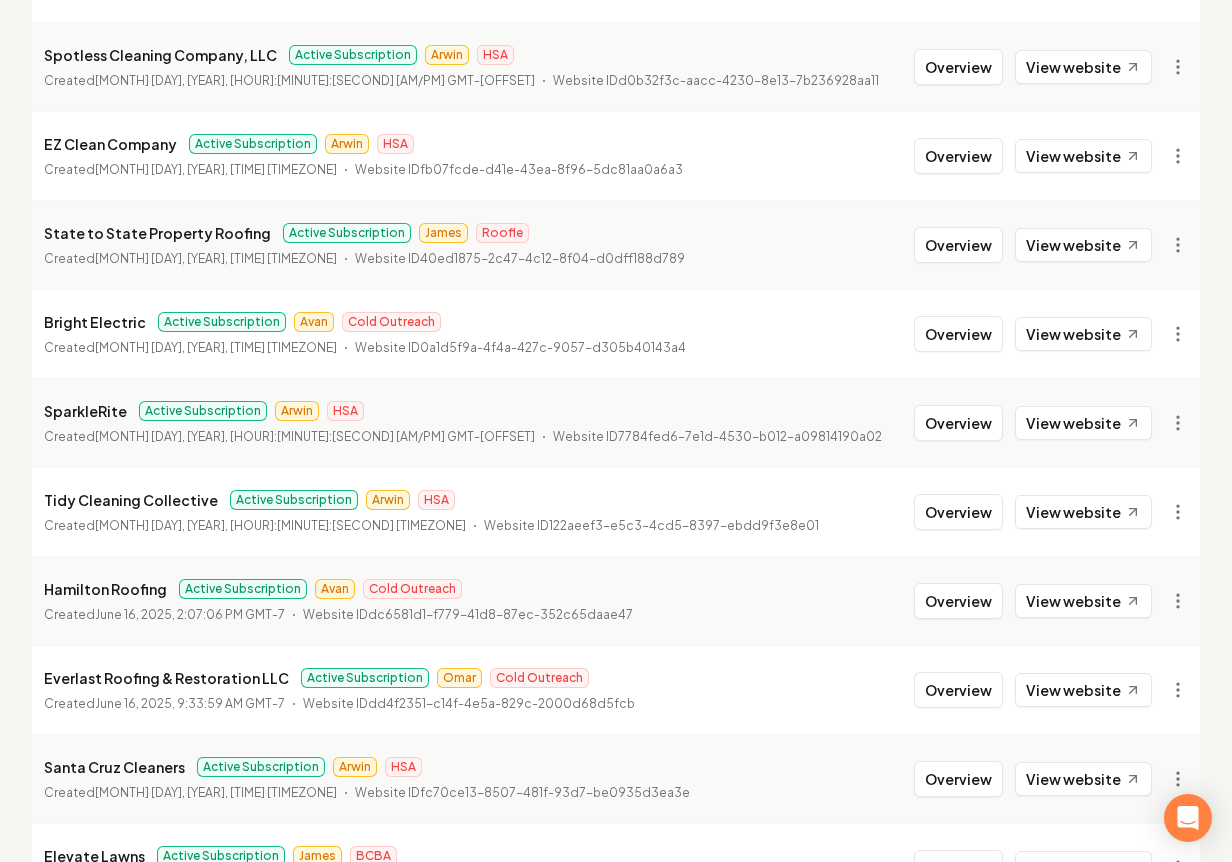 scroll, scrollTop: 1026, scrollLeft: 0, axis: vertical 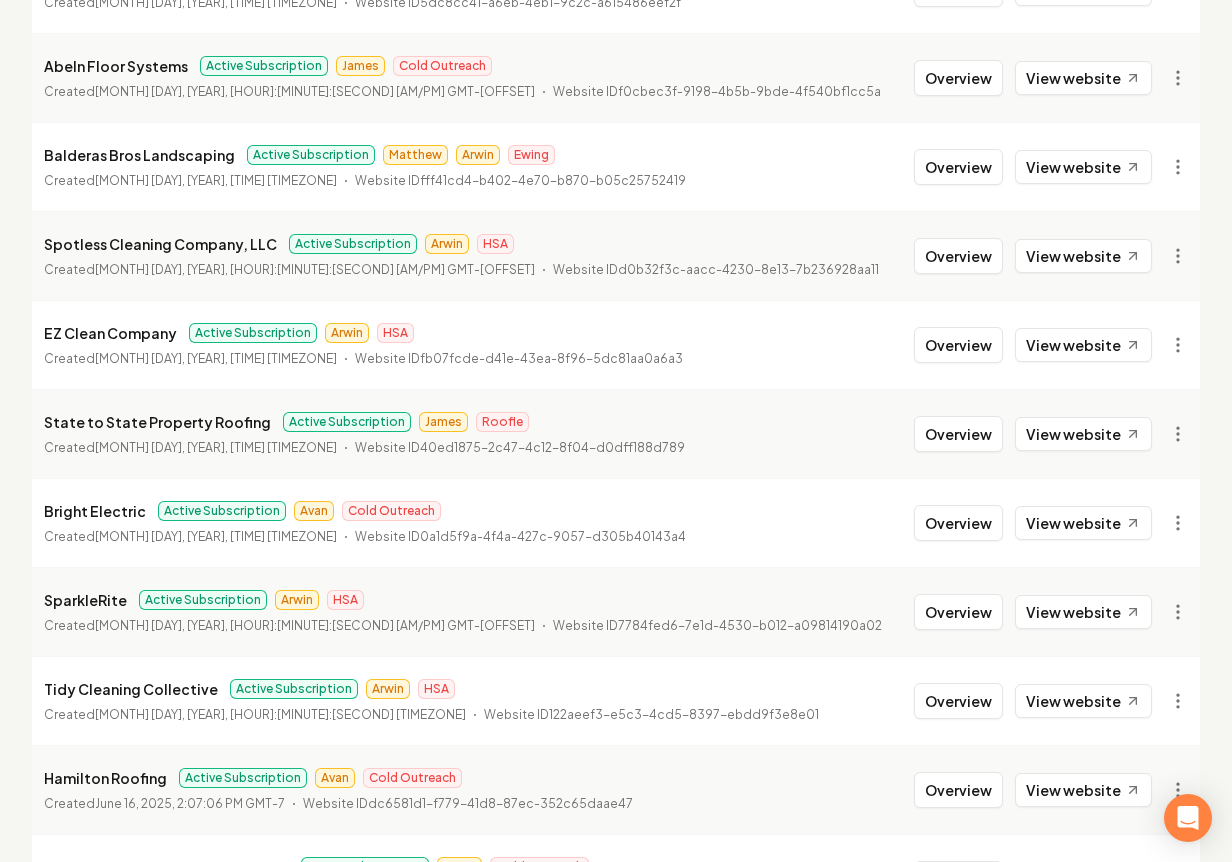 click on "Bright Electric Active Subscription Avan Cold Outreach Created  June 16, 2025, 4:14:20 PM GMT-7   Website ID  0a1d5f9a-4f4a-427c-9057-d305b40143a4 Overview View website" at bounding box center [616, 522] 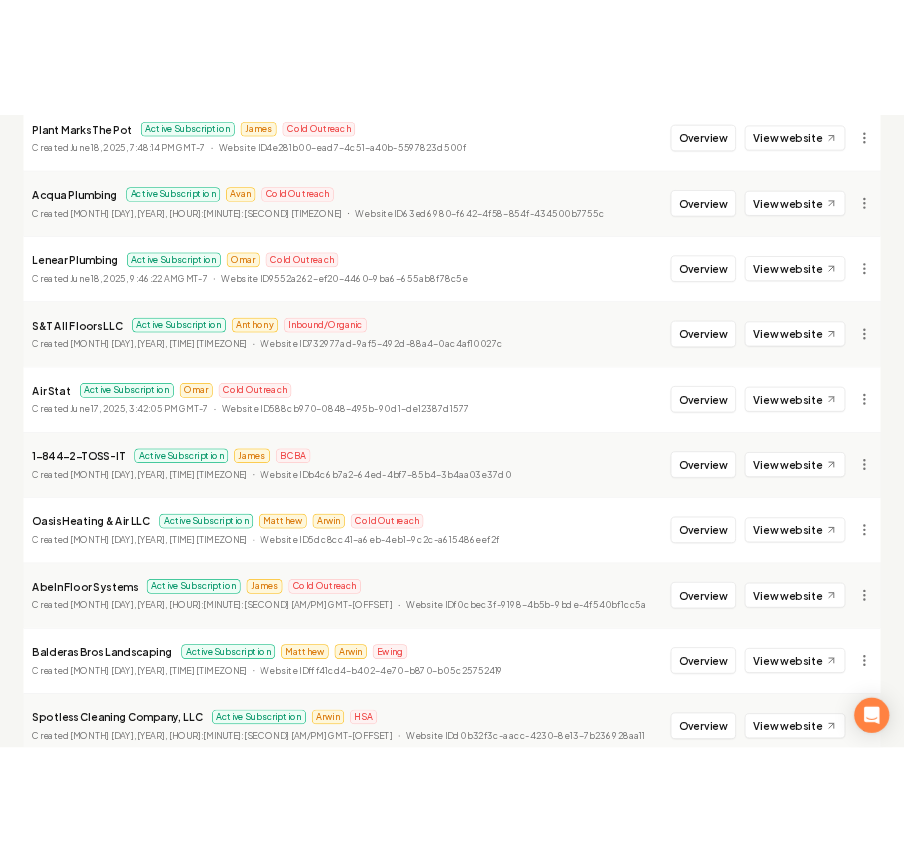 scroll, scrollTop: 0, scrollLeft: 0, axis: both 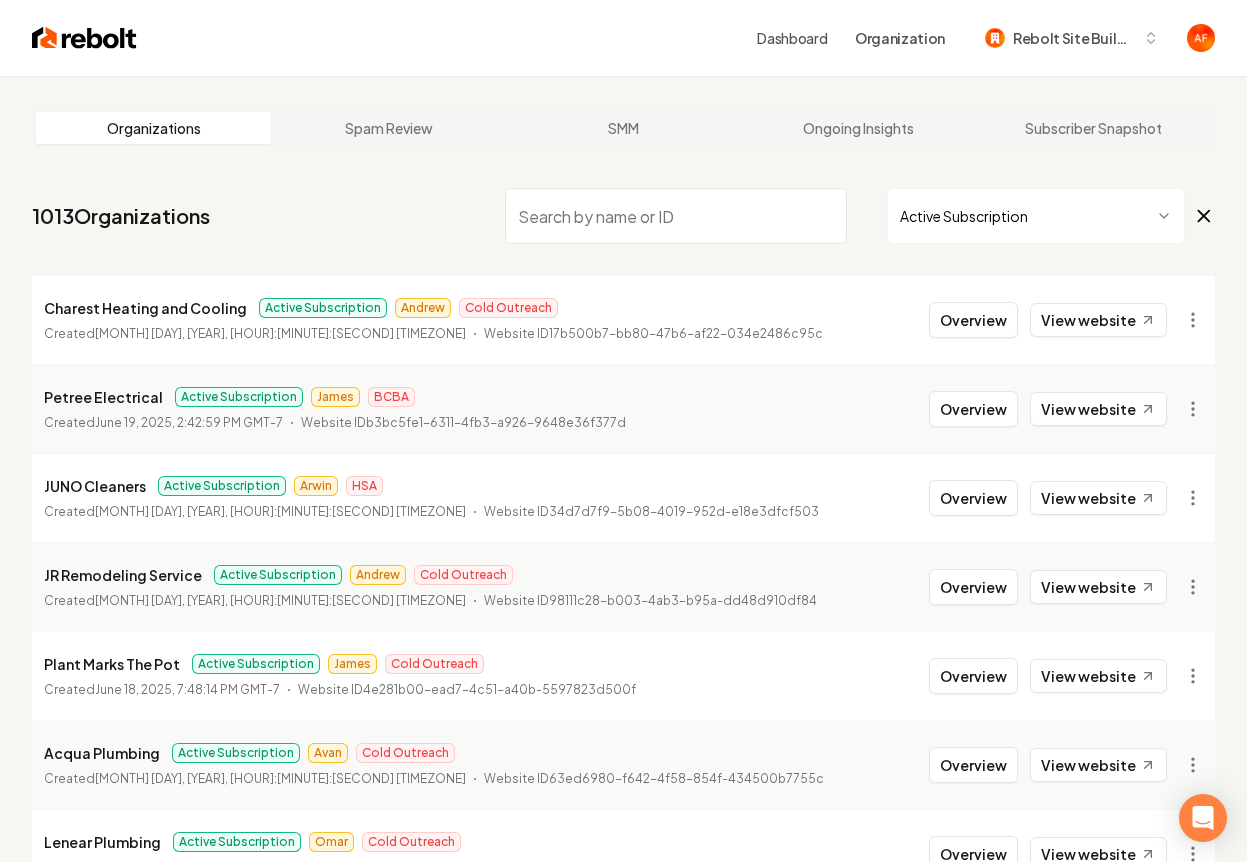 click on "Dashboard Organization Rebolt Site Builder Organizations Spam Review SMM Ongoing Insights Subscriber Snapshot 1013  Organizations Active Subscription Charest Heating and Cooling Active Subscription Andrew Cold Outreach Created  June 20, 2025, 8:44:15 AM GMT-7   Website ID  17b500b7-bb80-47b6-af22-034e2486c95c Overview View website Petree Electrical Active Subscription James BCBA Created  June 19, 2025, 2:42:59 PM GMT-7   Website ID  b3bc5fe1-6311-4fb3-a926-9648e36f377d Overview View website JUNO Cleaners Active Subscription Arwin HSA Created  June 19, 2025, 1:04:56 PM GMT-7   Website ID  34d7d7f9-5b08-4019-952d-e18e3dfcf503 Overview View website JR Remodeling Service Active Subscription Andrew Cold Outreach Created  June 19, 2025, 10:48:22 AM GMT-7   Website ID  98111c28-b003-4ab3-b95a-dd48d910df84 Overview View website Plant Marks The Pot Active Subscription James Cold Outreach Created  June 18, 2025, 7:48:14 PM GMT-7   Website ID  4e281b00-ead7-4c51-a40b-5597823d500f Overview View website Avan   Omar" at bounding box center (623, 431) 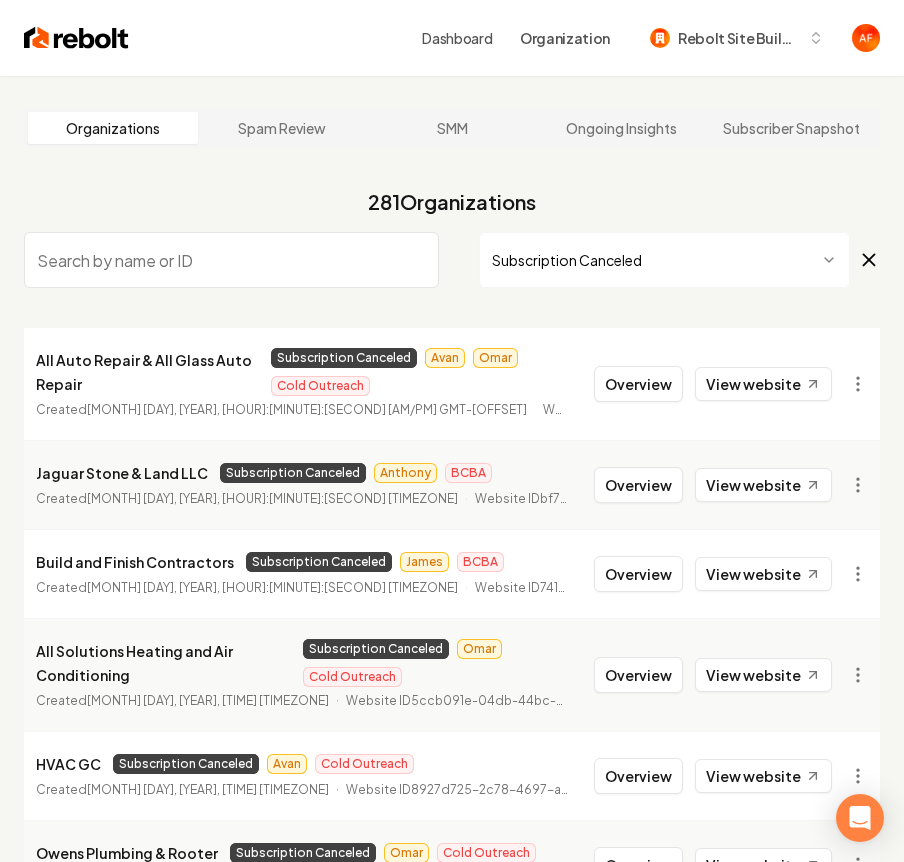 click on "All Auto Repair & All Glass Auto Repair Subscription Canceled Avan Omar Cold Outreach Created  June 20, 2025, 12:35:40 PM GMT-7   Website ID  c54d622b-6f4d-4554-ab69-79c9ed8e35ae Overview View website" at bounding box center [452, 384] 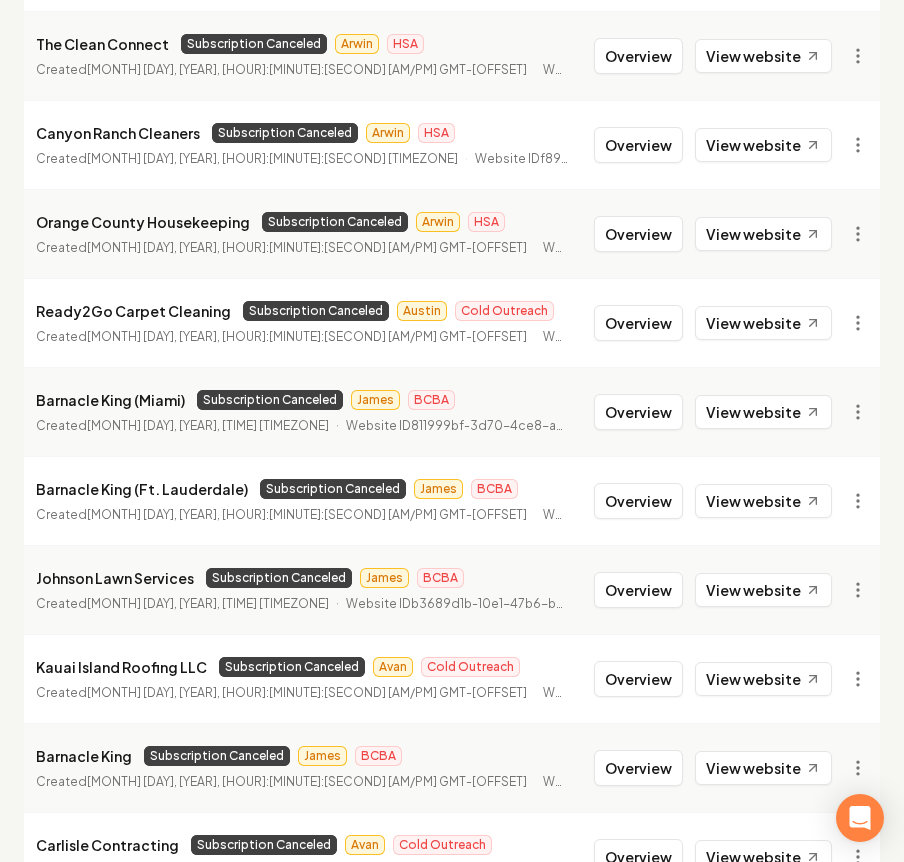 scroll, scrollTop: 2291, scrollLeft: 0, axis: vertical 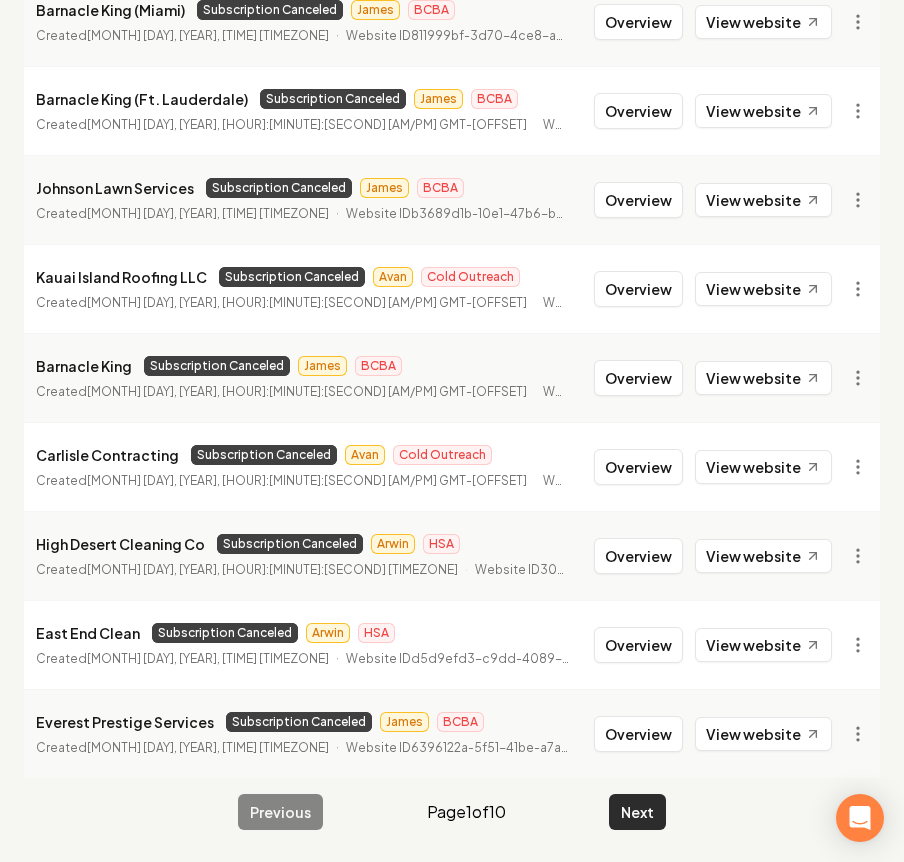 click on "Next" at bounding box center [637, 812] 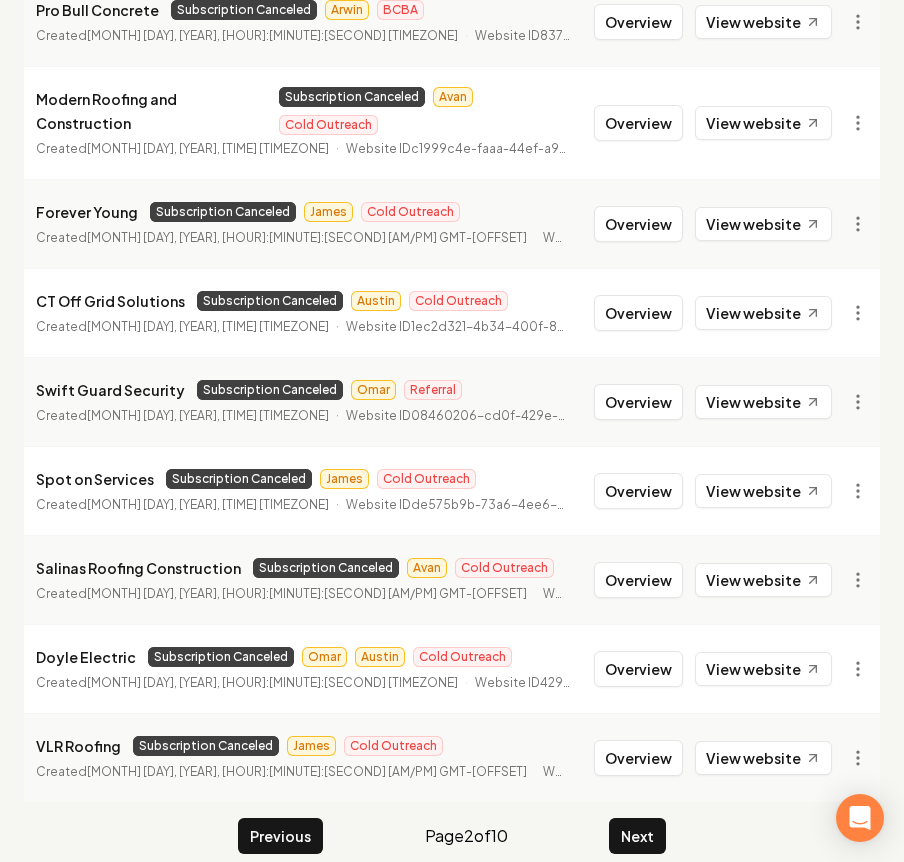 click on "Next" at bounding box center (637, 836) 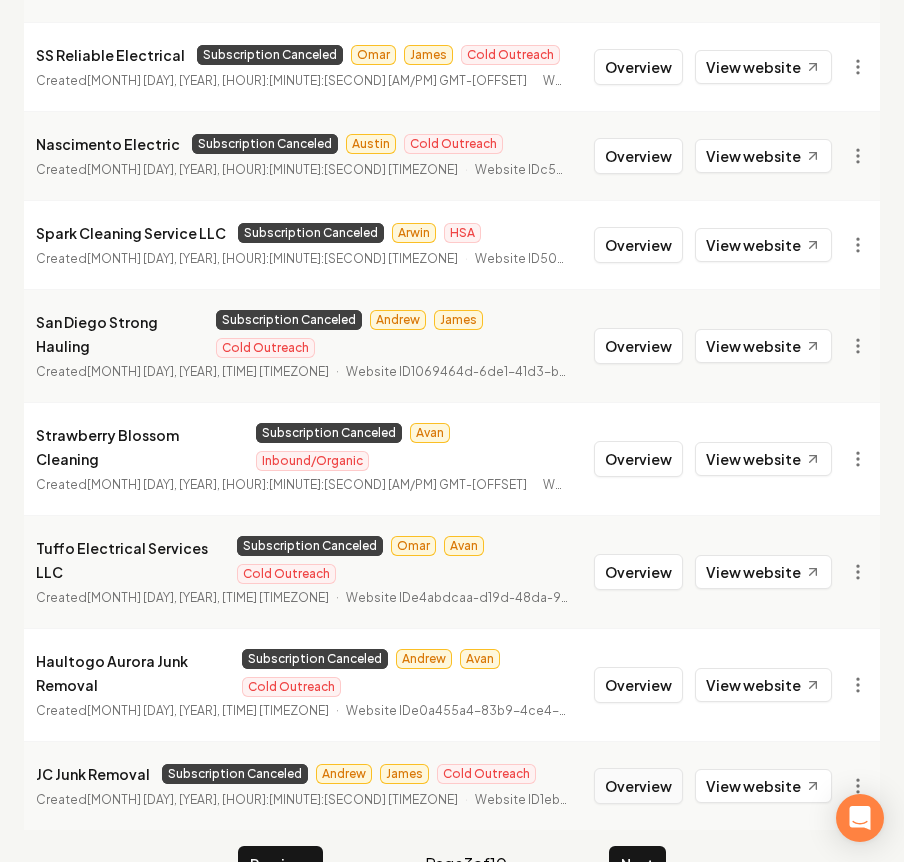 scroll, scrollTop: 2339, scrollLeft: 0, axis: vertical 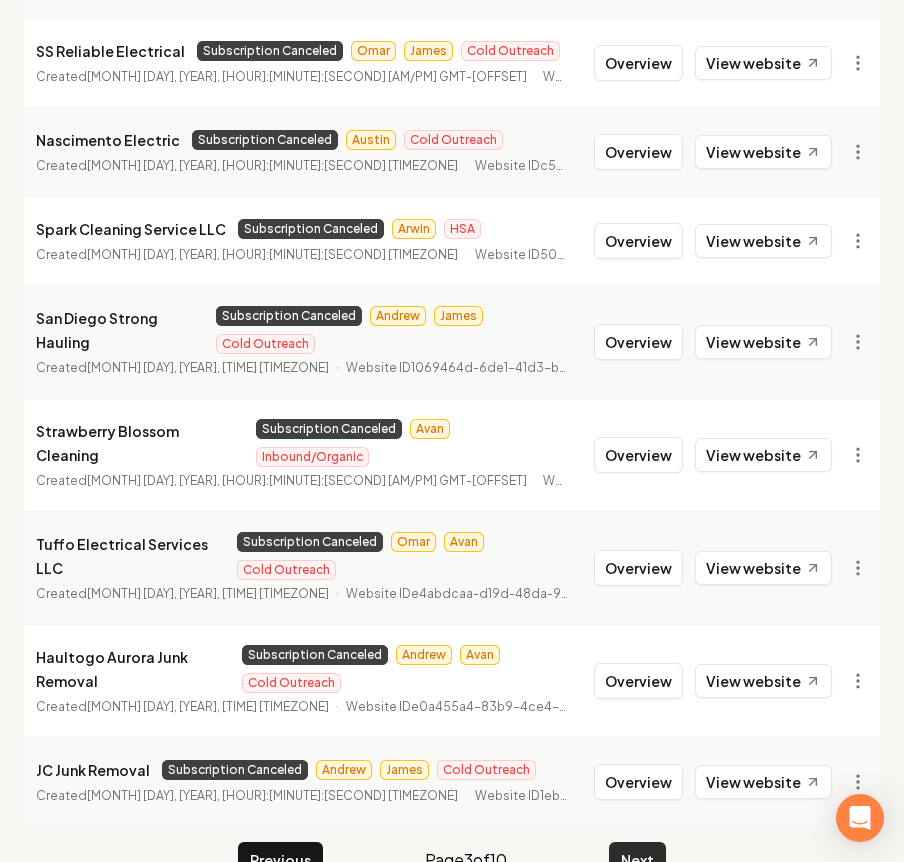 click on "Next" at bounding box center [637, 860] 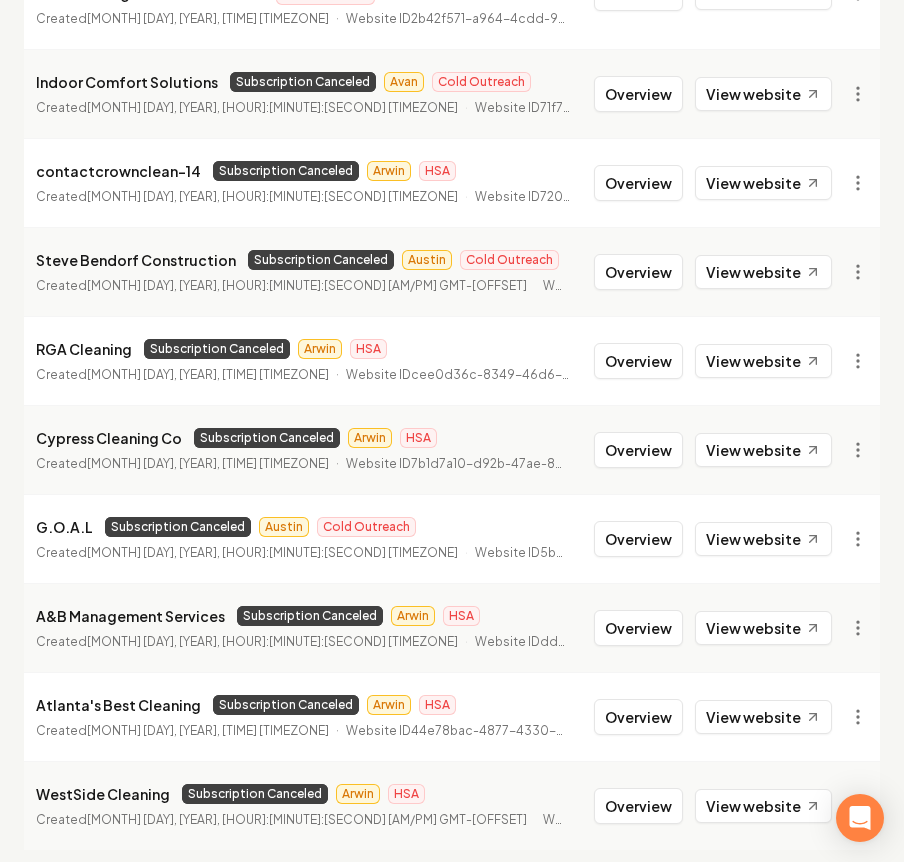 click on "Next" at bounding box center (637, 884) 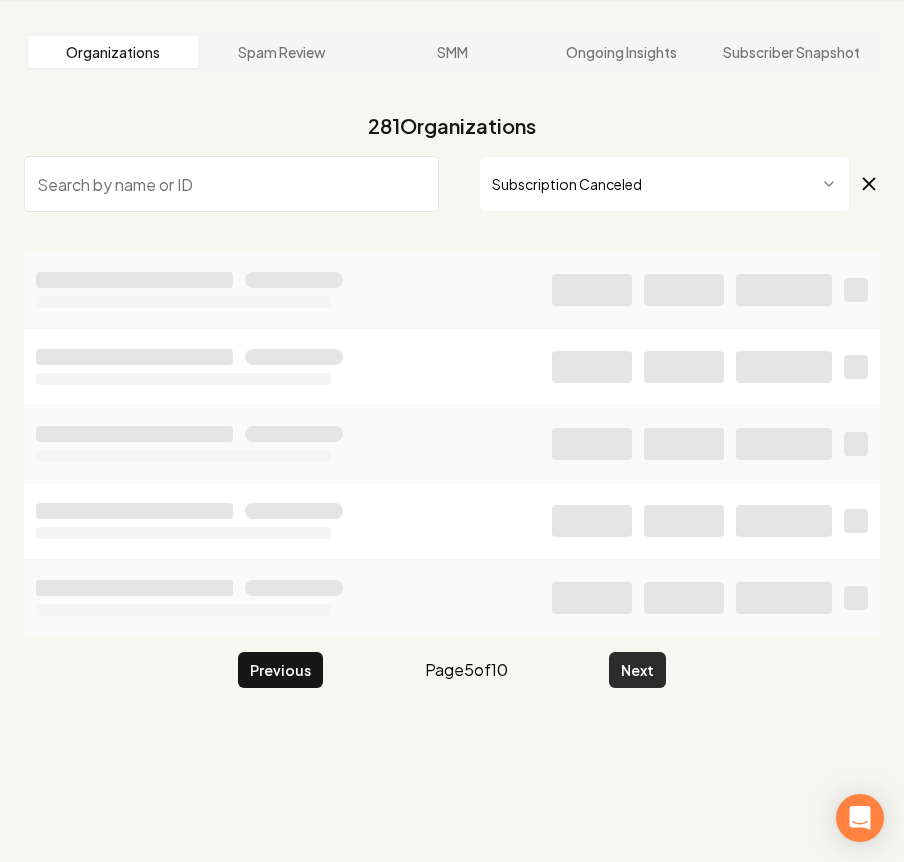 scroll, scrollTop: 76, scrollLeft: 0, axis: vertical 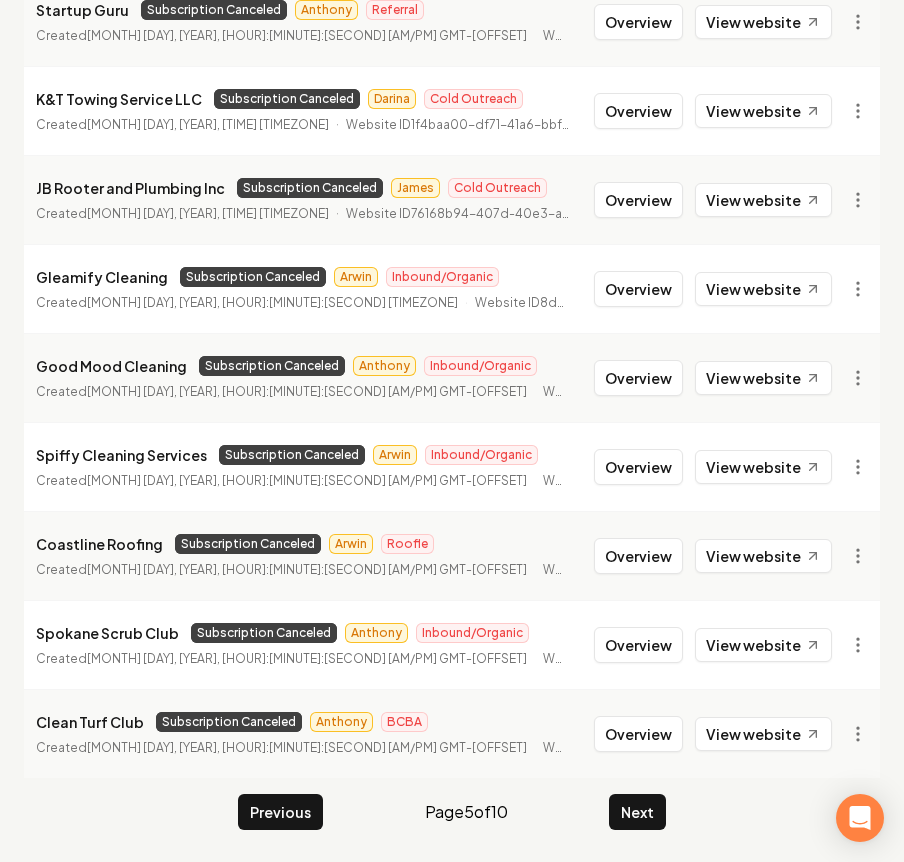 click on "Next" at bounding box center (637, 812) 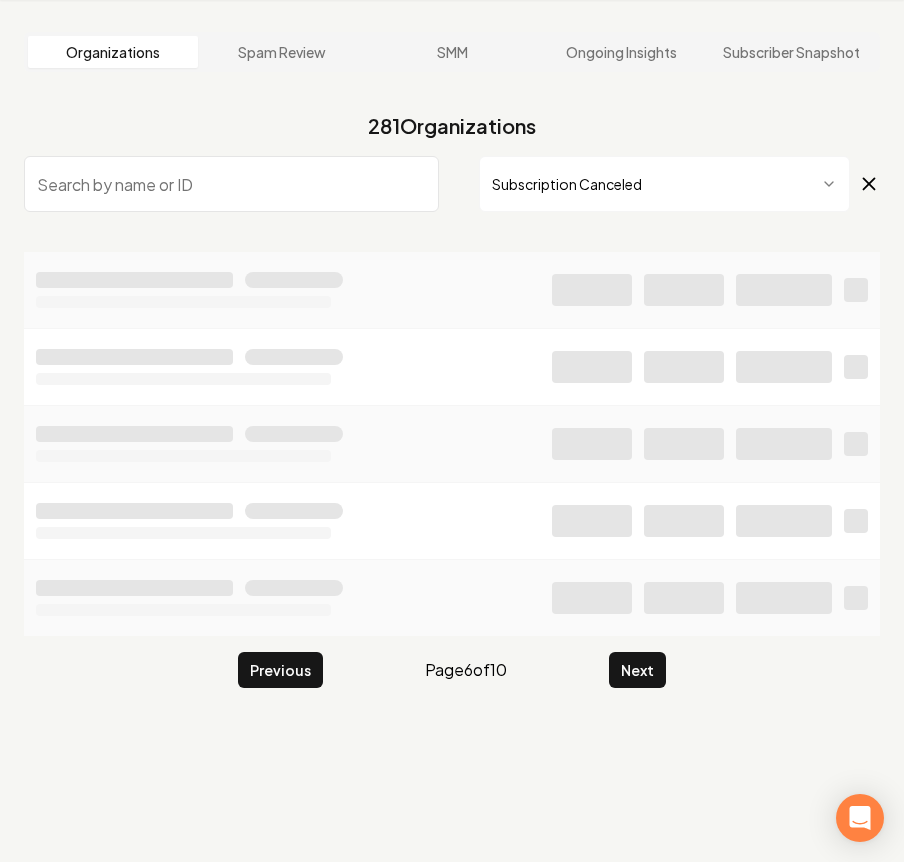 scroll, scrollTop: 2291, scrollLeft: 0, axis: vertical 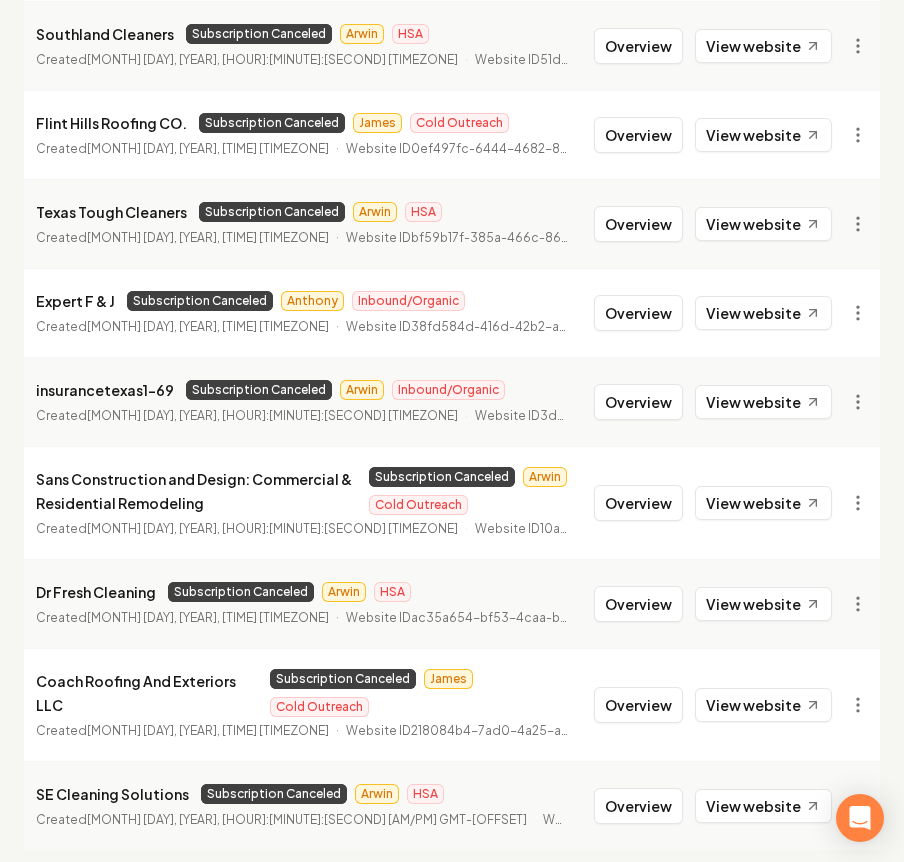 click on "Next" at bounding box center [637, 884] 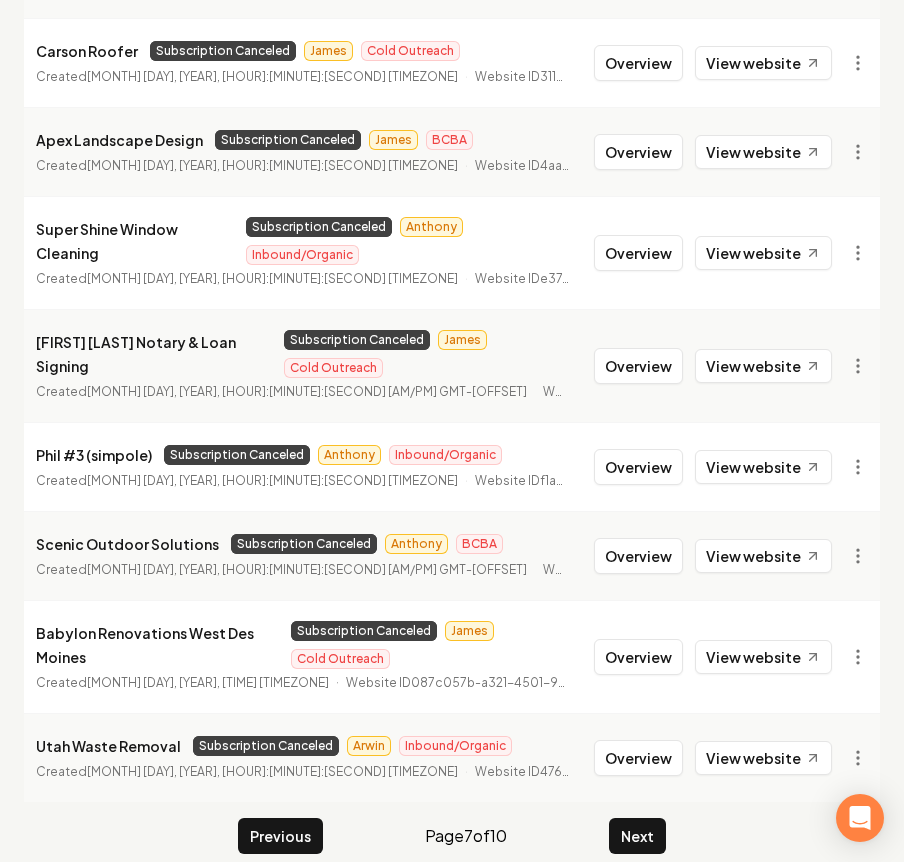 click on "Next" at bounding box center (637, 836) 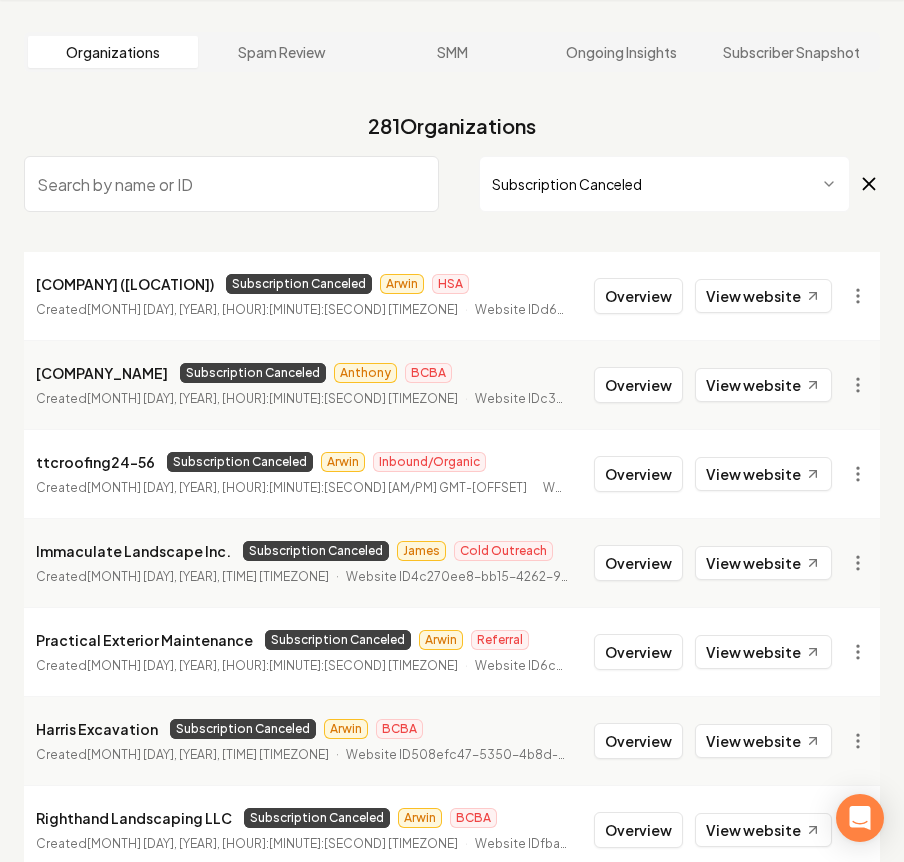 scroll, scrollTop: 2267, scrollLeft: 0, axis: vertical 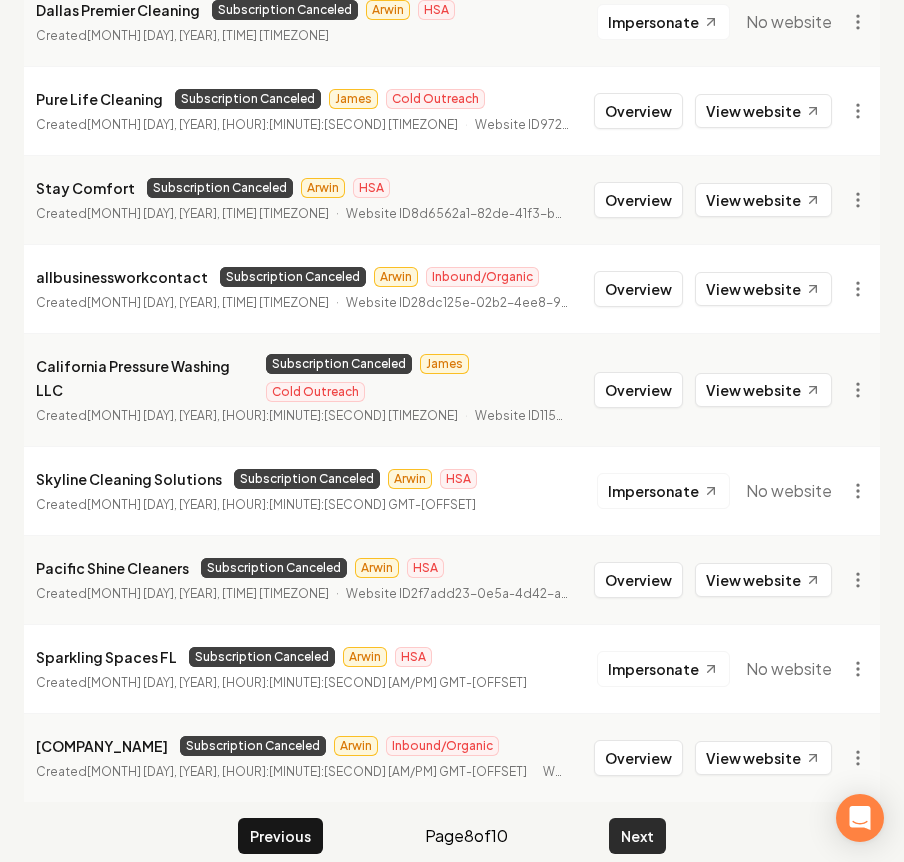 click on "Next" at bounding box center [637, 836] 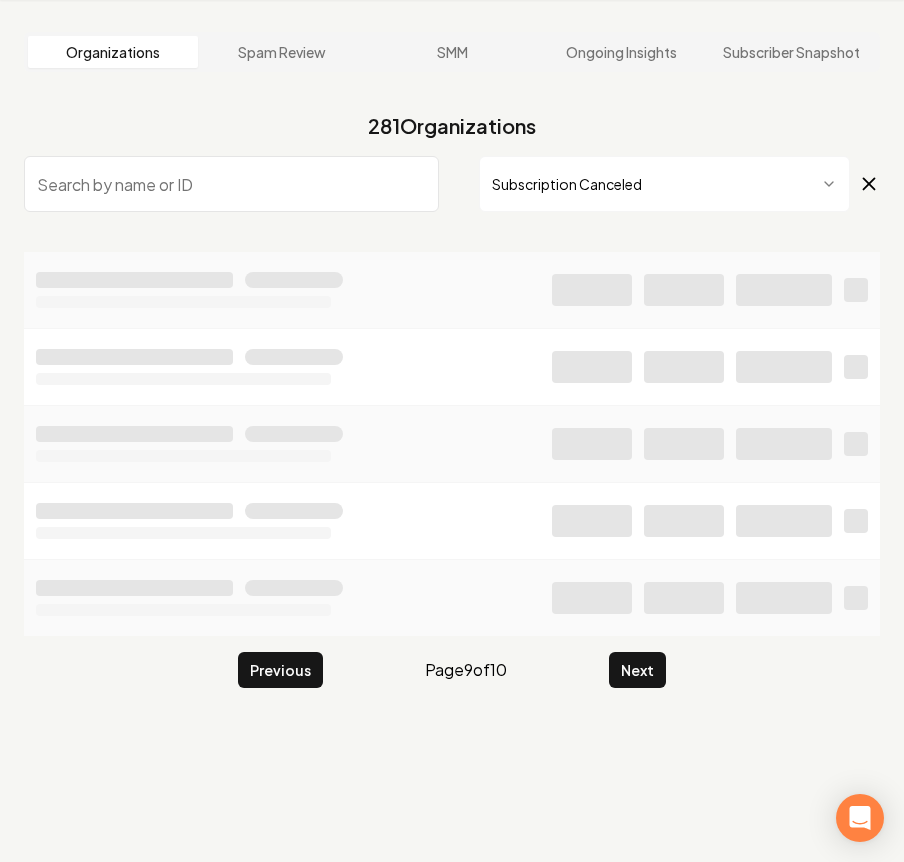 scroll, scrollTop: 2243, scrollLeft: 0, axis: vertical 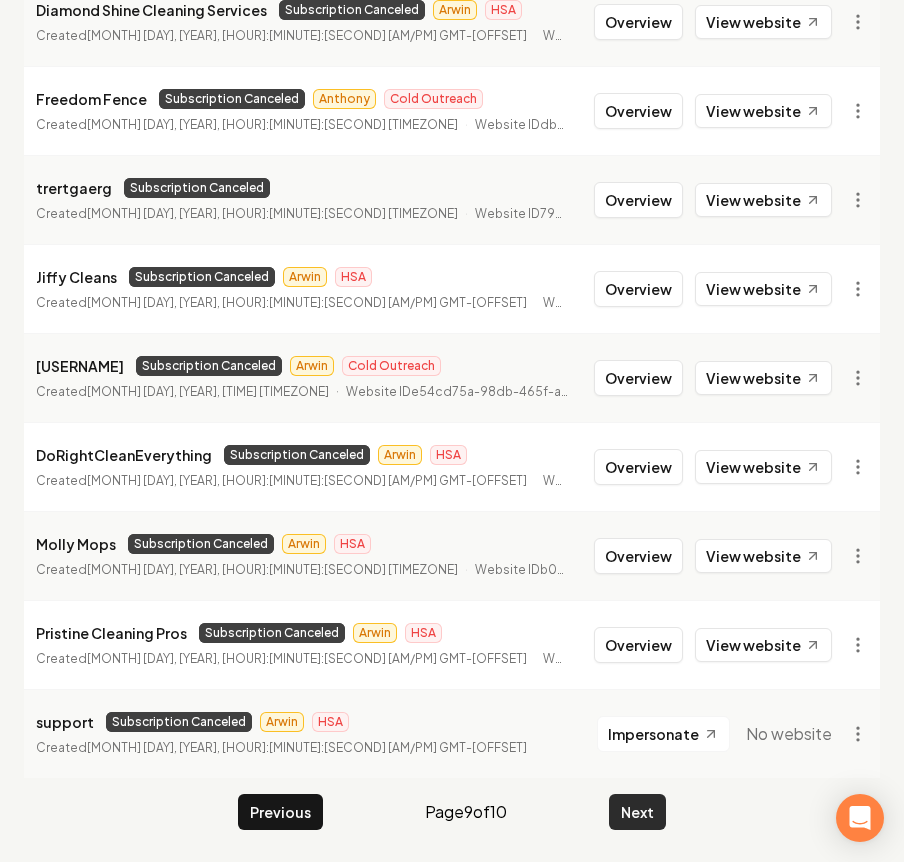 click on "Next" at bounding box center [637, 812] 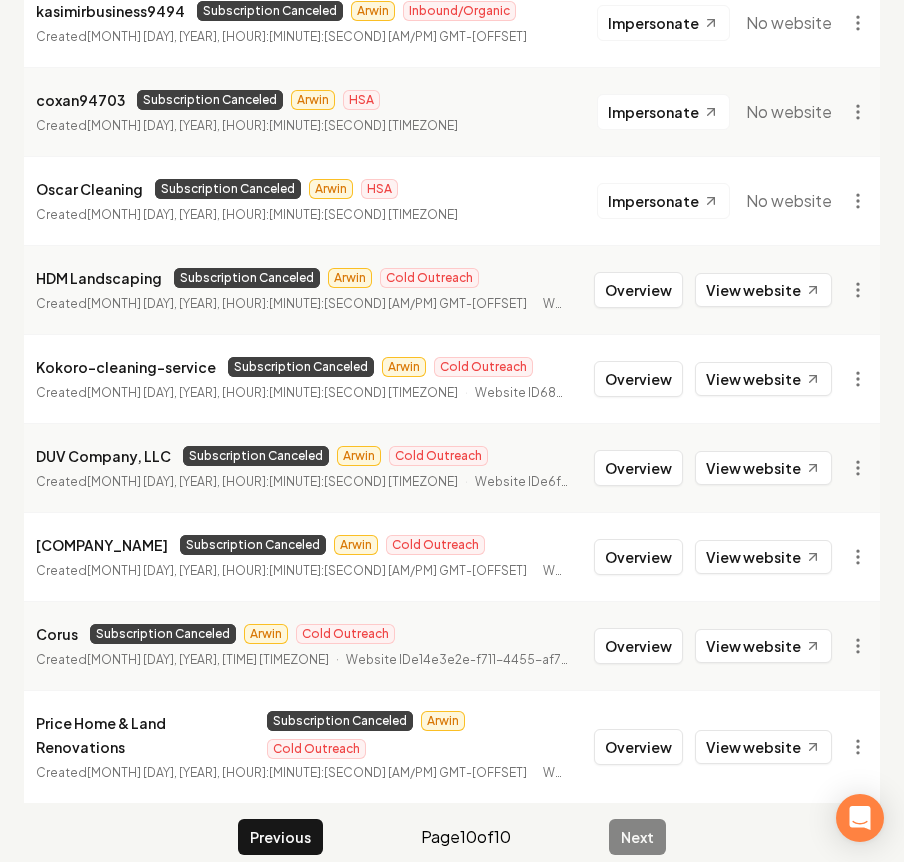 scroll, scrollTop: 528, scrollLeft: 0, axis: vertical 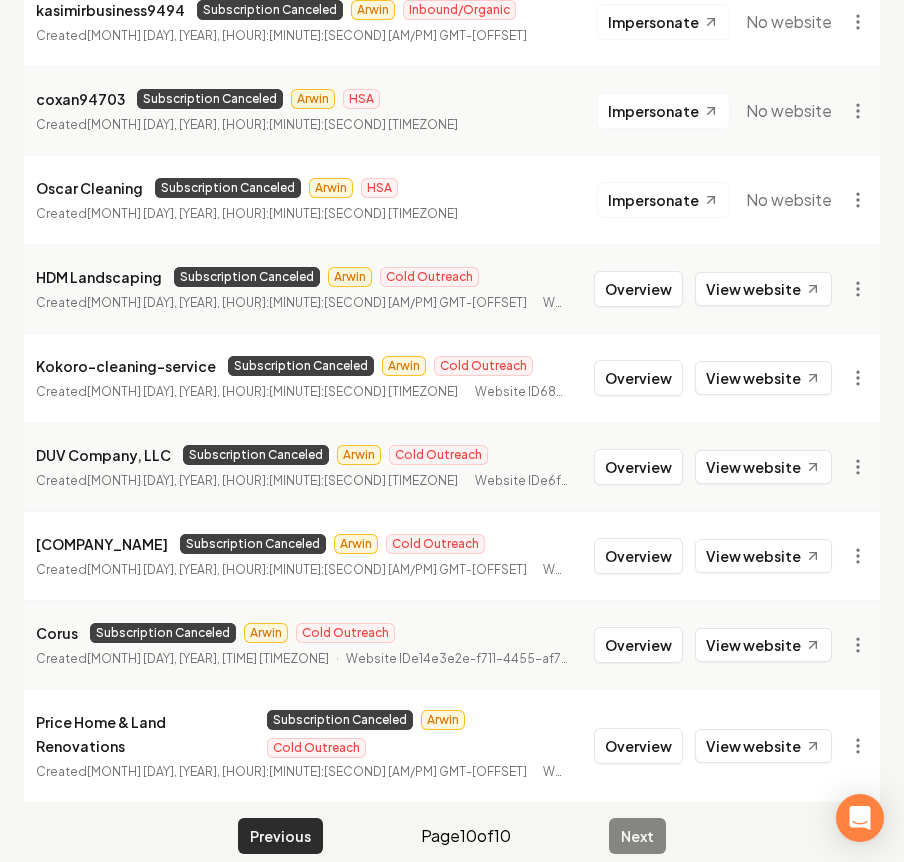 click on "Previous" at bounding box center [280, 836] 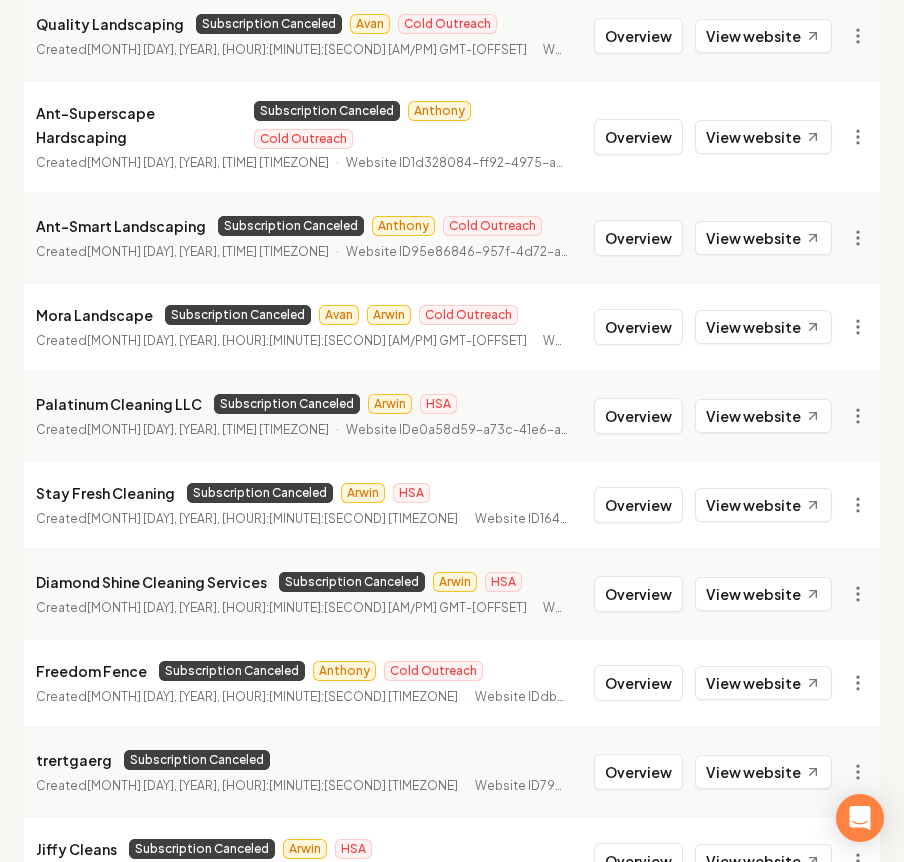 scroll, scrollTop: 1668, scrollLeft: 0, axis: vertical 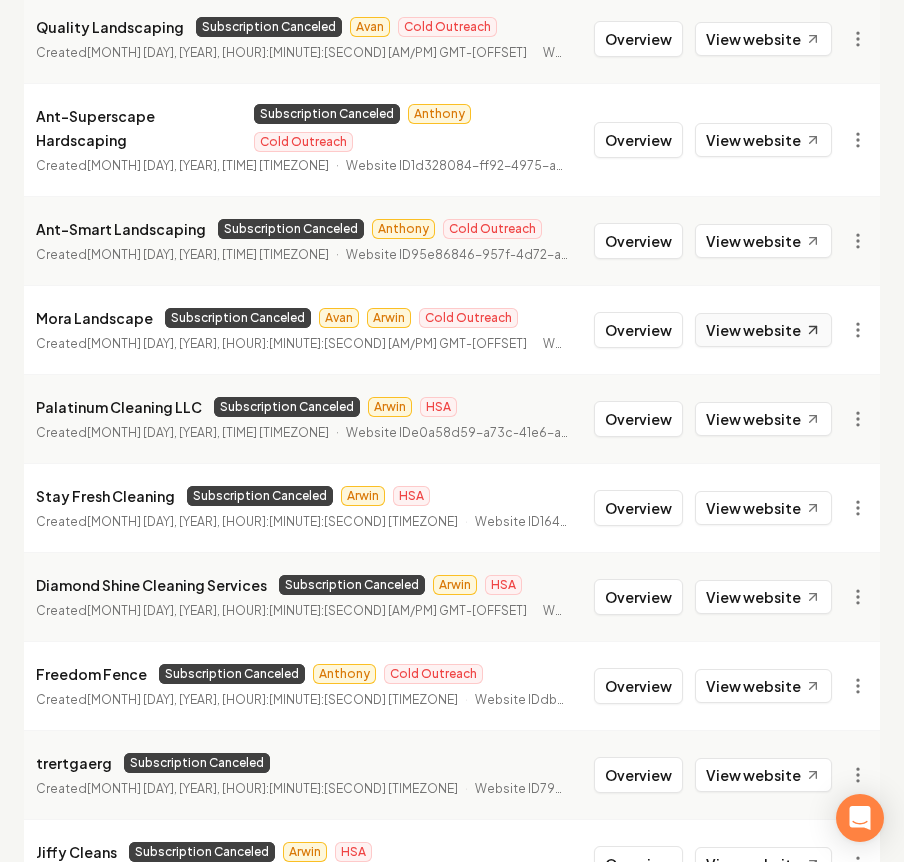 click on "View website" at bounding box center [763, 330] 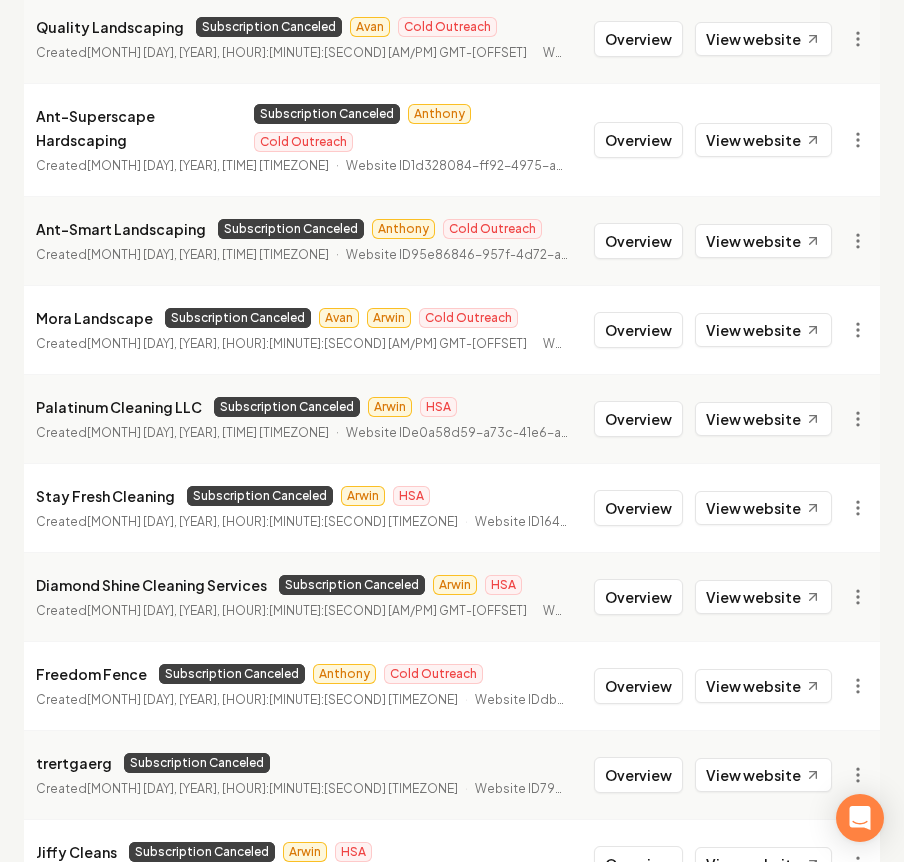 click on "Mora Landscape" at bounding box center (94, 318) 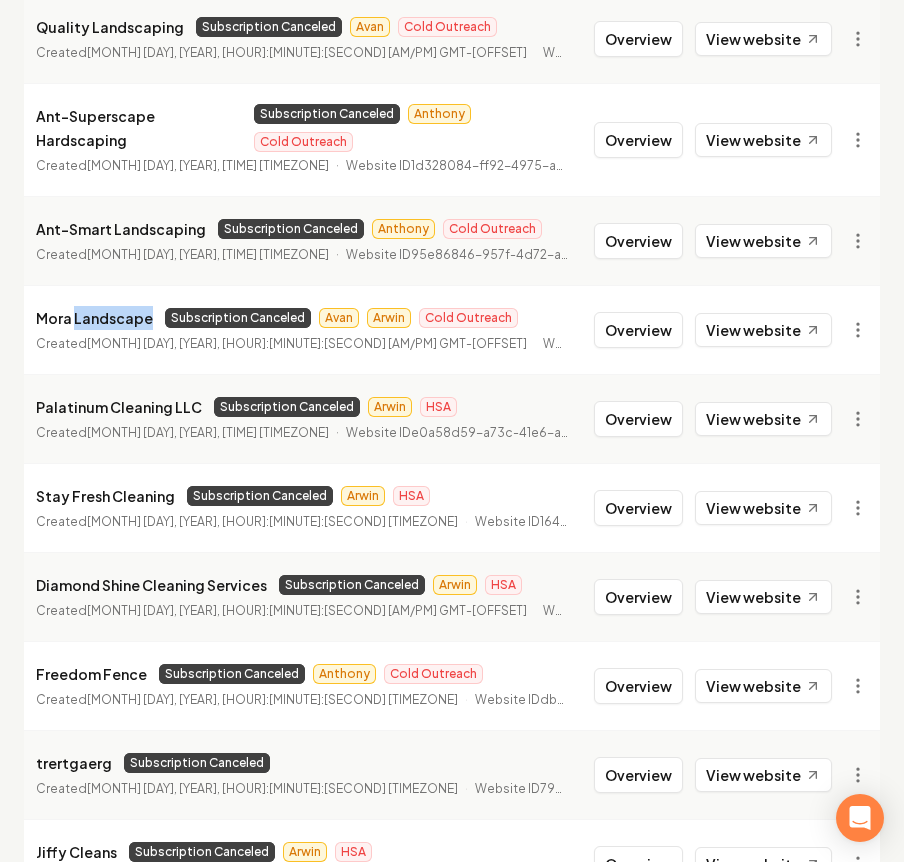 click on "Mora Landscape" at bounding box center [94, 318] 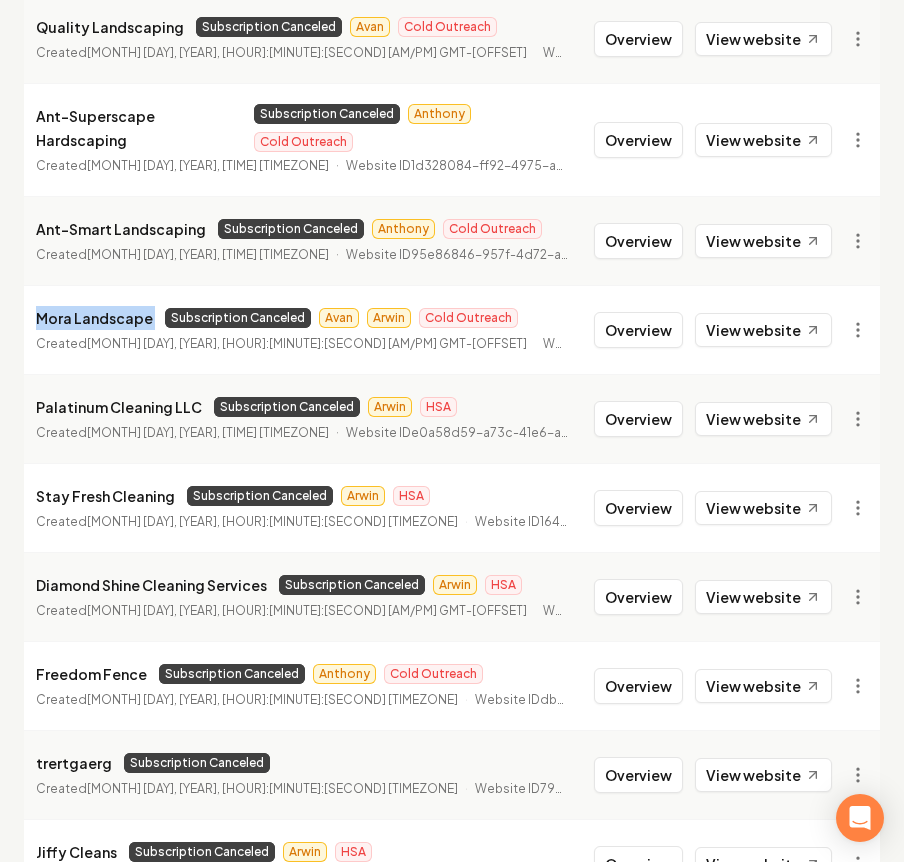 click on "Mora Landscape" at bounding box center (94, 318) 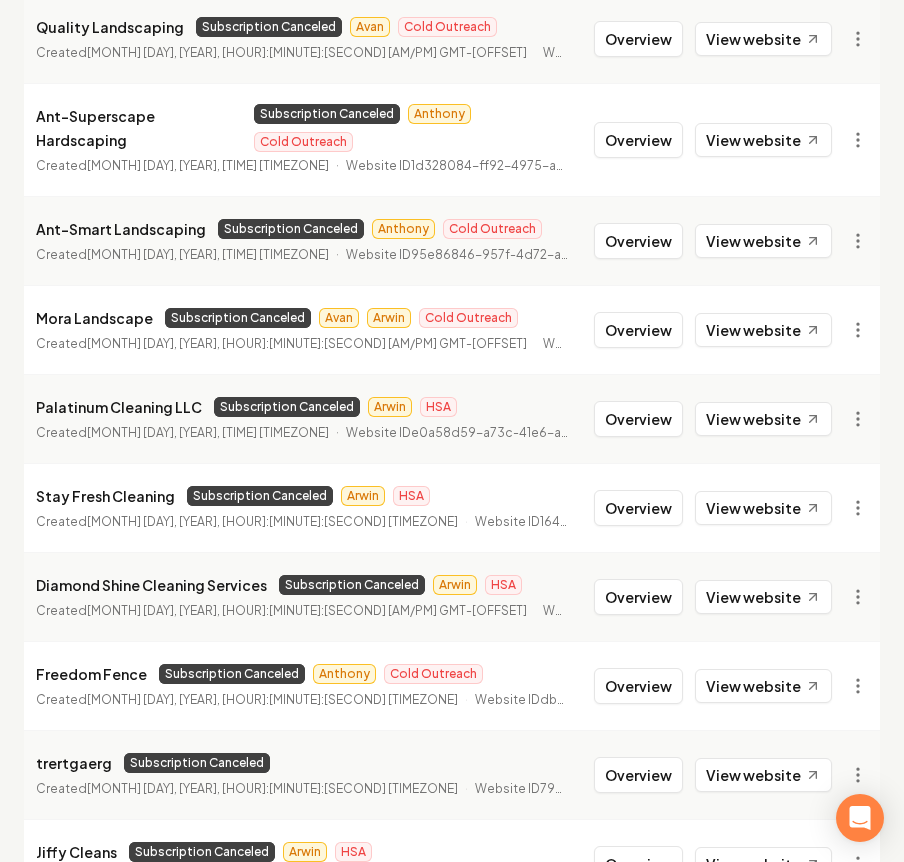 click on "Cold Outreach" at bounding box center [468, 318] 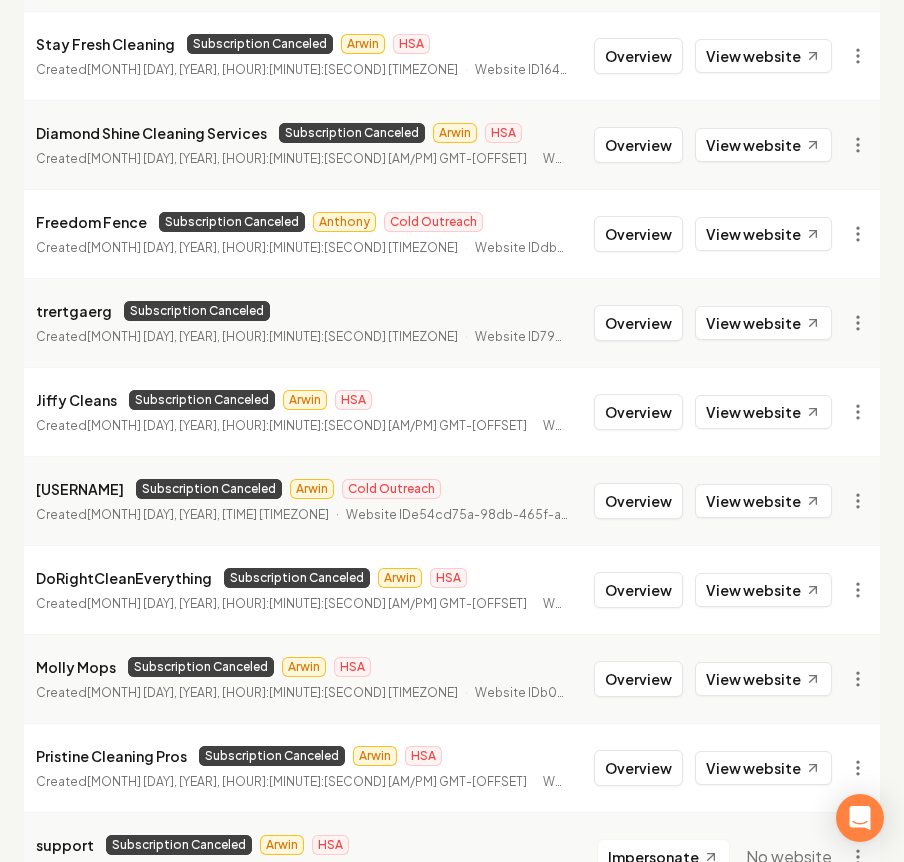 scroll, scrollTop: 2243, scrollLeft: 0, axis: vertical 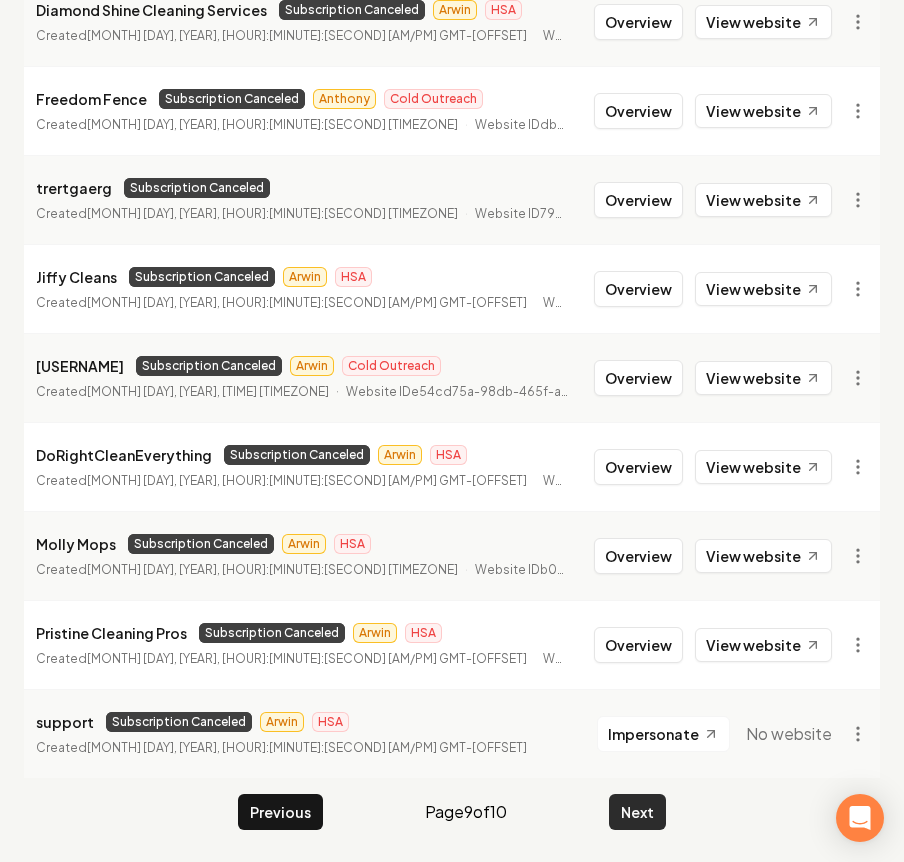 click on "Next" at bounding box center (637, 812) 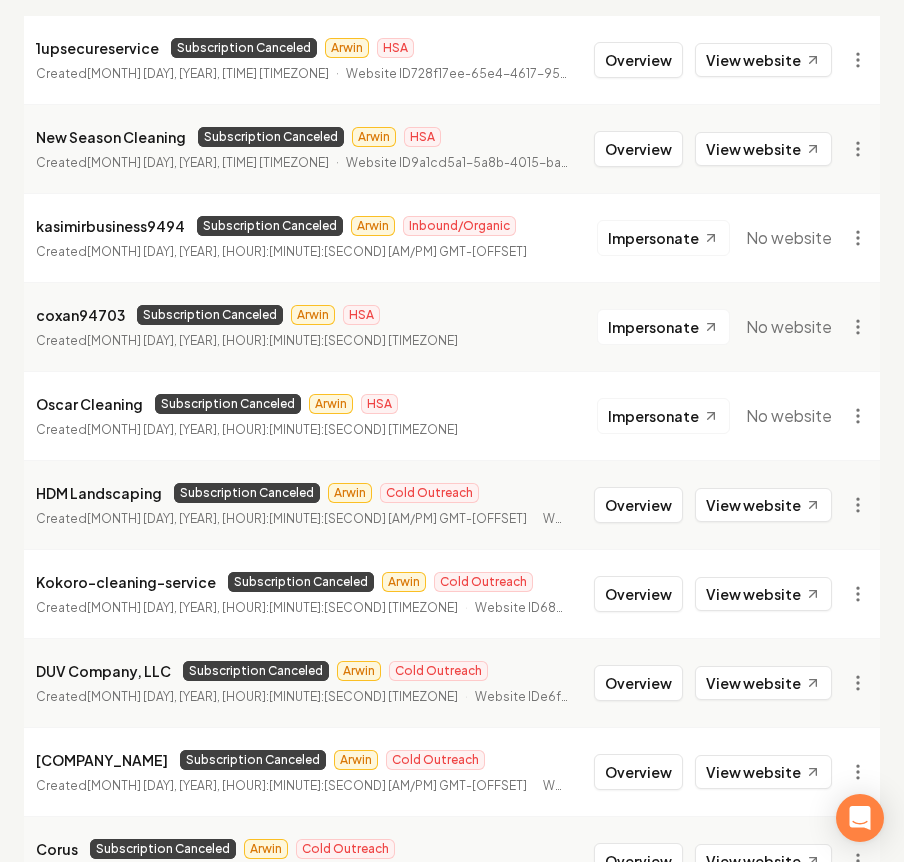 scroll, scrollTop: 528, scrollLeft: 0, axis: vertical 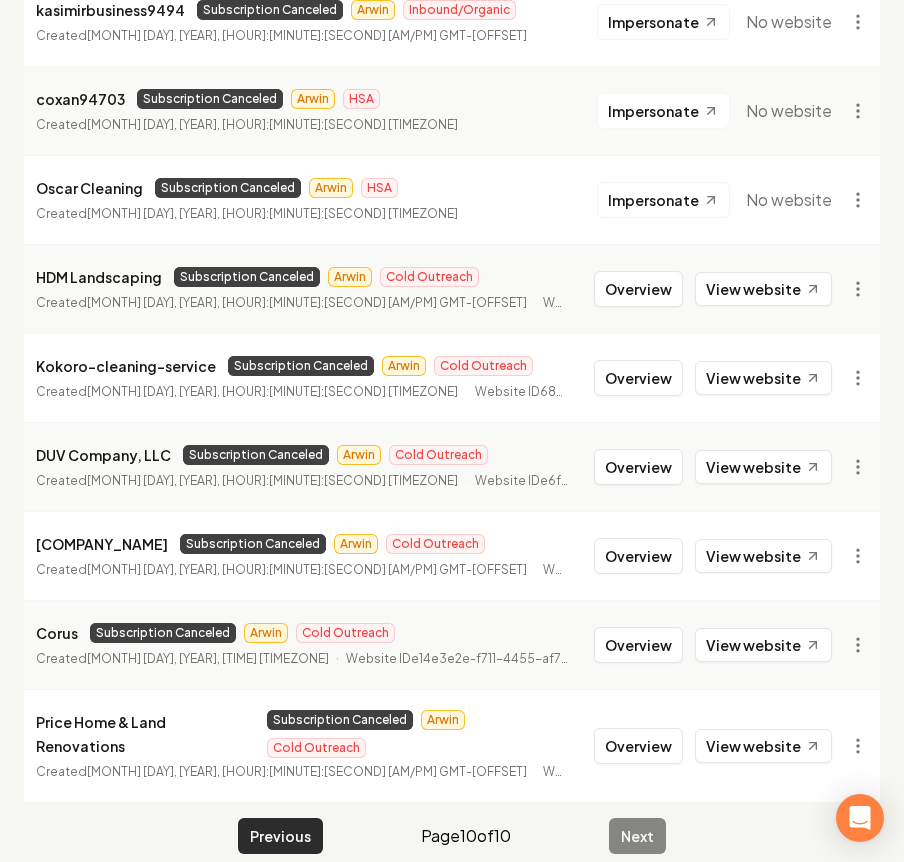 click on "Previous" at bounding box center (280, 836) 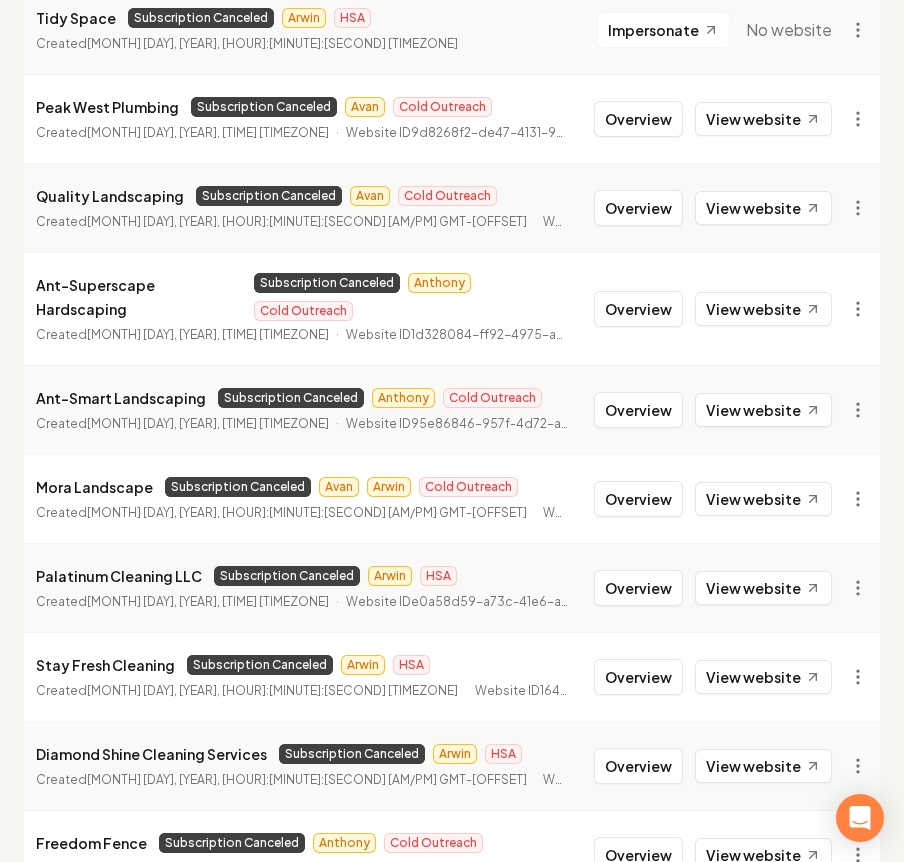 scroll, scrollTop: 1497, scrollLeft: 0, axis: vertical 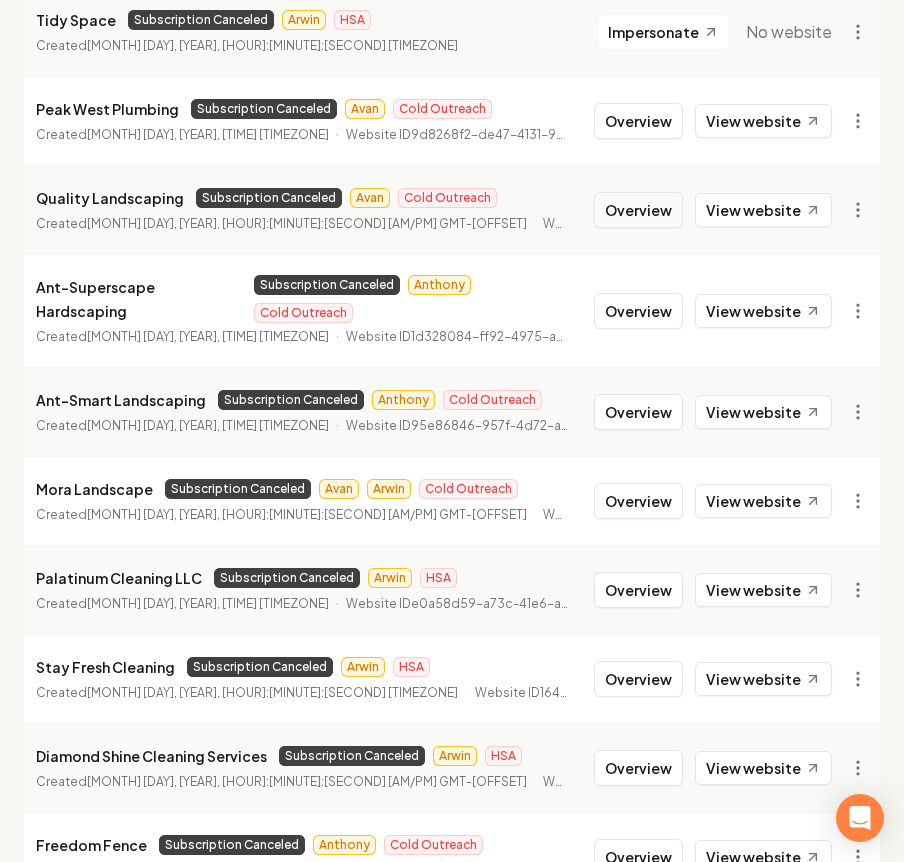 click on "Overview" at bounding box center [638, 210] 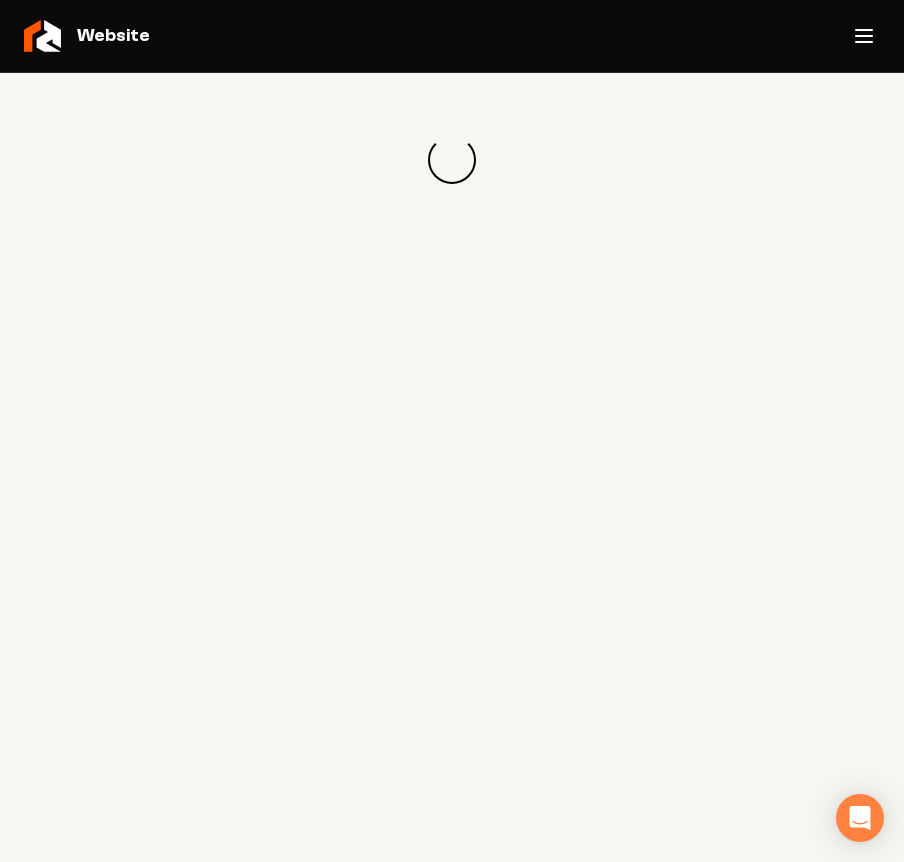 scroll, scrollTop: 0, scrollLeft: 0, axis: both 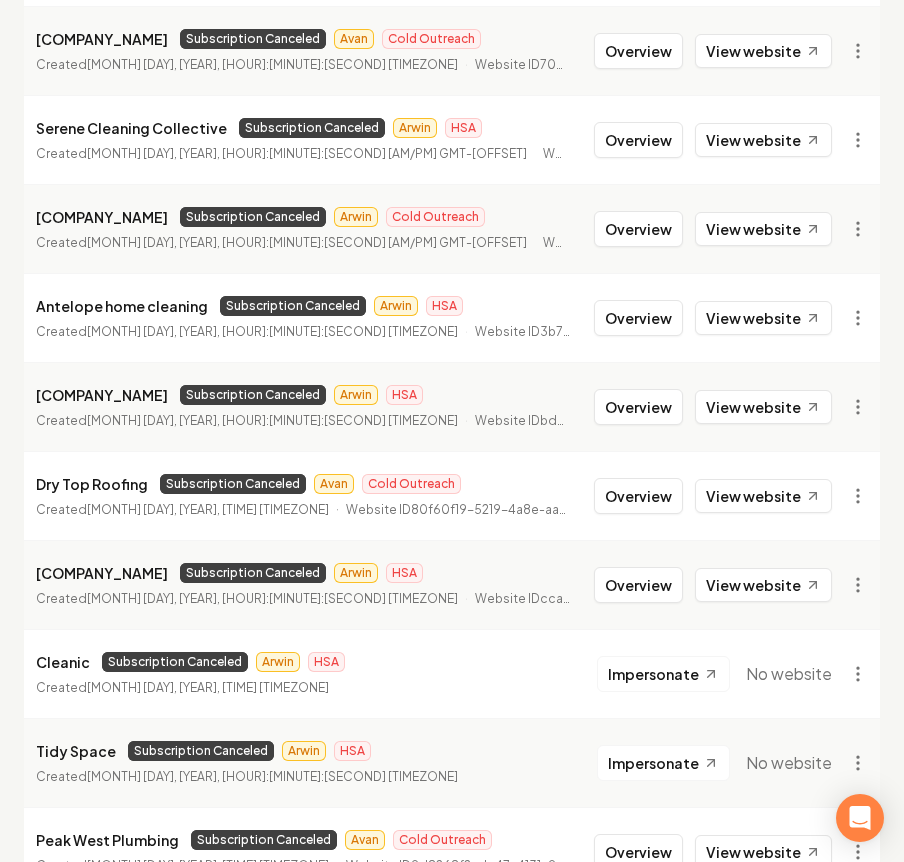 click on "Dry Top Roofing Subscription Canceled Avan Cold Outreach Created  August 15, 2024, 3:21:02 PM GMT-7   Website ID  80f60f19-5219-4a8e-aa79-841b5221d363 Overview View website" at bounding box center (452, 495) 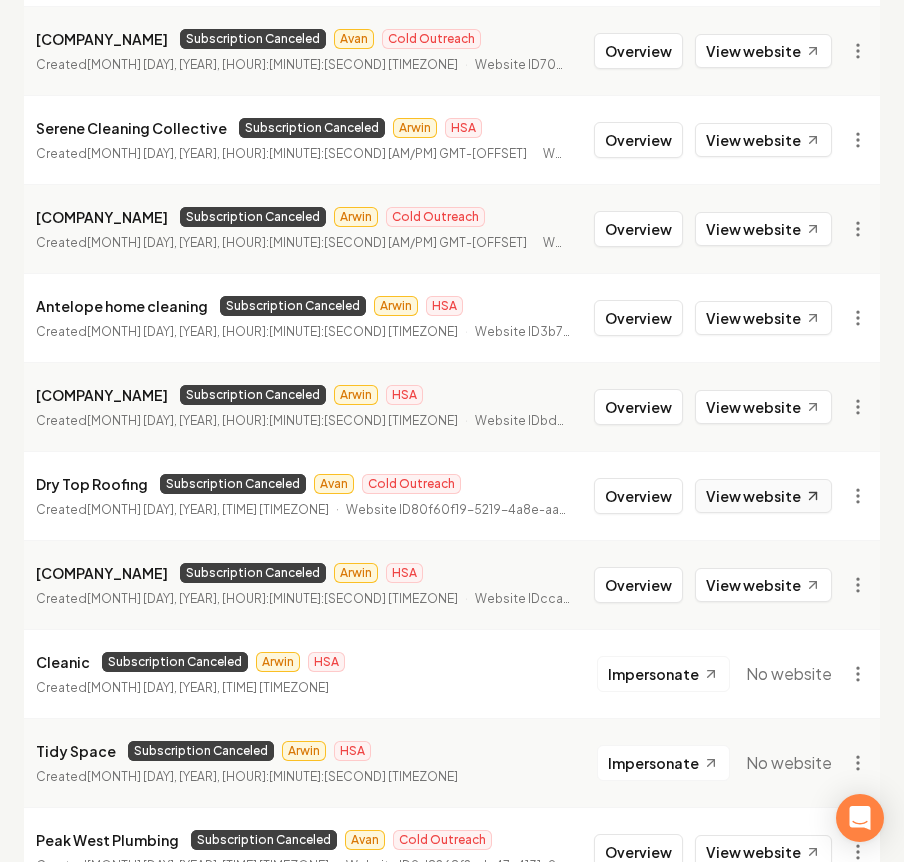 click on "View website" at bounding box center (763, 496) 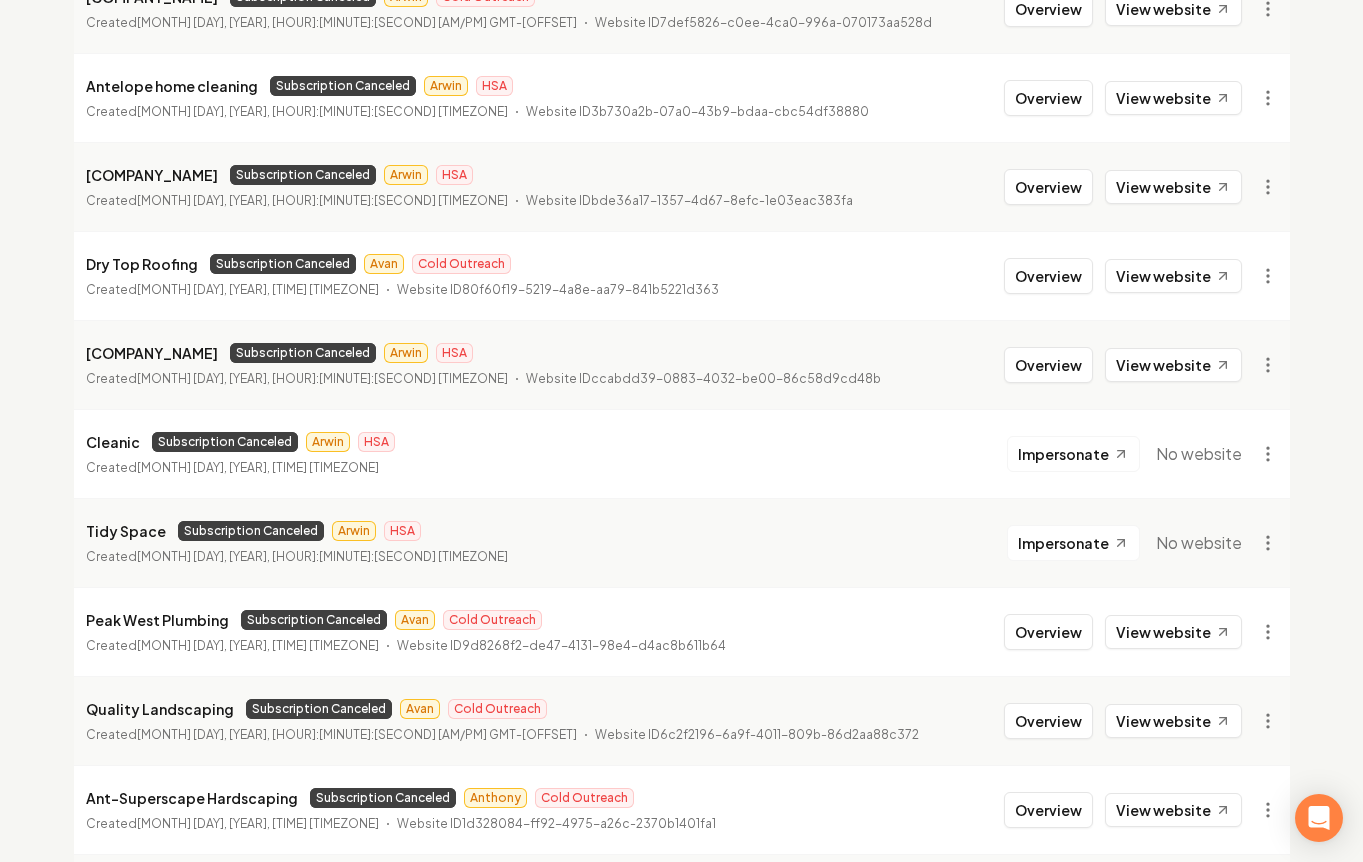 scroll, scrollTop: 939, scrollLeft: 0, axis: vertical 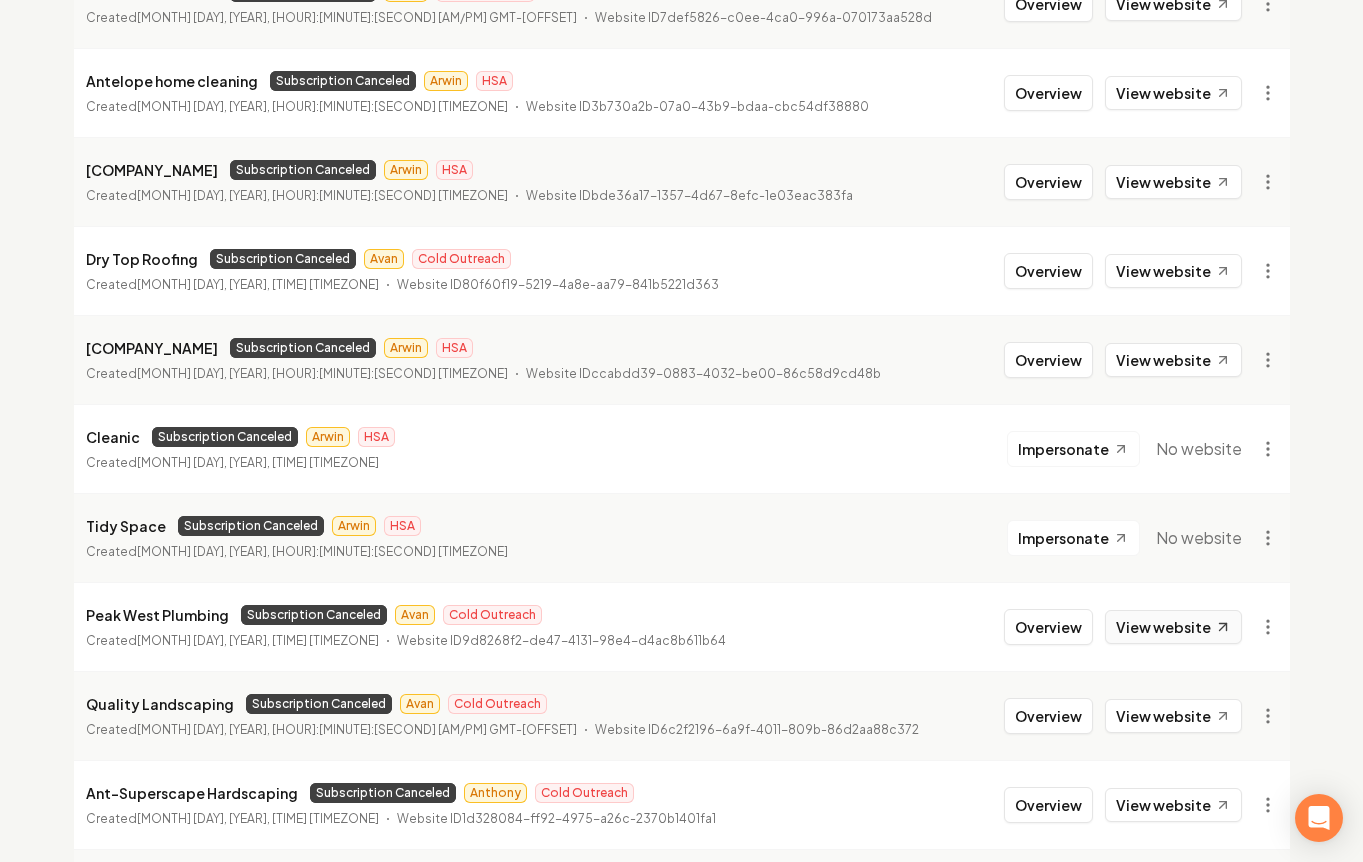 click on "View website" at bounding box center (1173, 627) 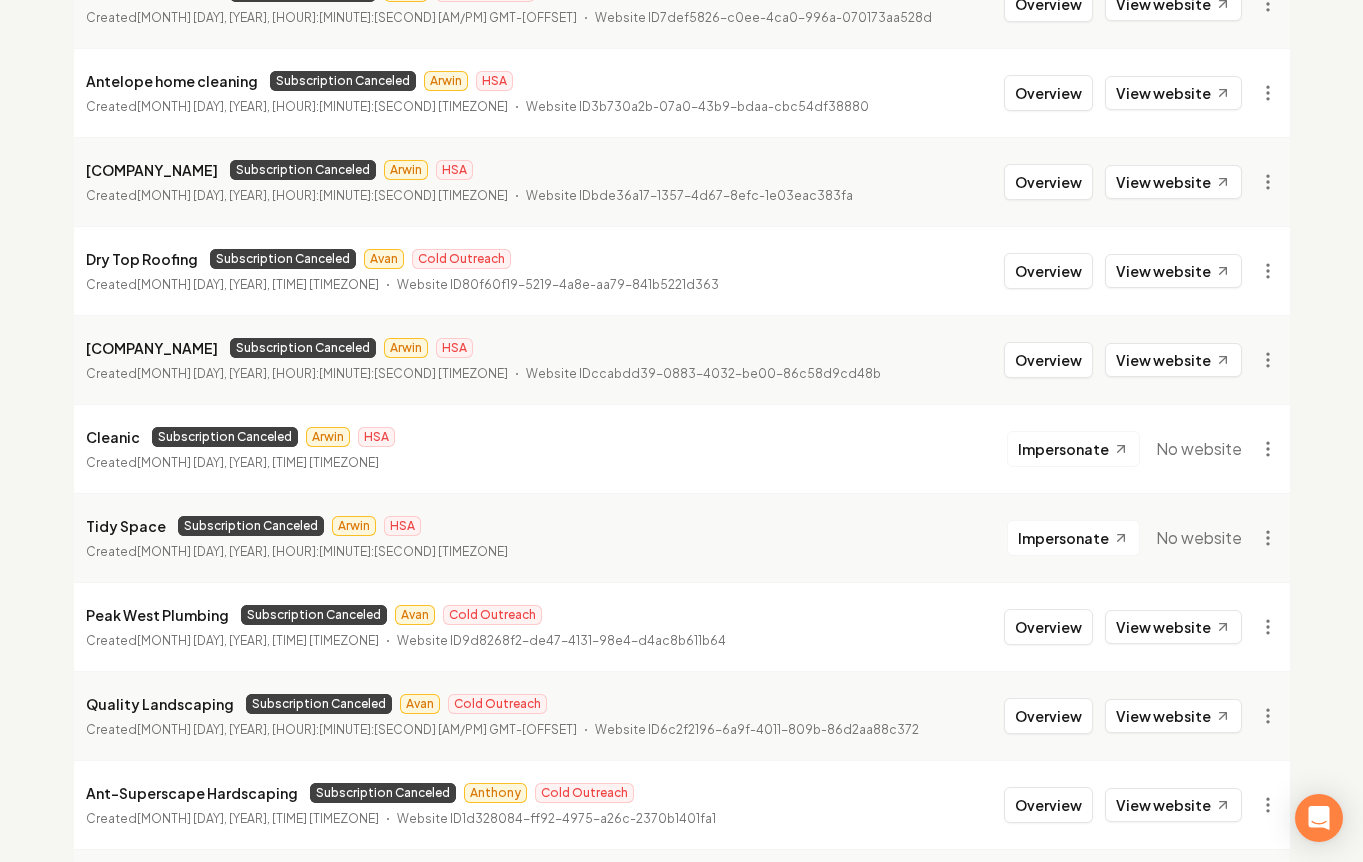 click on "Created  August 12, 2024, 4:16:36 PM GMT-7" at bounding box center [232, 641] 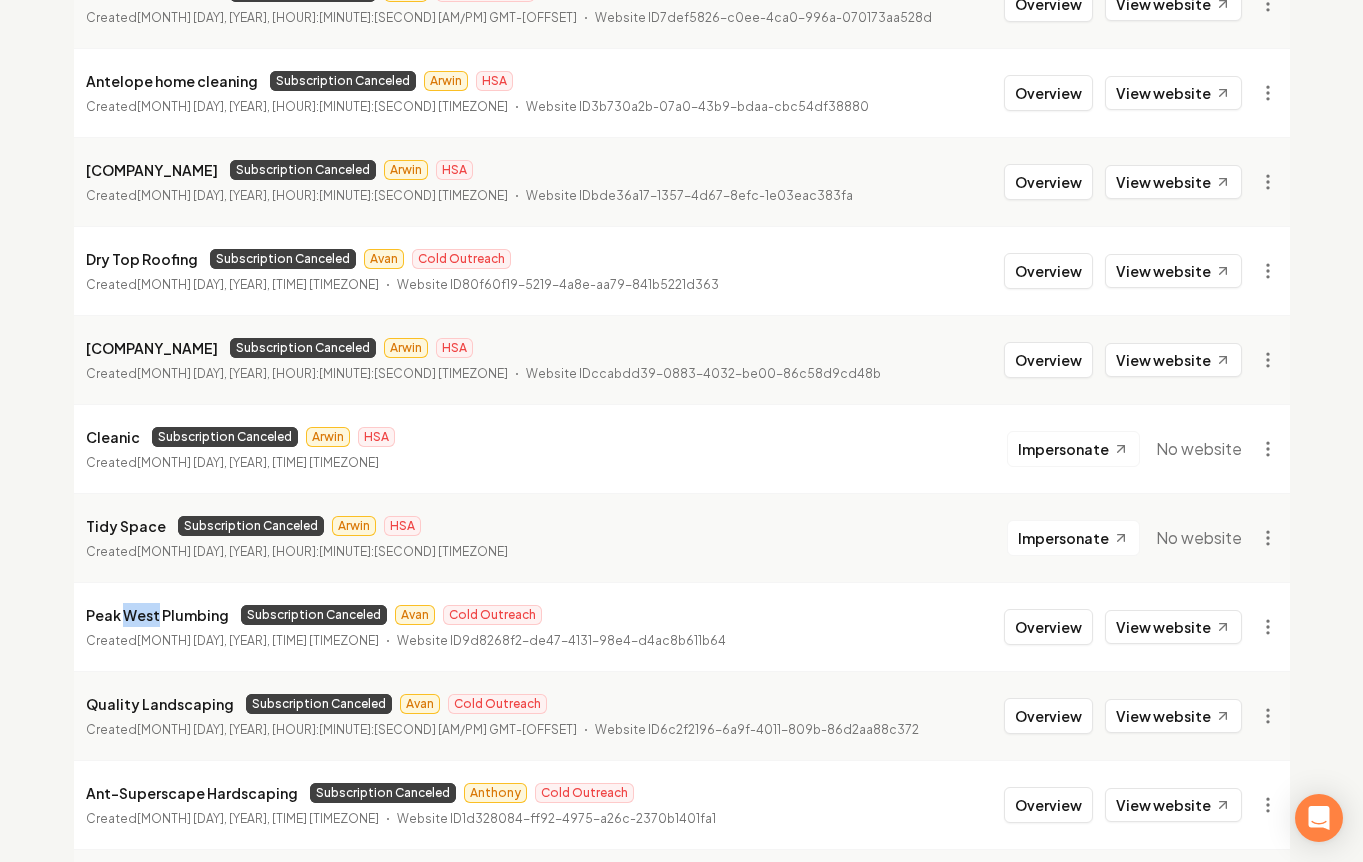 click on "Peak West Plumbing" at bounding box center (157, 615) 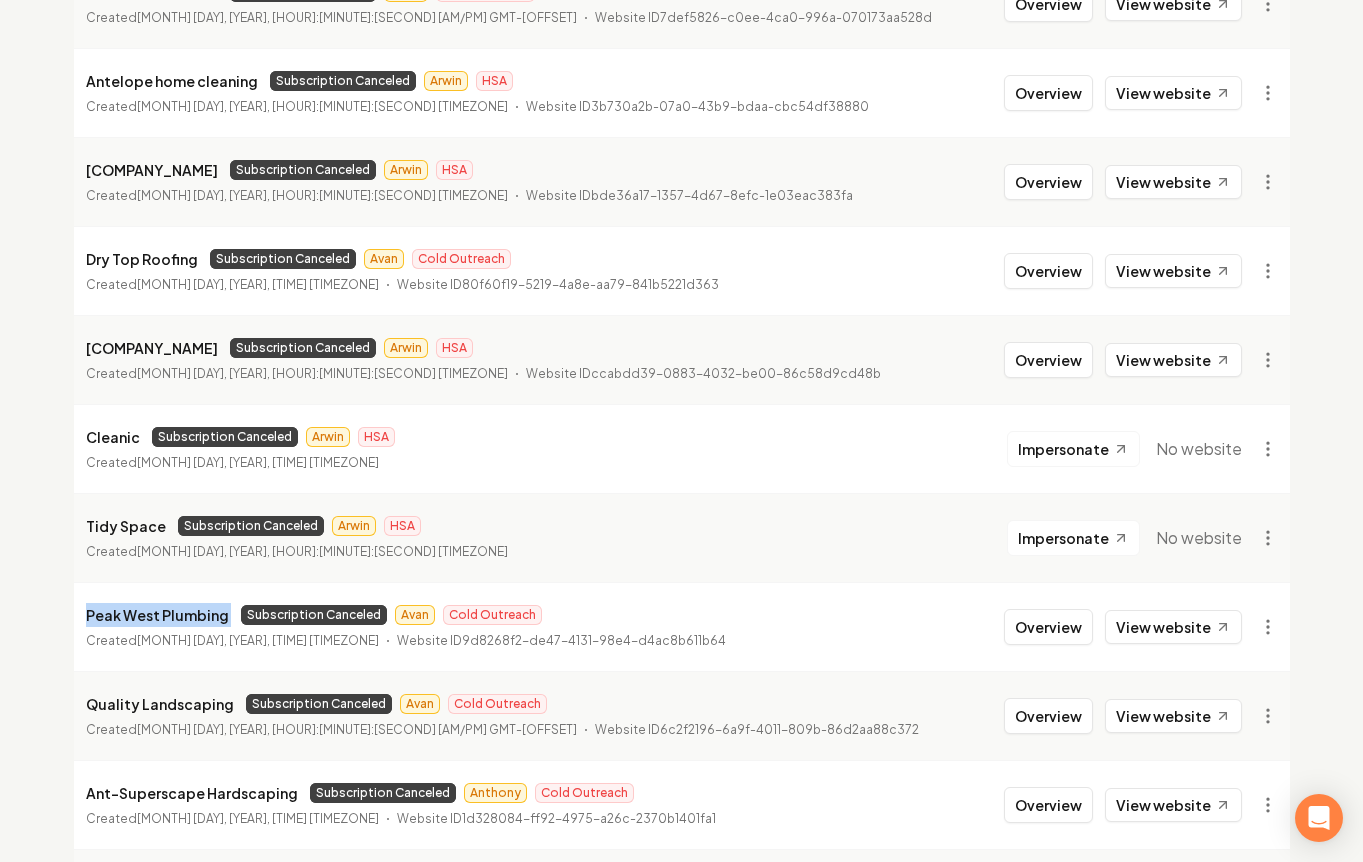 click on "Peak West Plumbing" at bounding box center (157, 615) 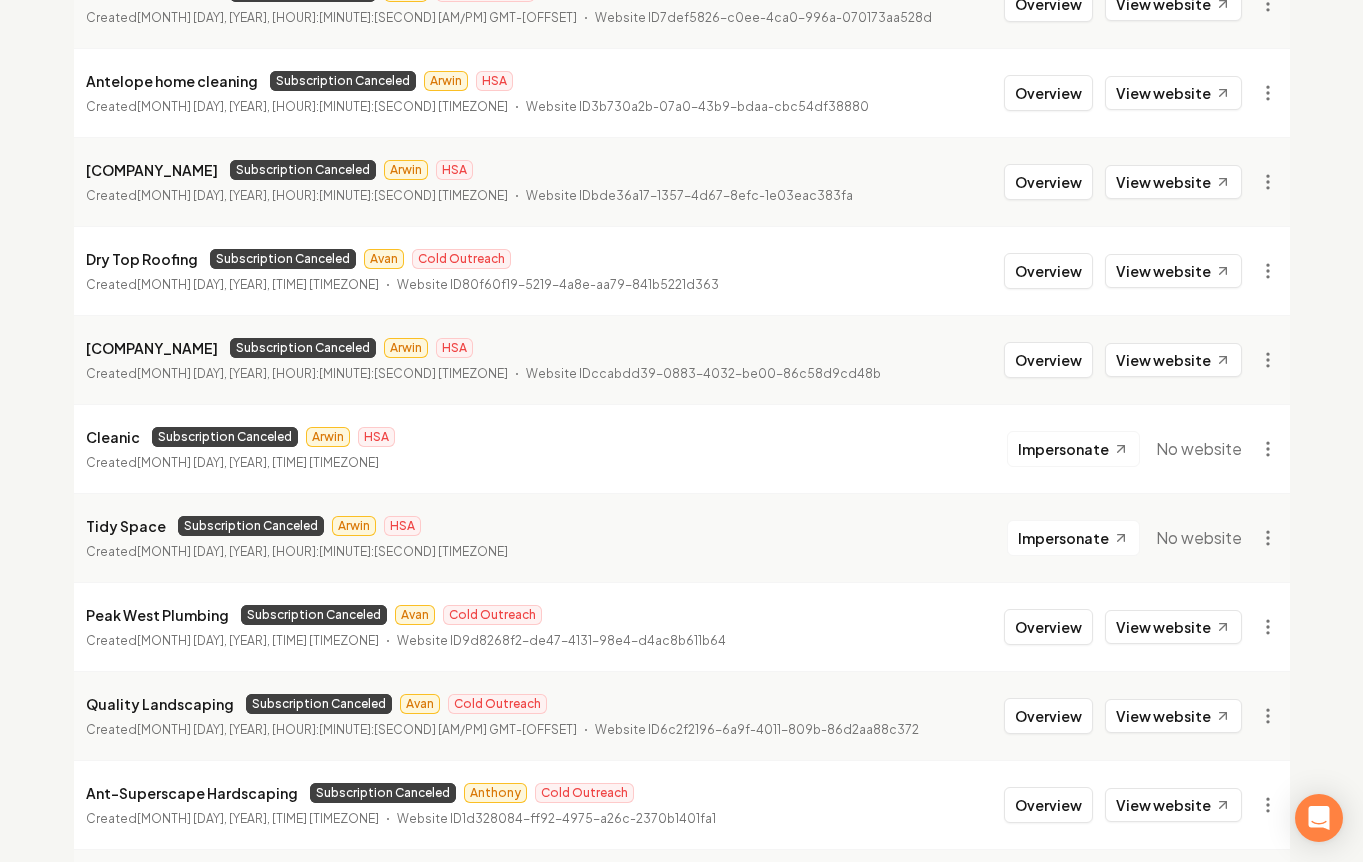click on "August 10, 2024, 3:32:19 PM GMT-7" at bounding box center [357, 729] 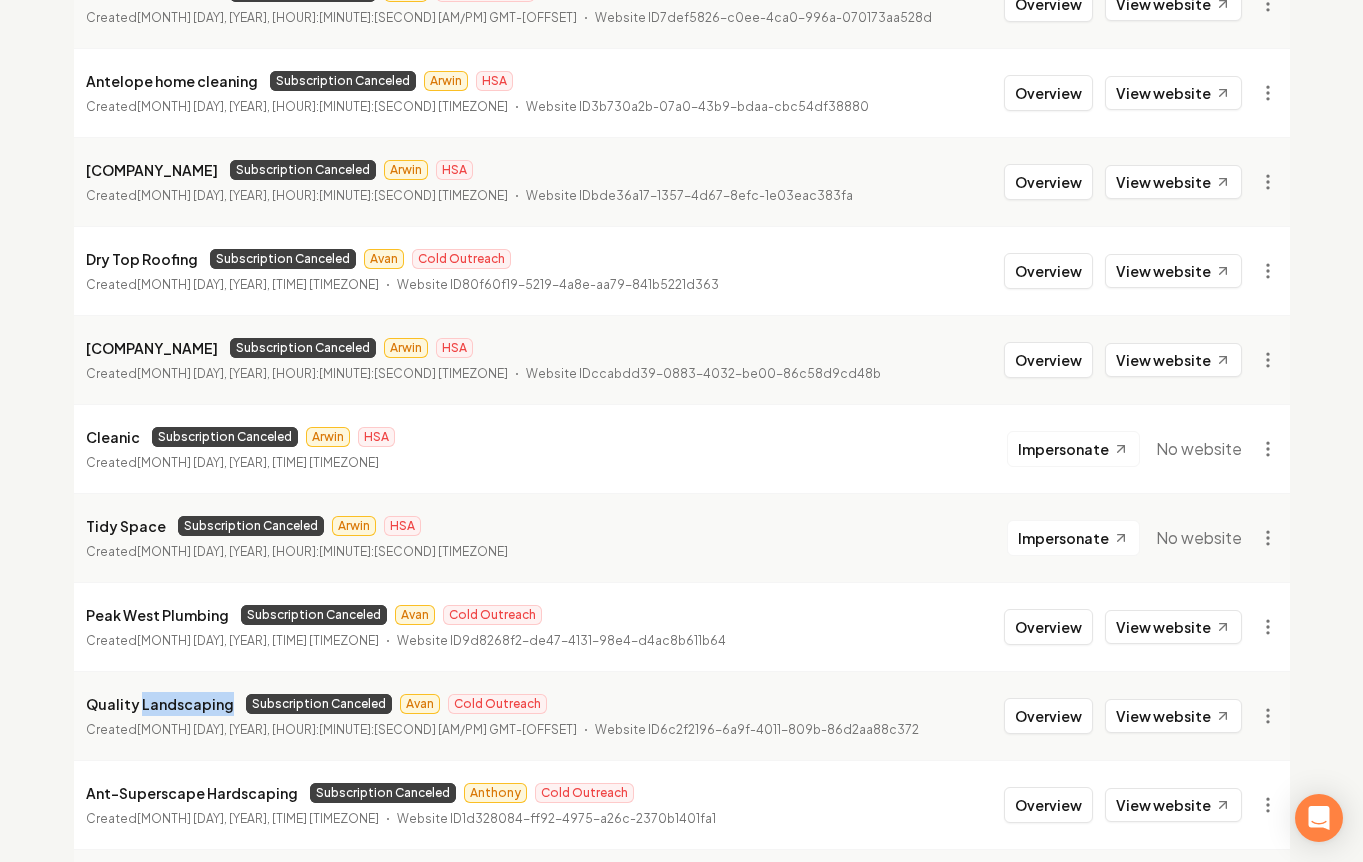 click on "Quality Landscaping" at bounding box center (160, 704) 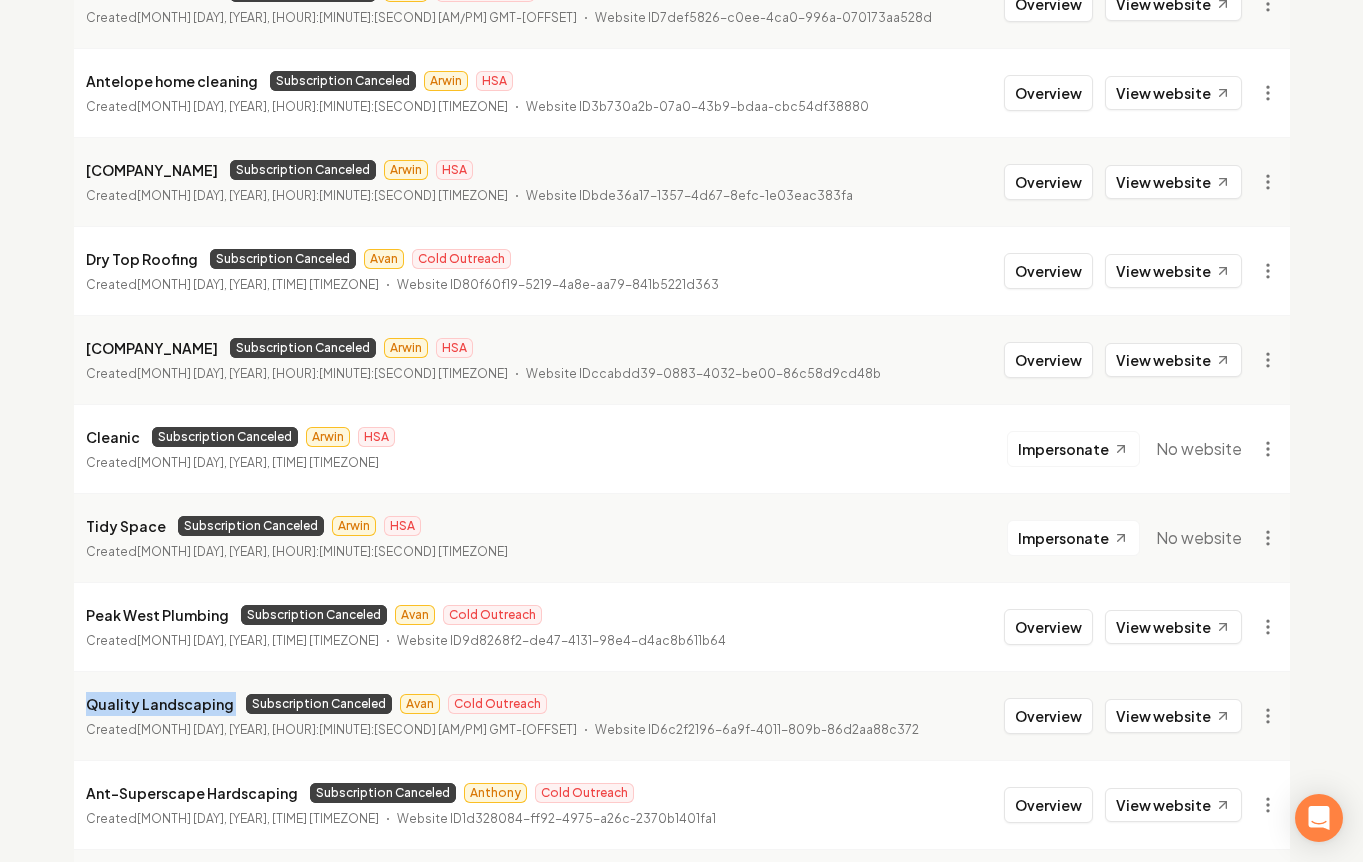 click on "Quality Landscaping" at bounding box center (160, 704) 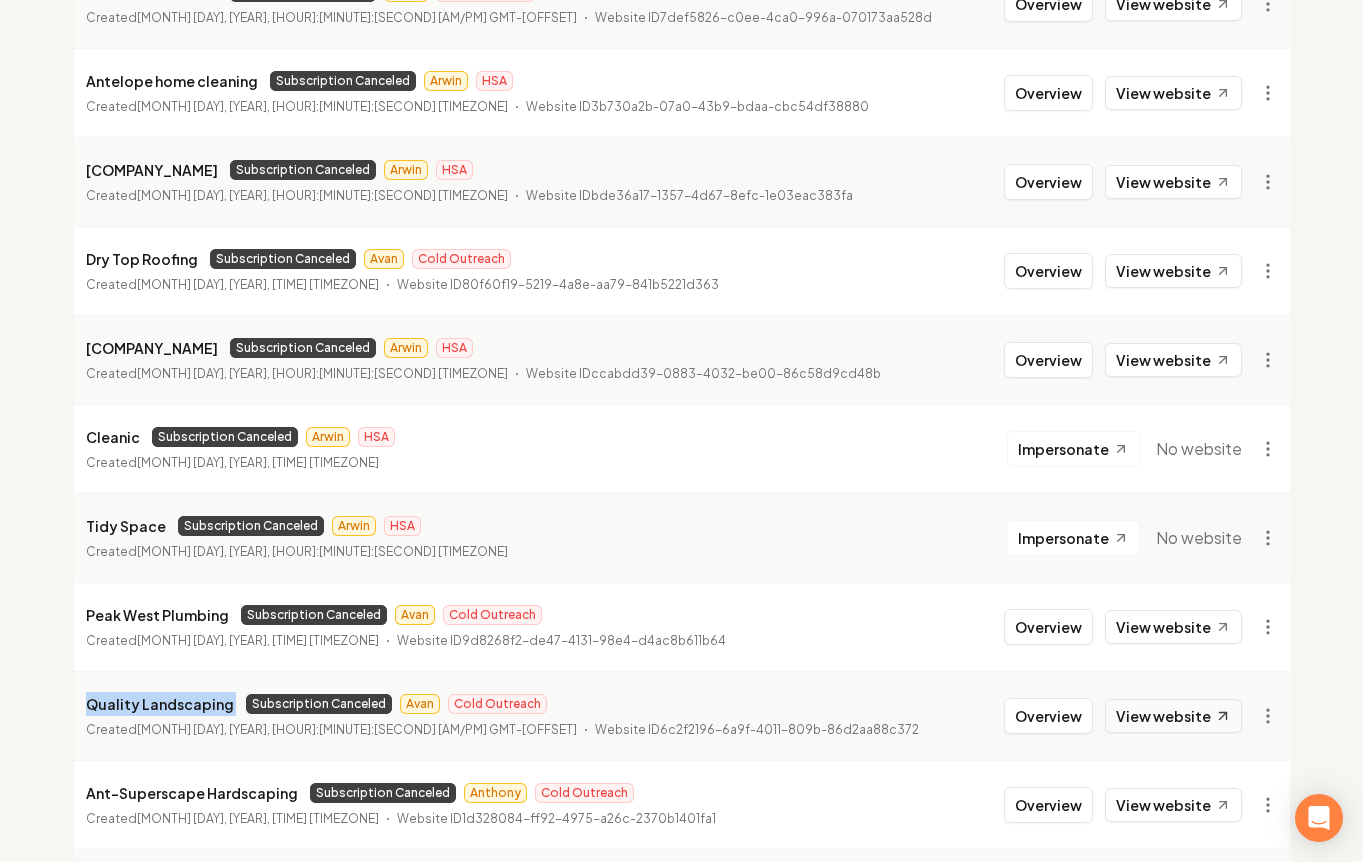 click on "View website" at bounding box center [1173, 716] 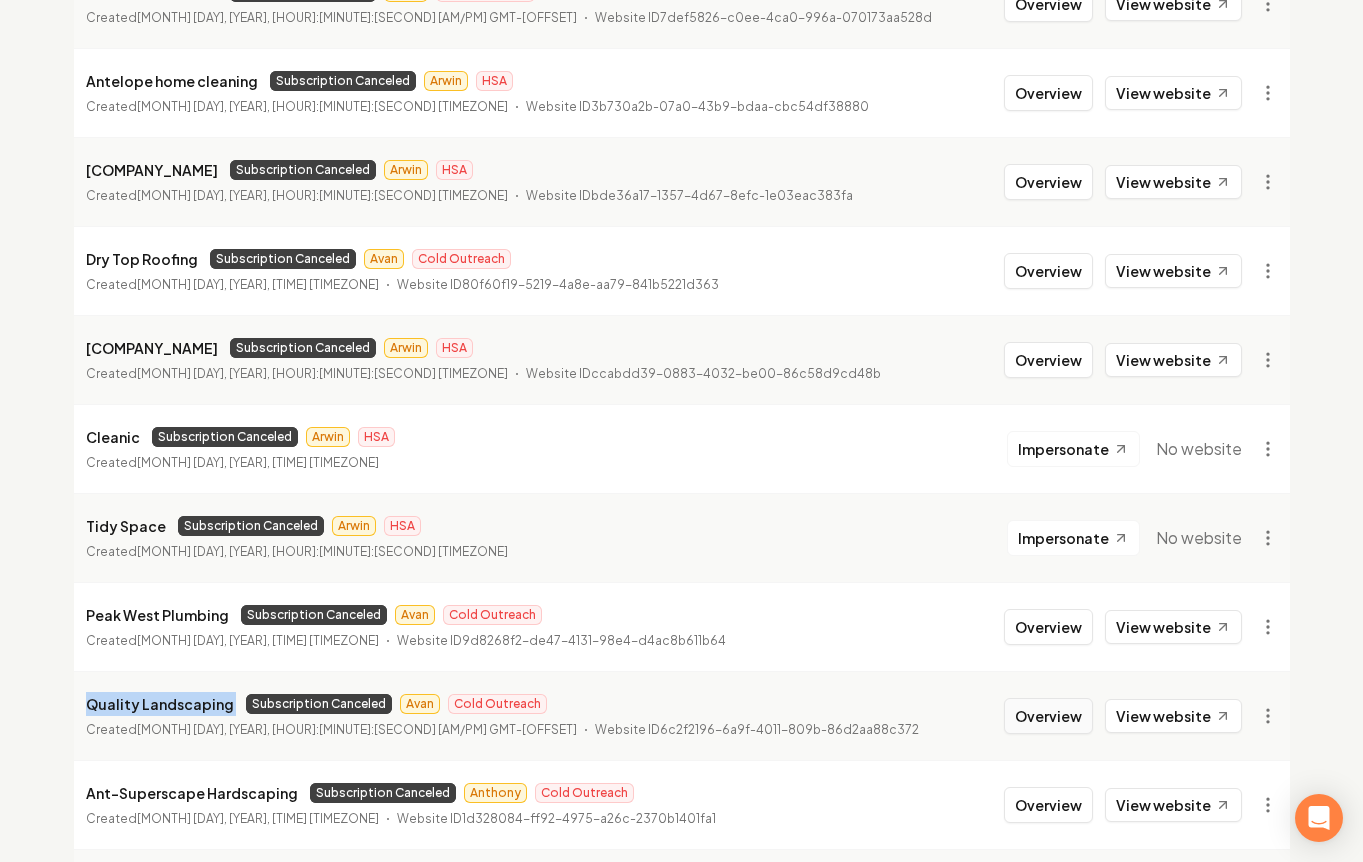 click on "Overview" at bounding box center (1048, 716) 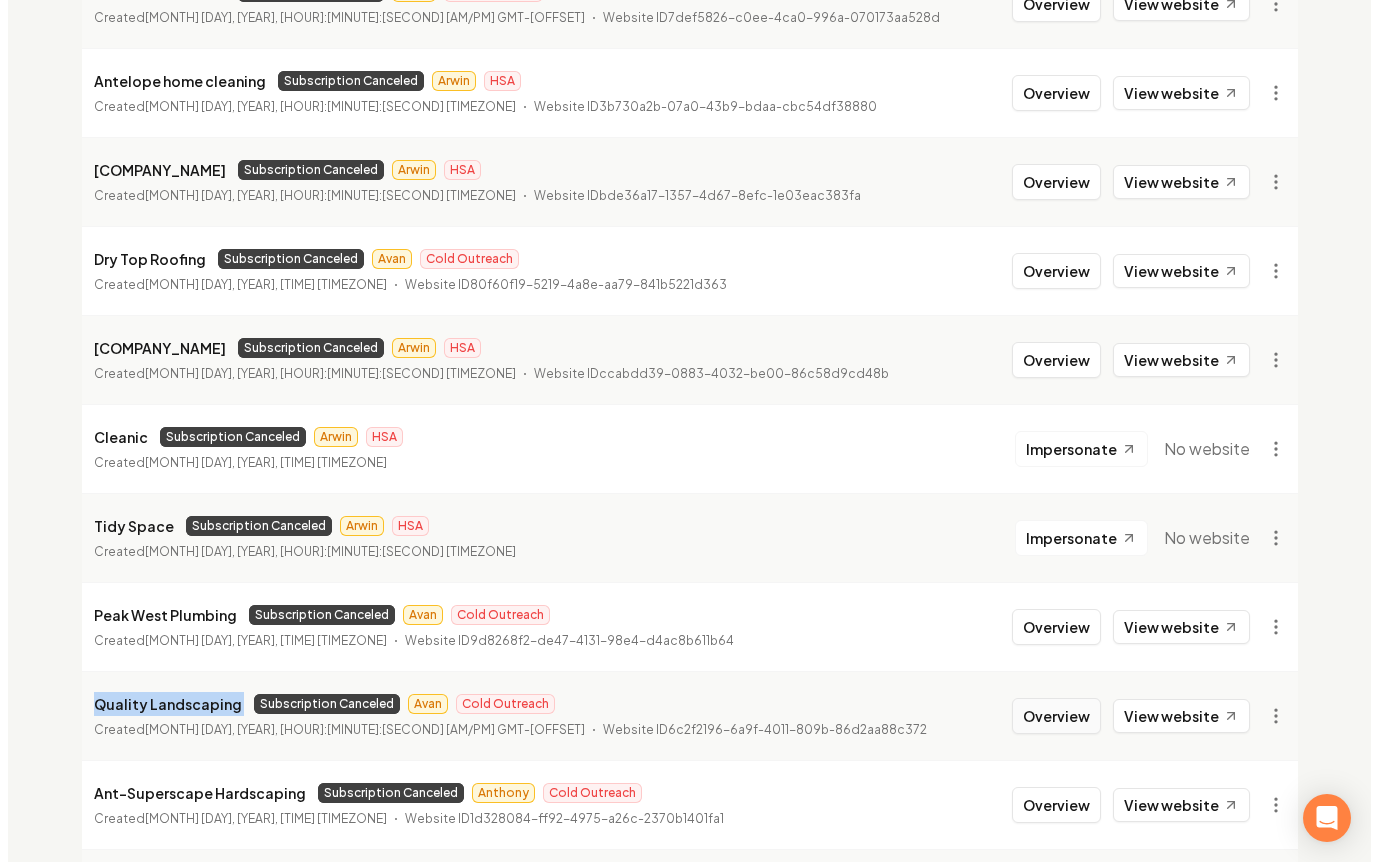 scroll, scrollTop: 0, scrollLeft: 0, axis: both 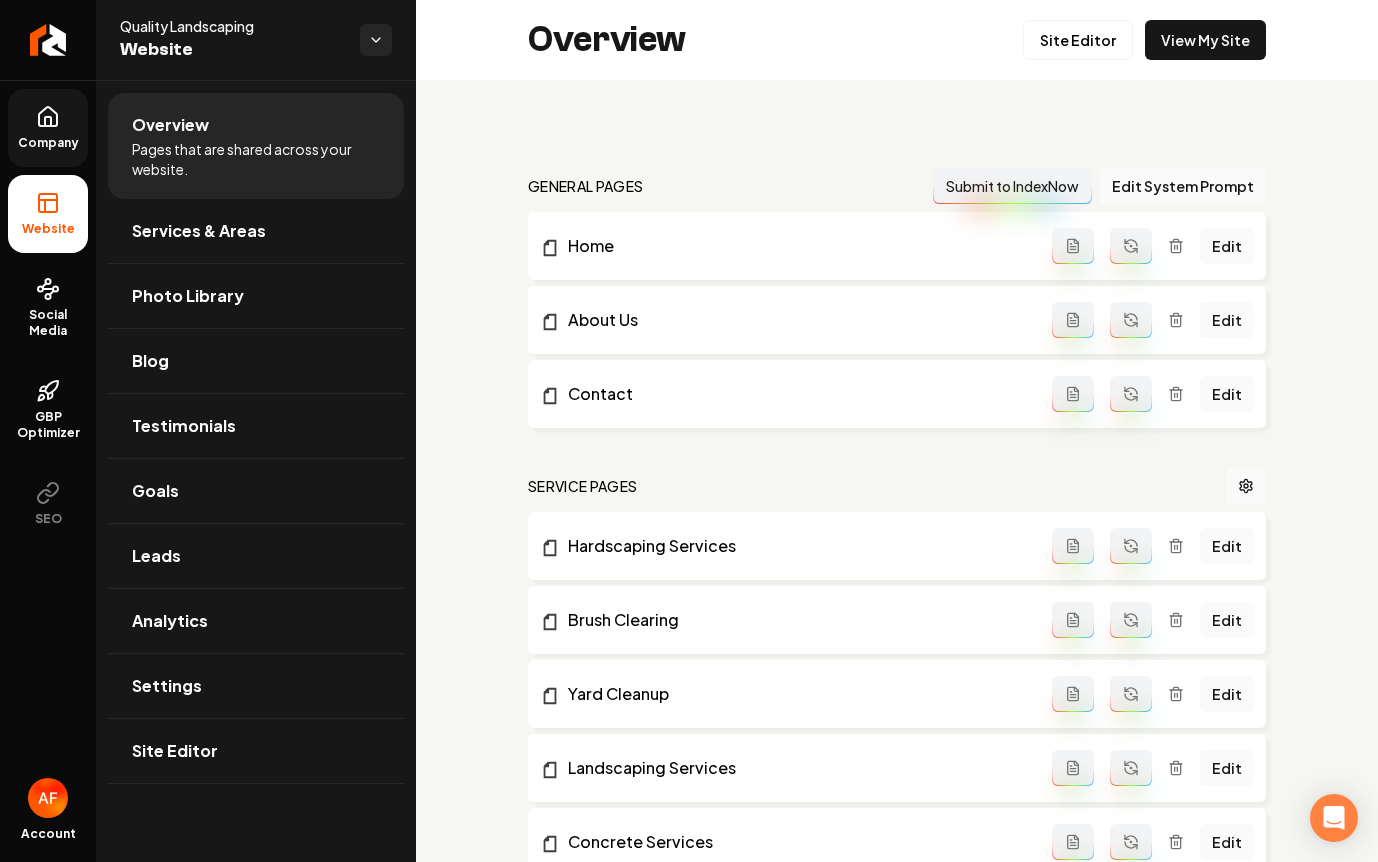 click on "Company" at bounding box center (48, 128) 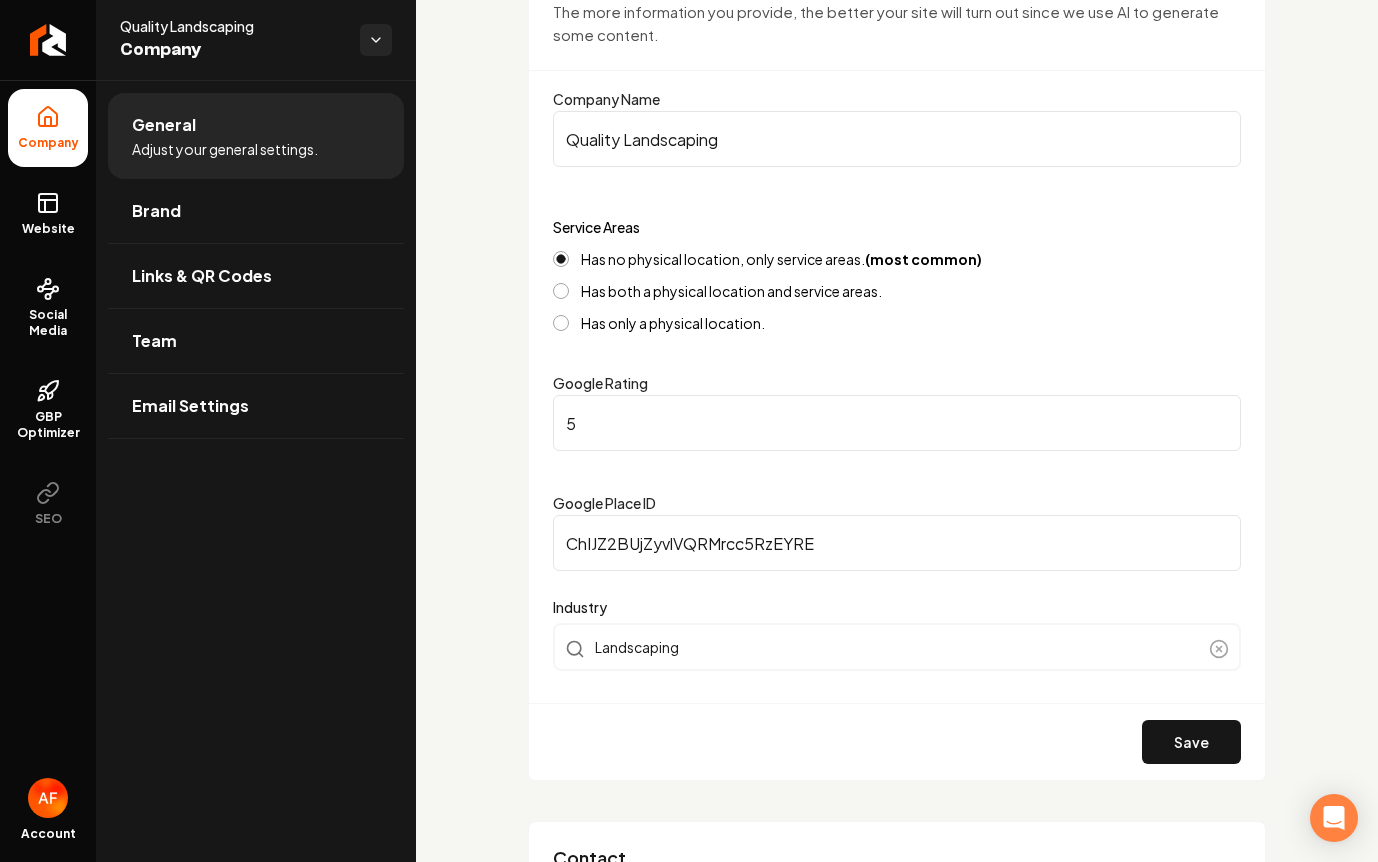 scroll, scrollTop: 429, scrollLeft: 0, axis: vertical 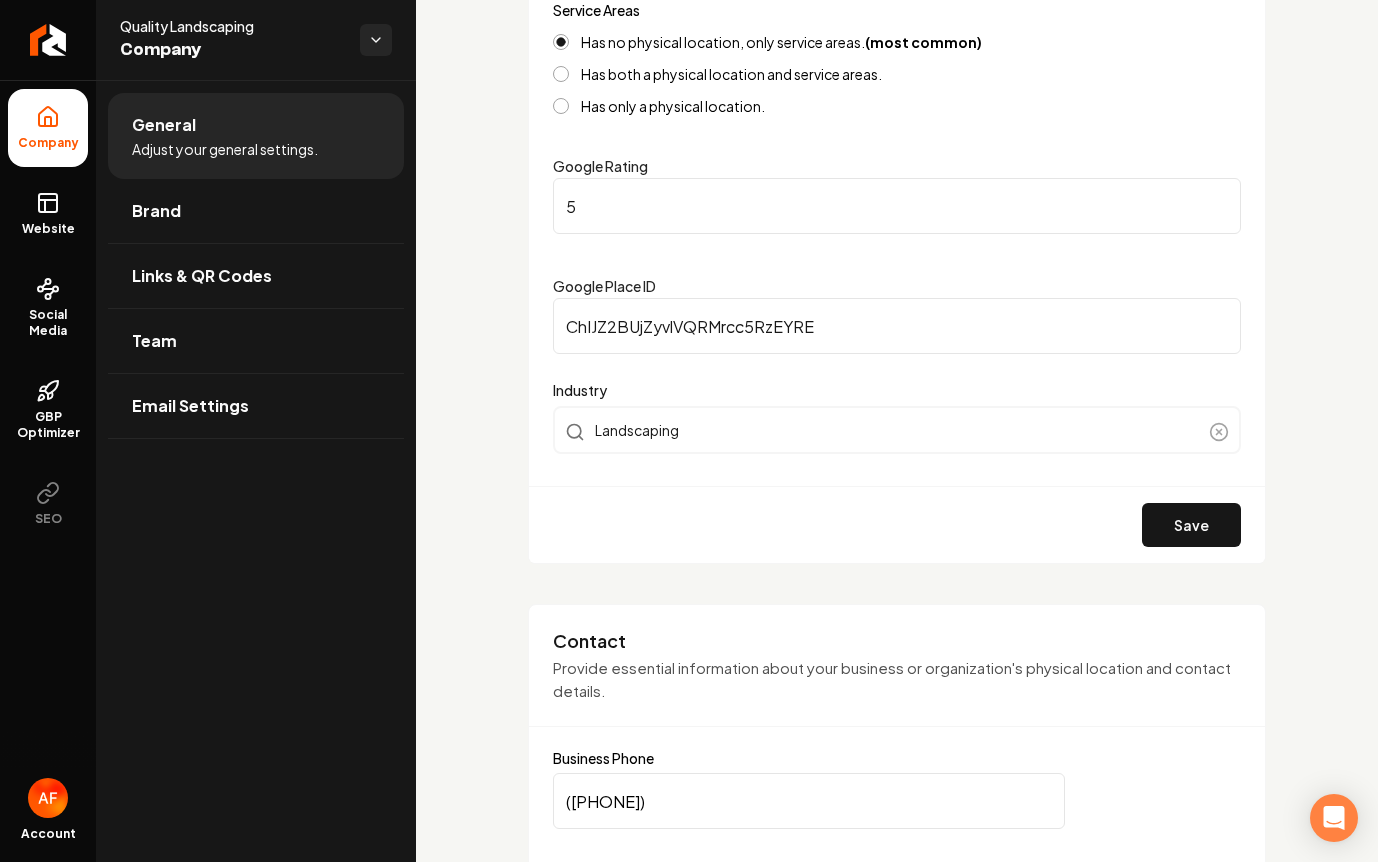 click on "ChIJZ2BUjZyvlVQRMrcc5RzEYRE" at bounding box center [897, 326] 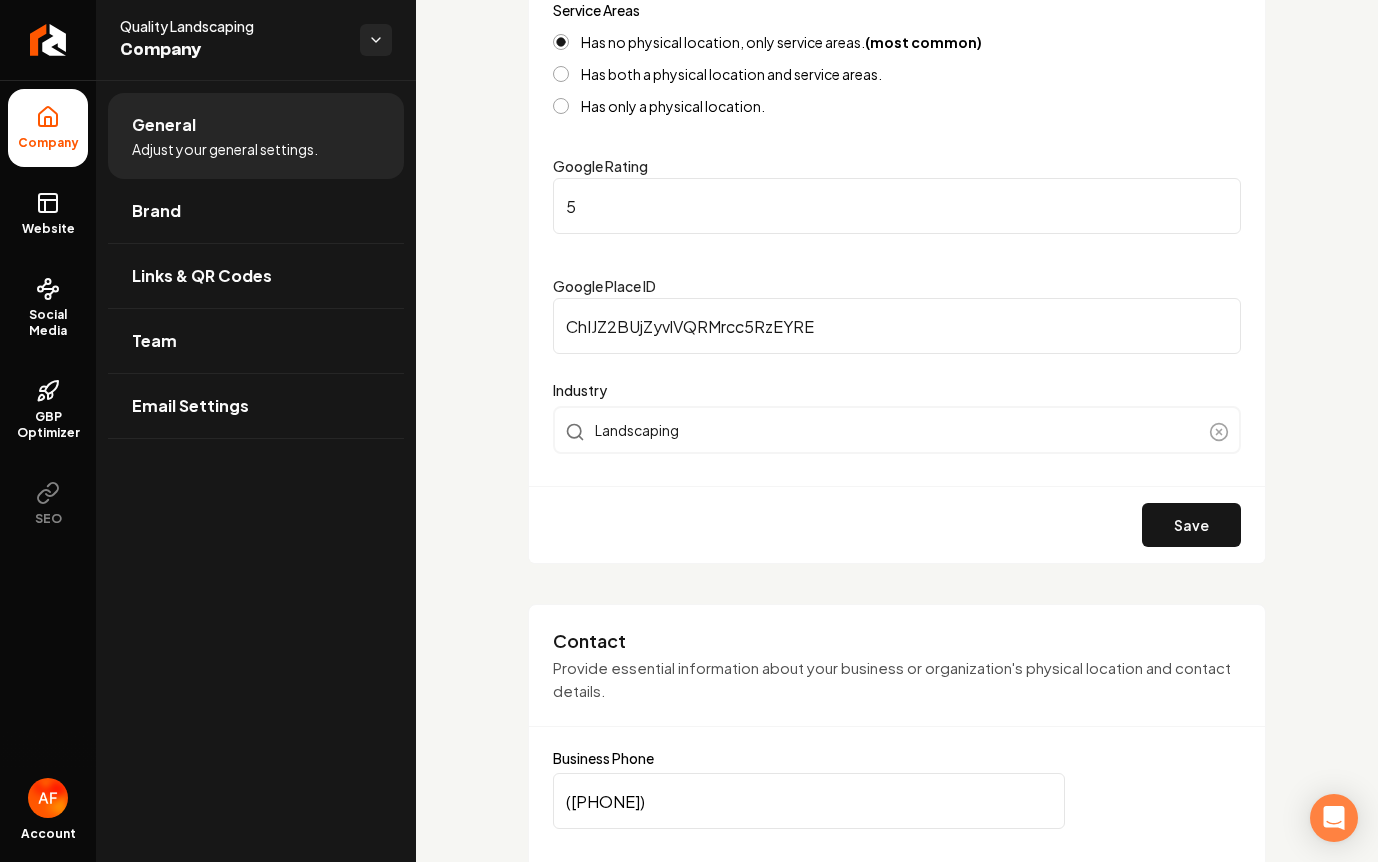 click on "ChIJZ2BUjZyvlVQRMrcc5RzEYRE" at bounding box center (897, 326) 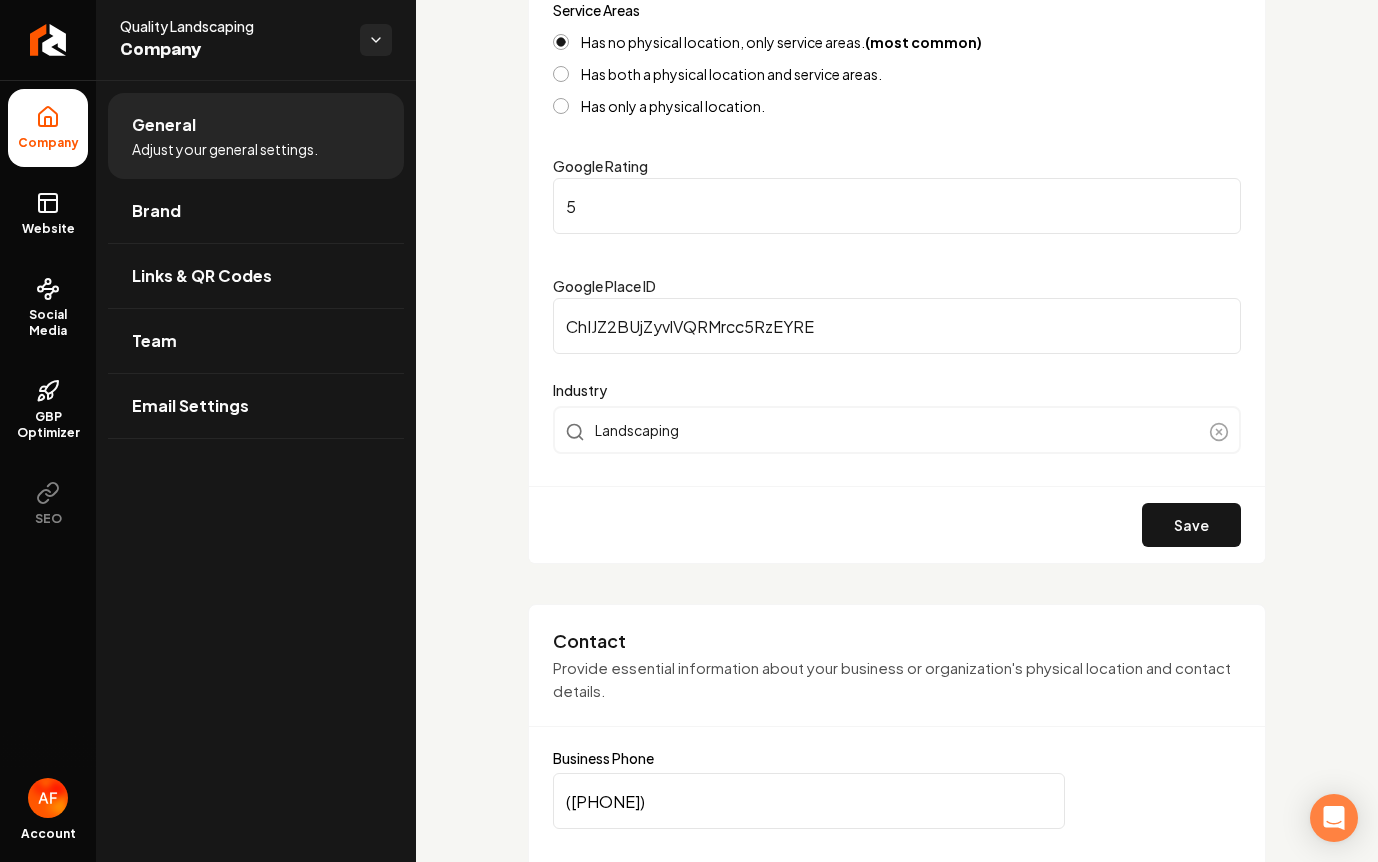 click on "ChIJZ2BUjZyvlVQRMrcc5RzEYRE" at bounding box center [897, 326] 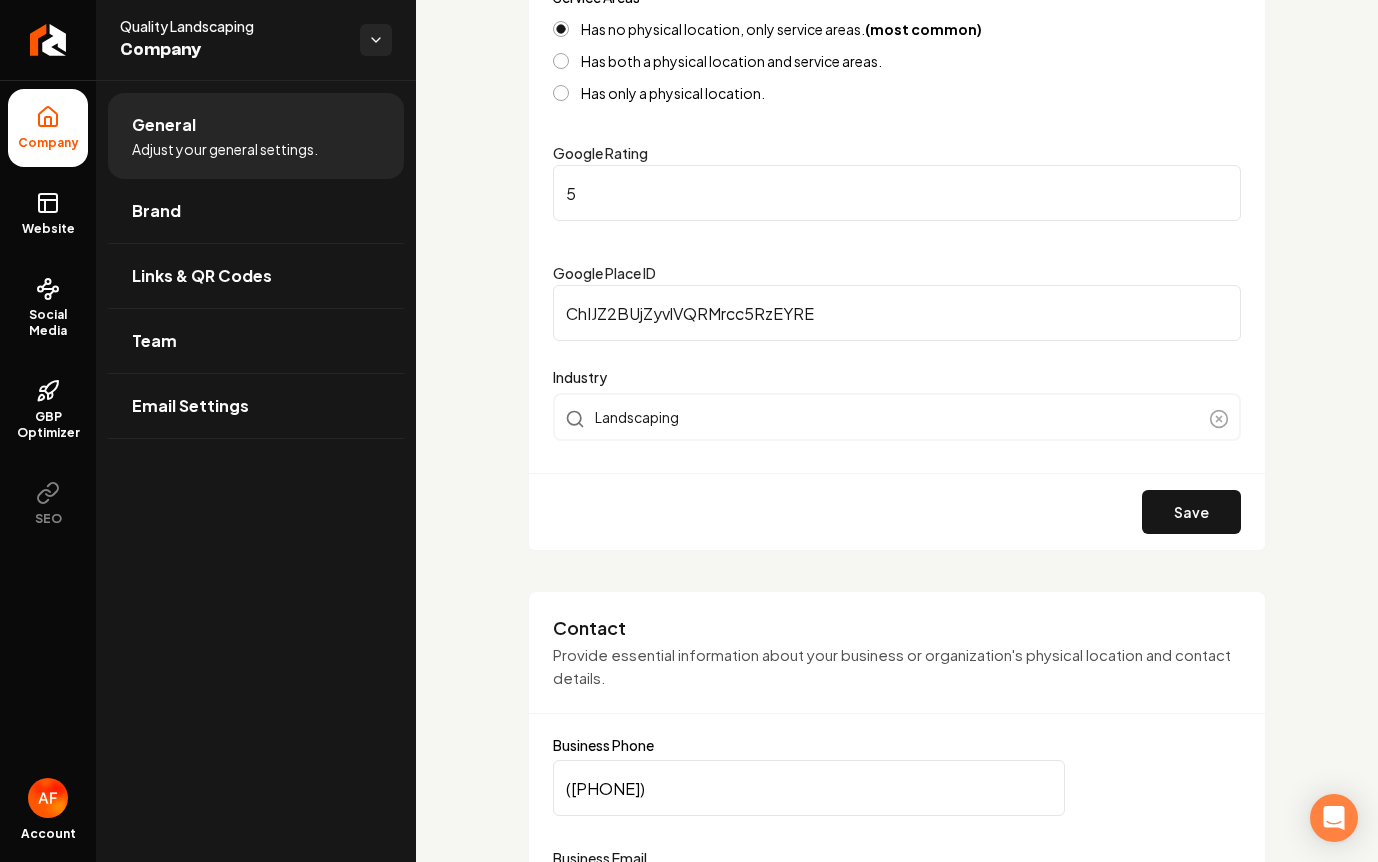 scroll, scrollTop: 0, scrollLeft: 0, axis: both 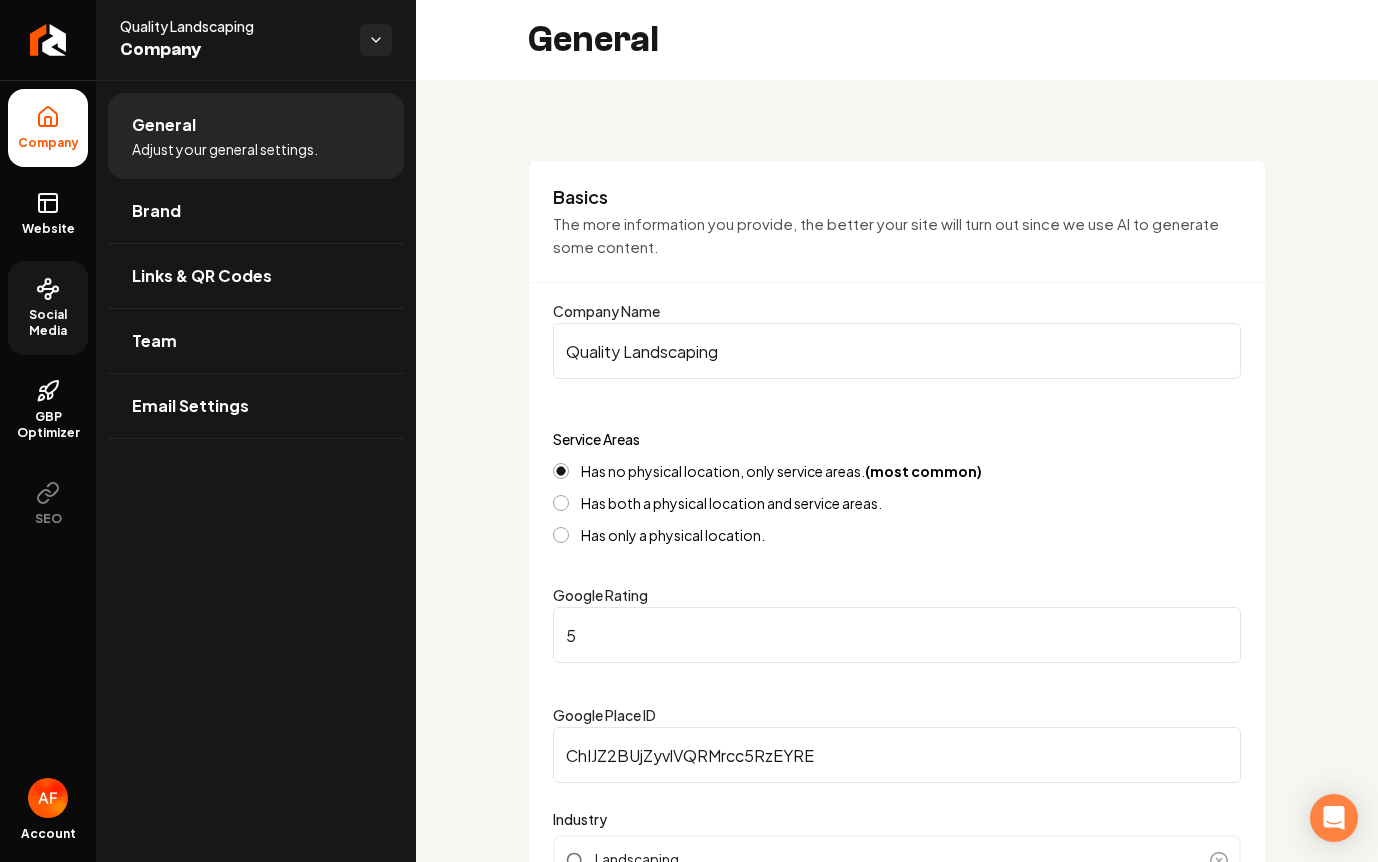 click on "Social Media" at bounding box center (48, 323) 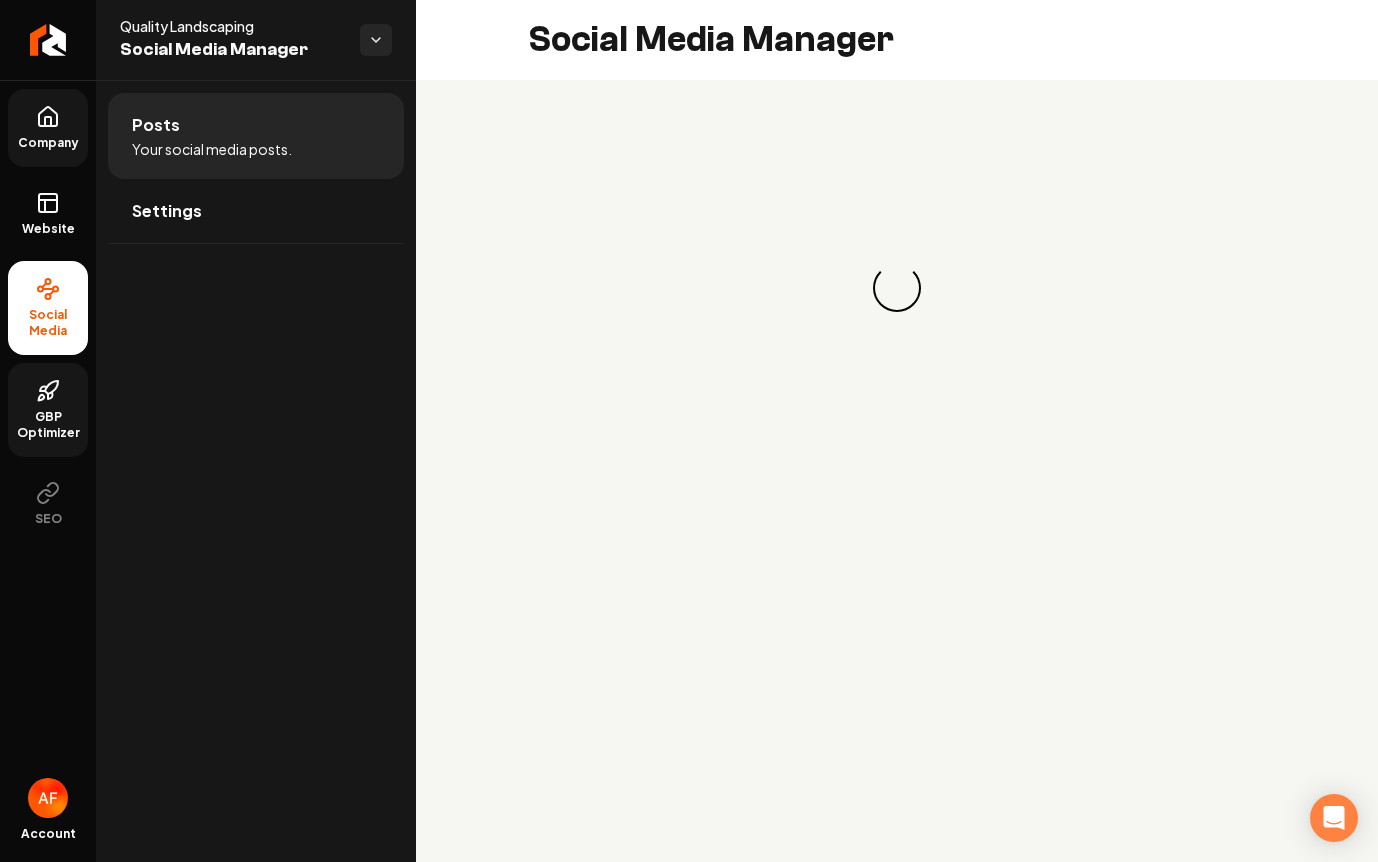 click 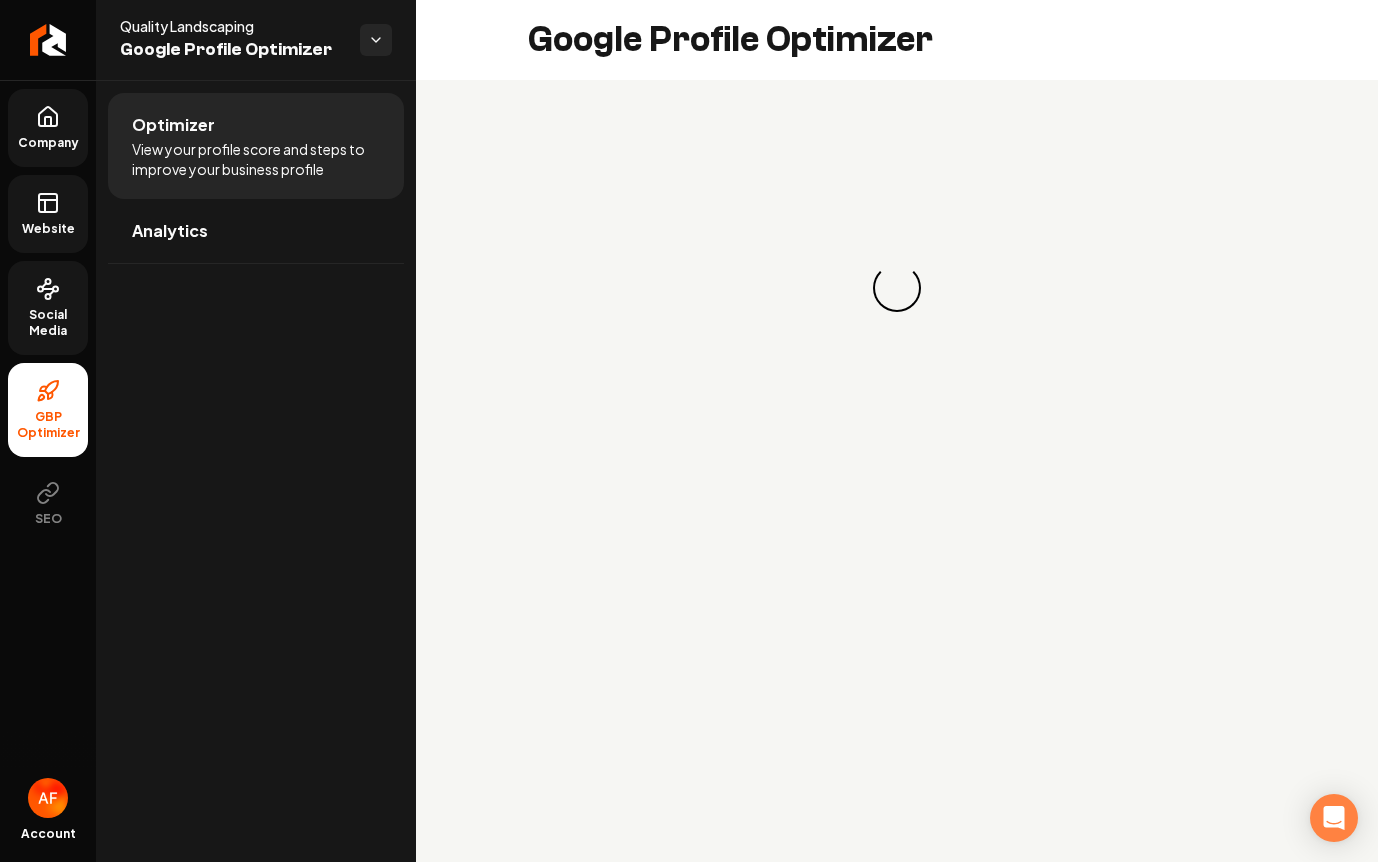 click on "Website" at bounding box center (48, 229) 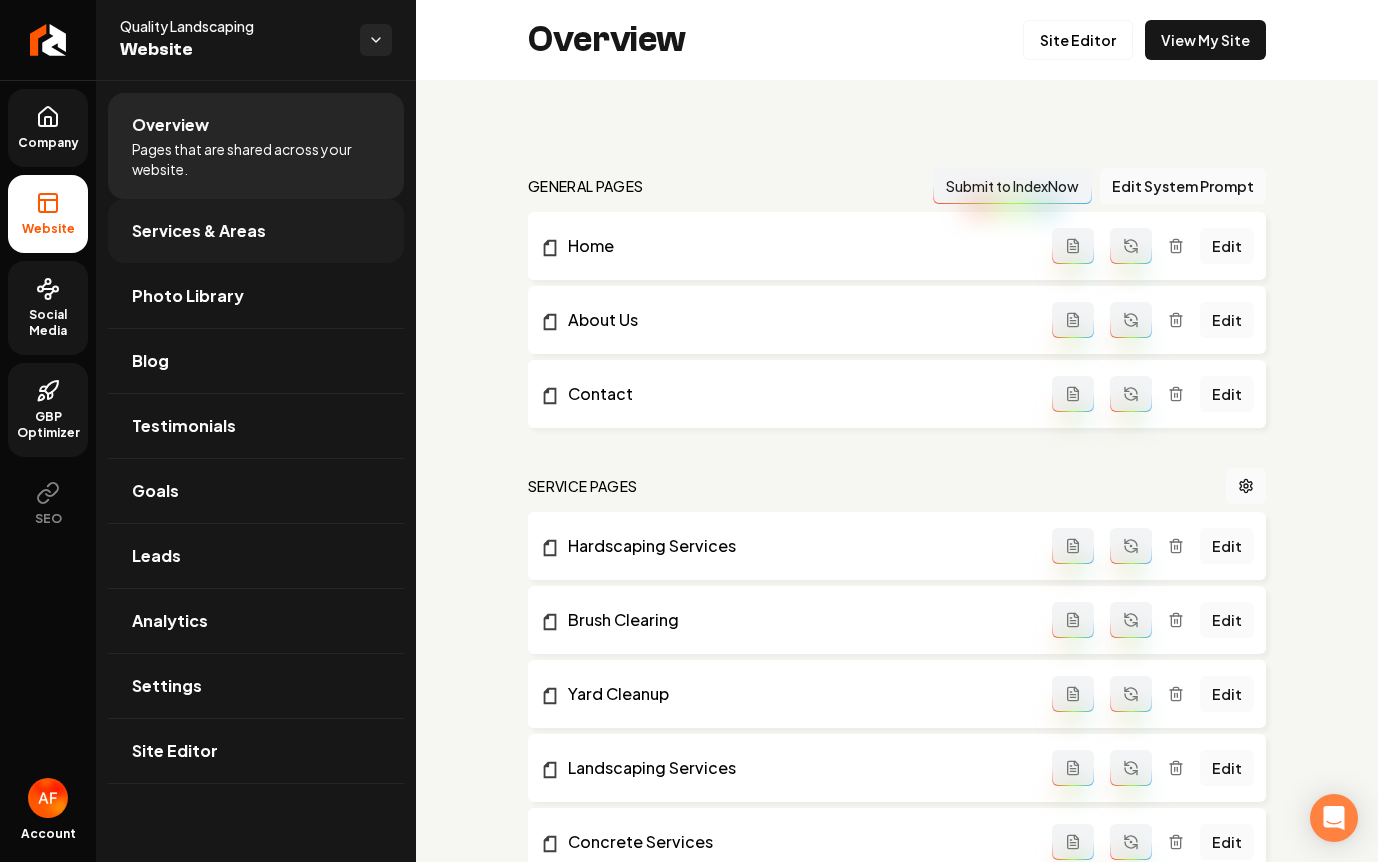 click on "Services & Areas" at bounding box center (199, 231) 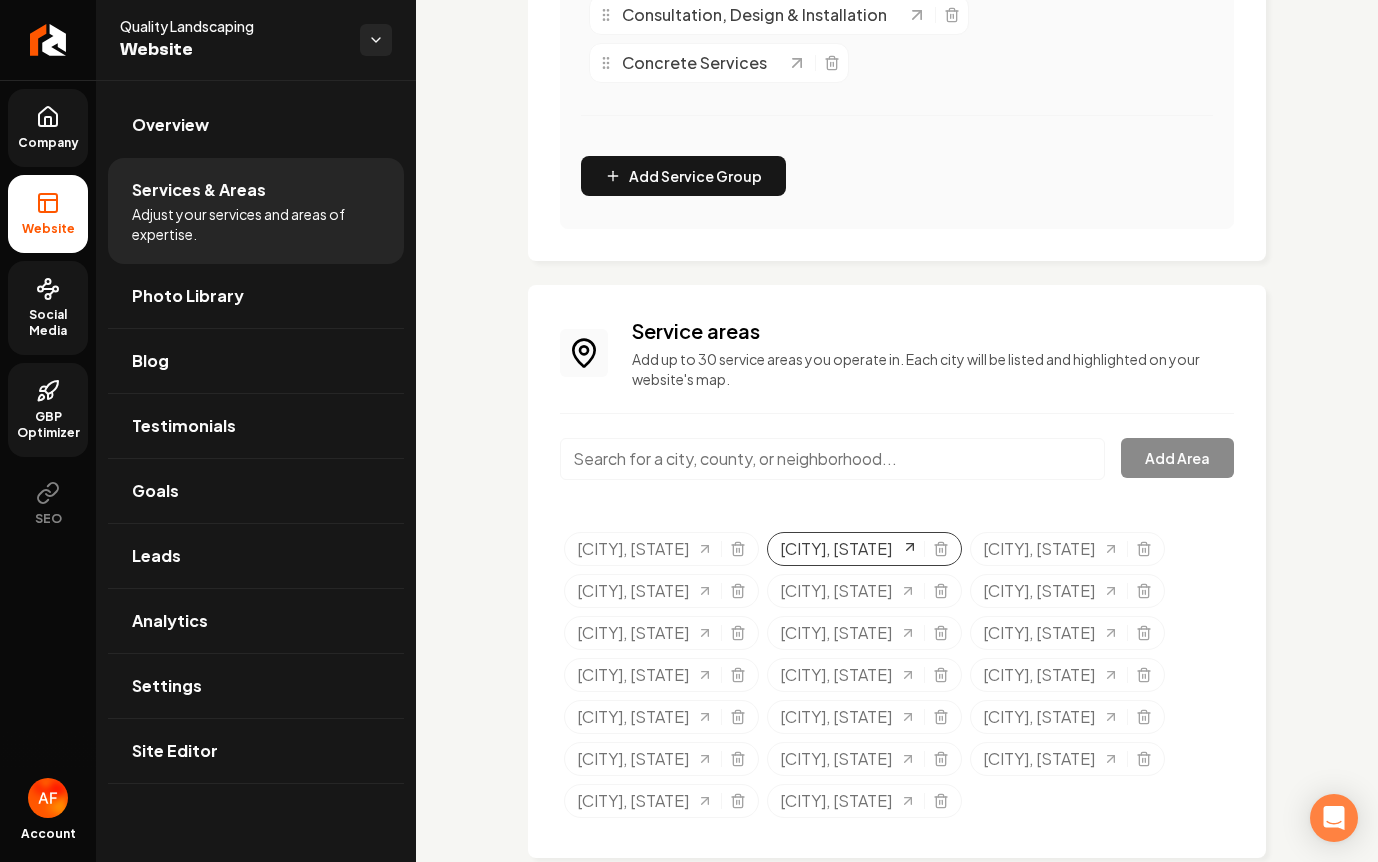 scroll, scrollTop: 842, scrollLeft: 0, axis: vertical 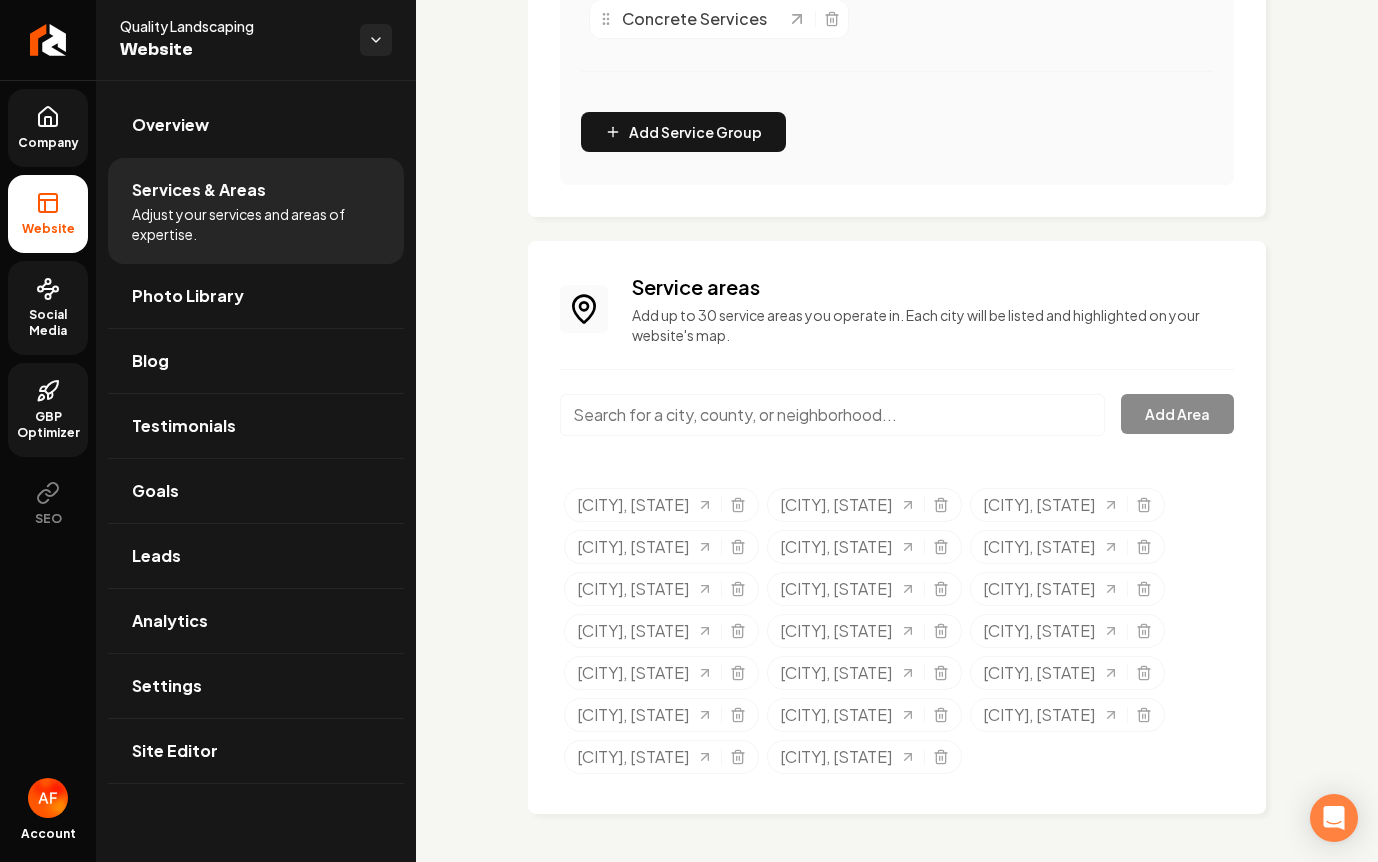 click on "Quality Landscaping" at bounding box center [232, 26] 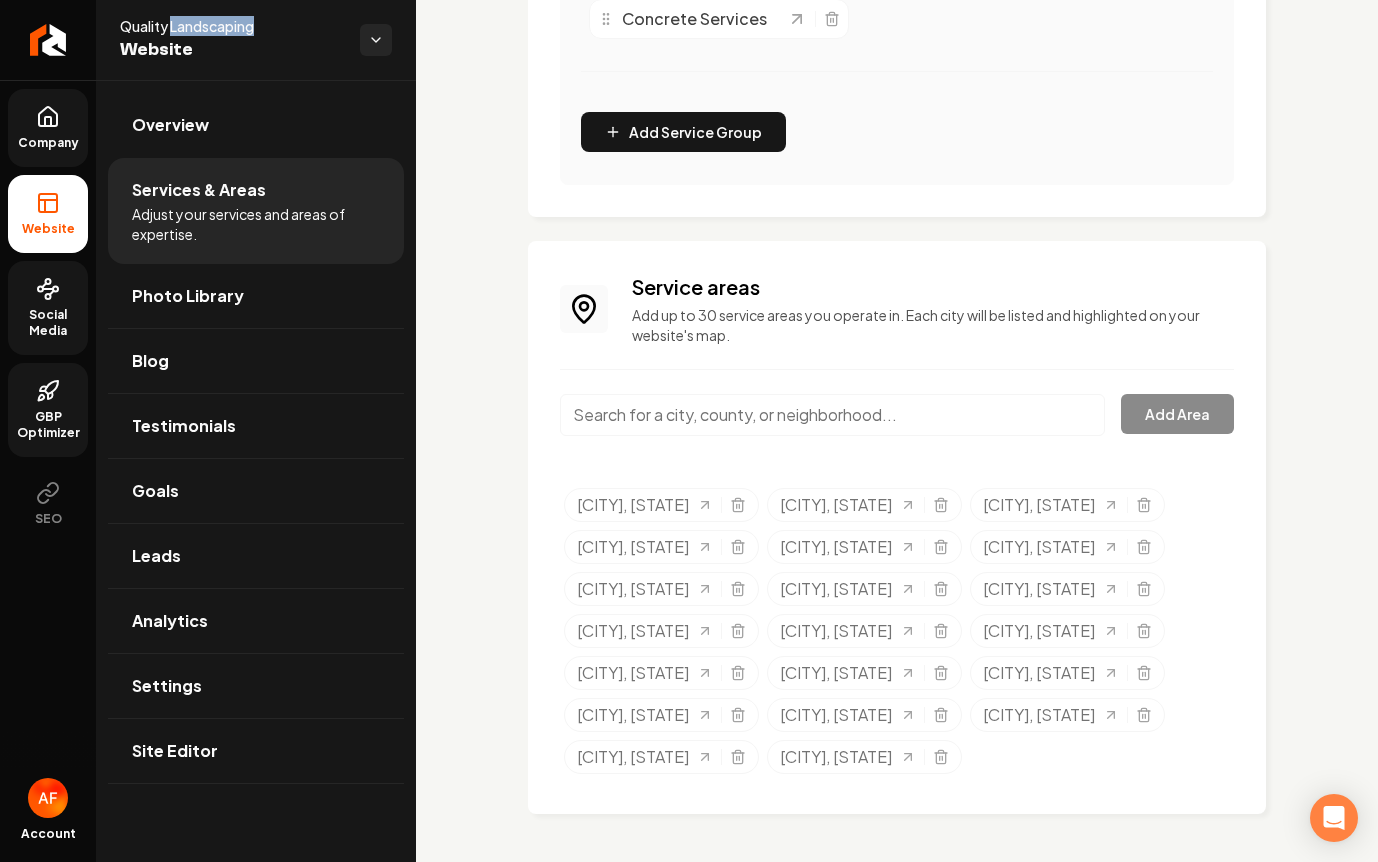 click on "Quality Landscaping" at bounding box center (232, 26) 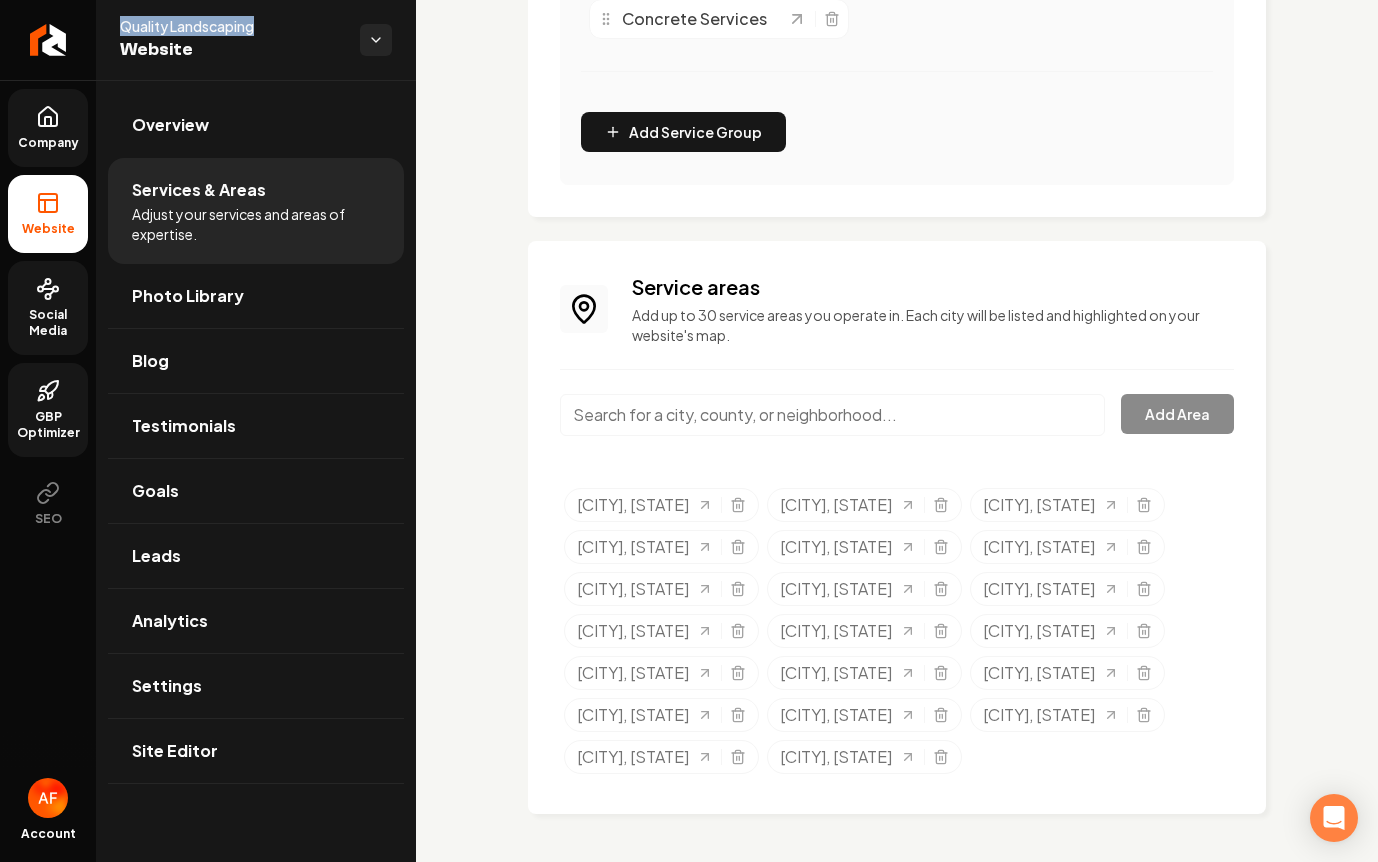 click on "Quality Landscaping" at bounding box center (232, 26) 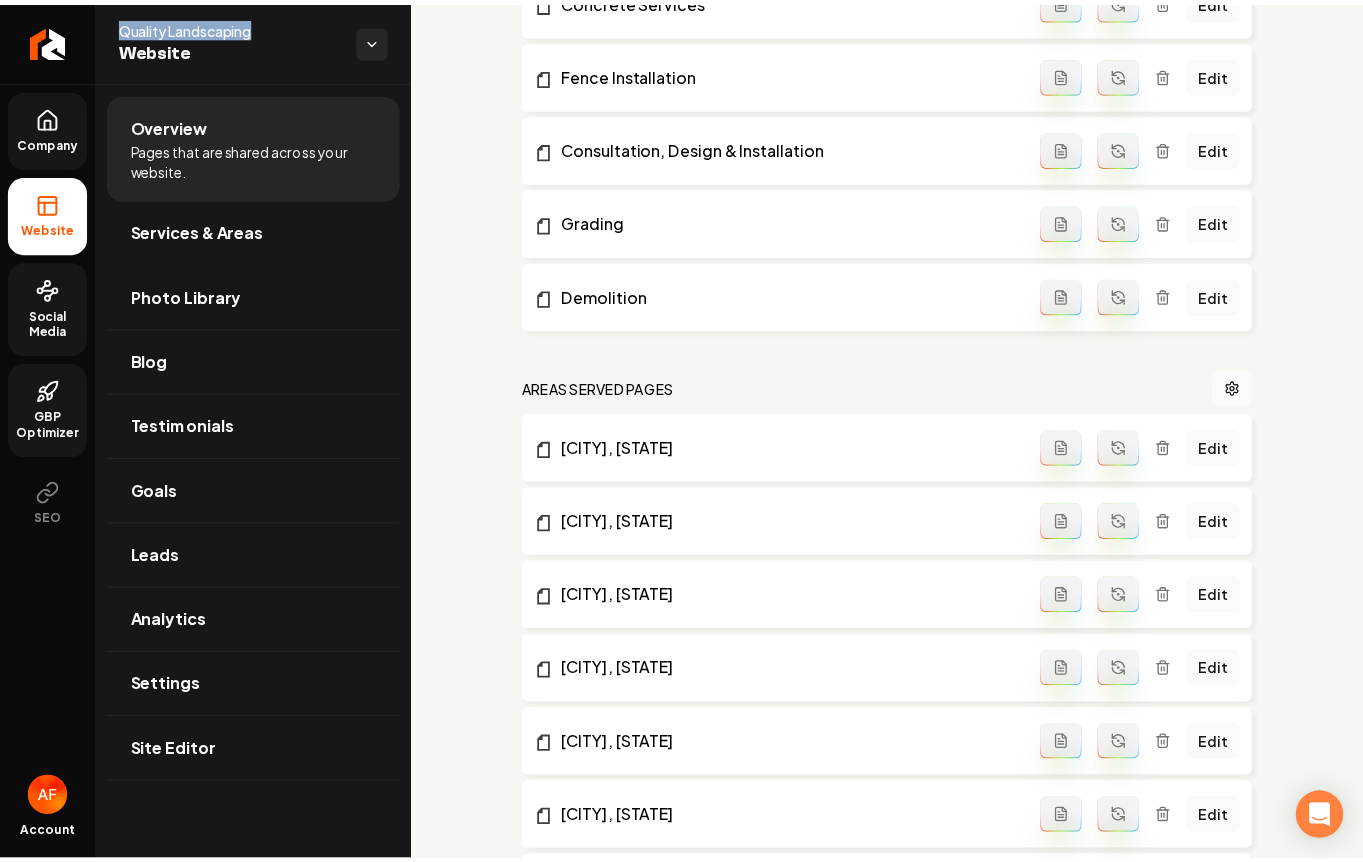 scroll, scrollTop: 0, scrollLeft: 0, axis: both 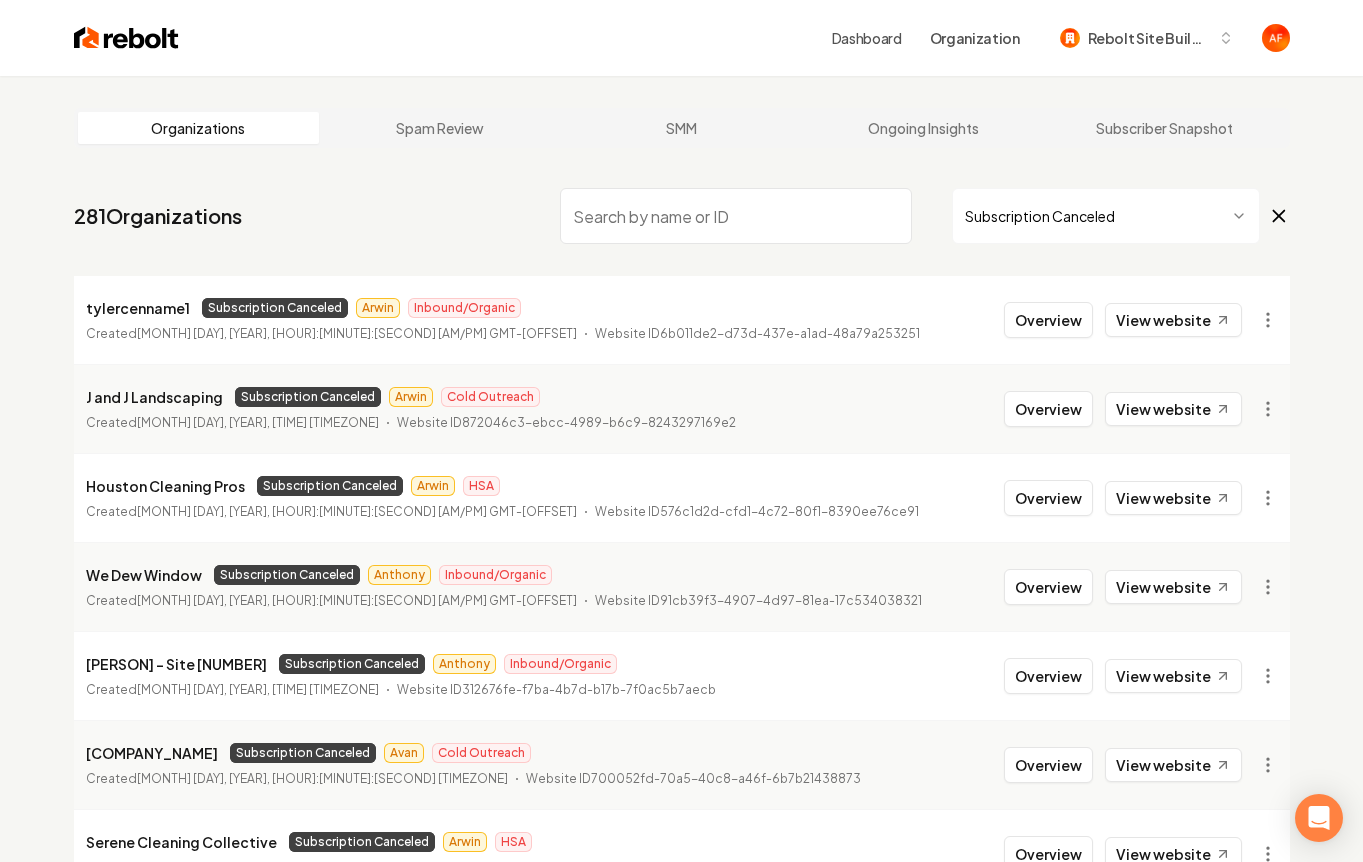 click at bounding box center [126, 38] 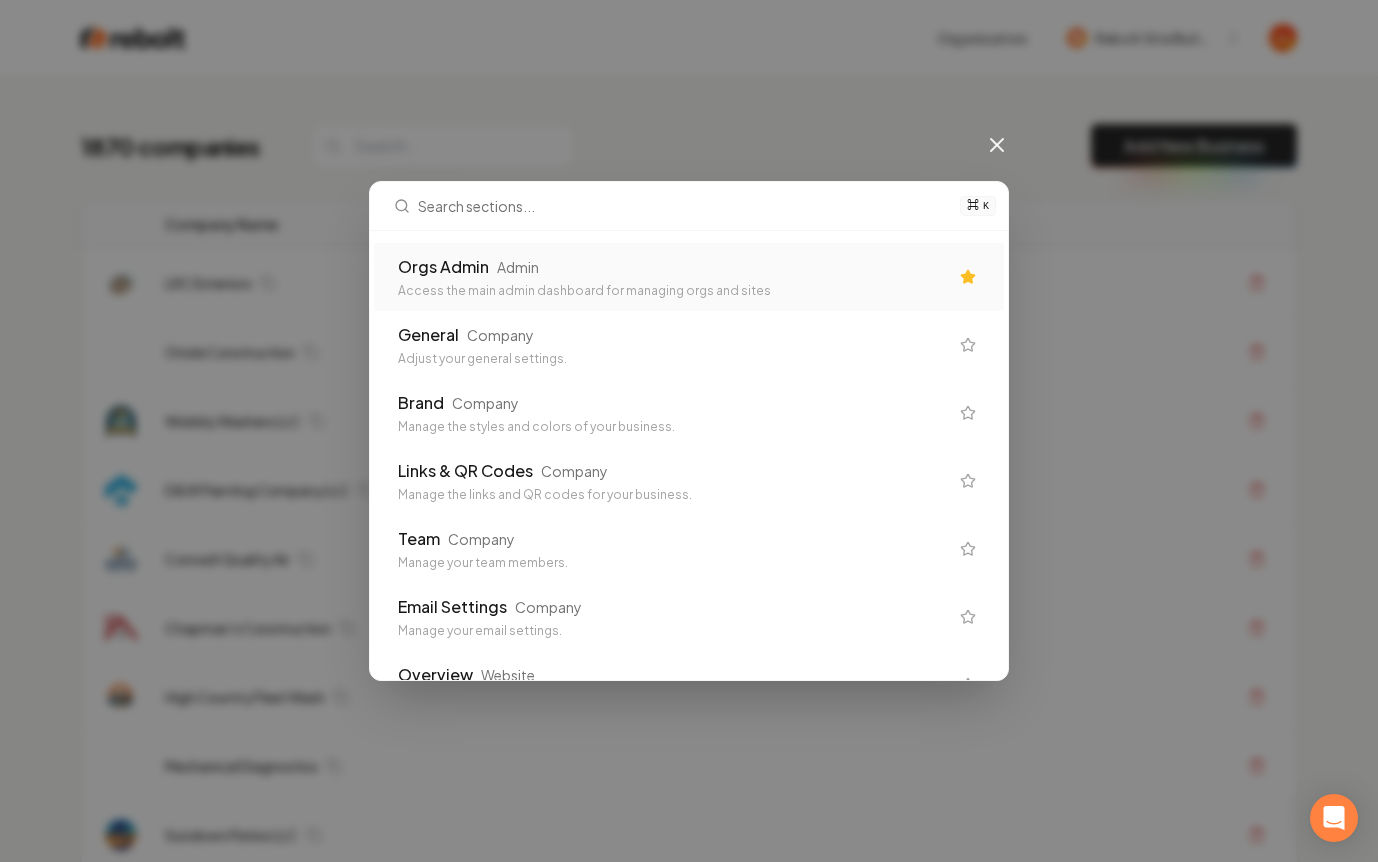 click on "Orgs Admin  Admin" at bounding box center (673, 267) 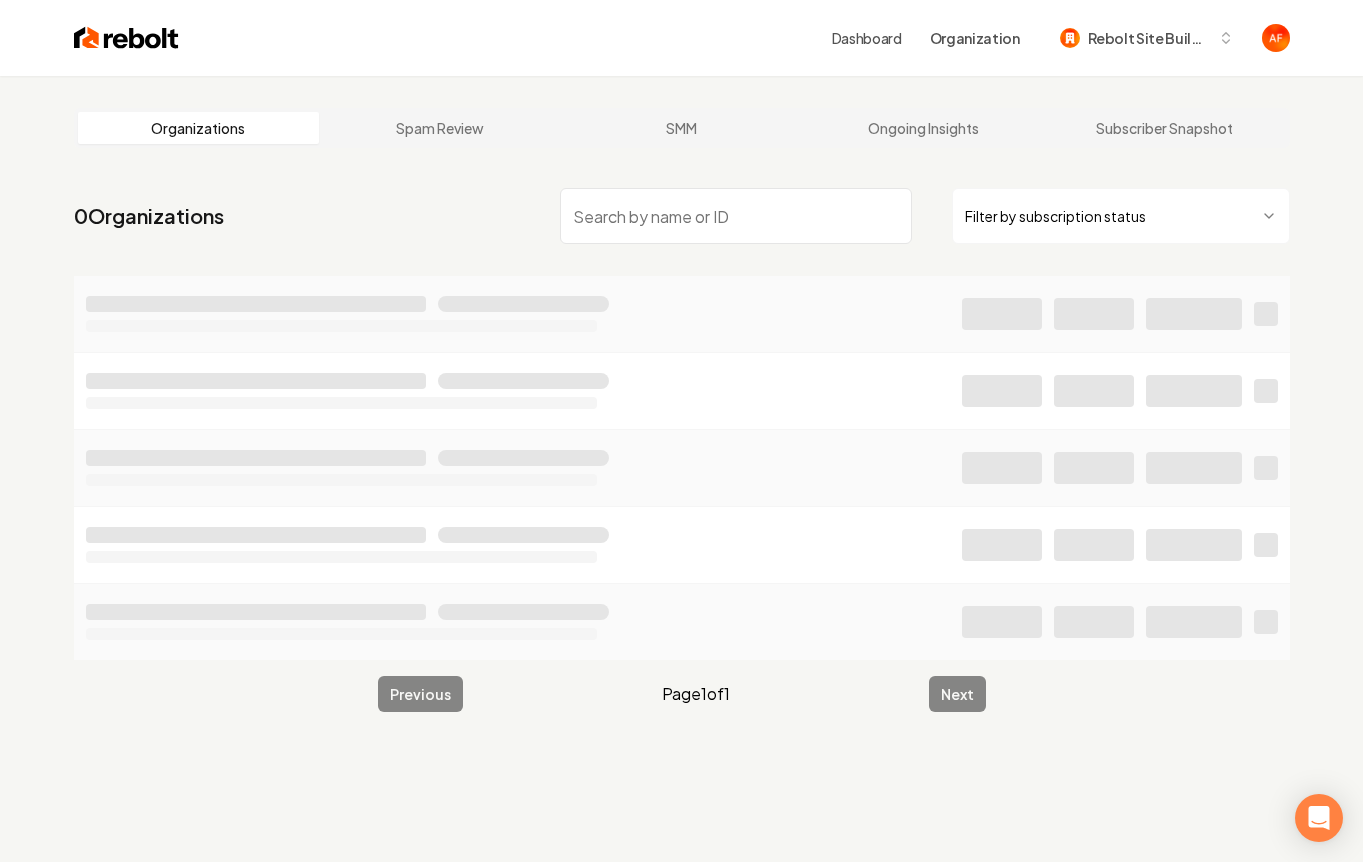 click at bounding box center [736, 216] 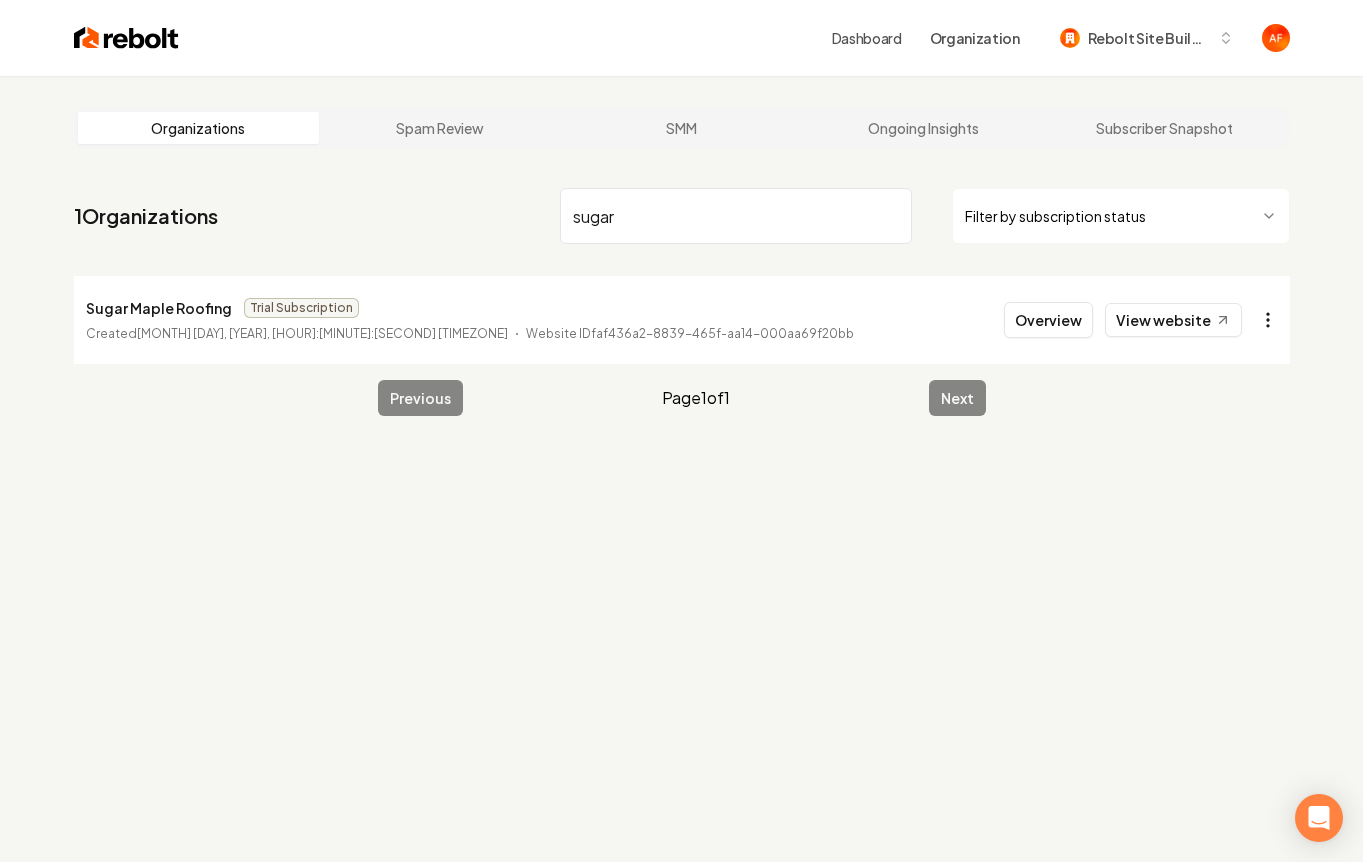 type on "sugar" 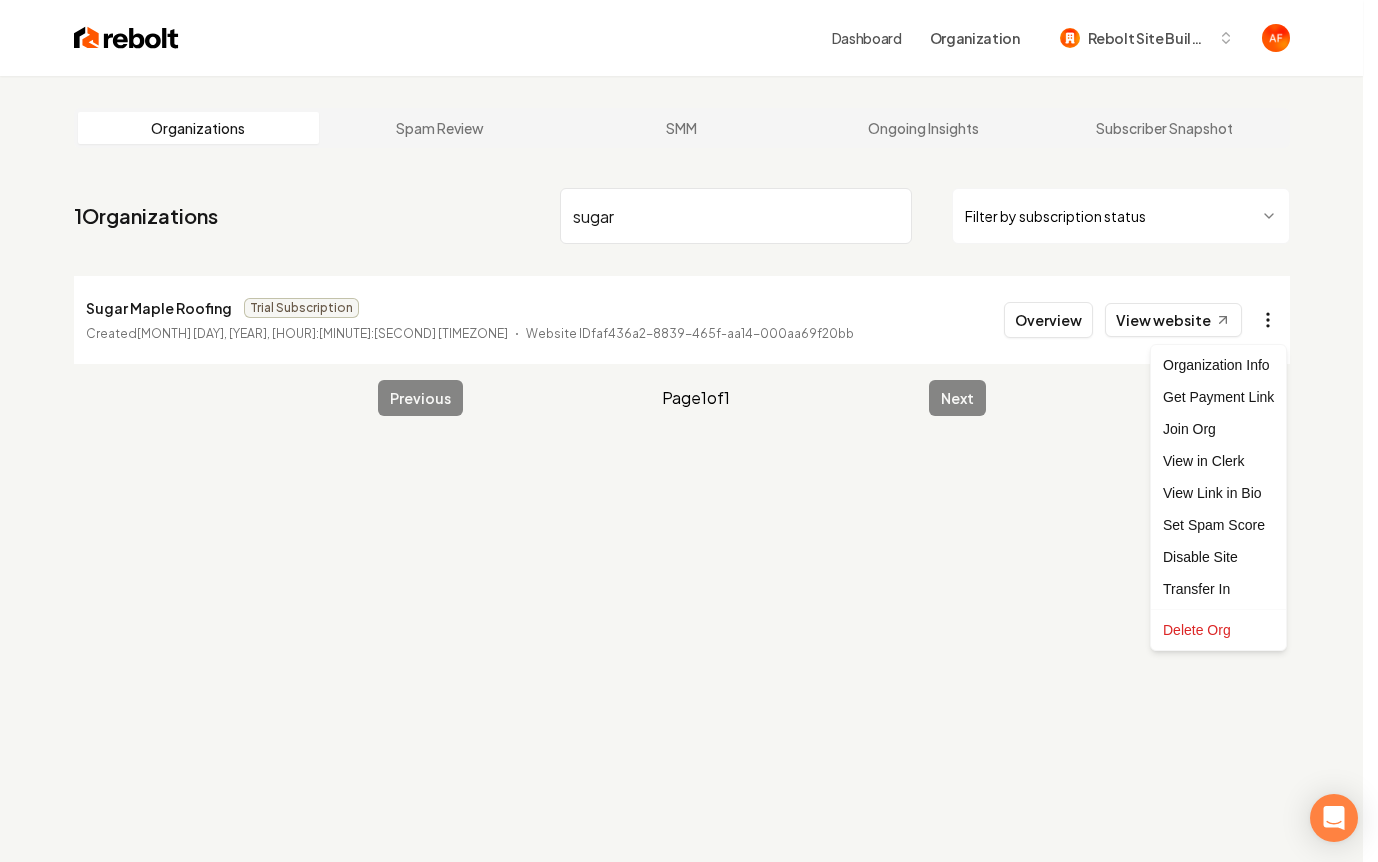 click on "Dashboard Organization Rebolt Site Builder Organizations Spam Review SMM Ongoing Insights Subscriber Snapshot 1  Organizations sugar Filter by subscription status Sugar Maple Roofing Trial Subscription Created  May 21, 2025, 5:42:22 PM GMT-7   Website ID  faf436a2-8839-465f-aa14-000aa69f20bb Overview View website Previous Page  1  of  1 Next /dashboard/admin?orgName=sugar
Organization Info Get Payment Link Join Org View in Clerk View Link in Bio Set Spam Score Disable Site Transfer In Delete Org" at bounding box center (689, 431) 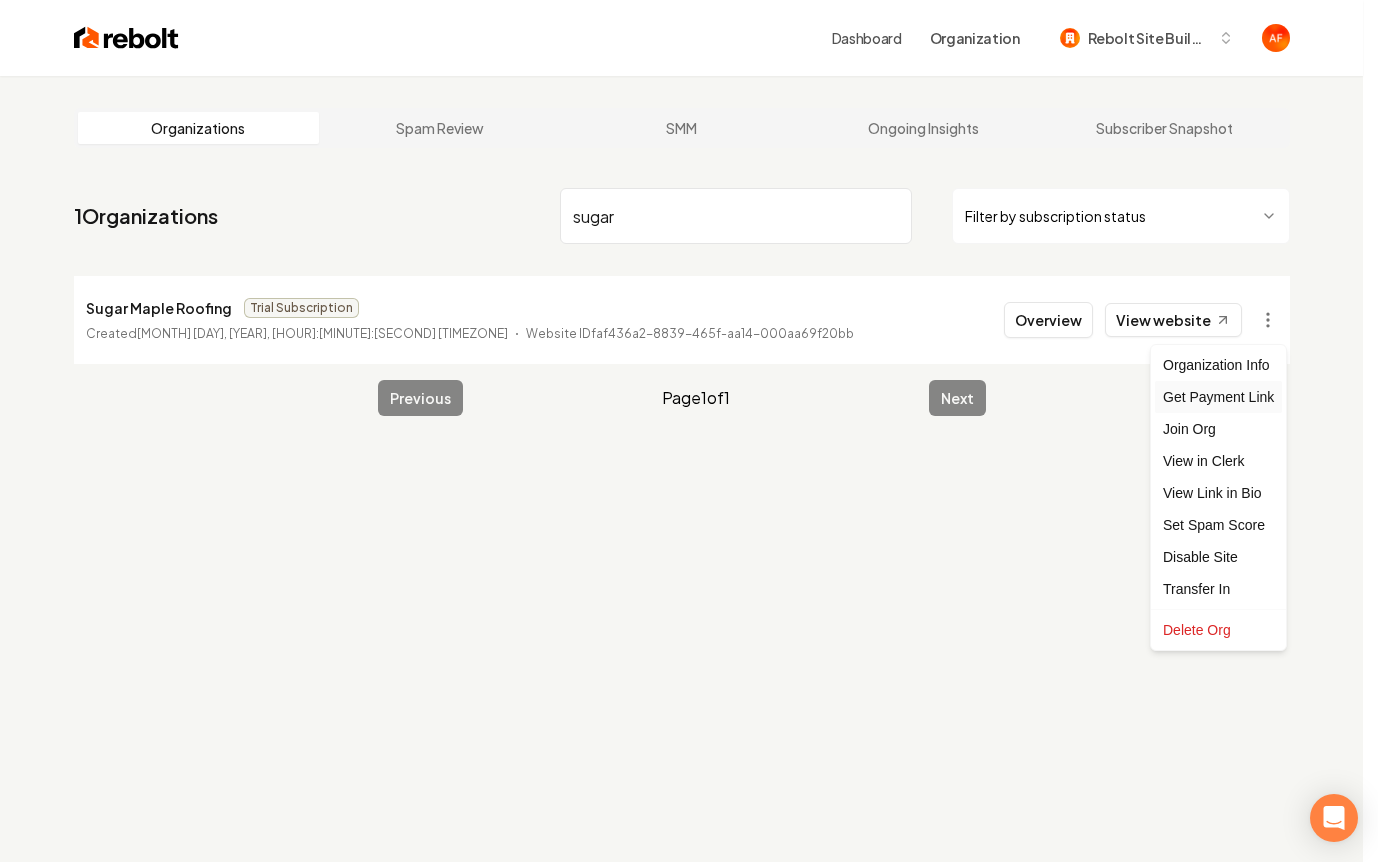click on "Get Payment Link" at bounding box center [1218, 397] 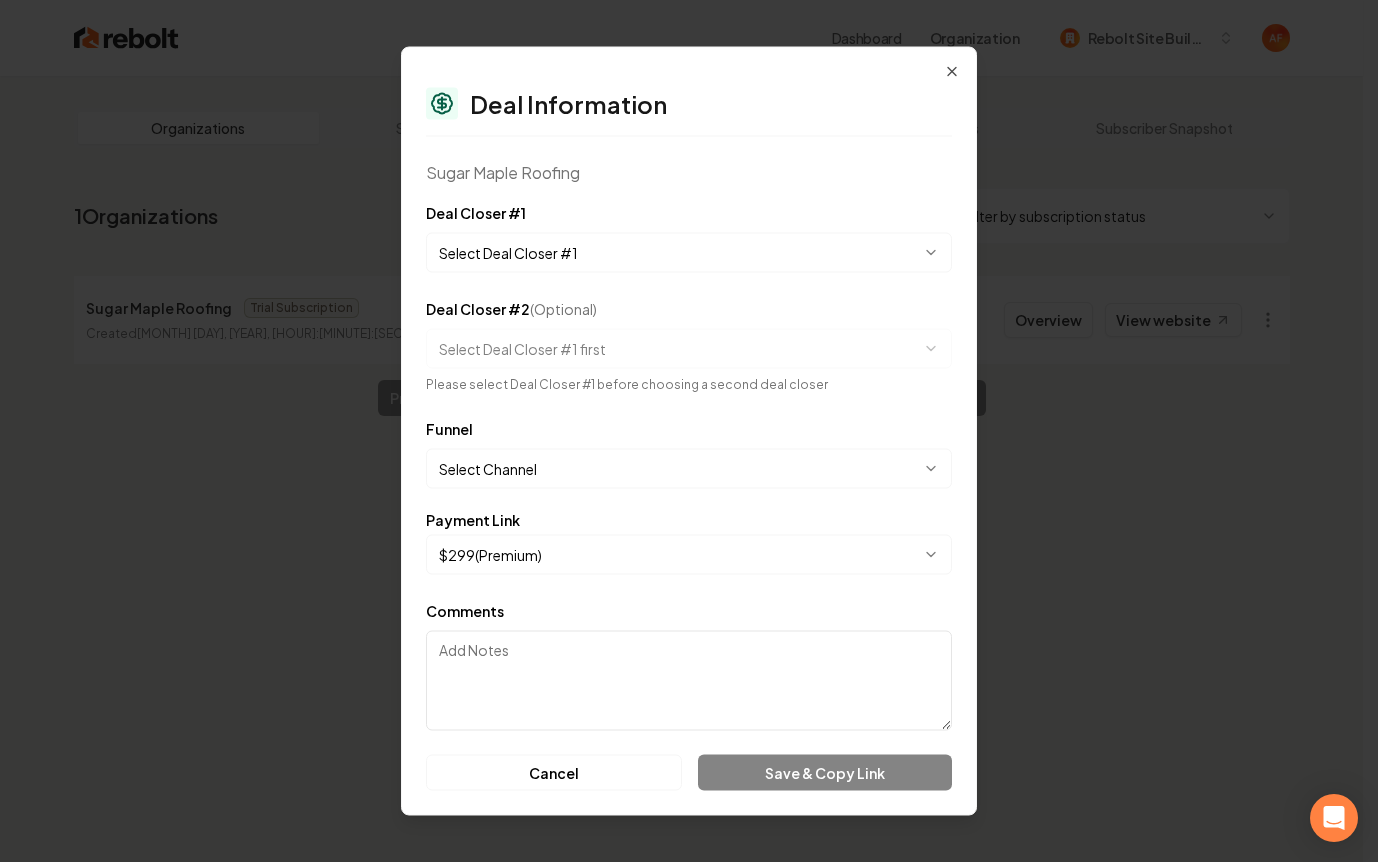 click on "**********" at bounding box center [681, 431] 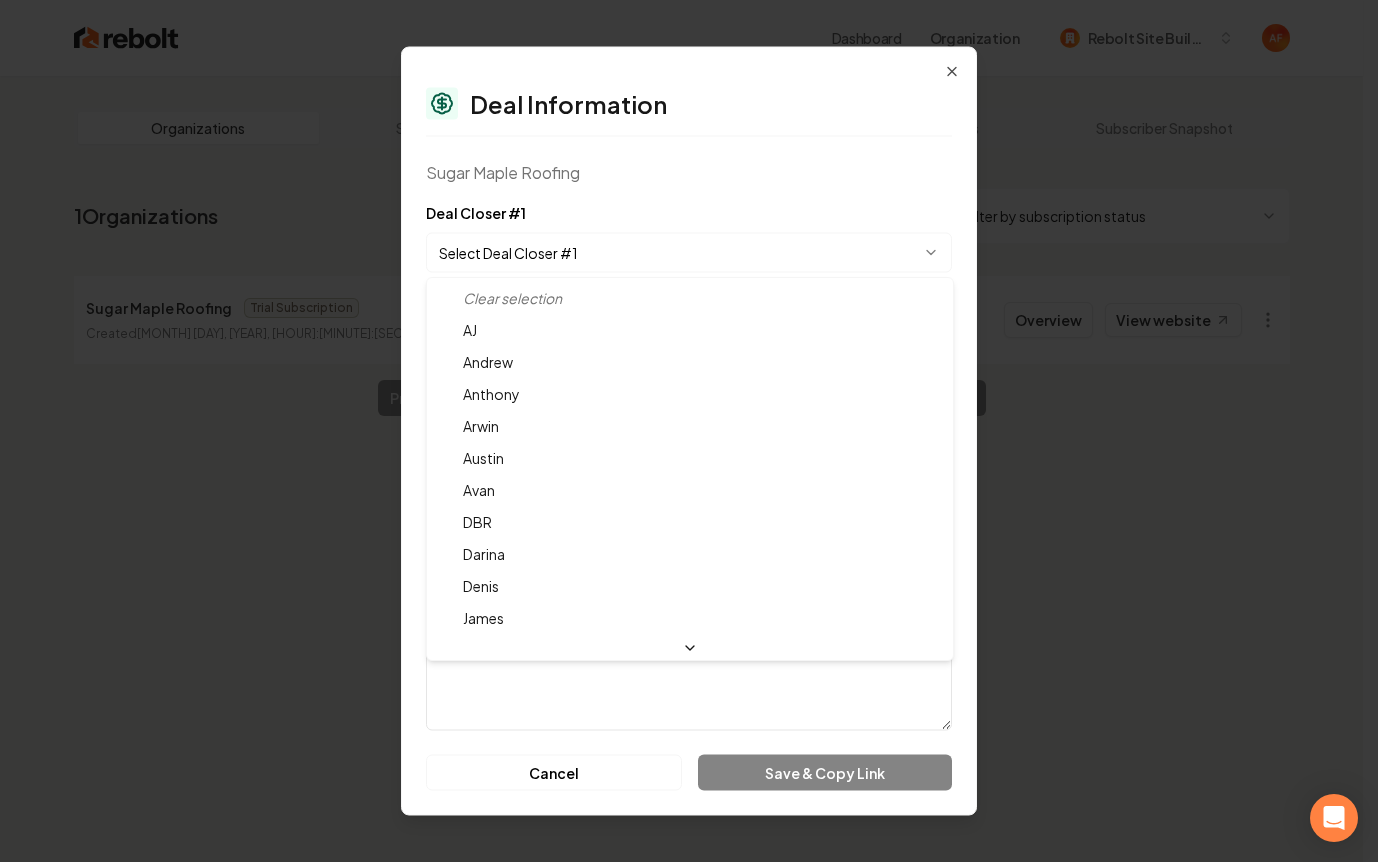 select on "**********" 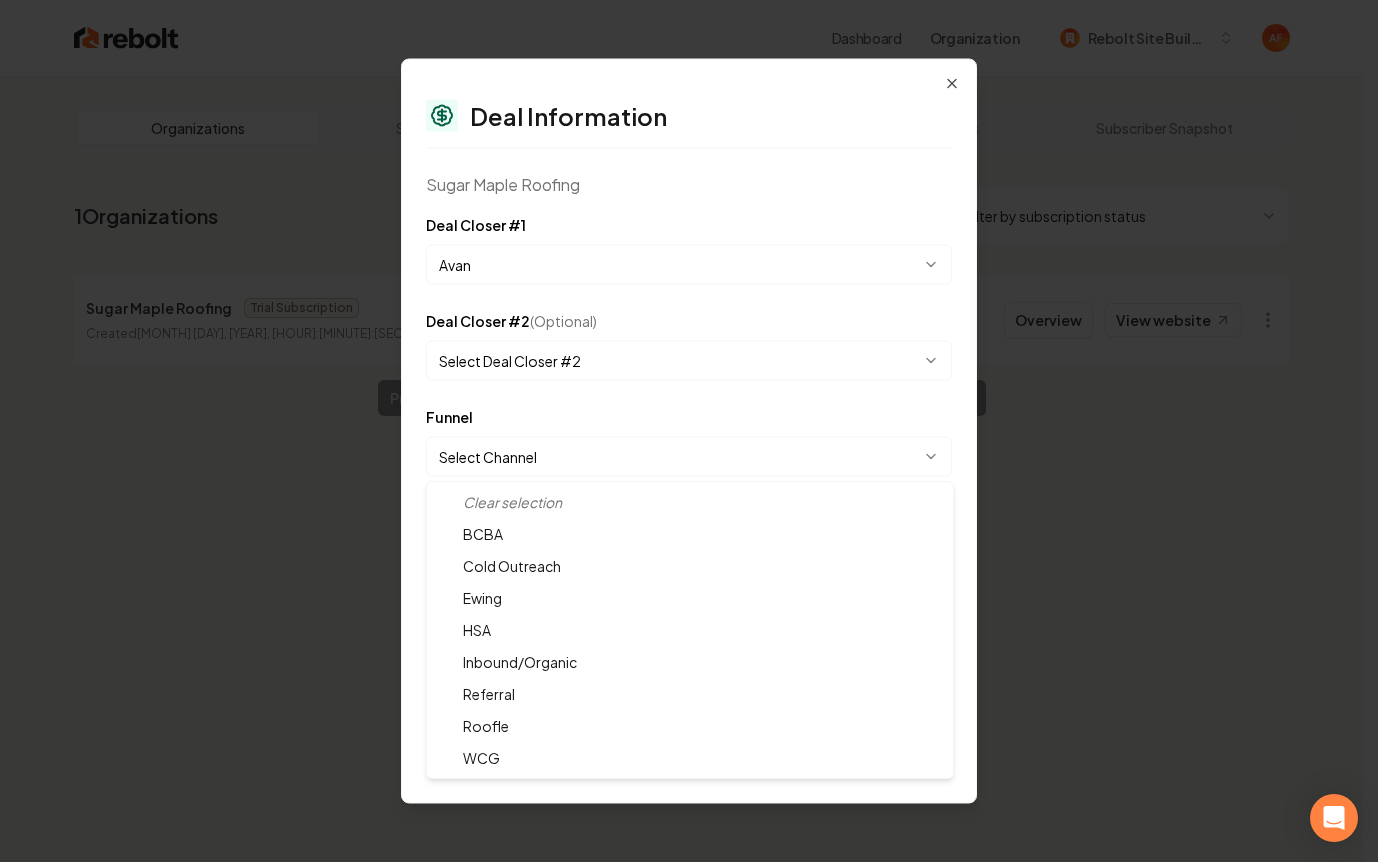 click on "**********" at bounding box center (681, 431) 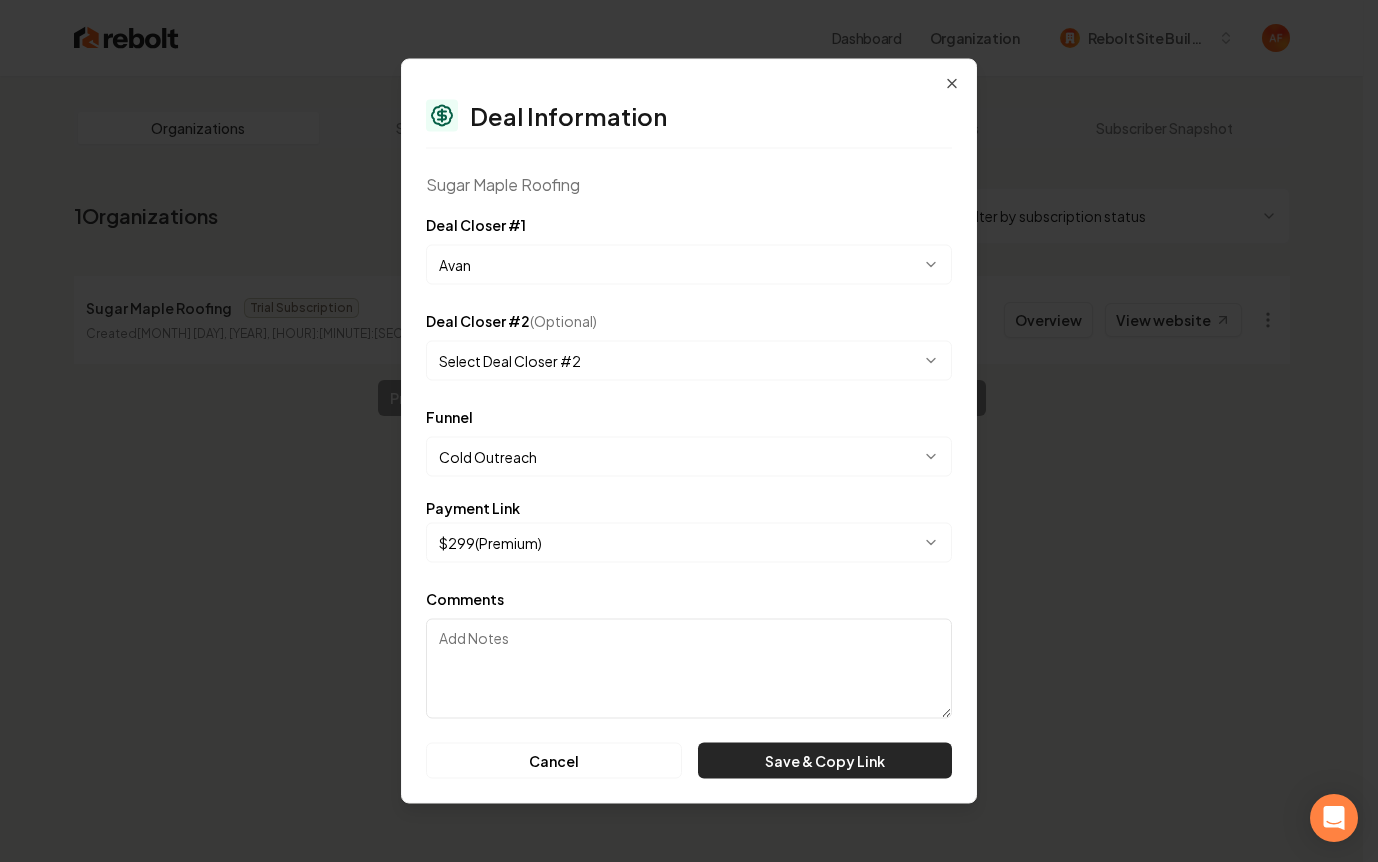 click on "Save & Copy Link" at bounding box center (825, 761) 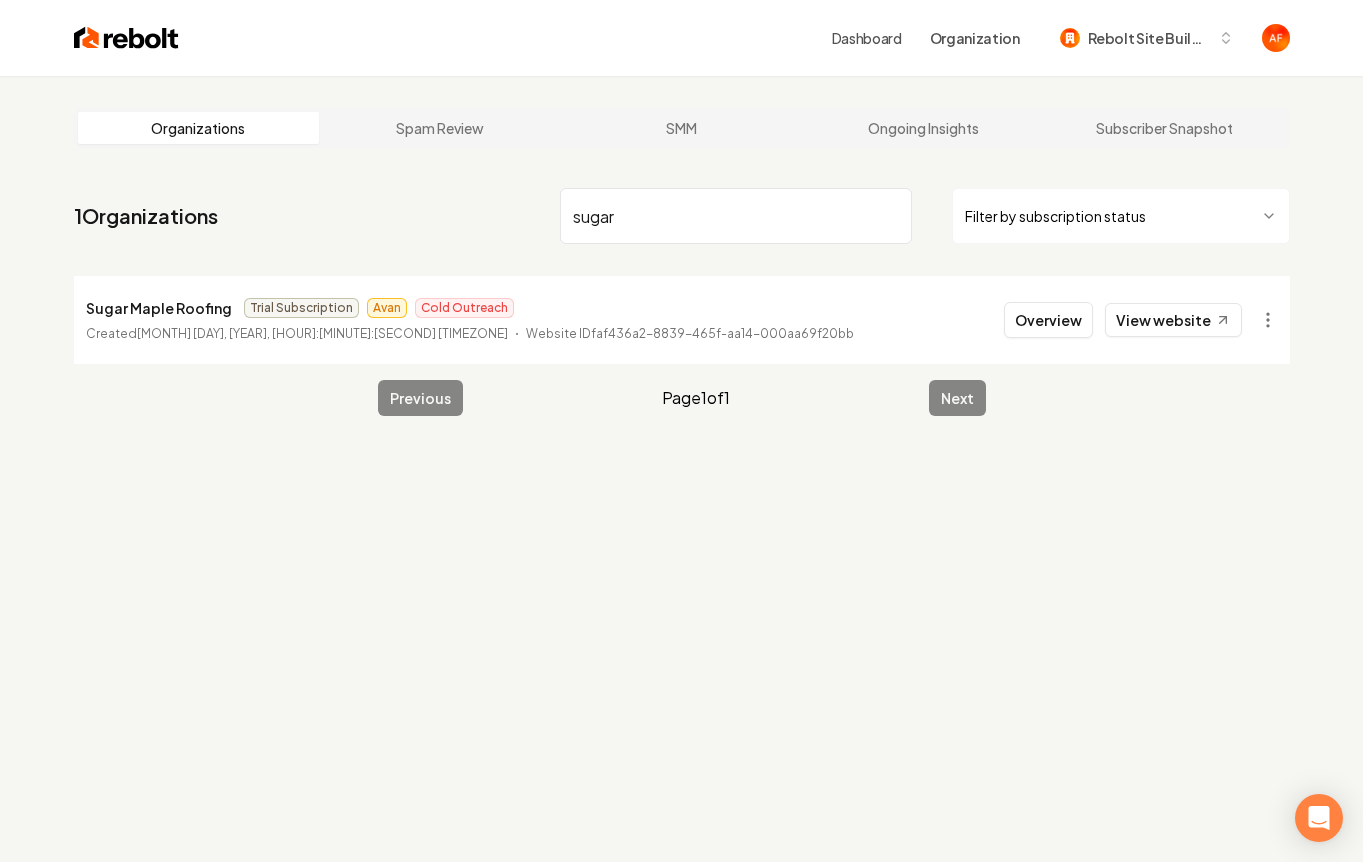 click at bounding box center [126, 38] 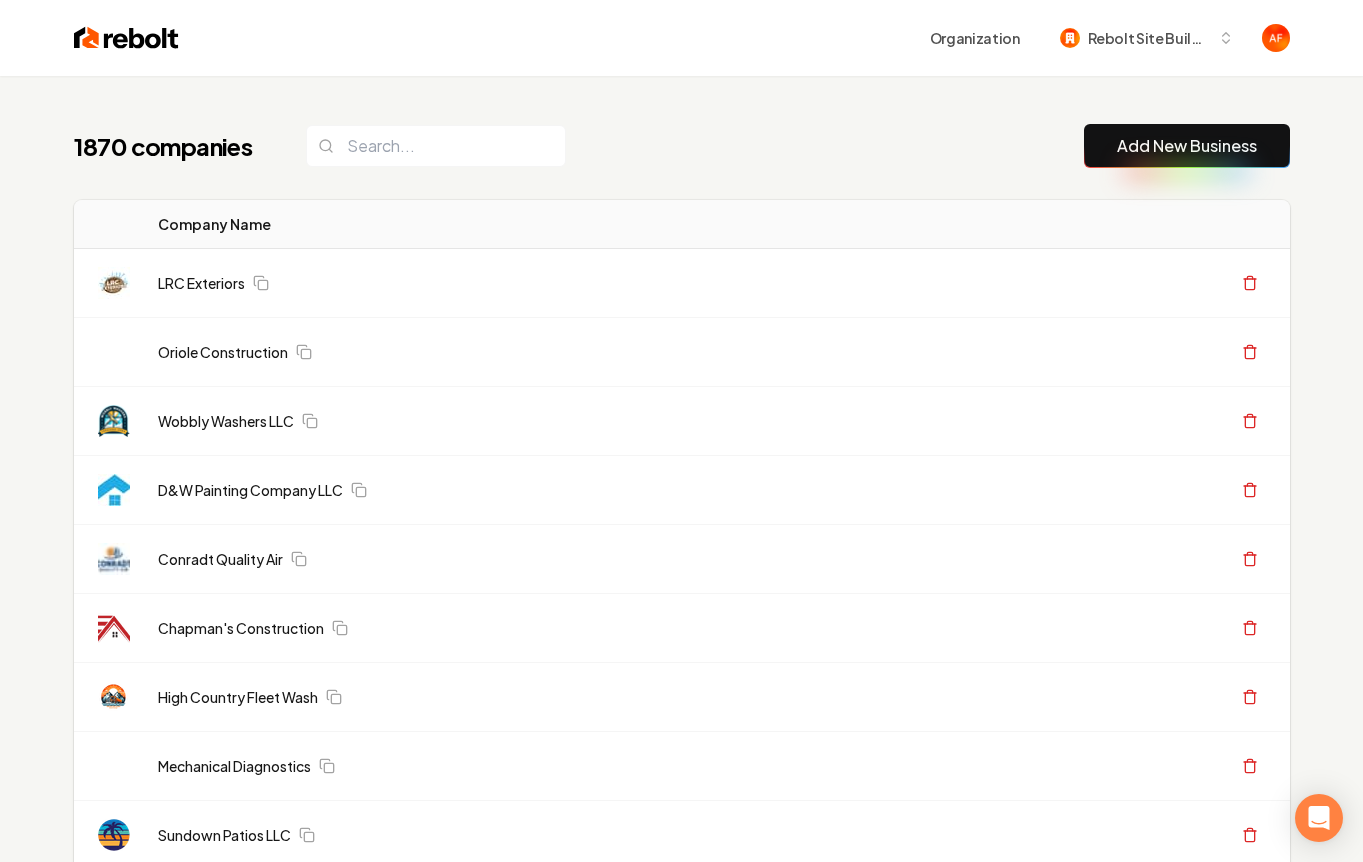 click on "1870   companies Add New Business" at bounding box center (682, 146) 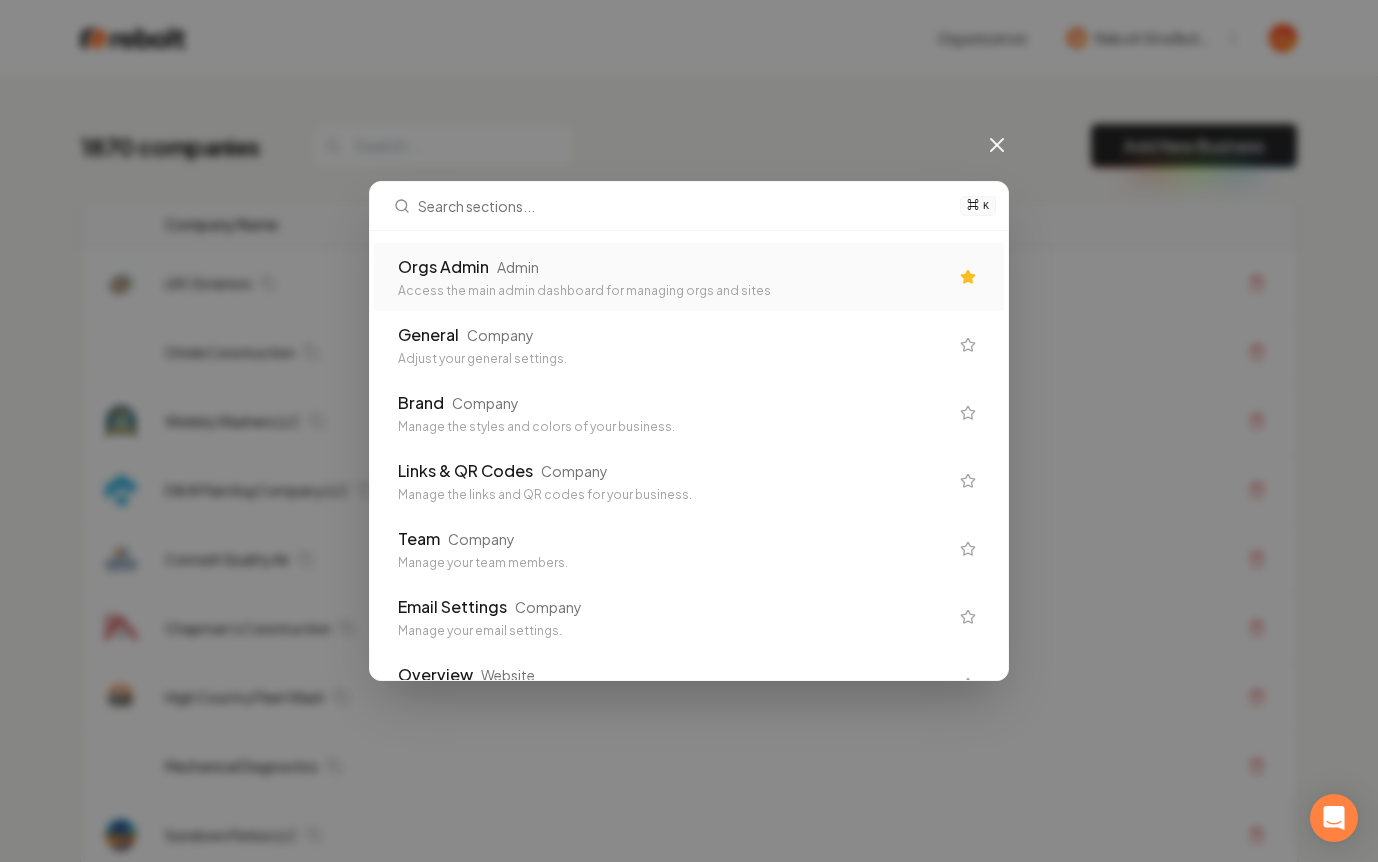 click on "Orgs Admin  Admin" at bounding box center [673, 267] 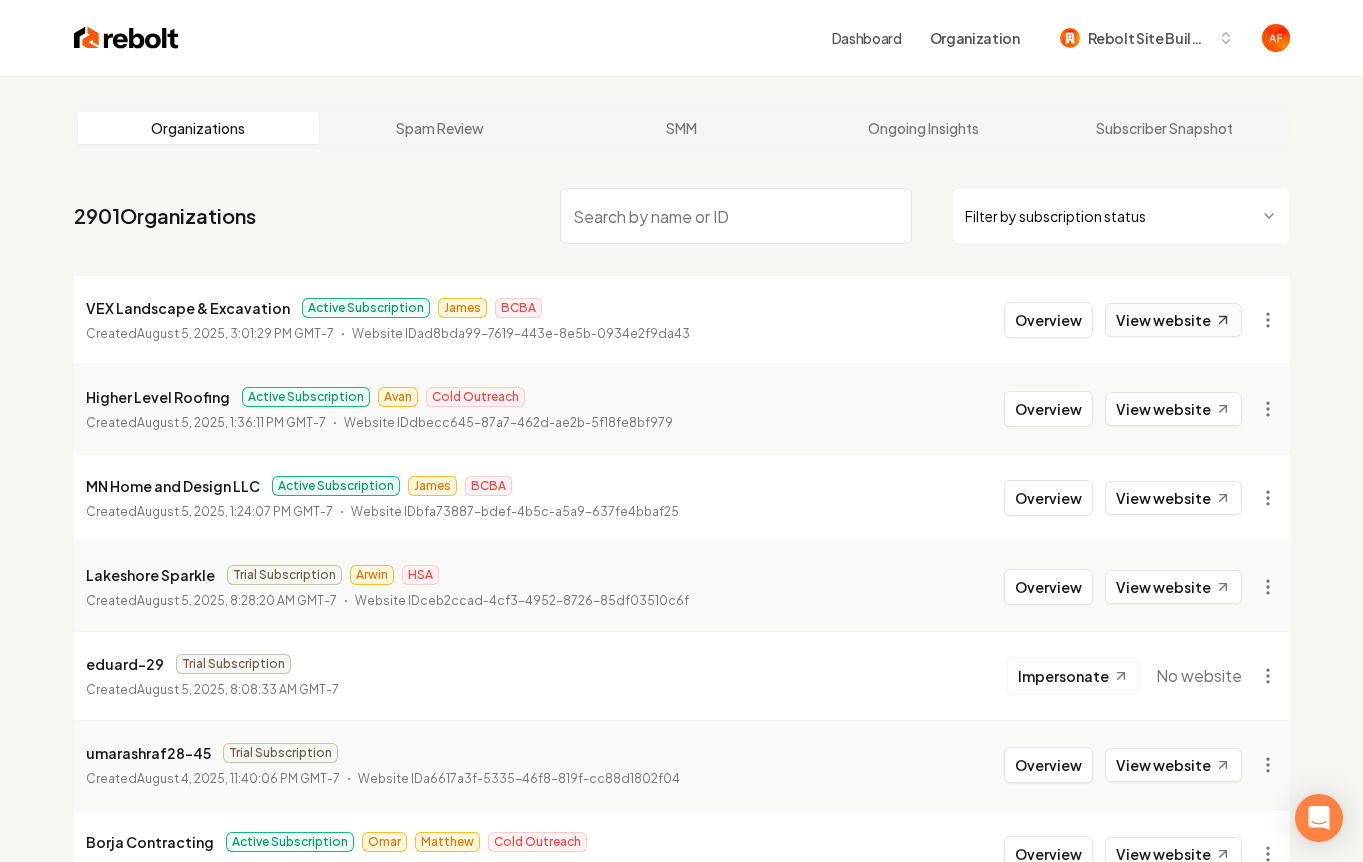click on "View website" at bounding box center [1173, 320] 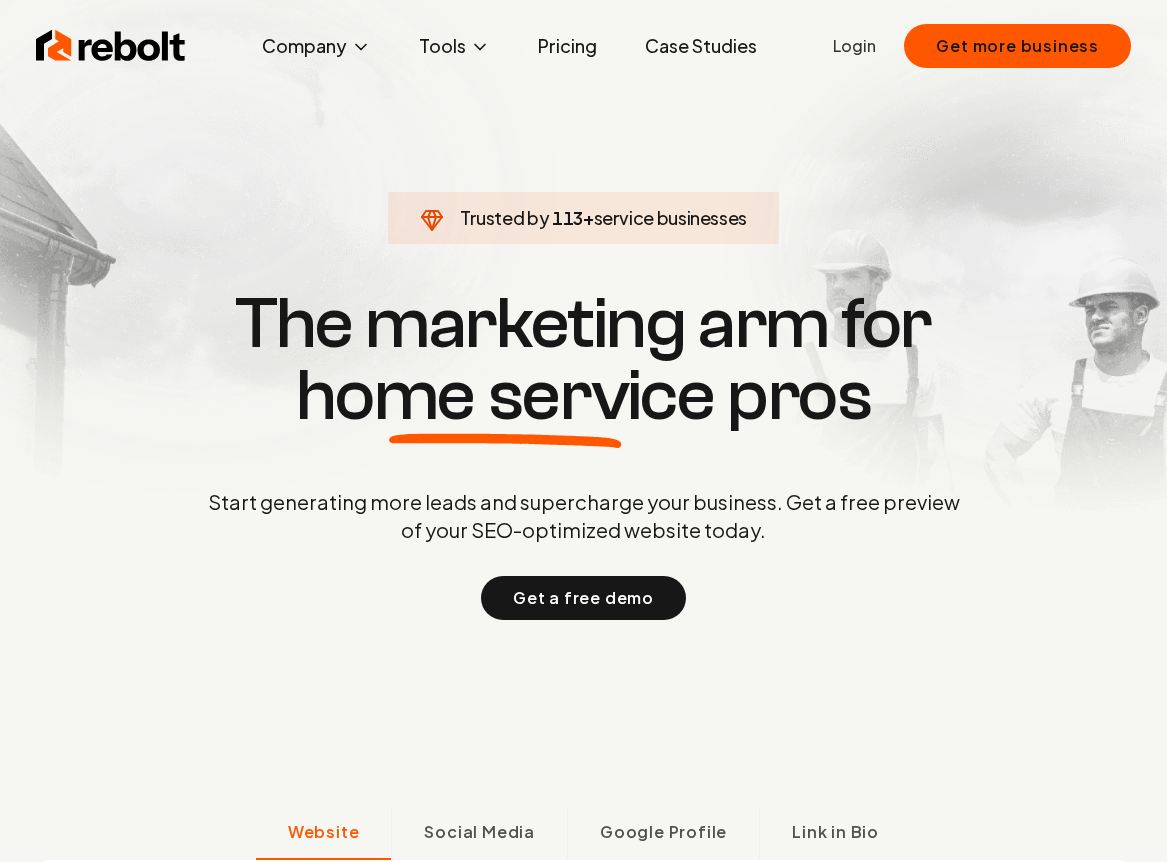 scroll, scrollTop: 0, scrollLeft: 0, axis: both 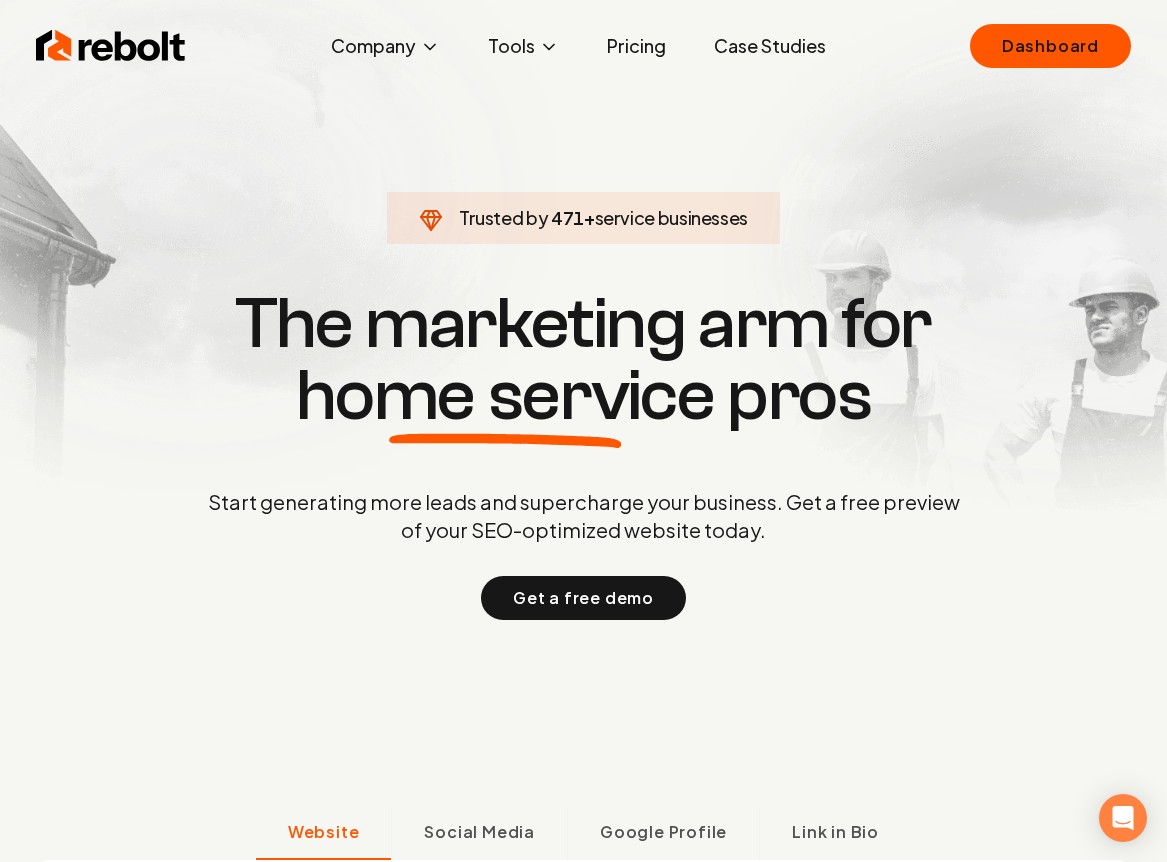 click on "Pricing" at bounding box center (636, 46) 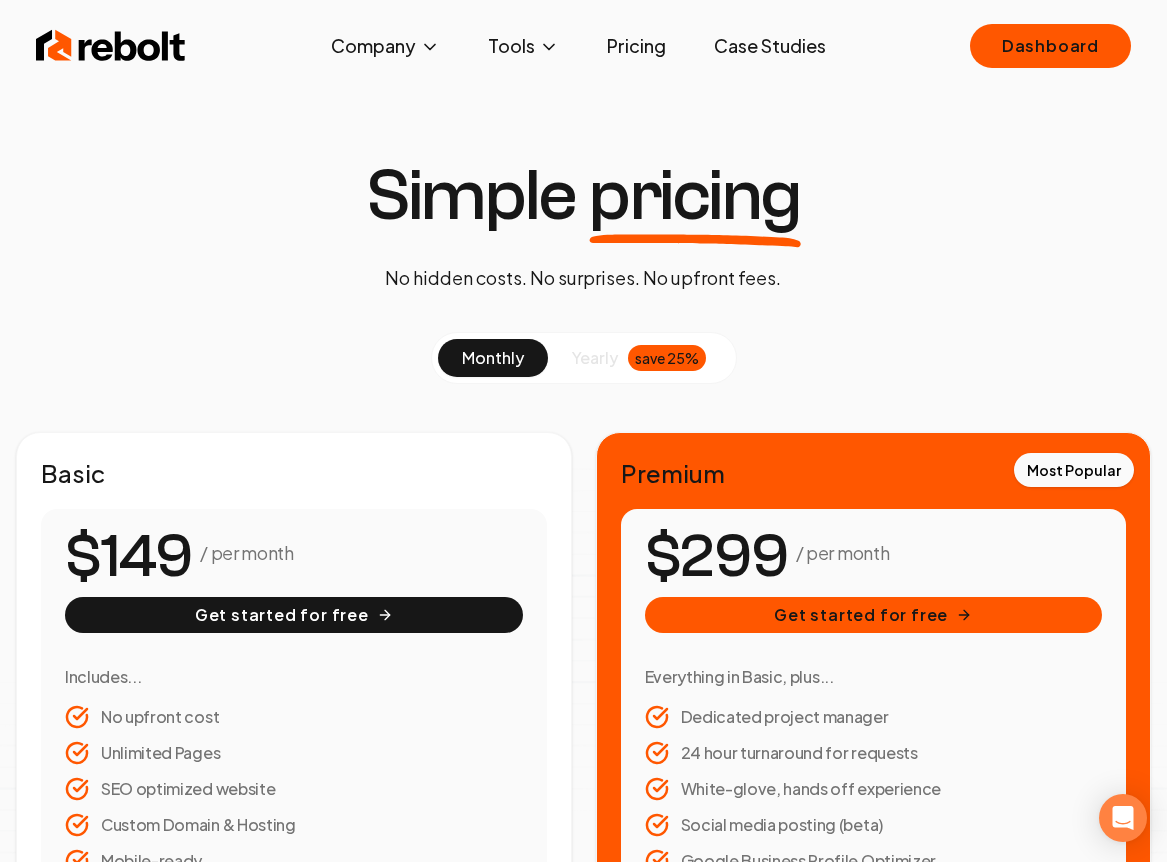 click on "Case Studies" at bounding box center [770, 46] 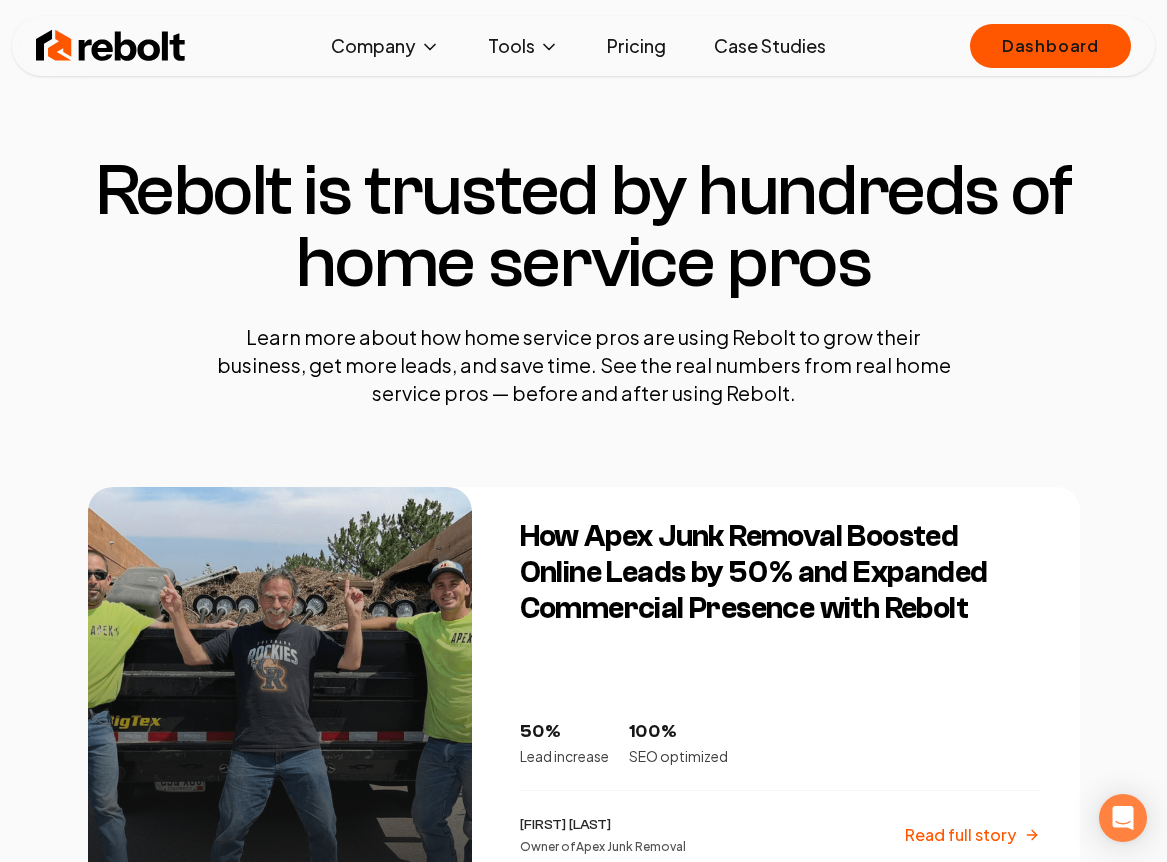 scroll, scrollTop: 0, scrollLeft: 0, axis: both 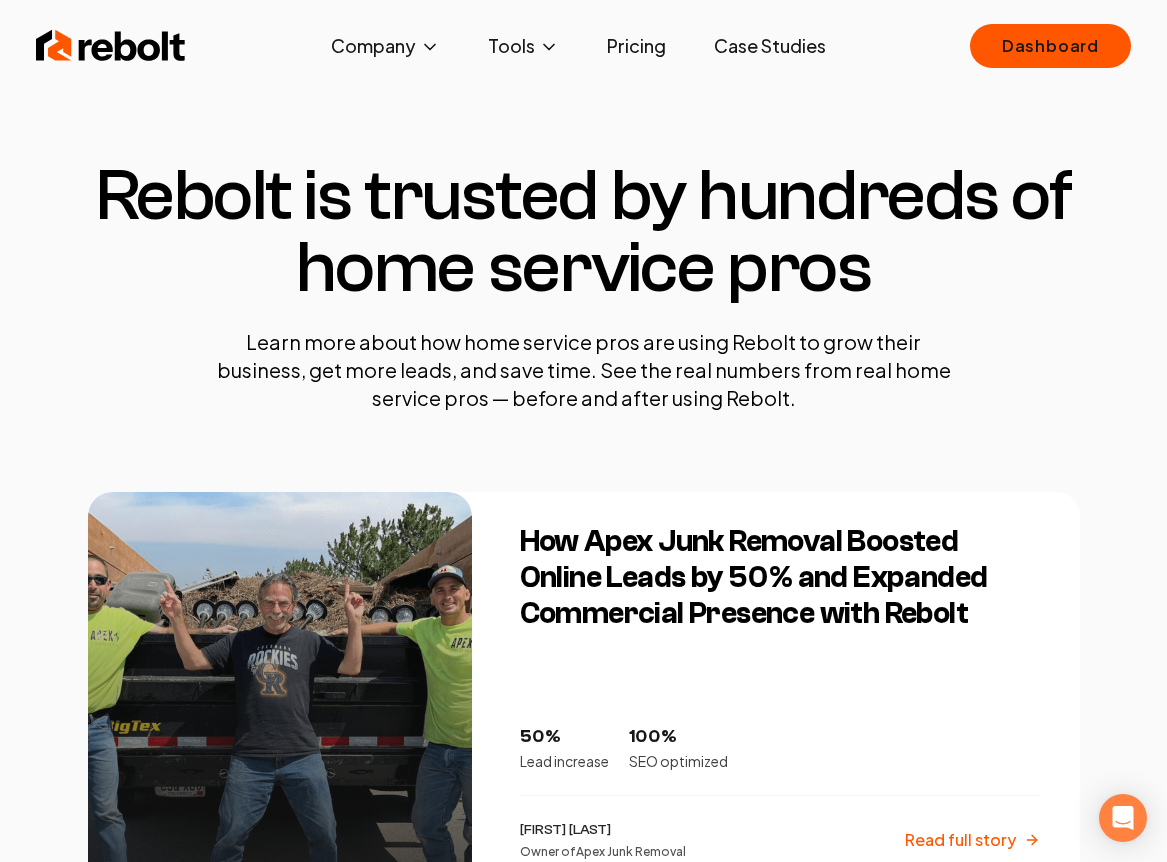 click on "Case Studies" at bounding box center [770, 46] 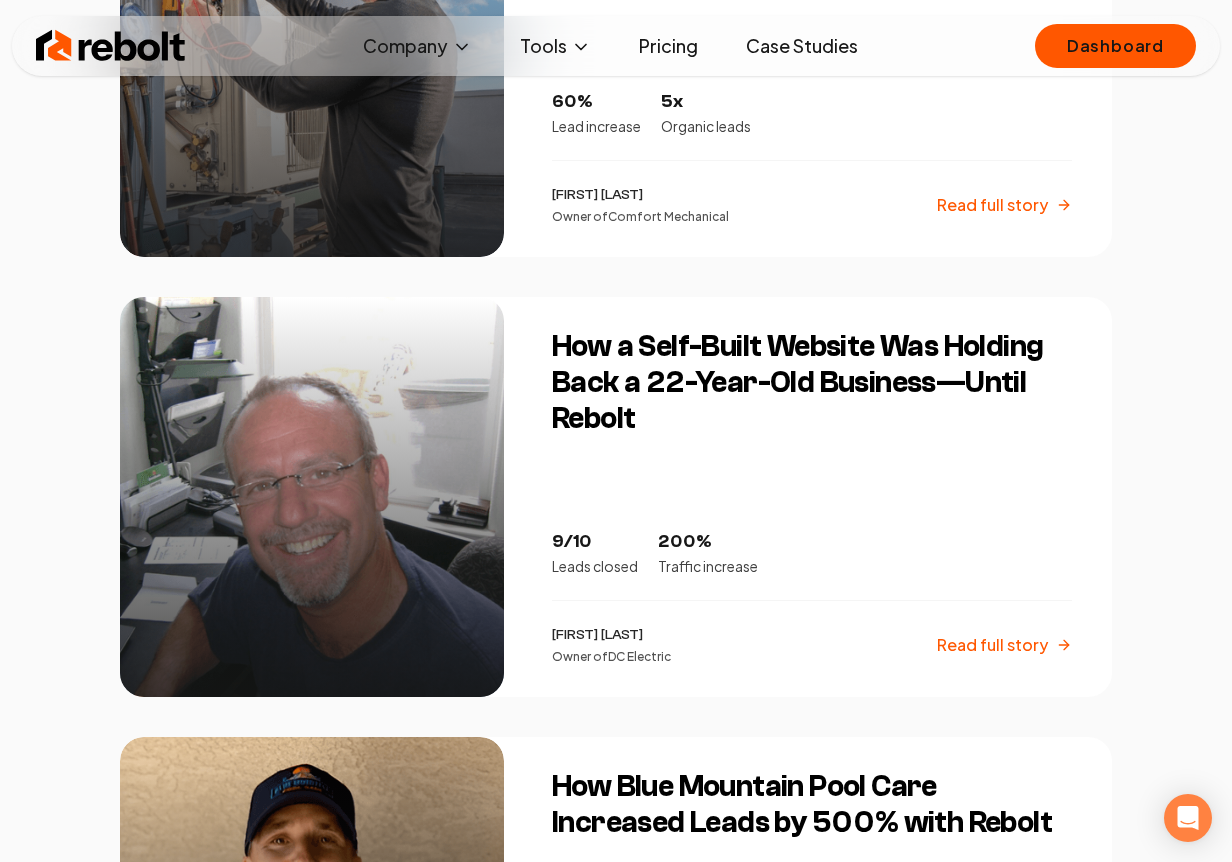 scroll, scrollTop: 746, scrollLeft: 0, axis: vertical 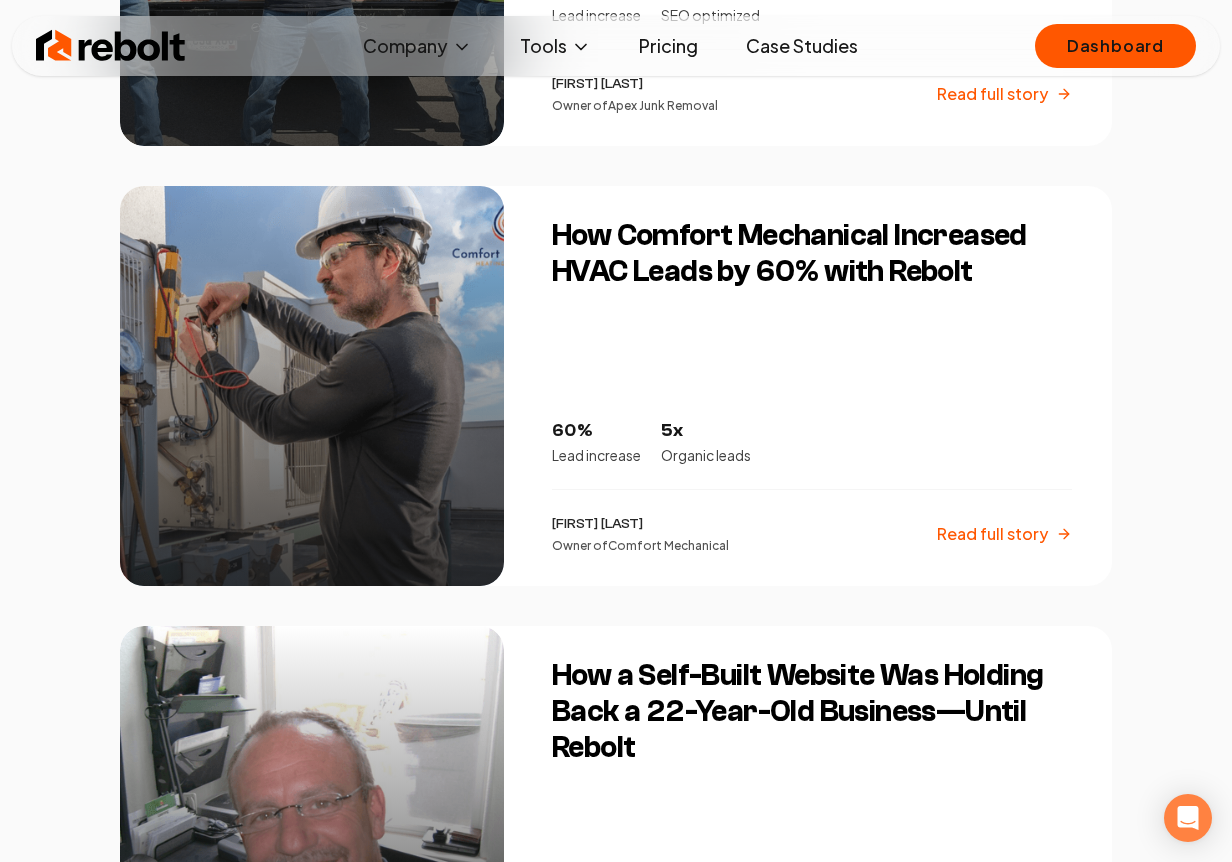 click at bounding box center [312, 386] 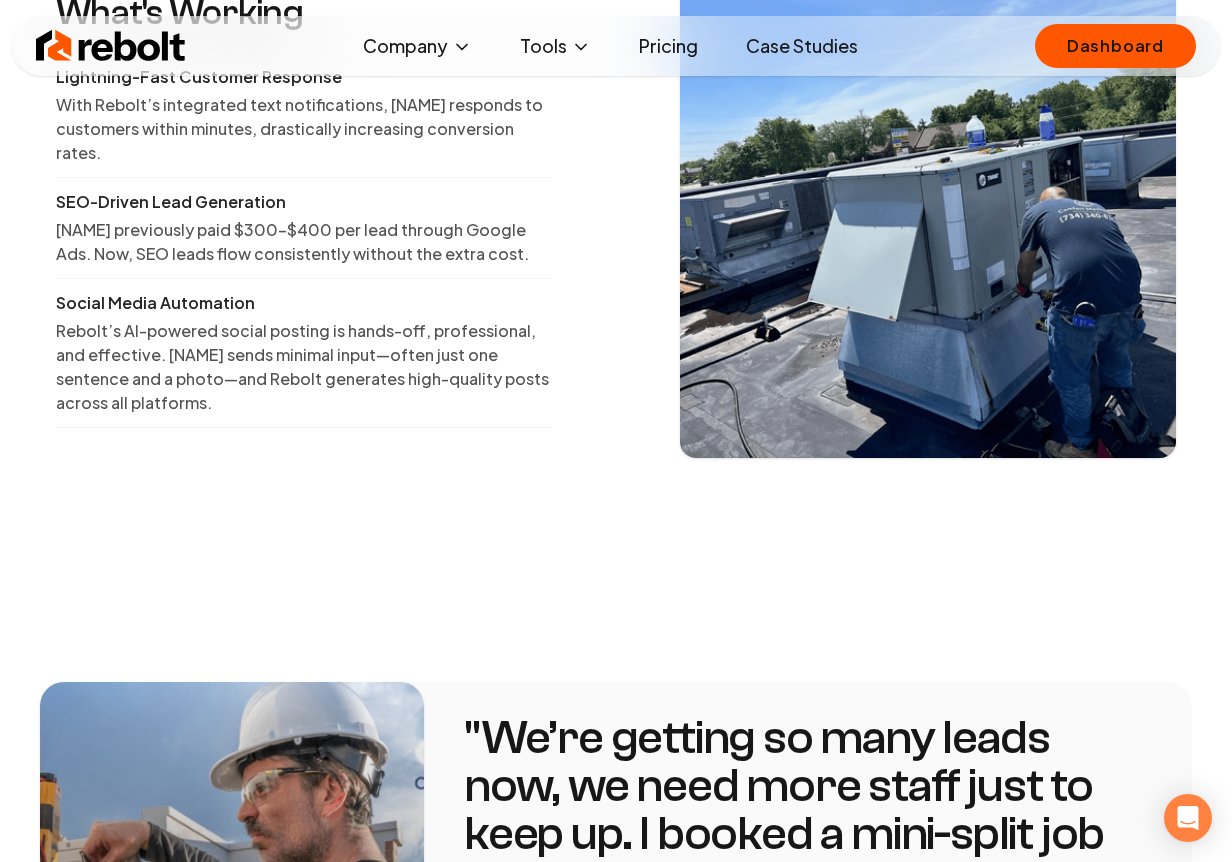 scroll, scrollTop: 3208, scrollLeft: 0, axis: vertical 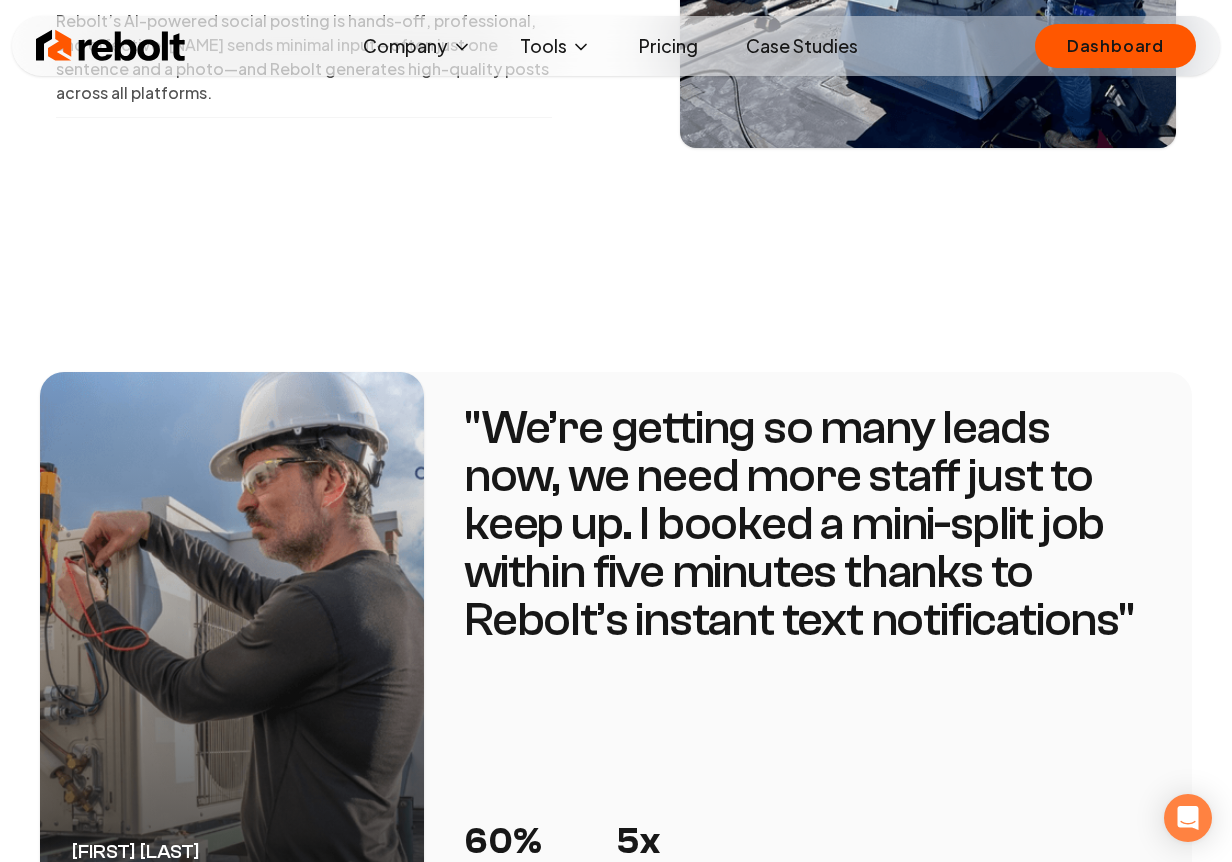 click at bounding box center [111, 46] 